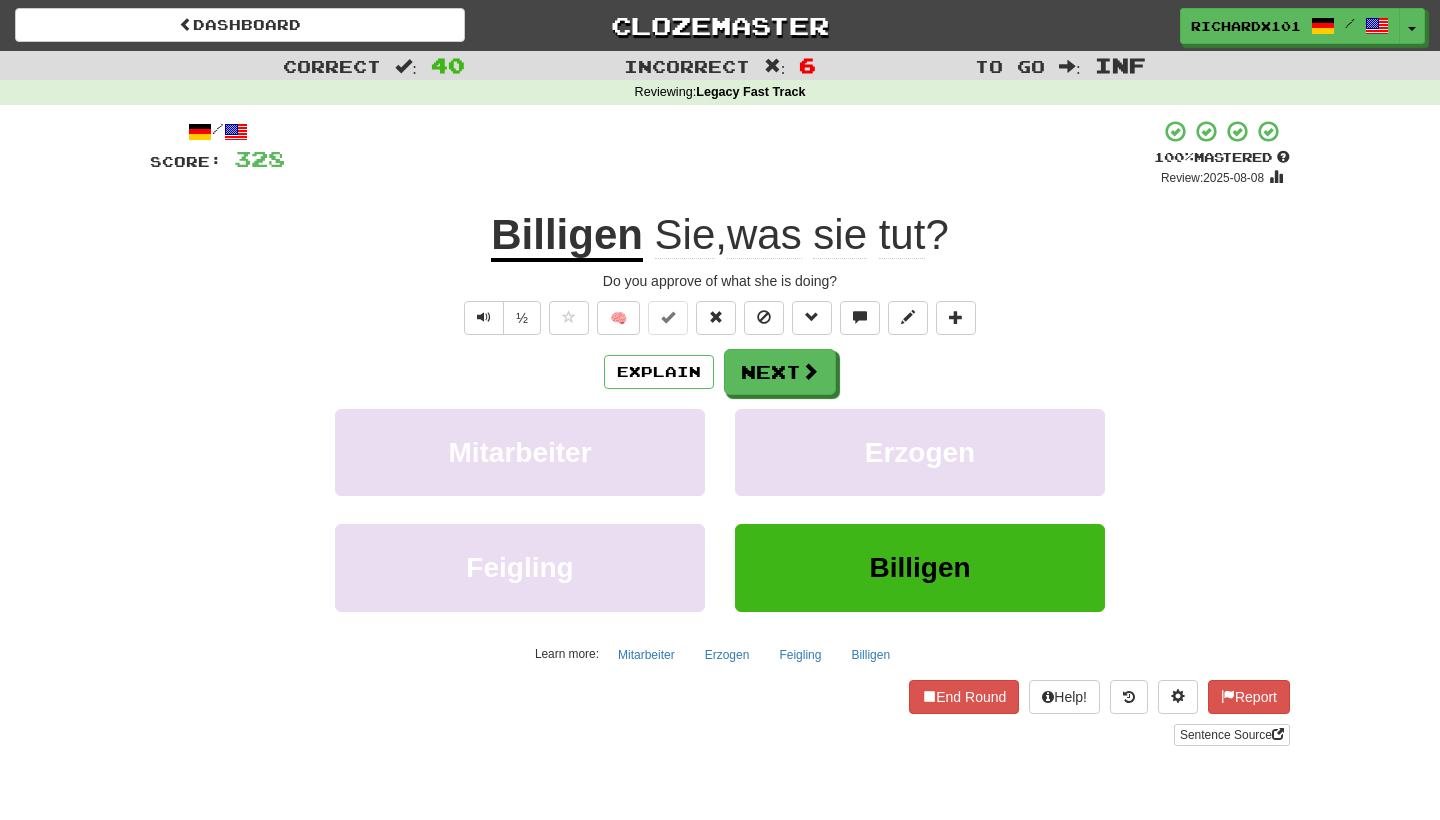 scroll, scrollTop: 0, scrollLeft: 0, axis: both 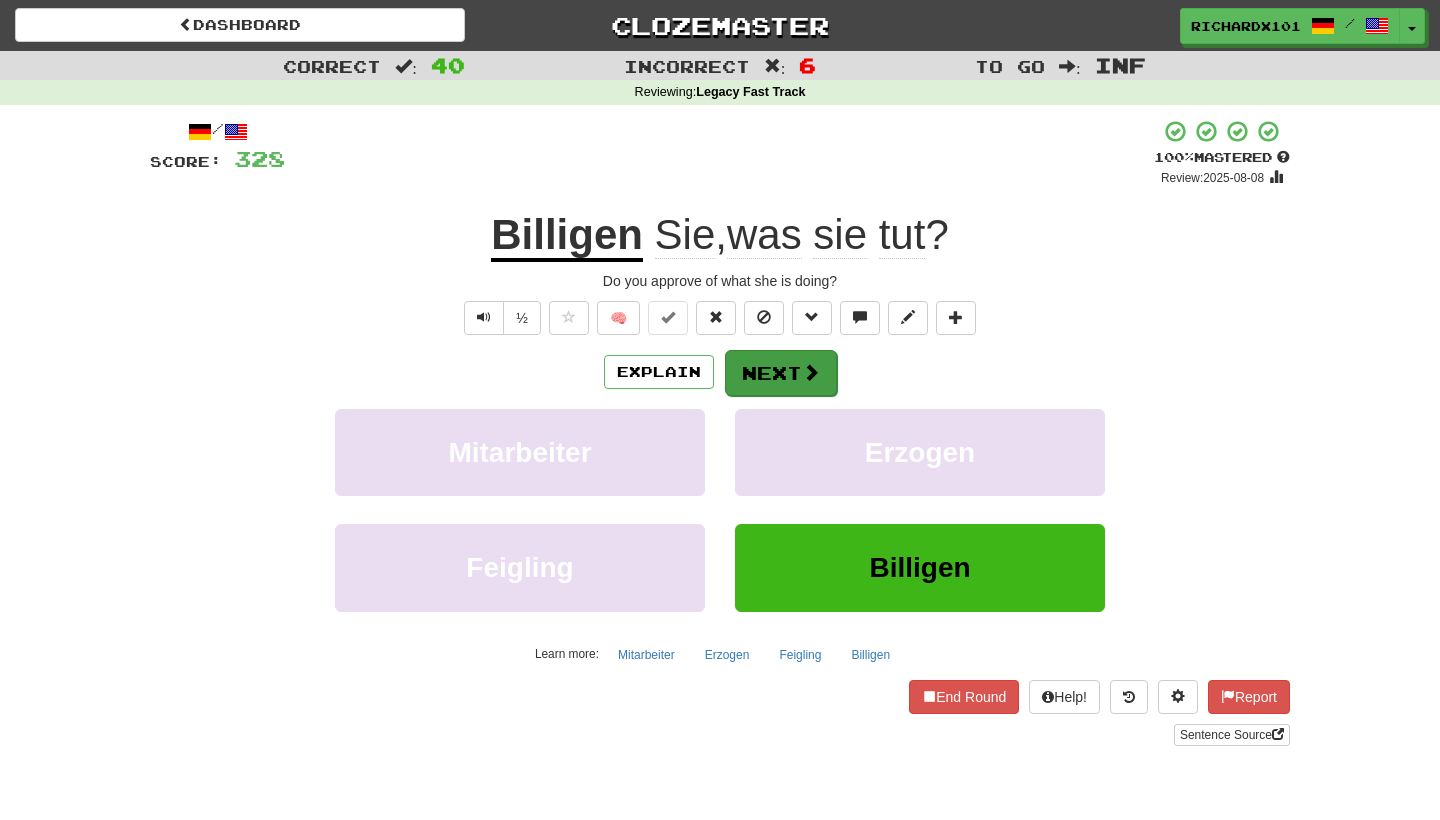 click on "Next" at bounding box center [781, 373] 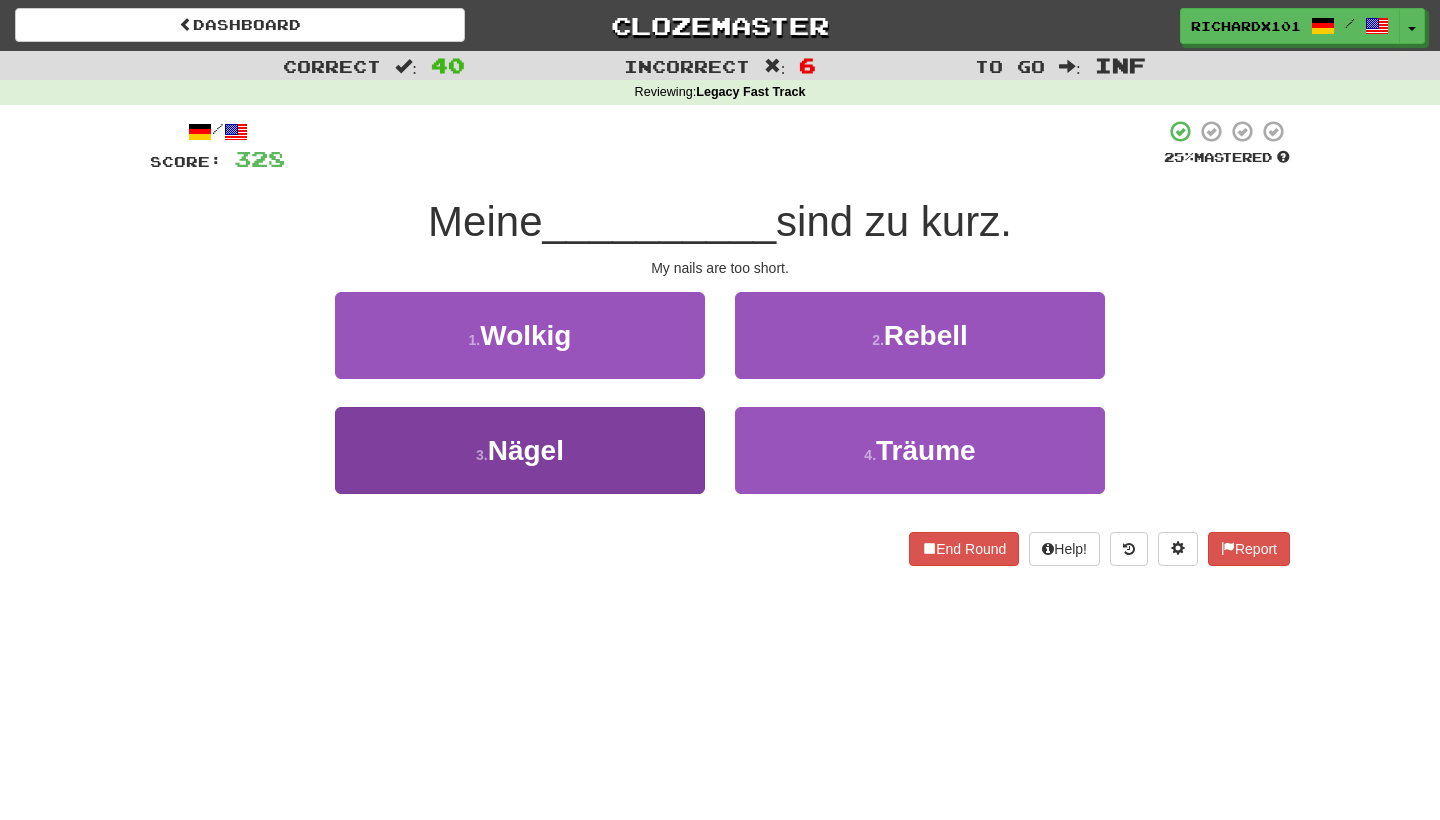 click on "3 .  Nägel" at bounding box center (520, 450) 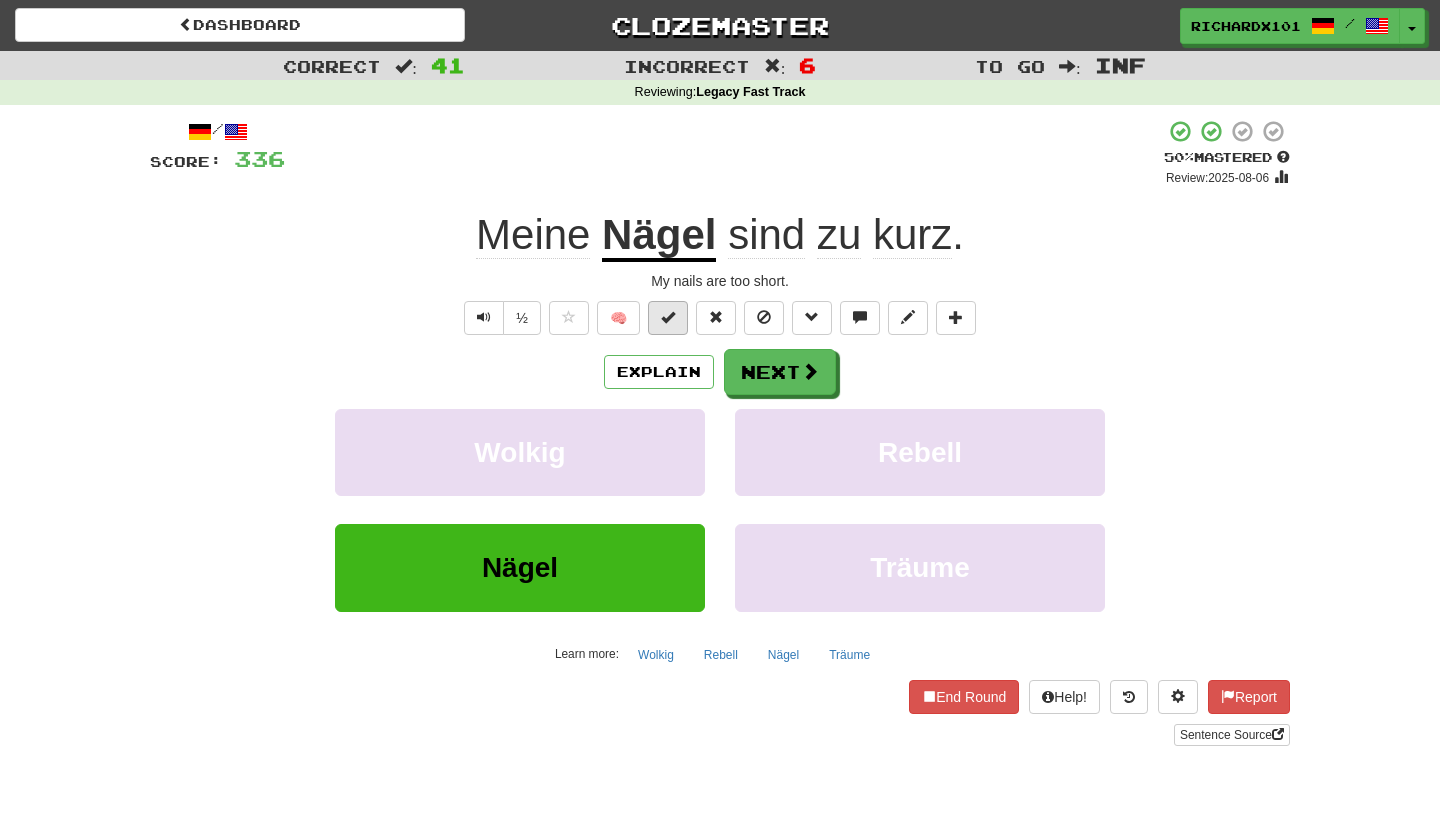 click at bounding box center (668, 317) 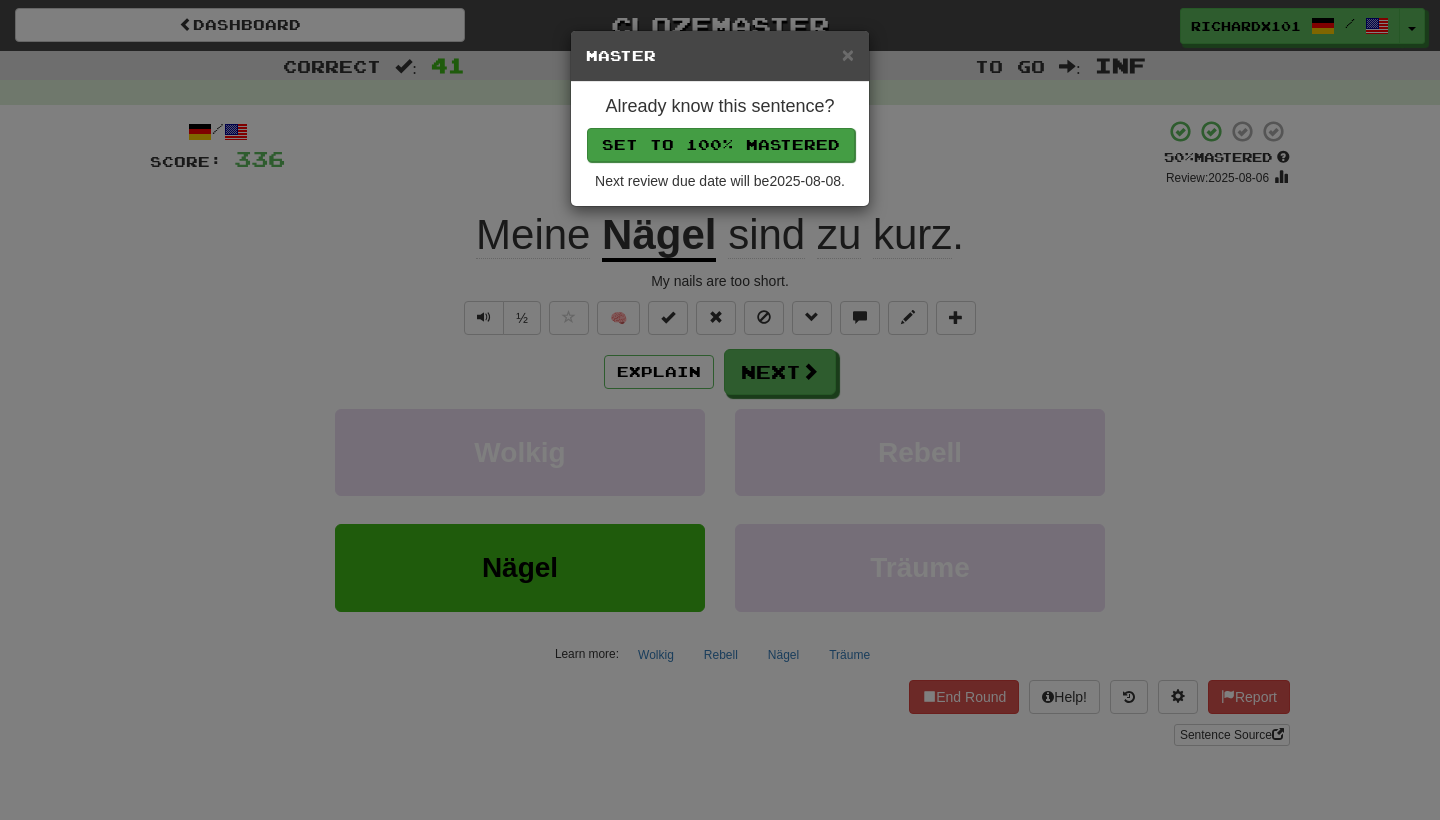 click on "Set to 100% Mastered" at bounding box center (721, 145) 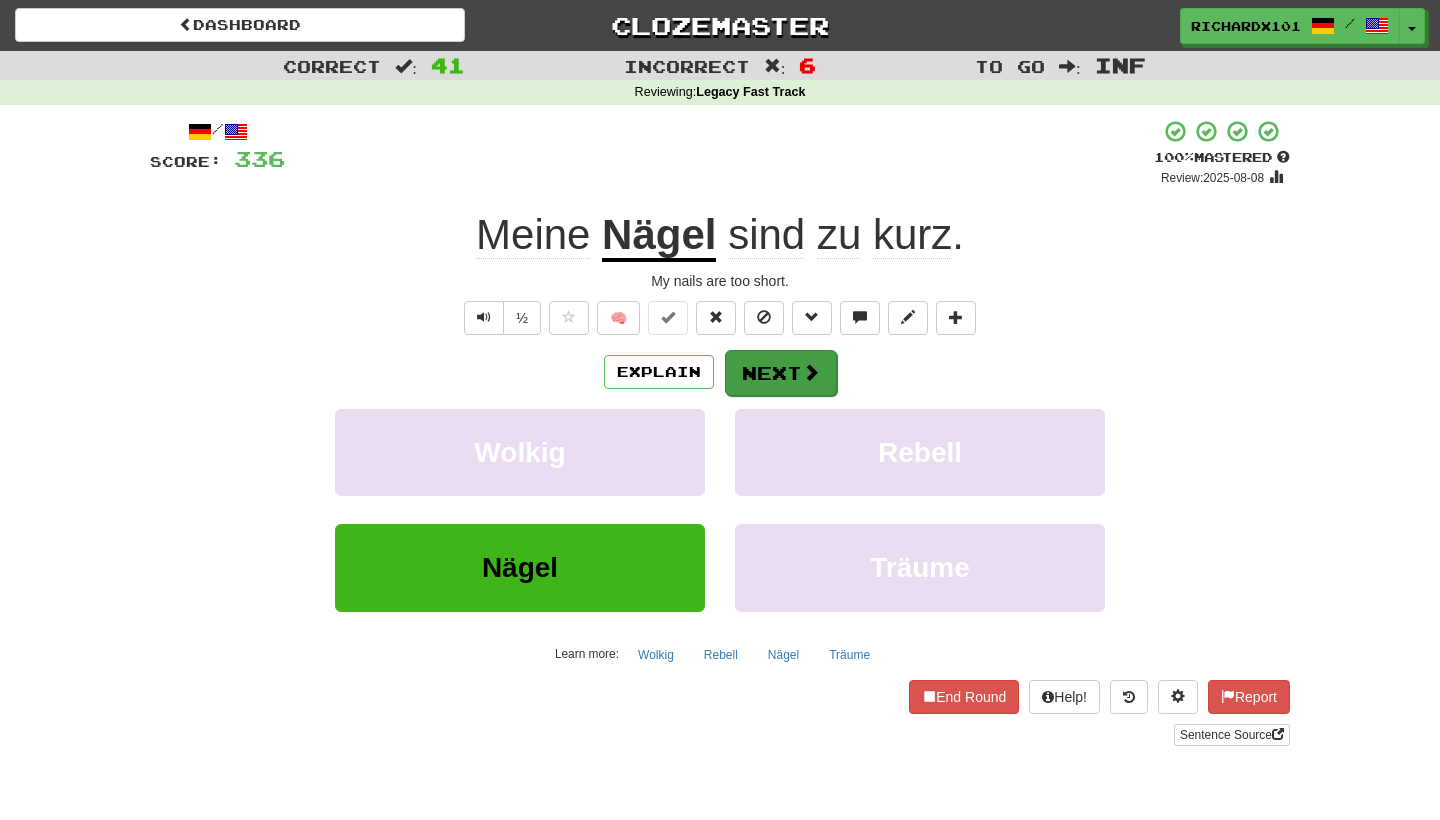 click on "Next" at bounding box center (781, 373) 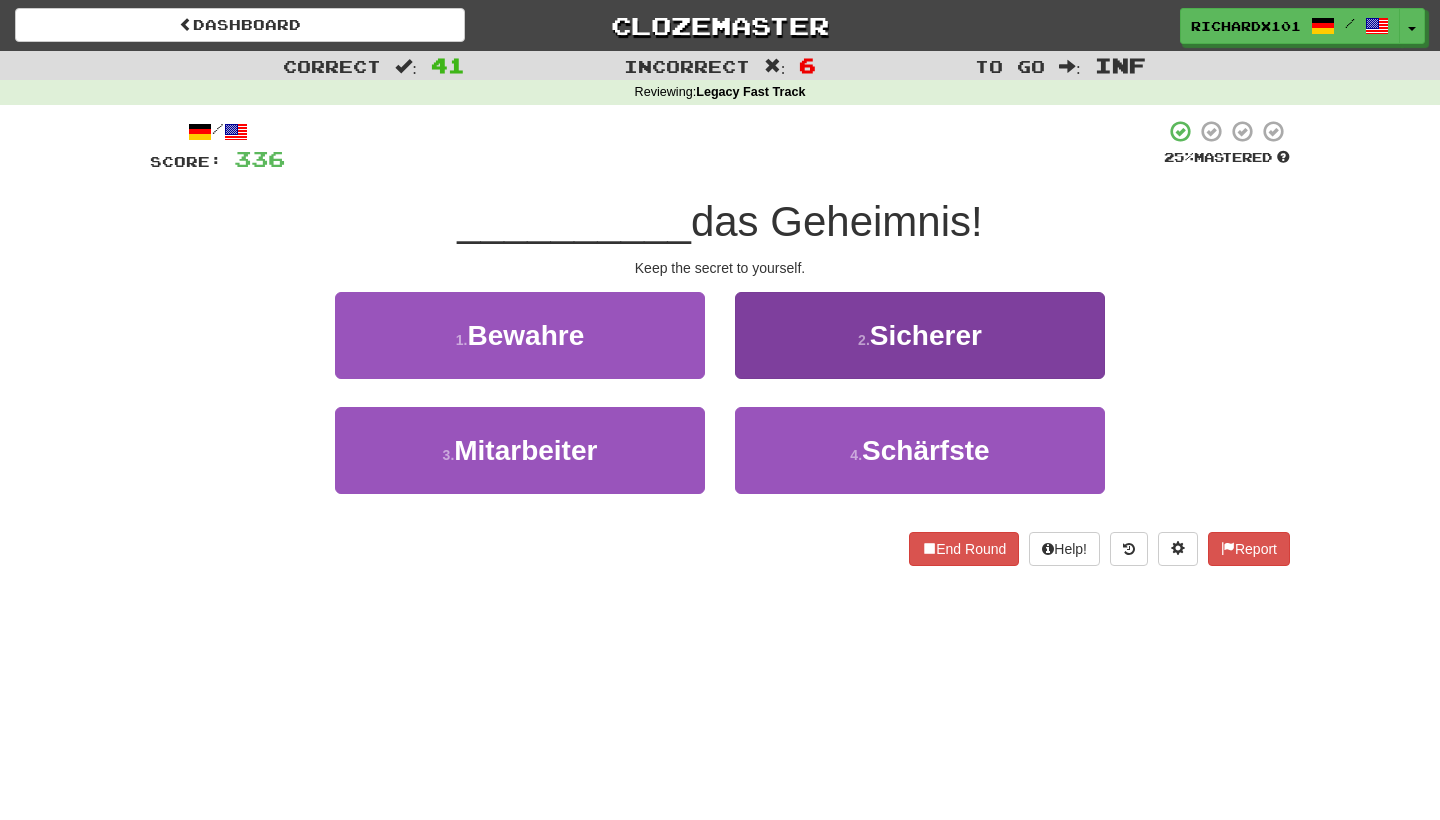 click on "2 .  Sicherer" at bounding box center (920, 335) 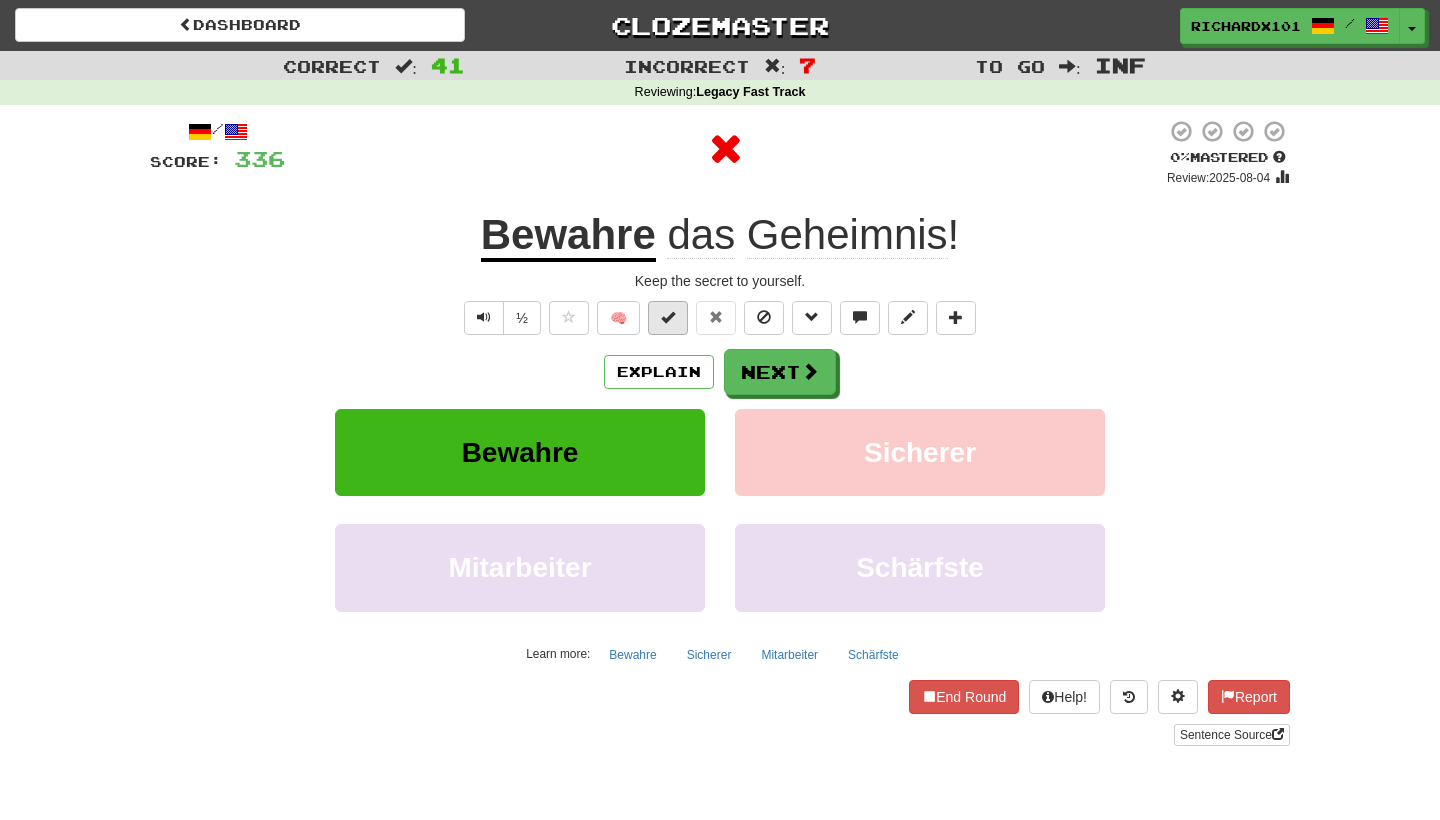 click at bounding box center (668, 318) 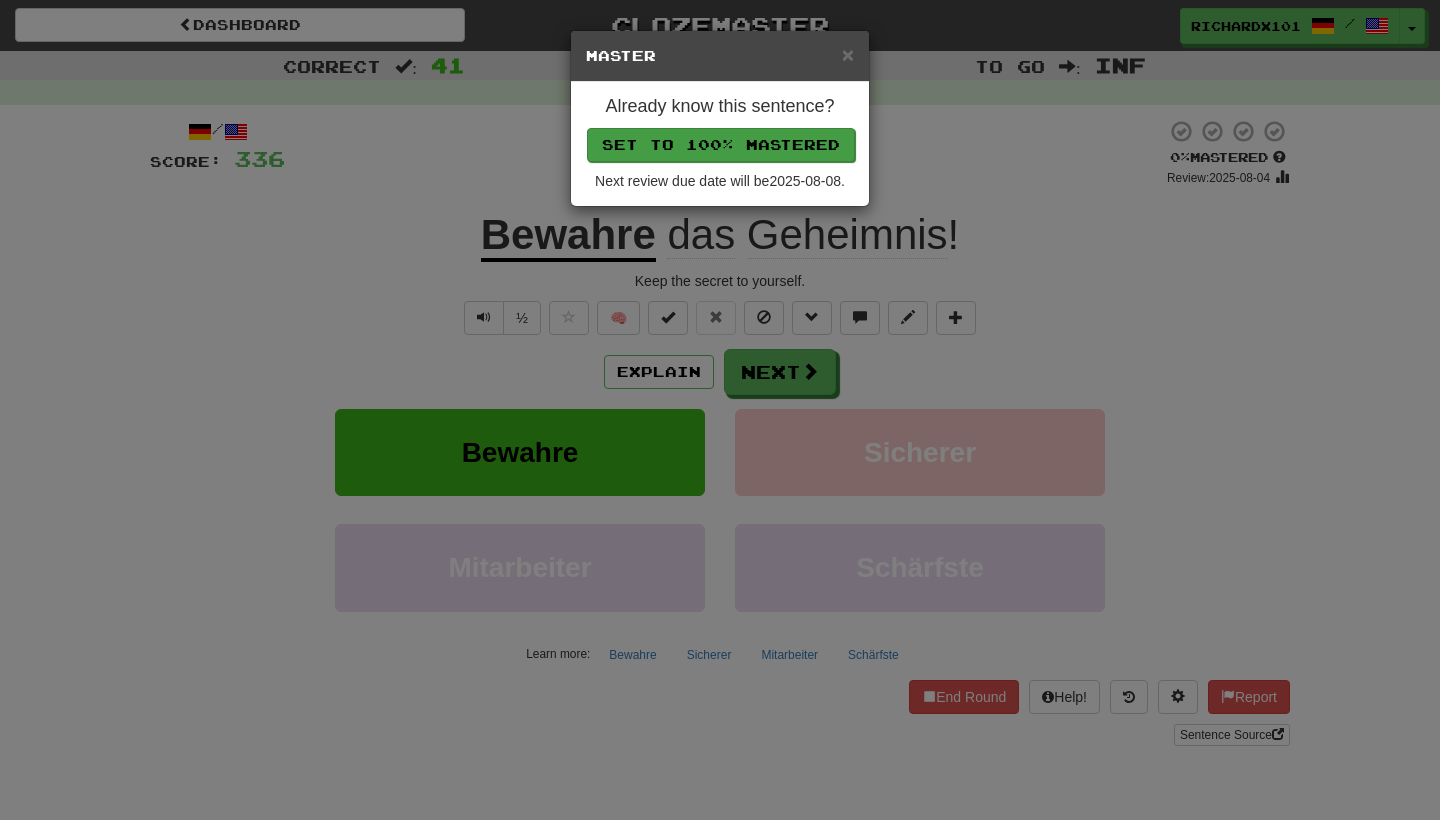 click on "Set to 100% Mastered" at bounding box center (721, 145) 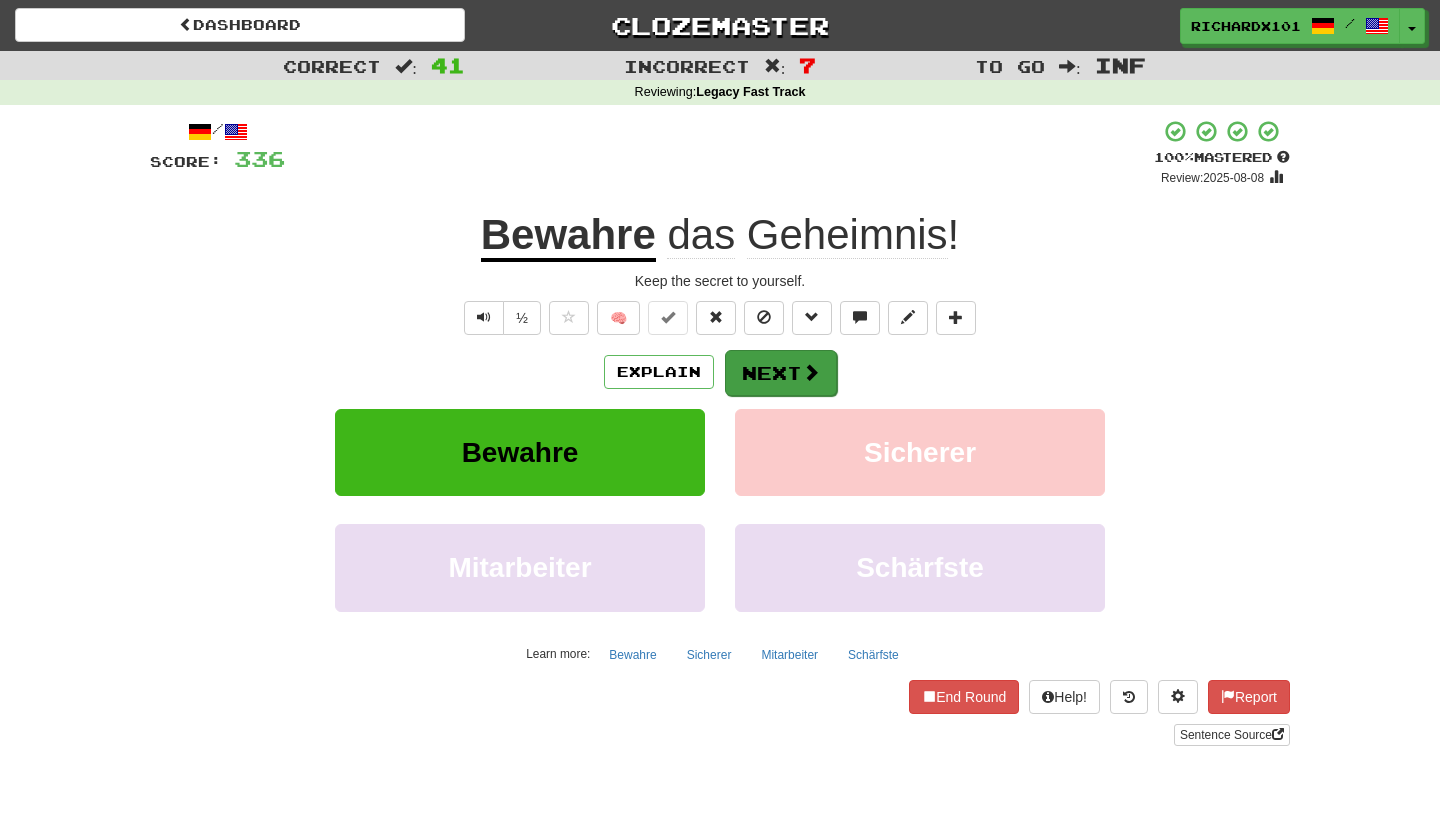 click on "Next" at bounding box center (781, 373) 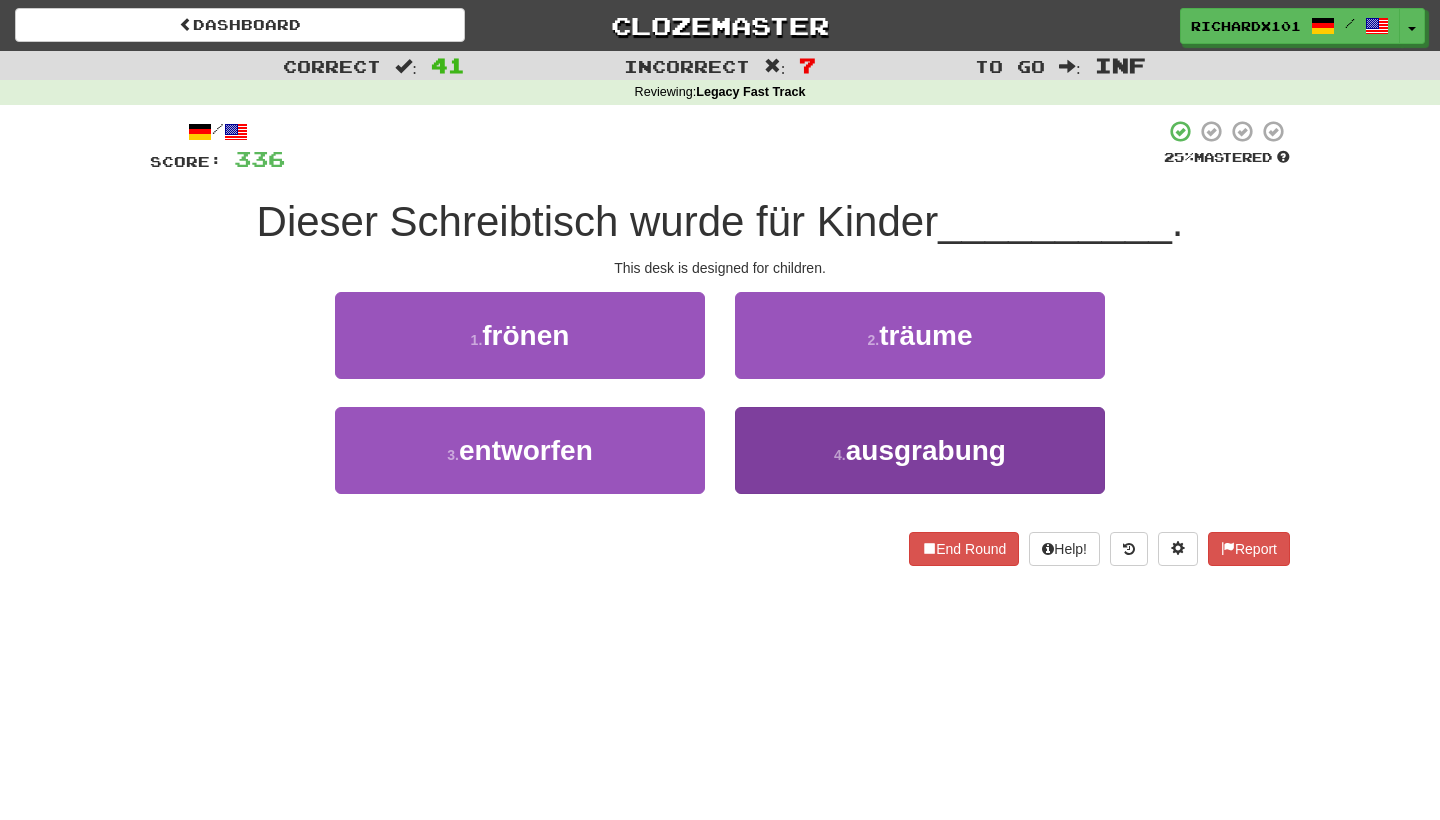 click on "4 .  ausgrabung" at bounding box center (920, 450) 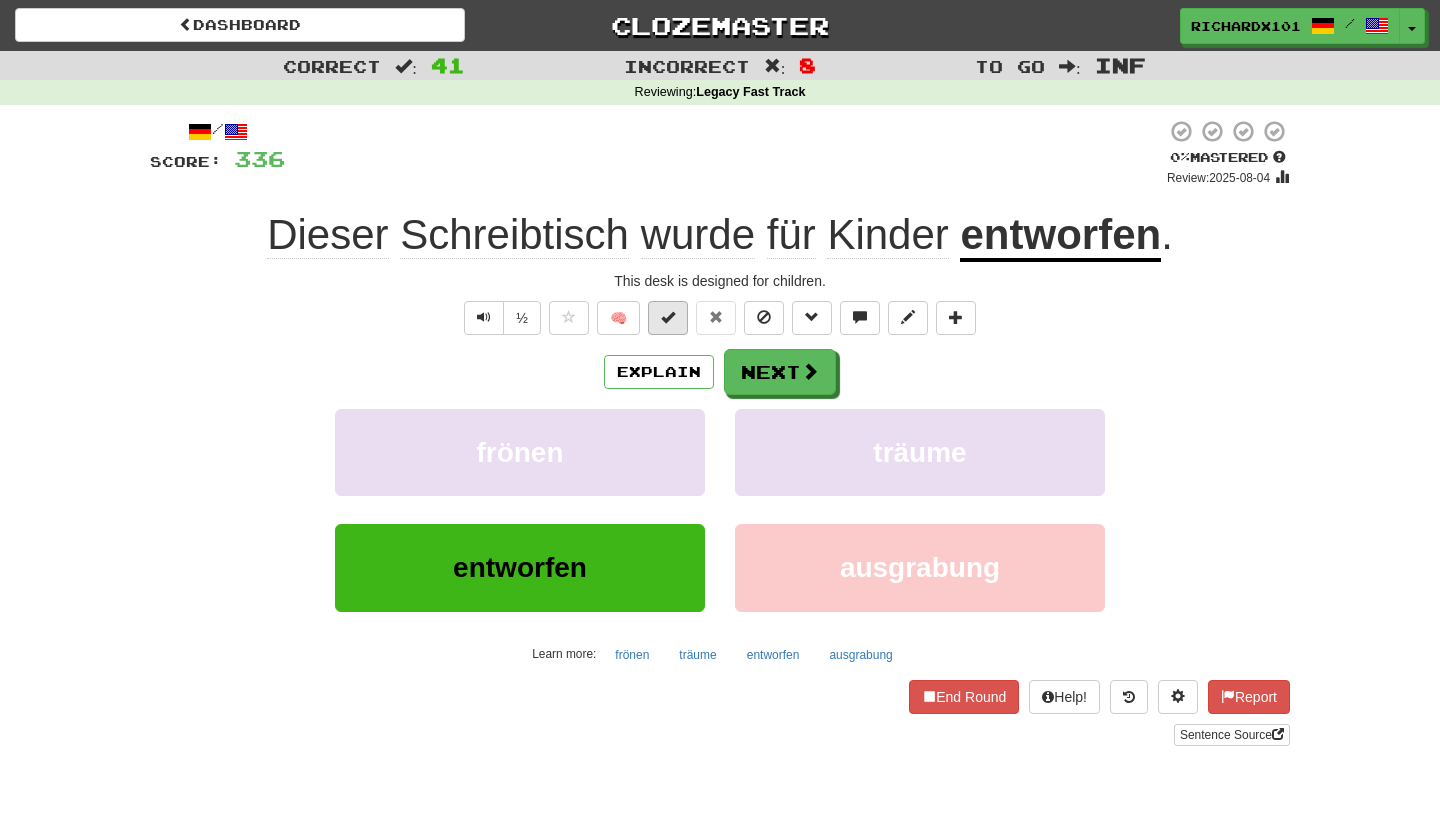 click at bounding box center (668, 317) 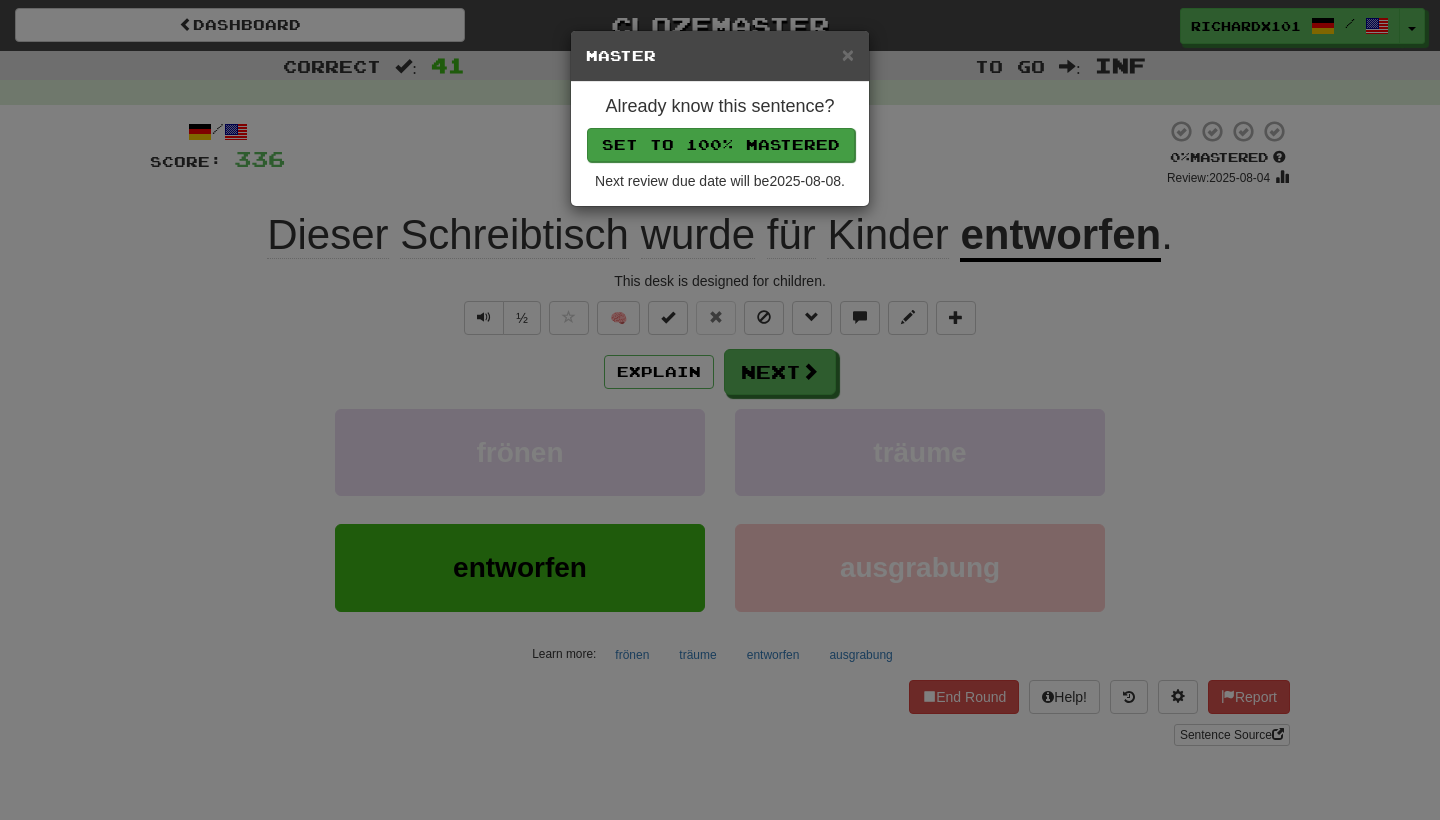 click on "Set to 100% Mastered" at bounding box center (721, 145) 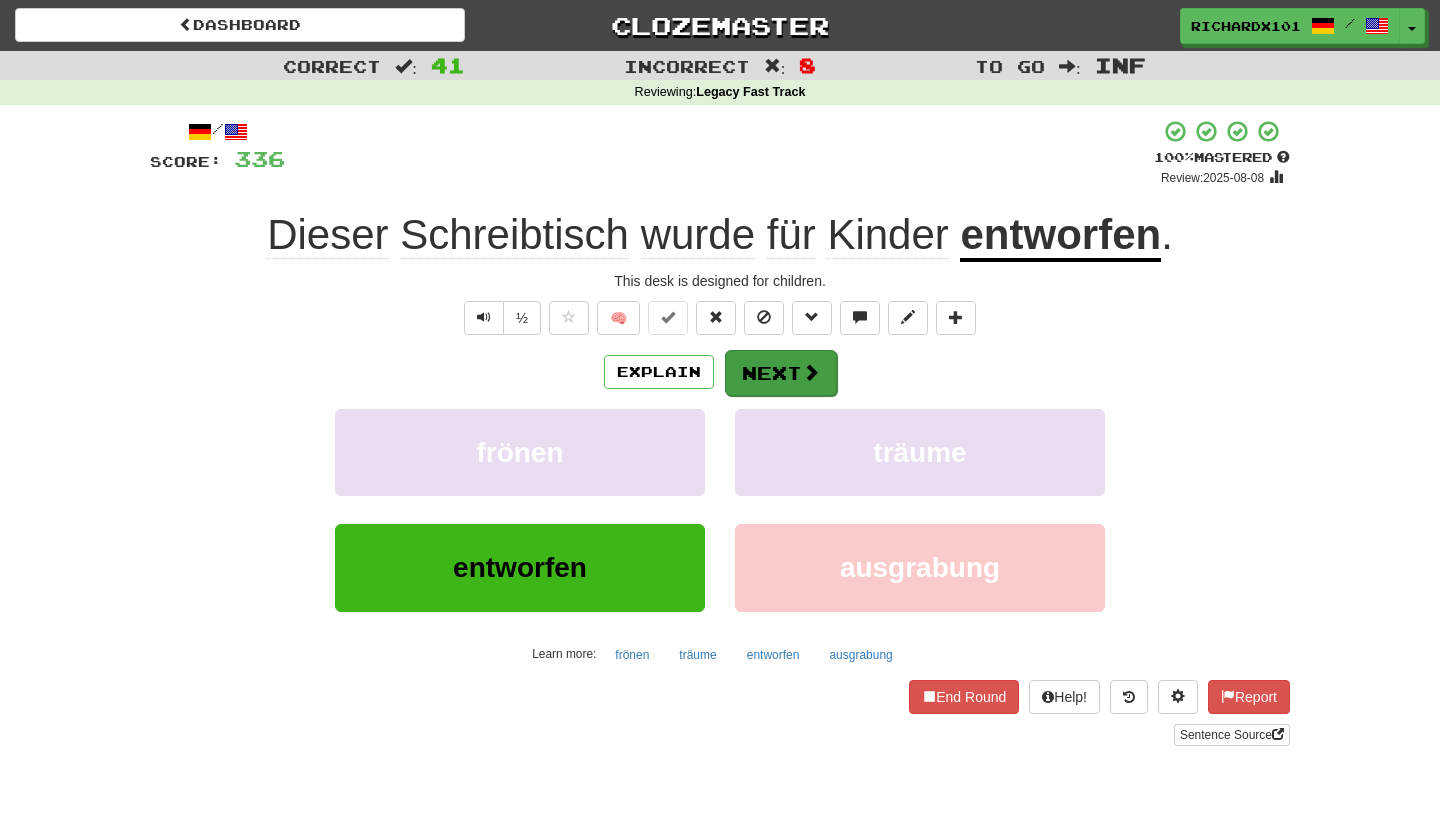 click on "Next" at bounding box center [781, 373] 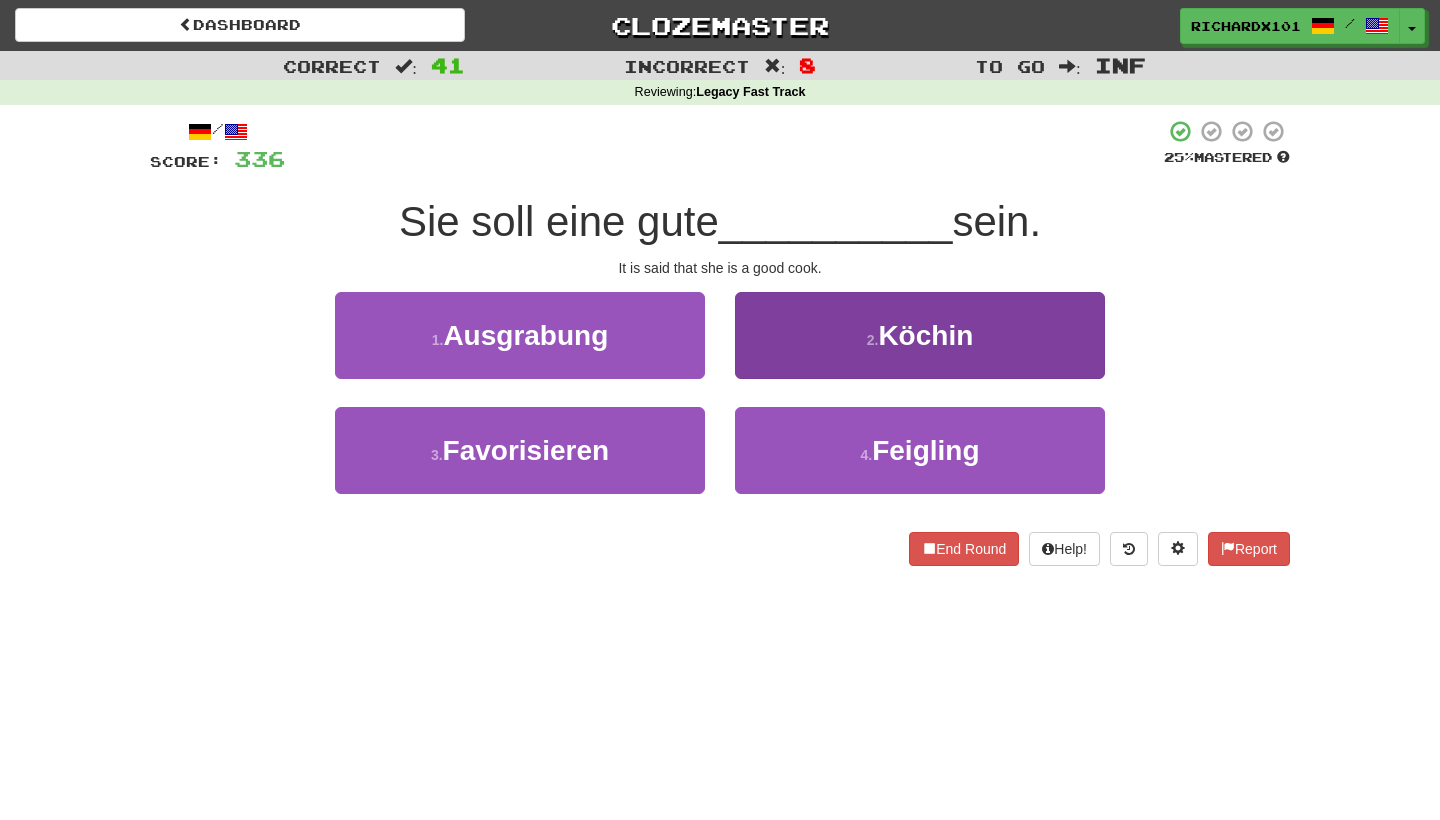 click on "2 .  Köchin" at bounding box center (920, 335) 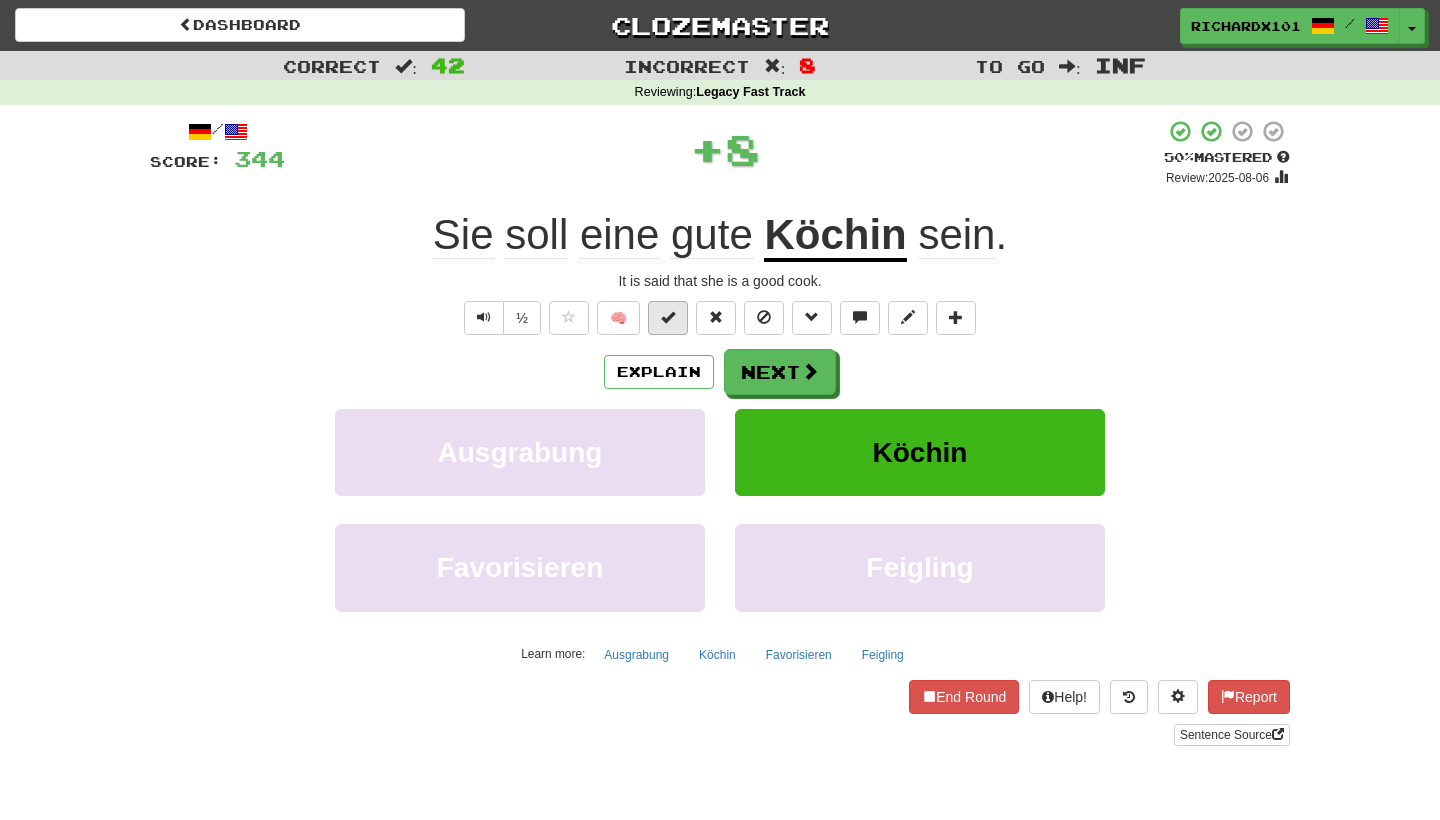 click at bounding box center [668, 318] 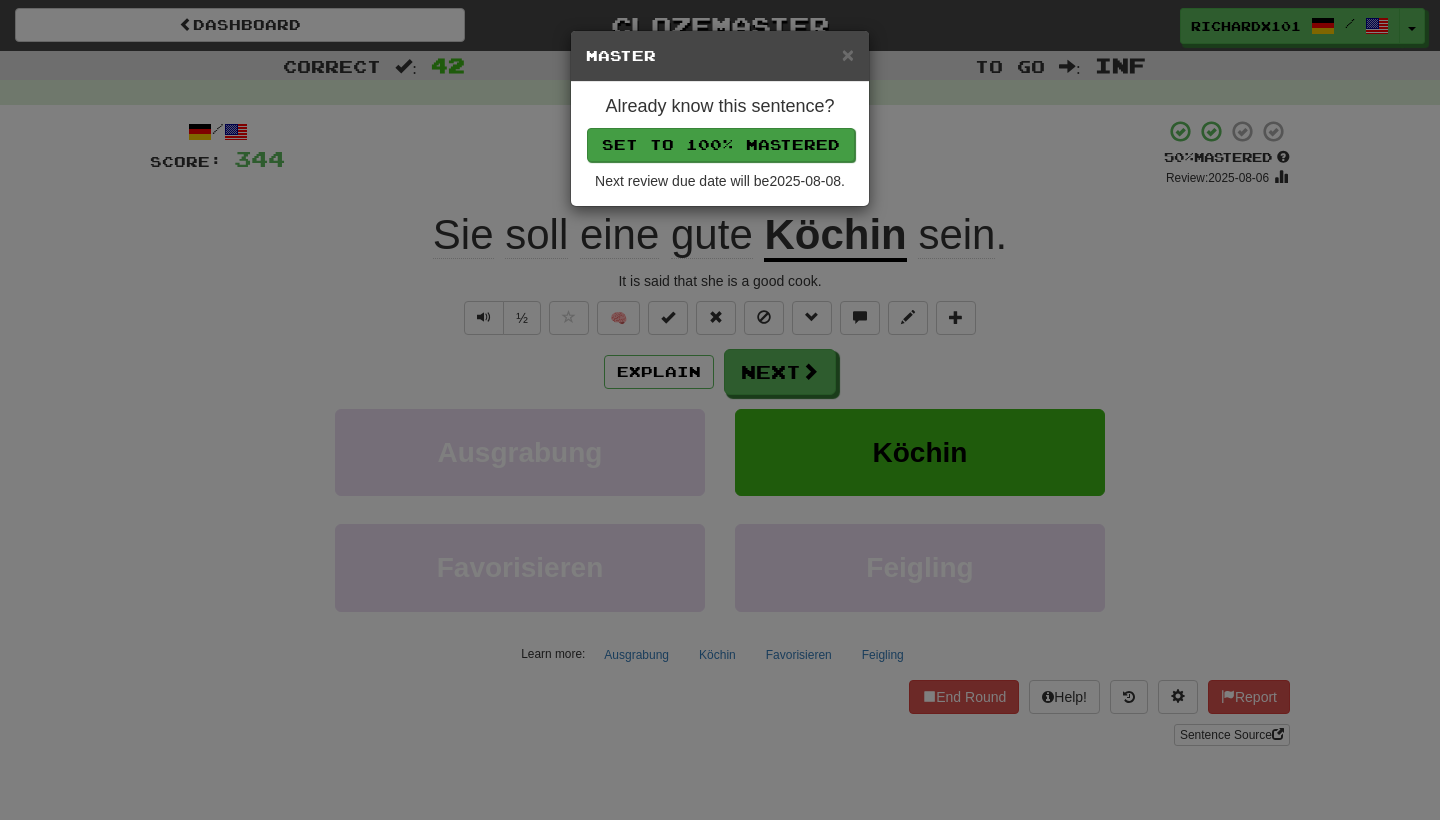 click on "Set to 100% Mastered" at bounding box center (721, 145) 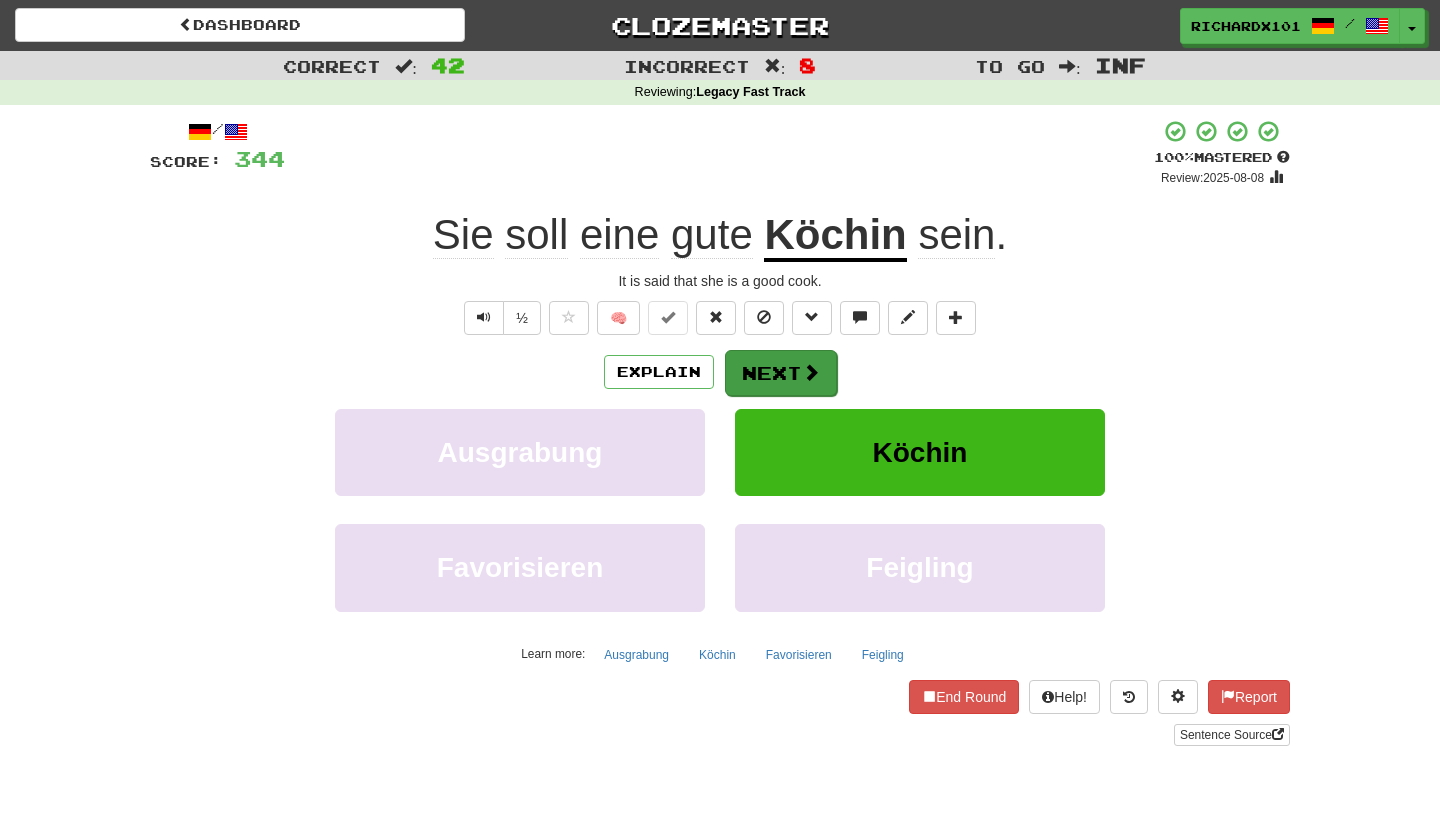 click on "Next" at bounding box center [781, 373] 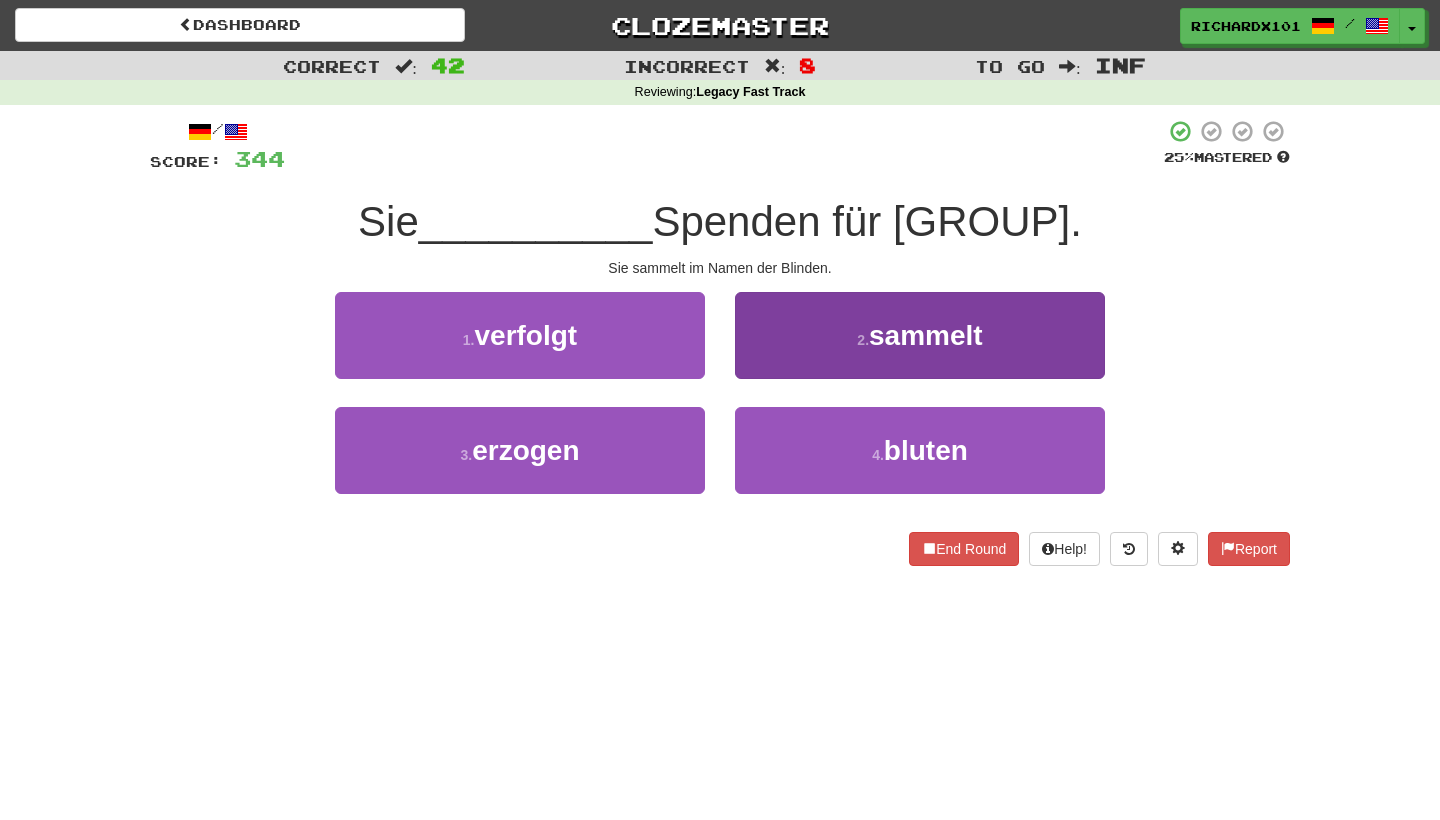click on "2 .  sammelt" at bounding box center [920, 335] 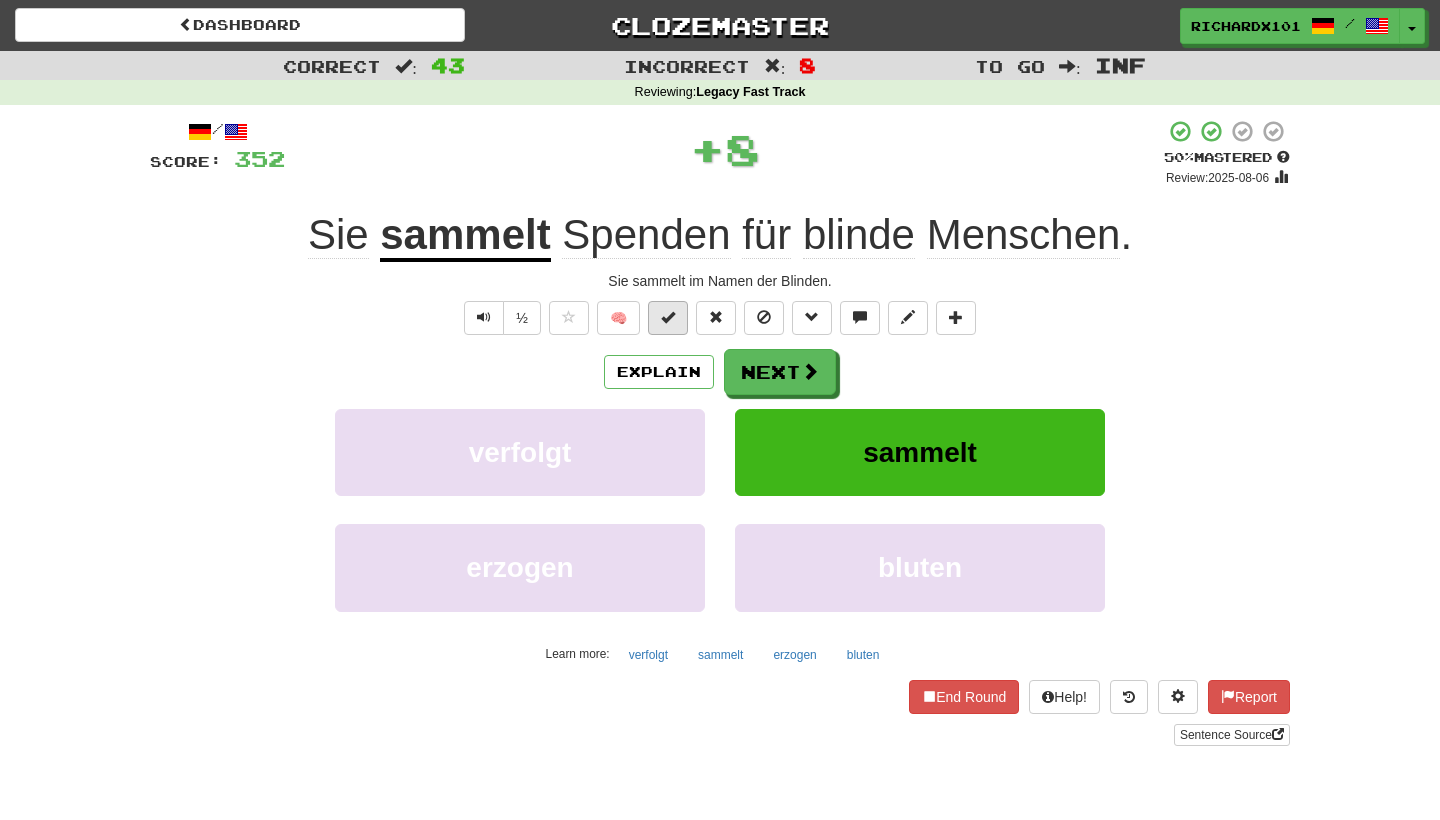 click at bounding box center [668, 317] 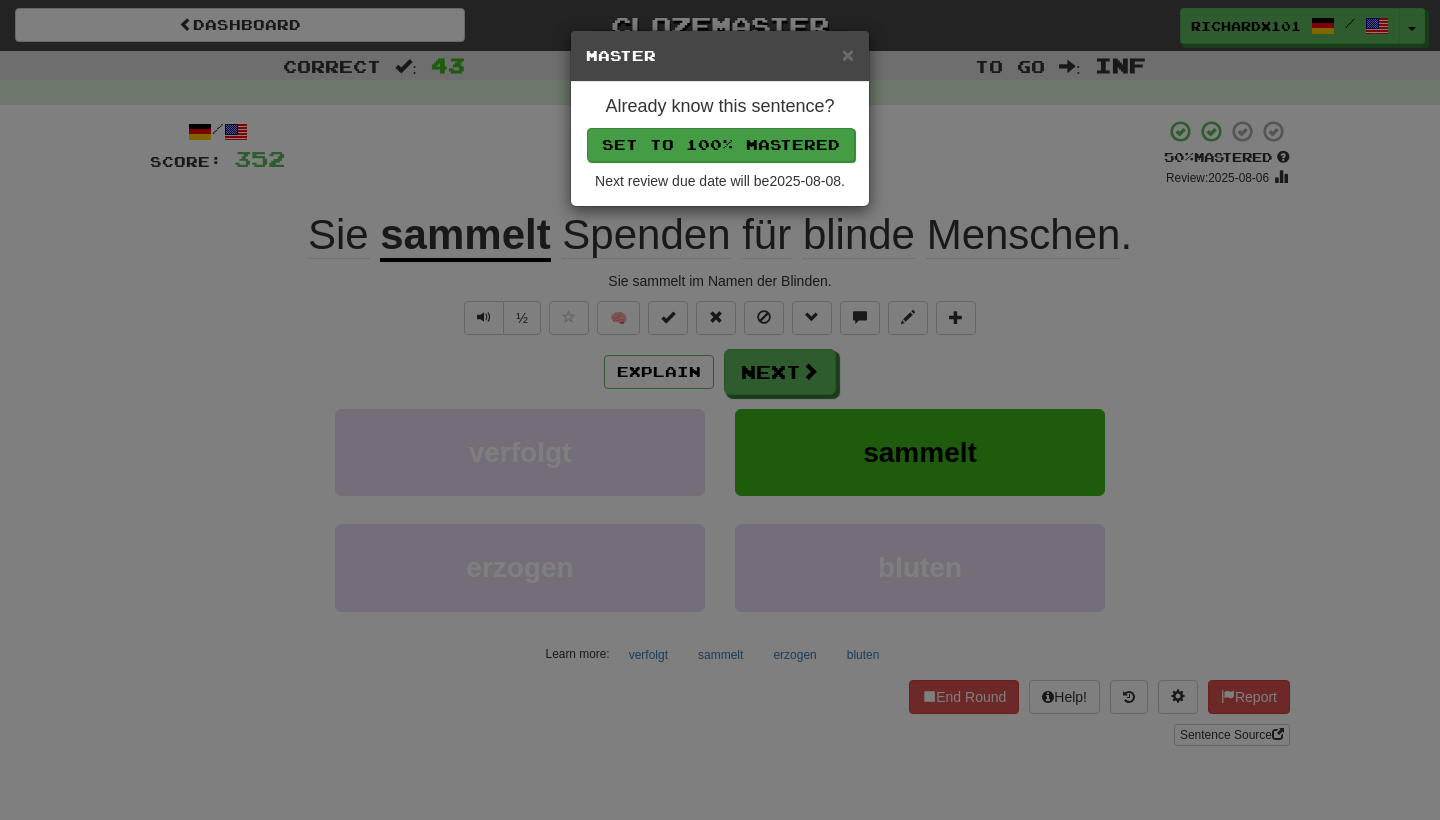 click on "Set to 100% Mastered" at bounding box center [721, 145] 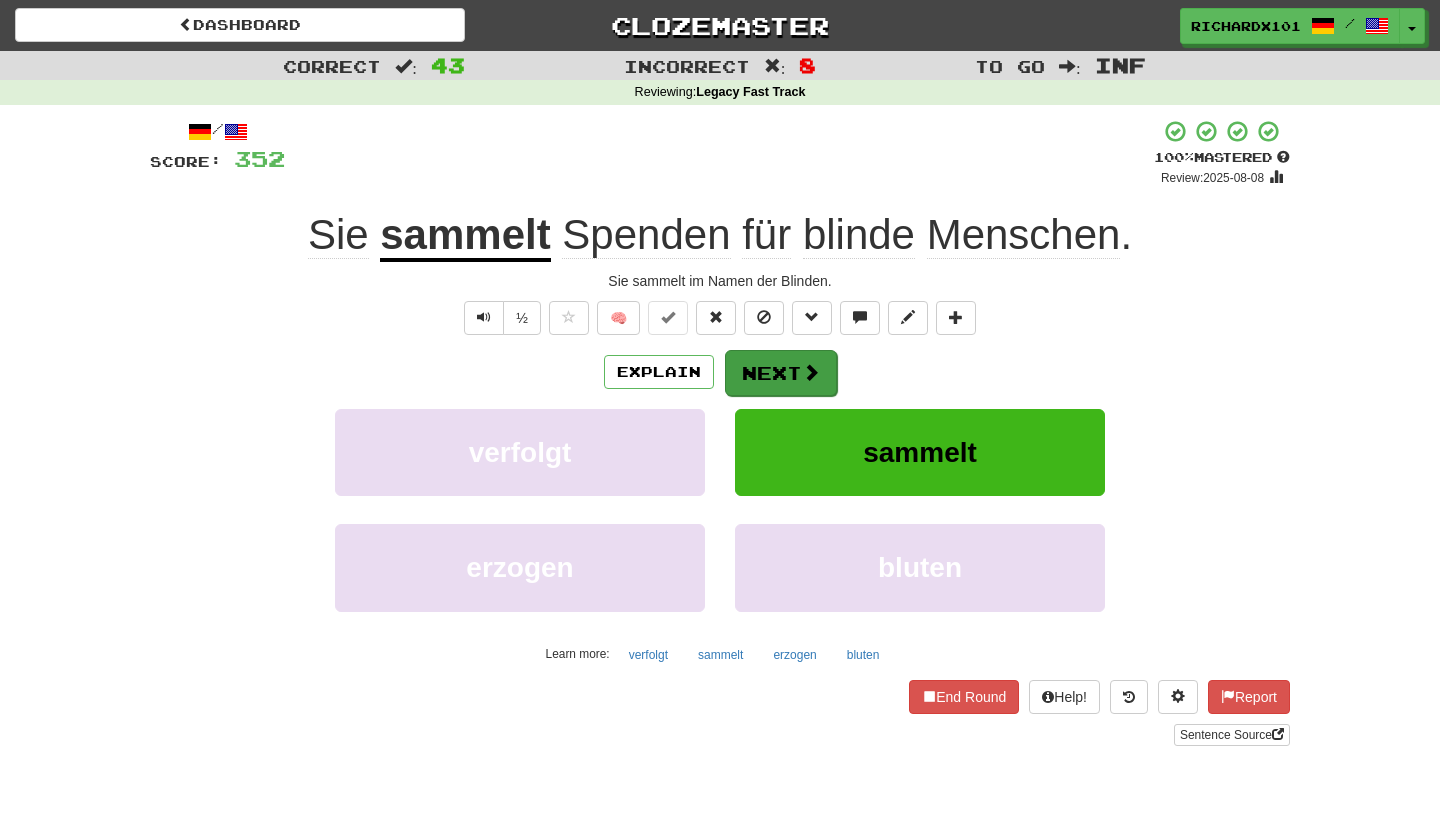 click on "Next" at bounding box center [781, 373] 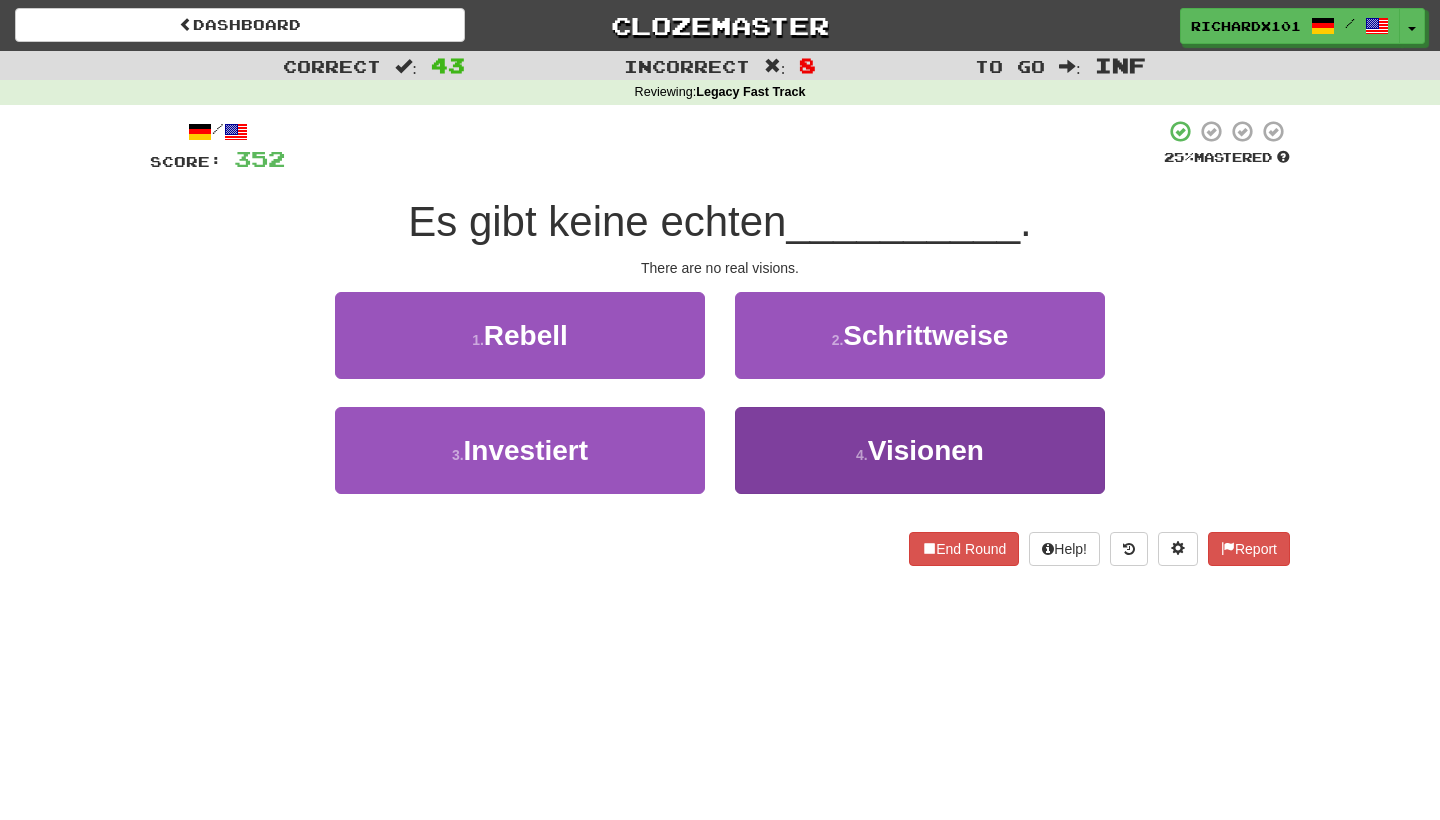click on "4 .  Visionen" at bounding box center (920, 450) 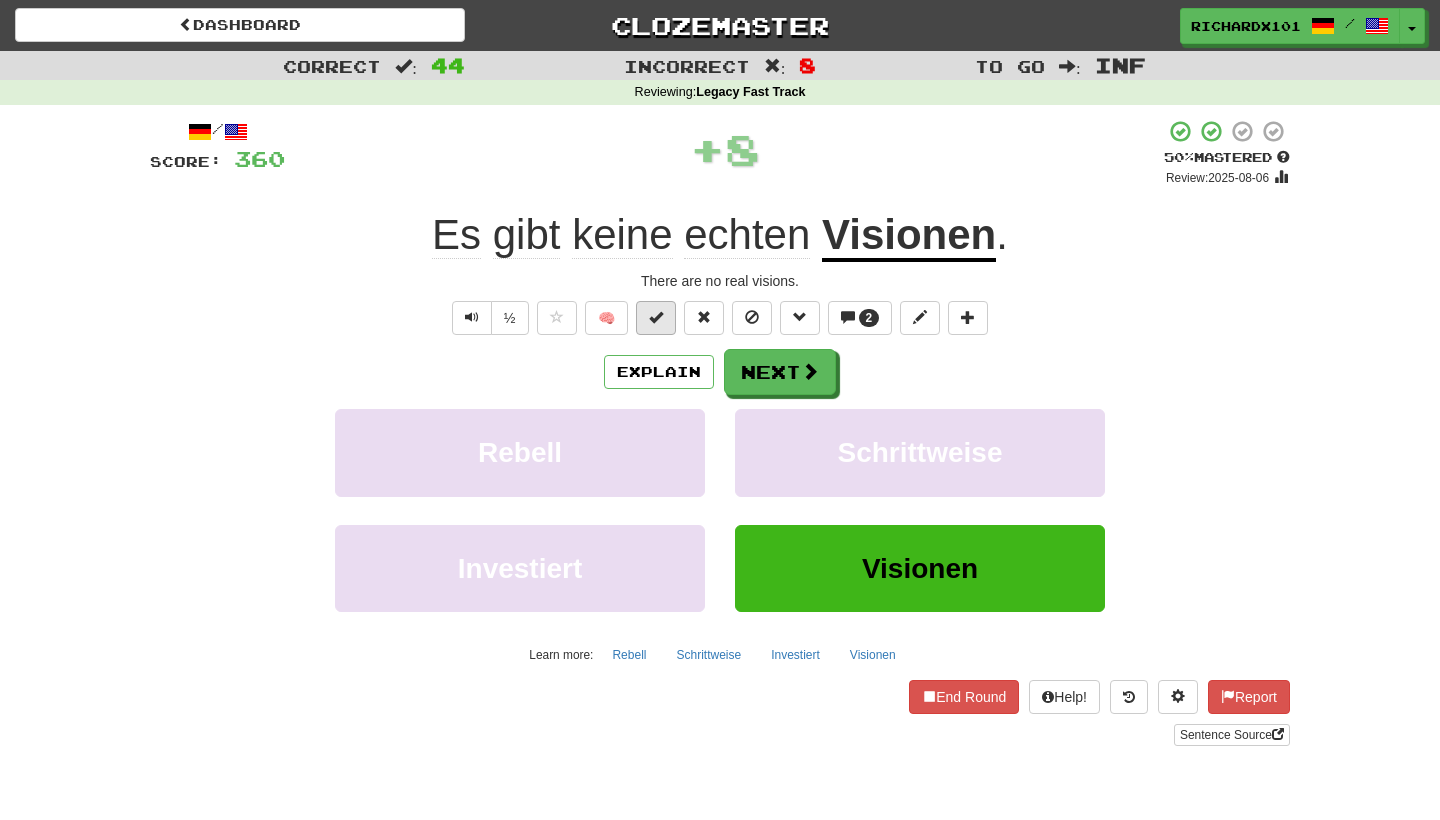 click at bounding box center (656, 318) 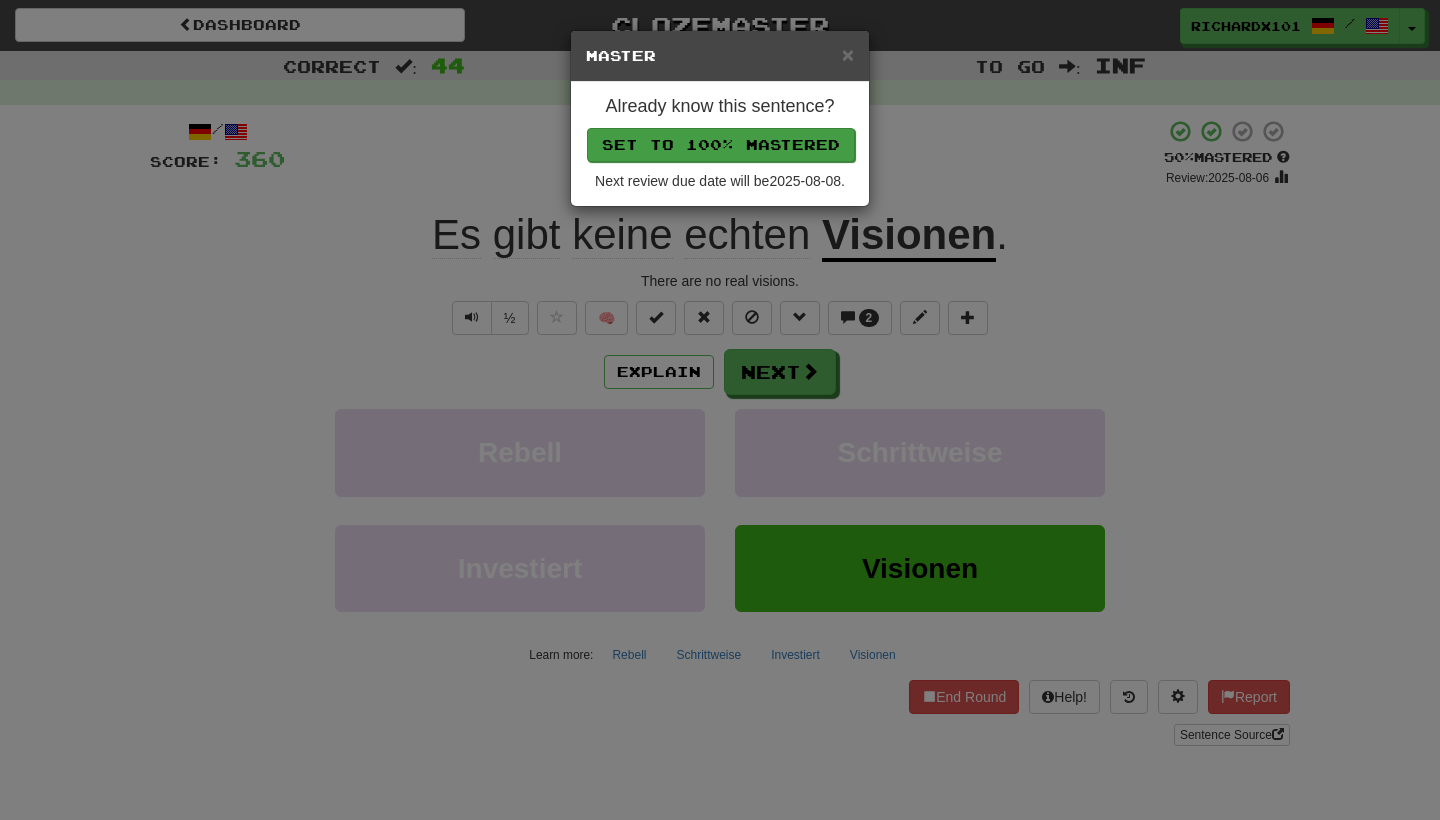 click on "Set to 100% Mastered" at bounding box center (721, 145) 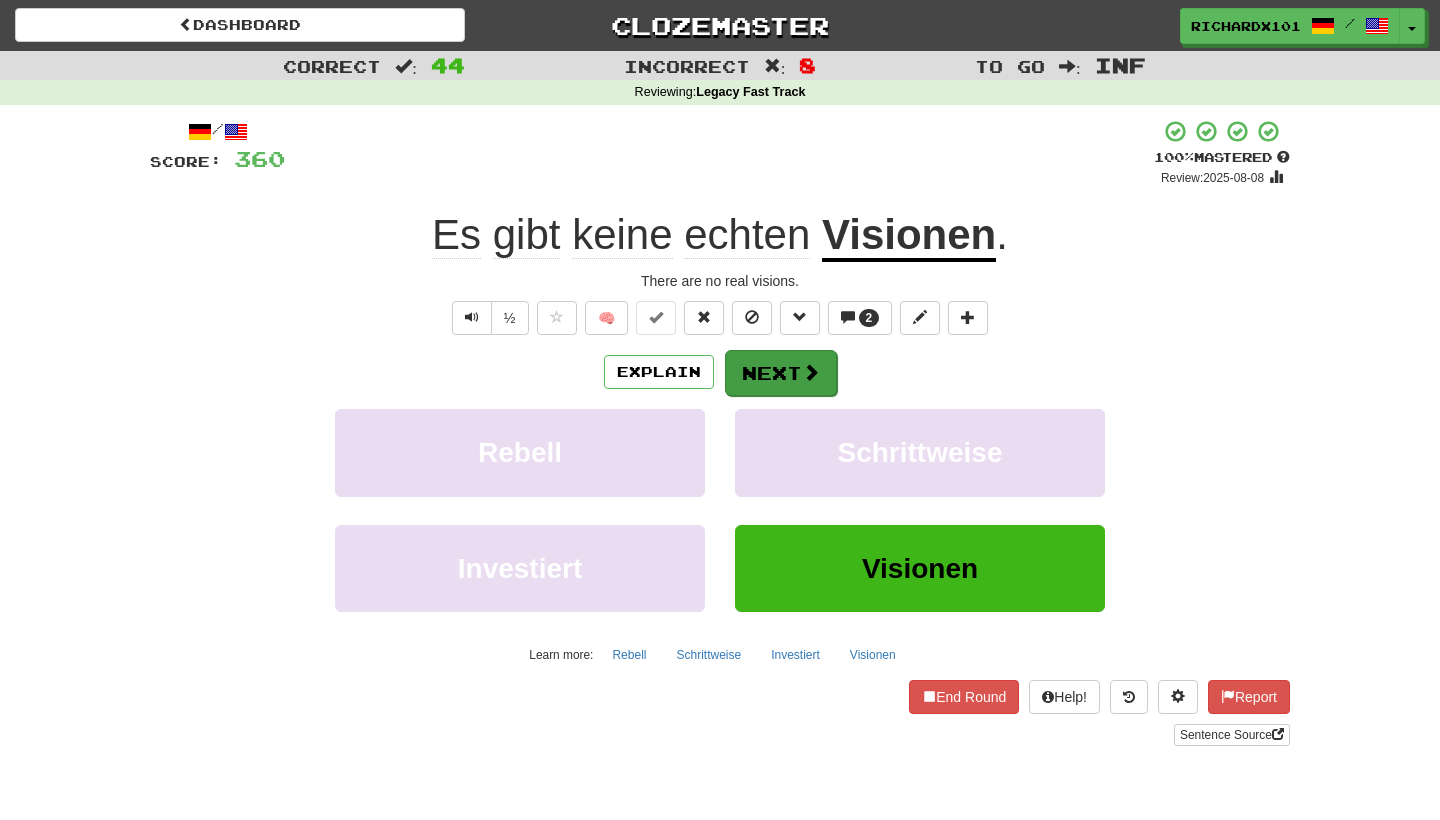 click on "Next" at bounding box center [781, 373] 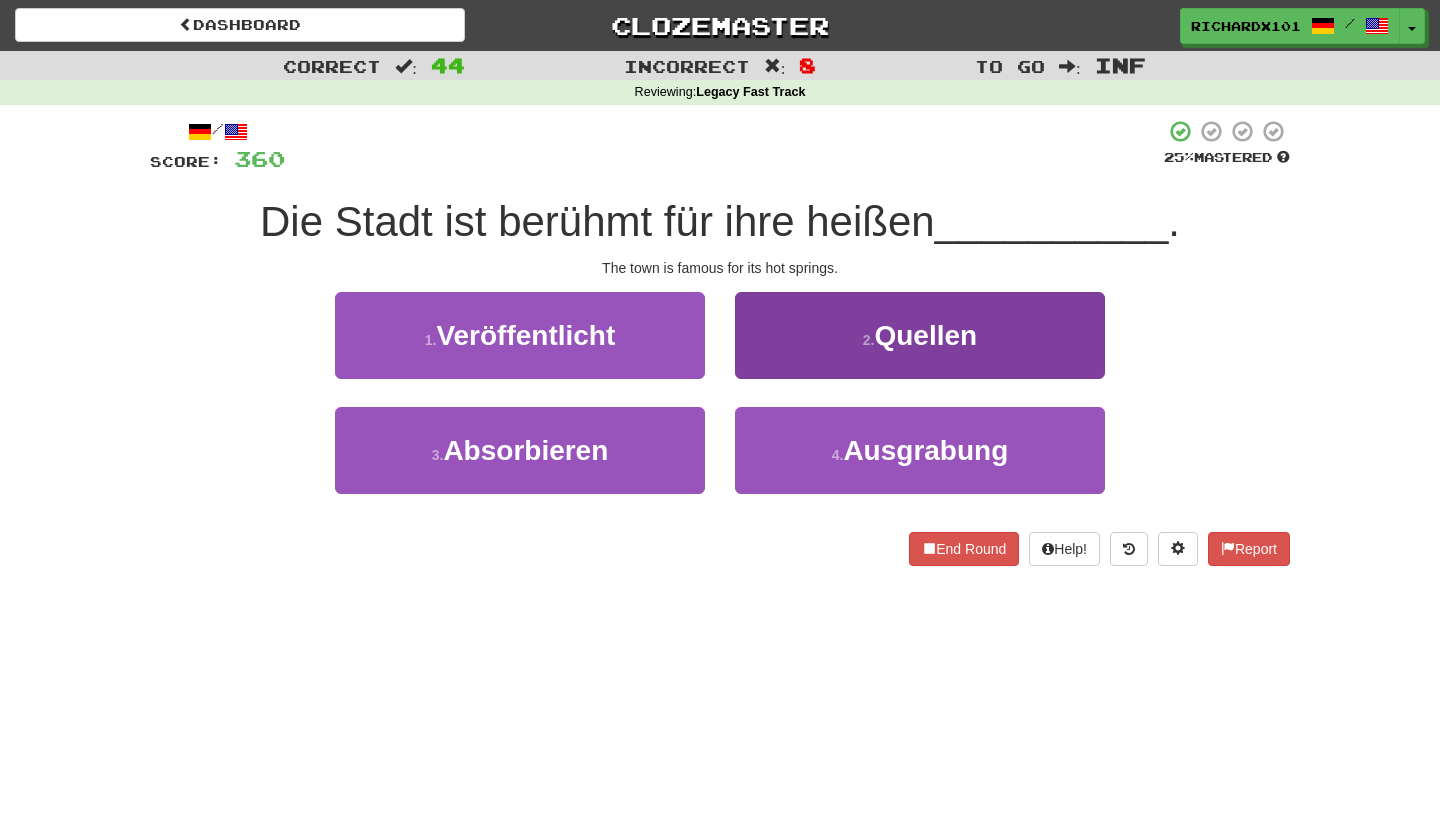 click on "2 .  Quellen" at bounding box center [920, 335] 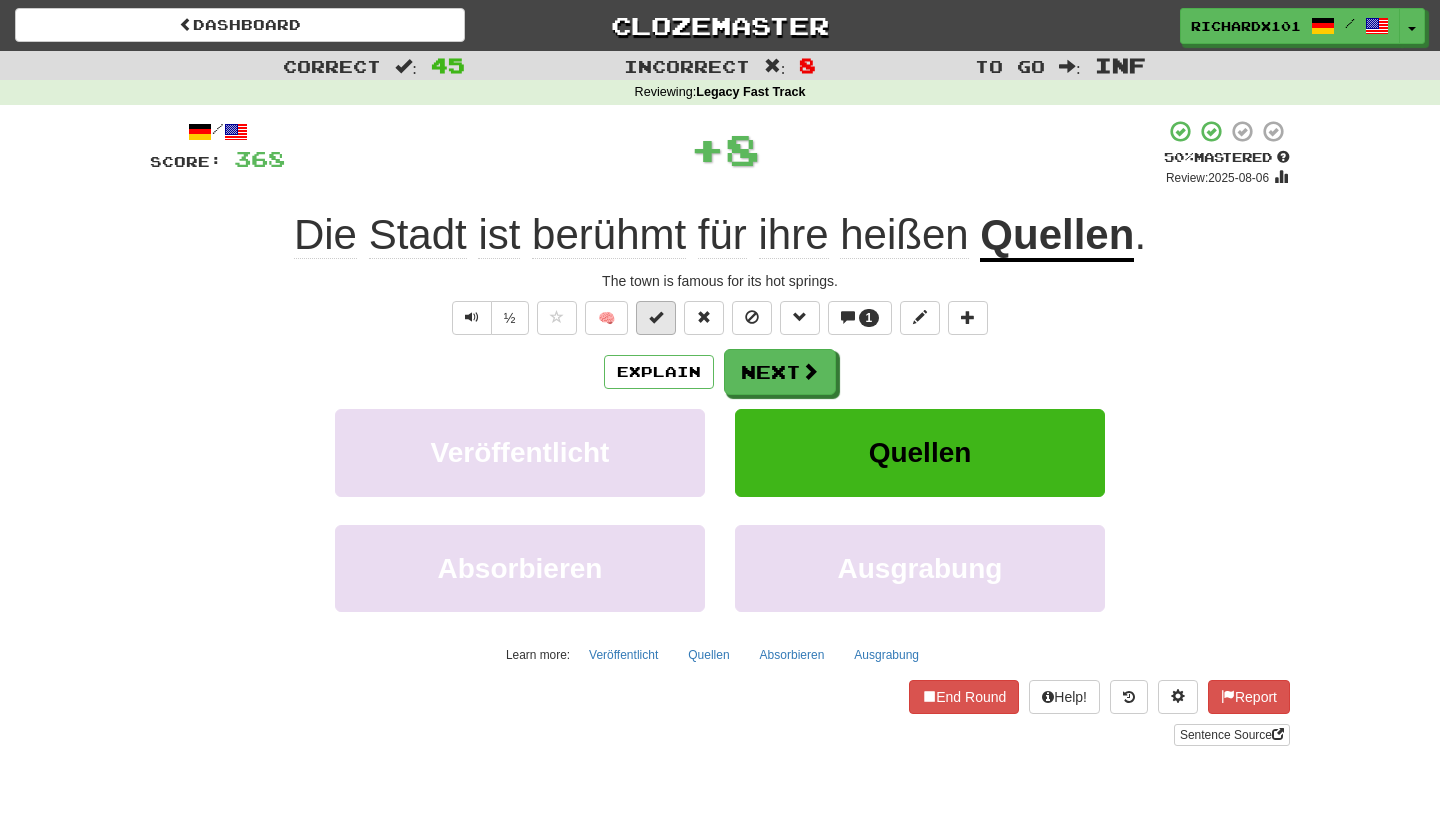 click at bounding box center (656, 318) 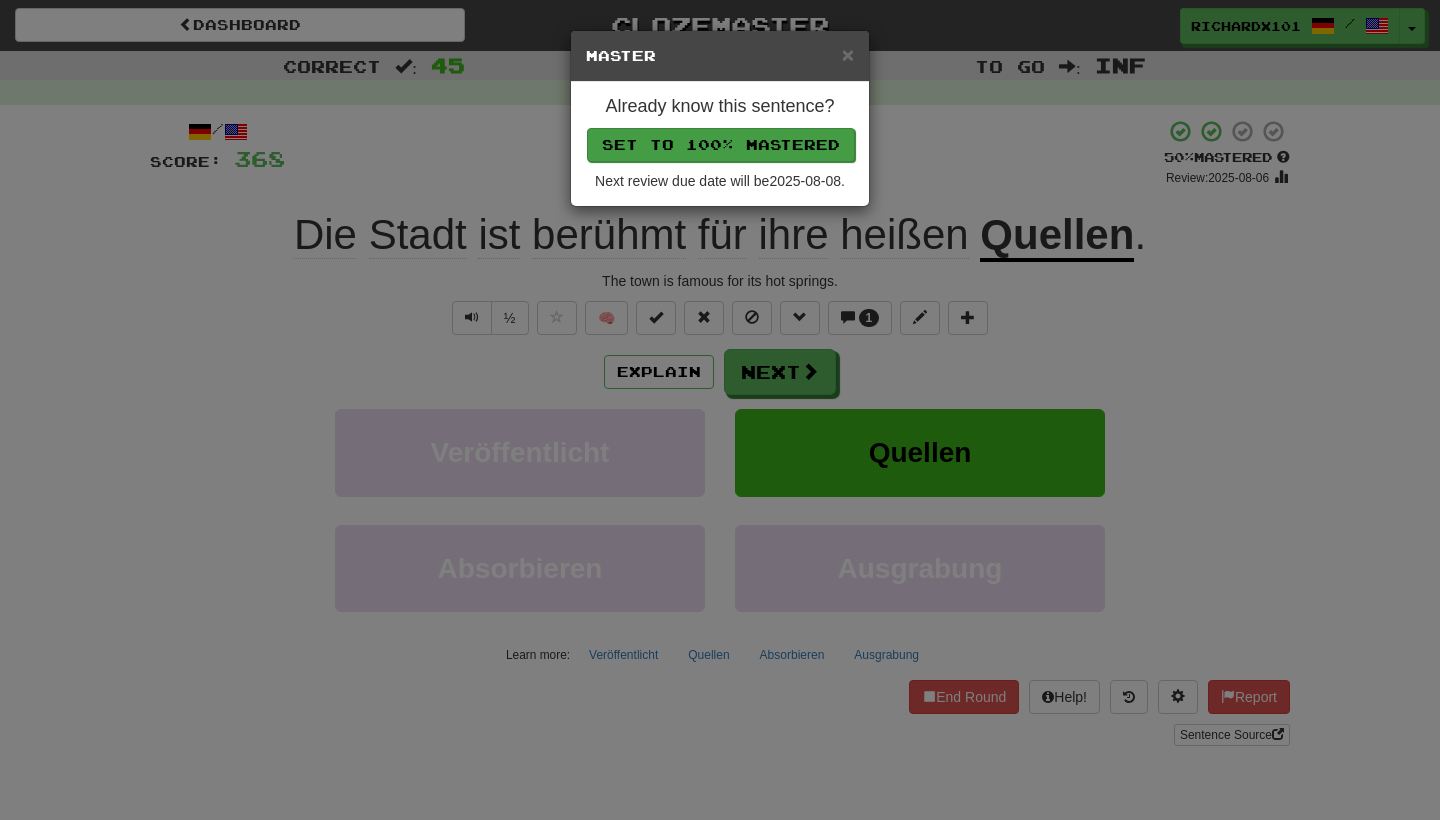 click on "Set to 100% Mastered" at bounding box center (721, 145) 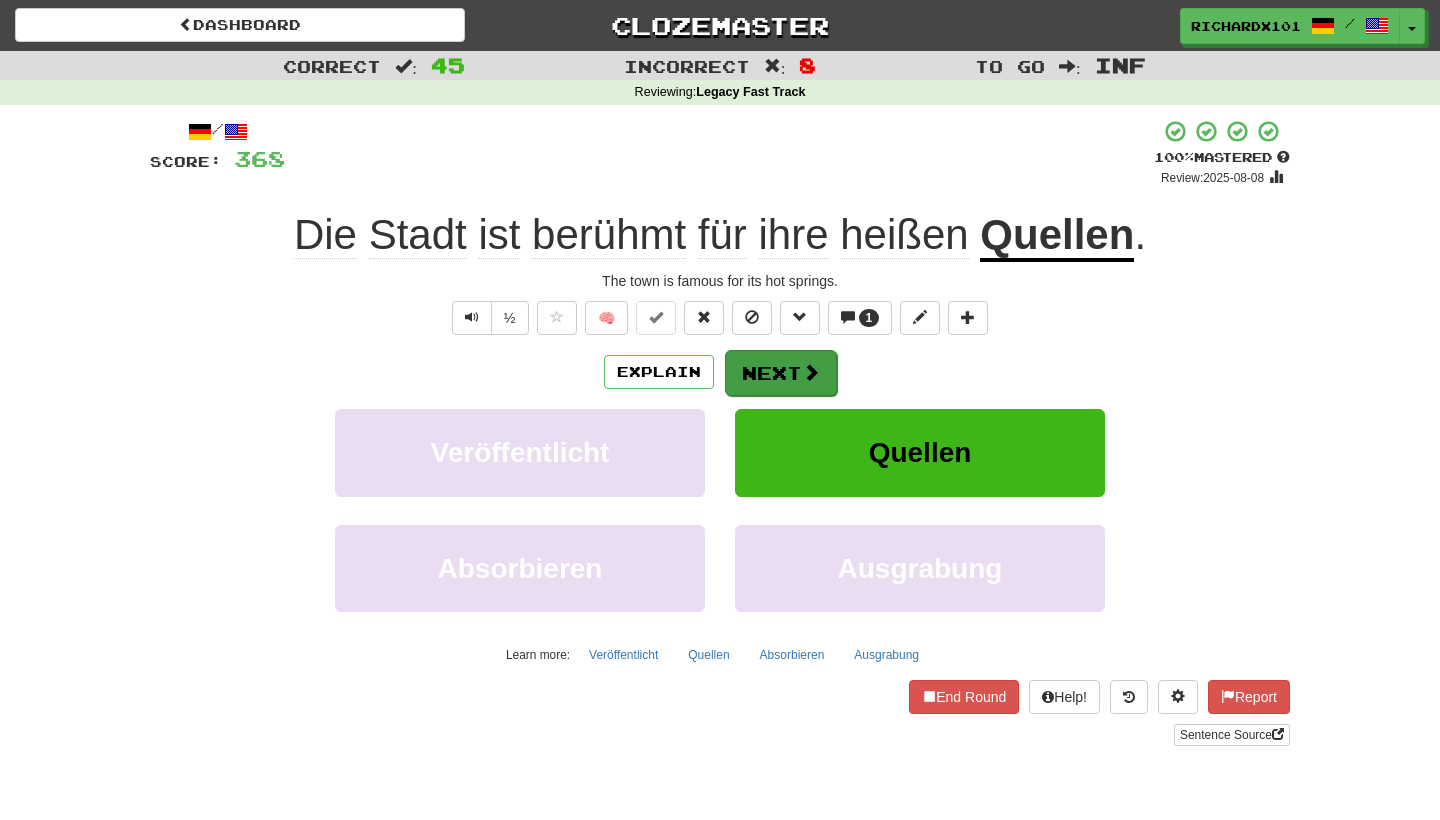 click on "Next" at bounding box center (781, 373) 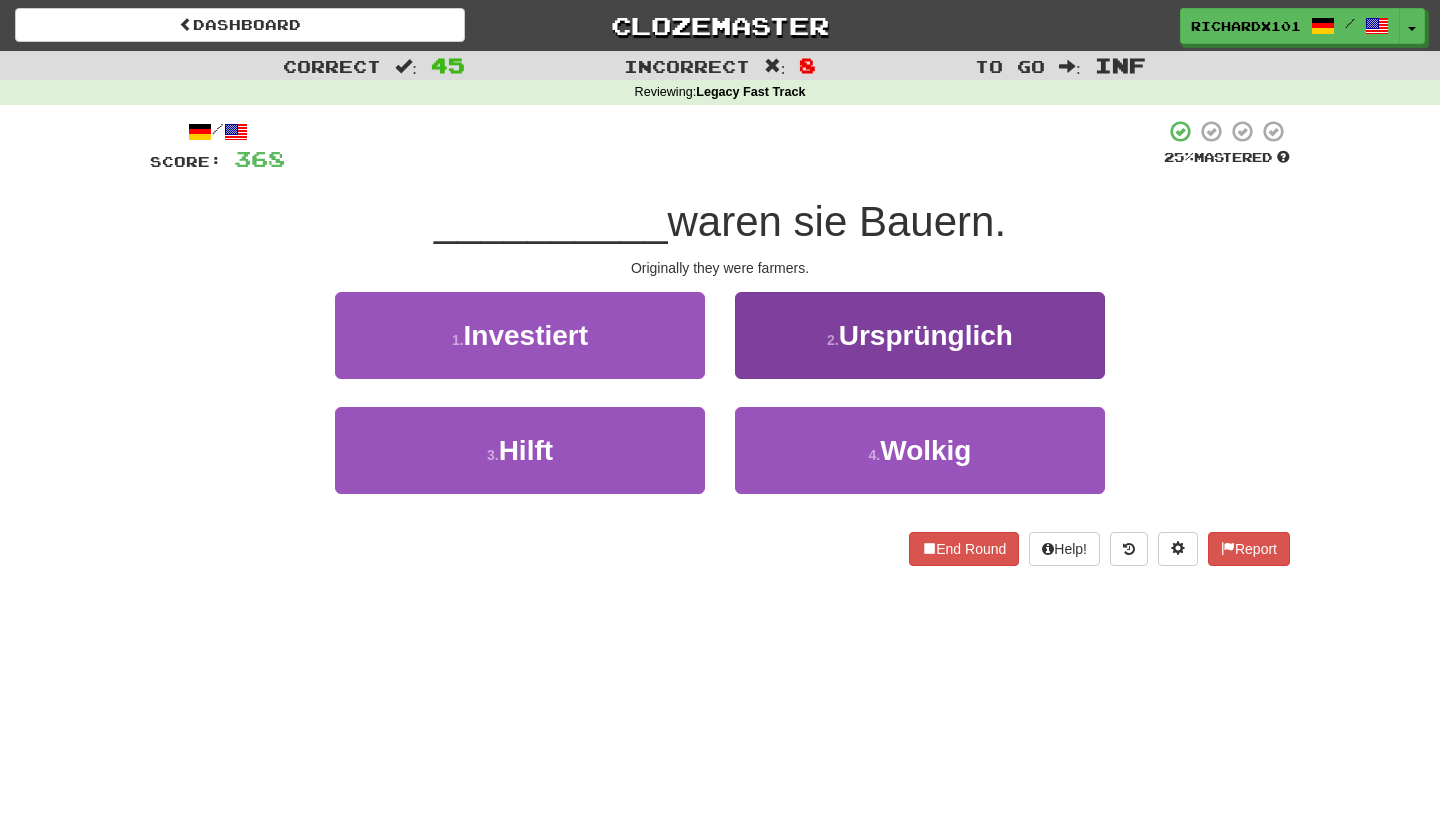 click on "2 .  Ursprünglich" at bounding box center [920, 335] 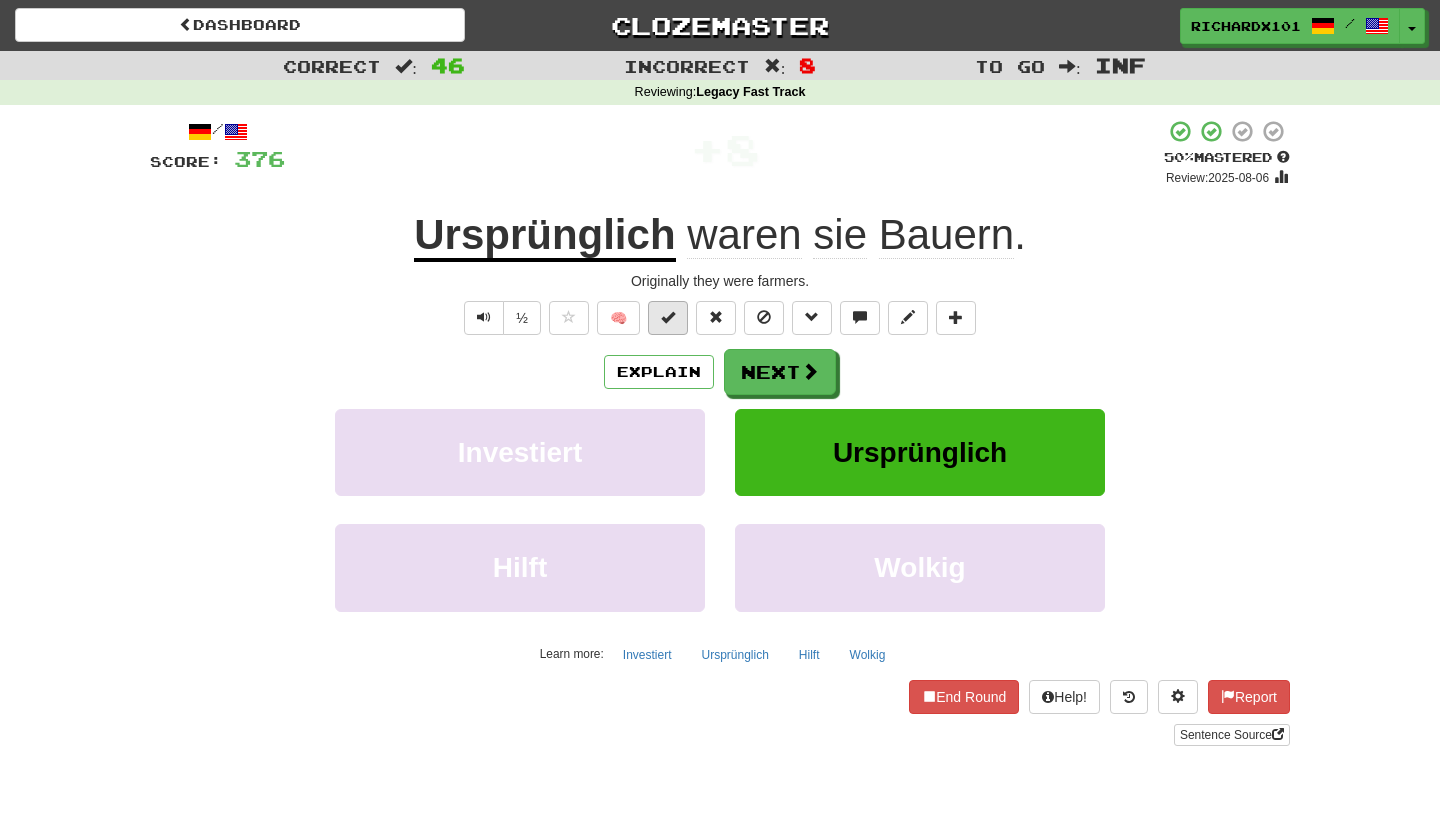 click at bounding box center [668, 318] 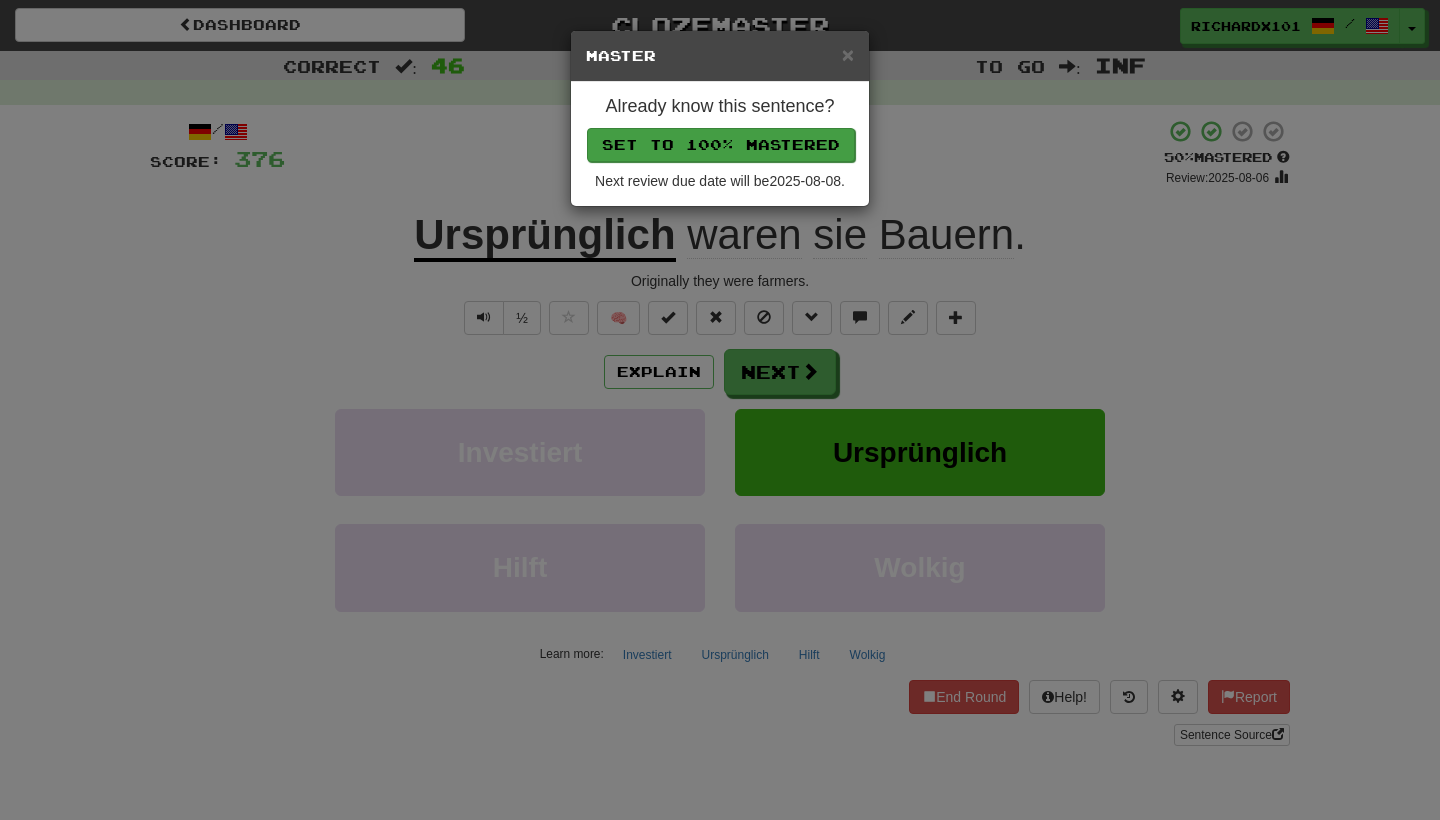click on "Set to 100% Mastered" at bounding box center [721, 145] 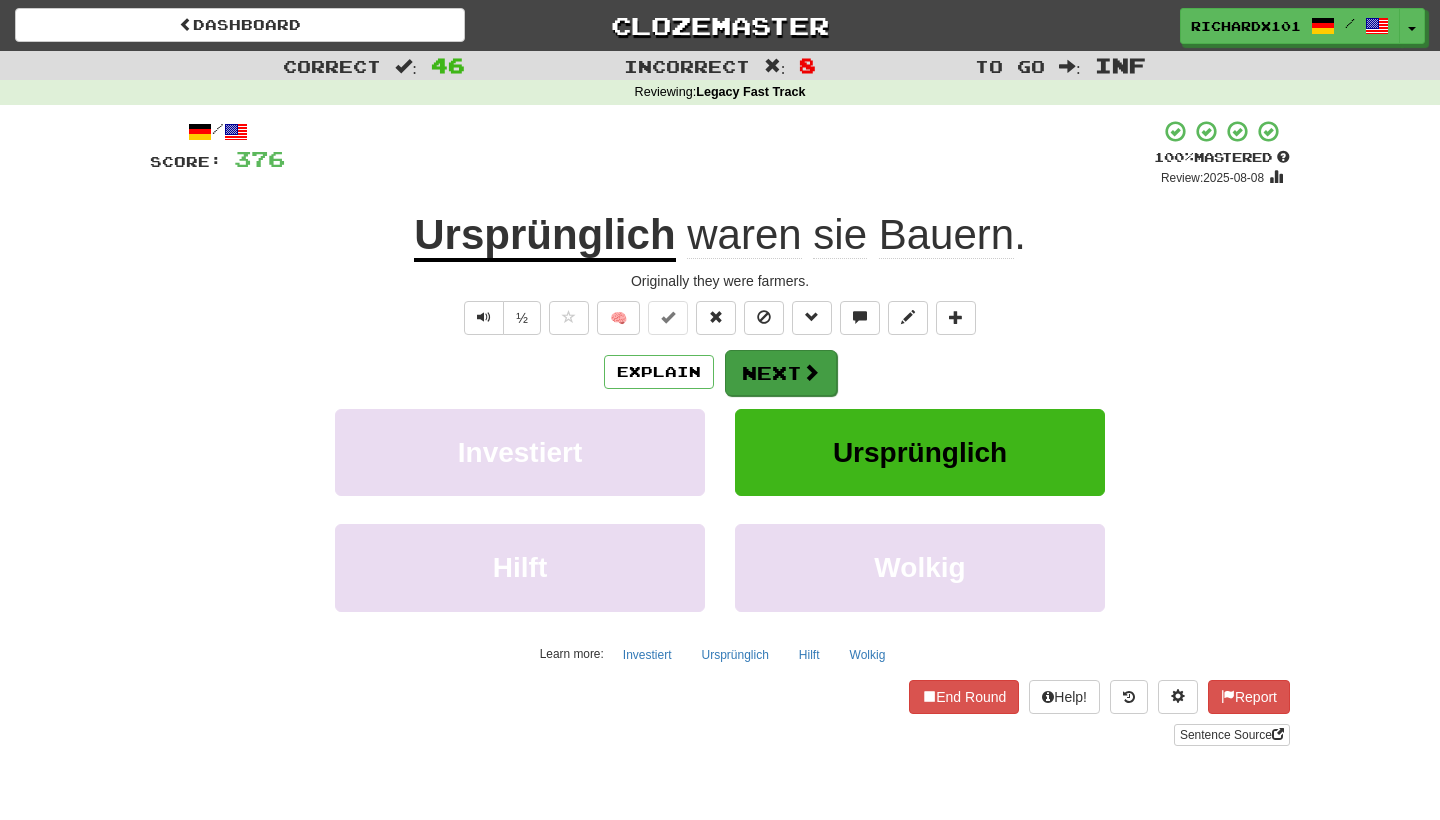click on "Next" at bounding box center (781, 373) 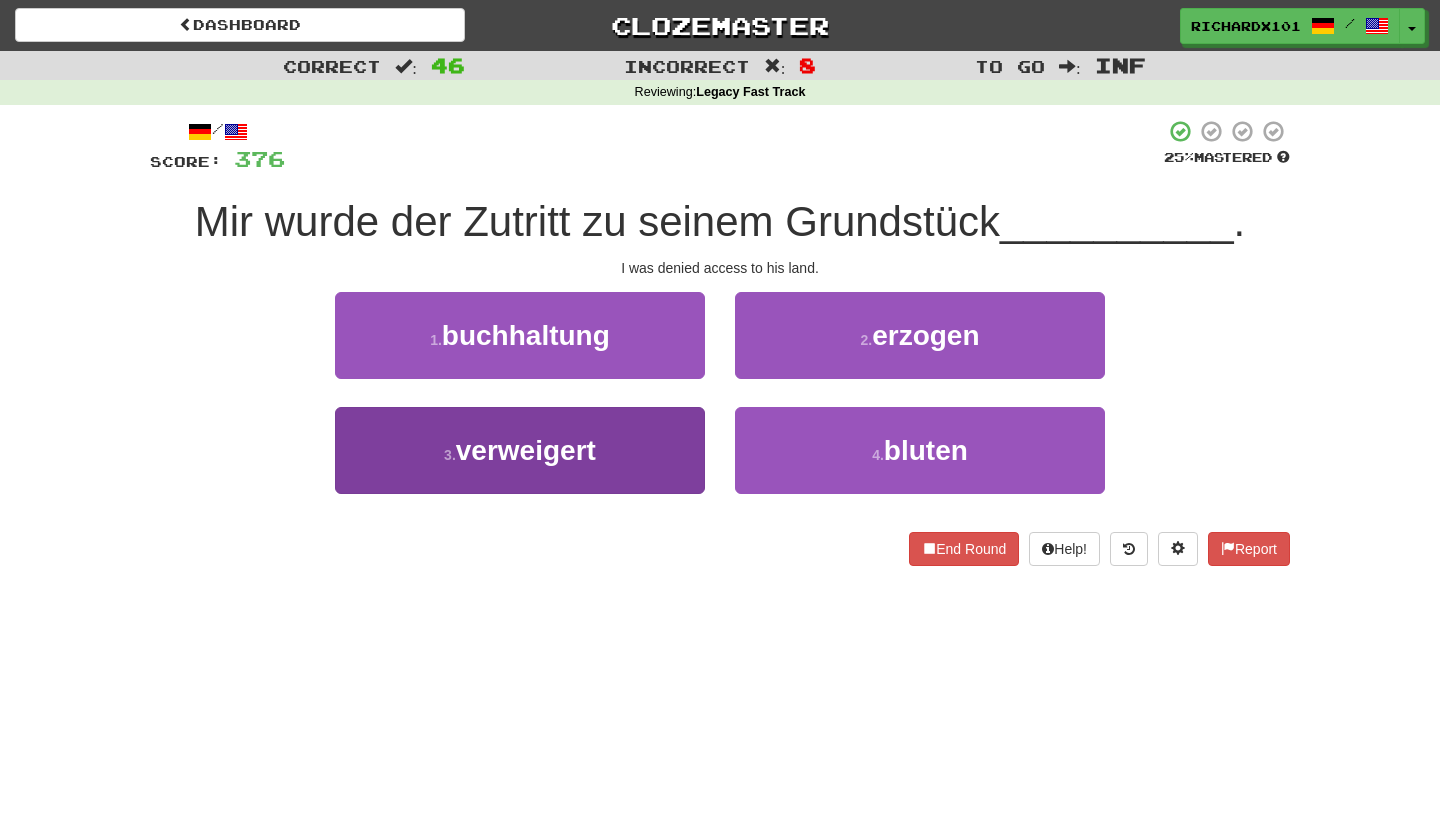 click on "3 .  verweigert" at bounding box center (520, 450) 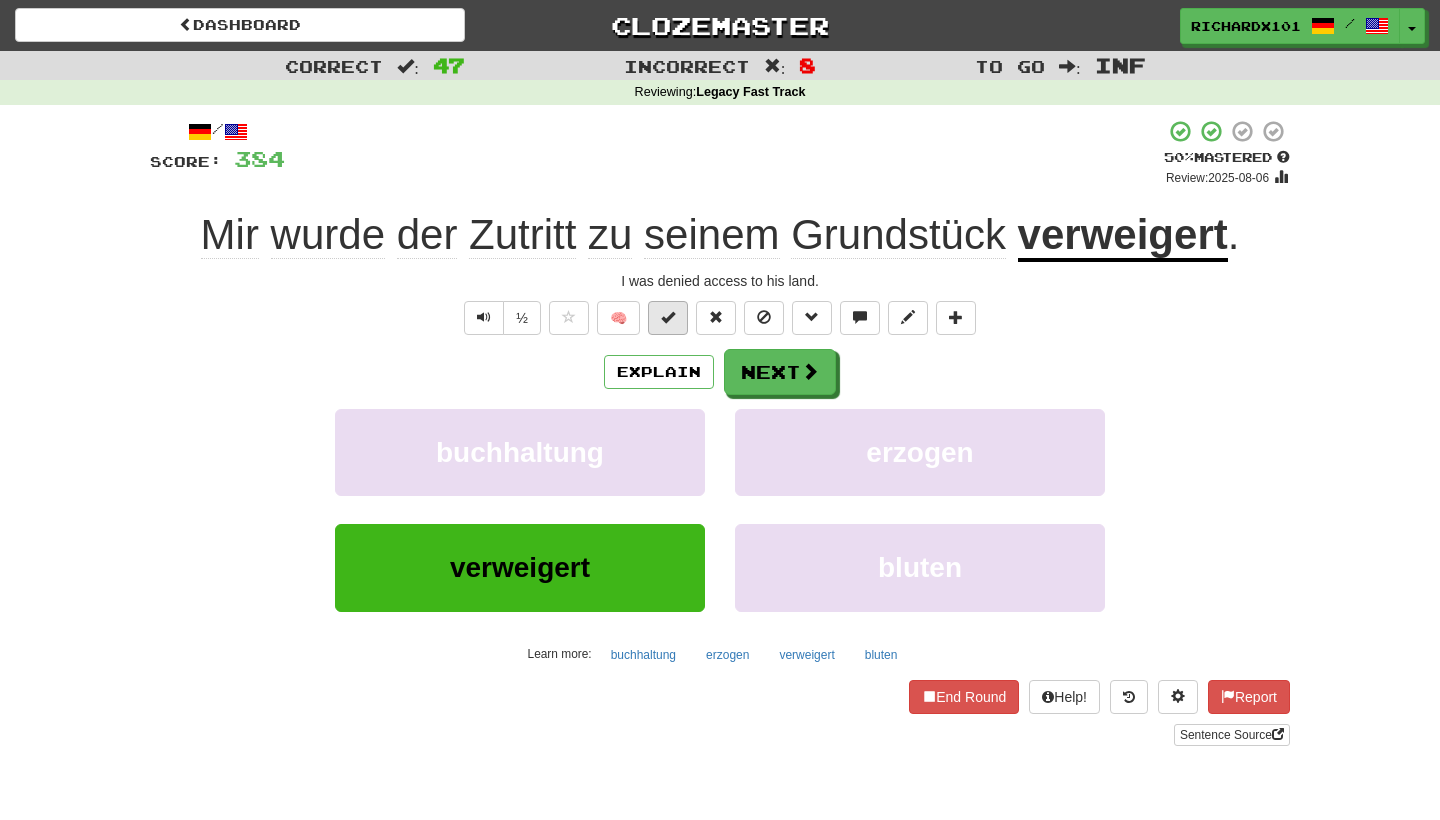 click at bounding box center (668, 318) 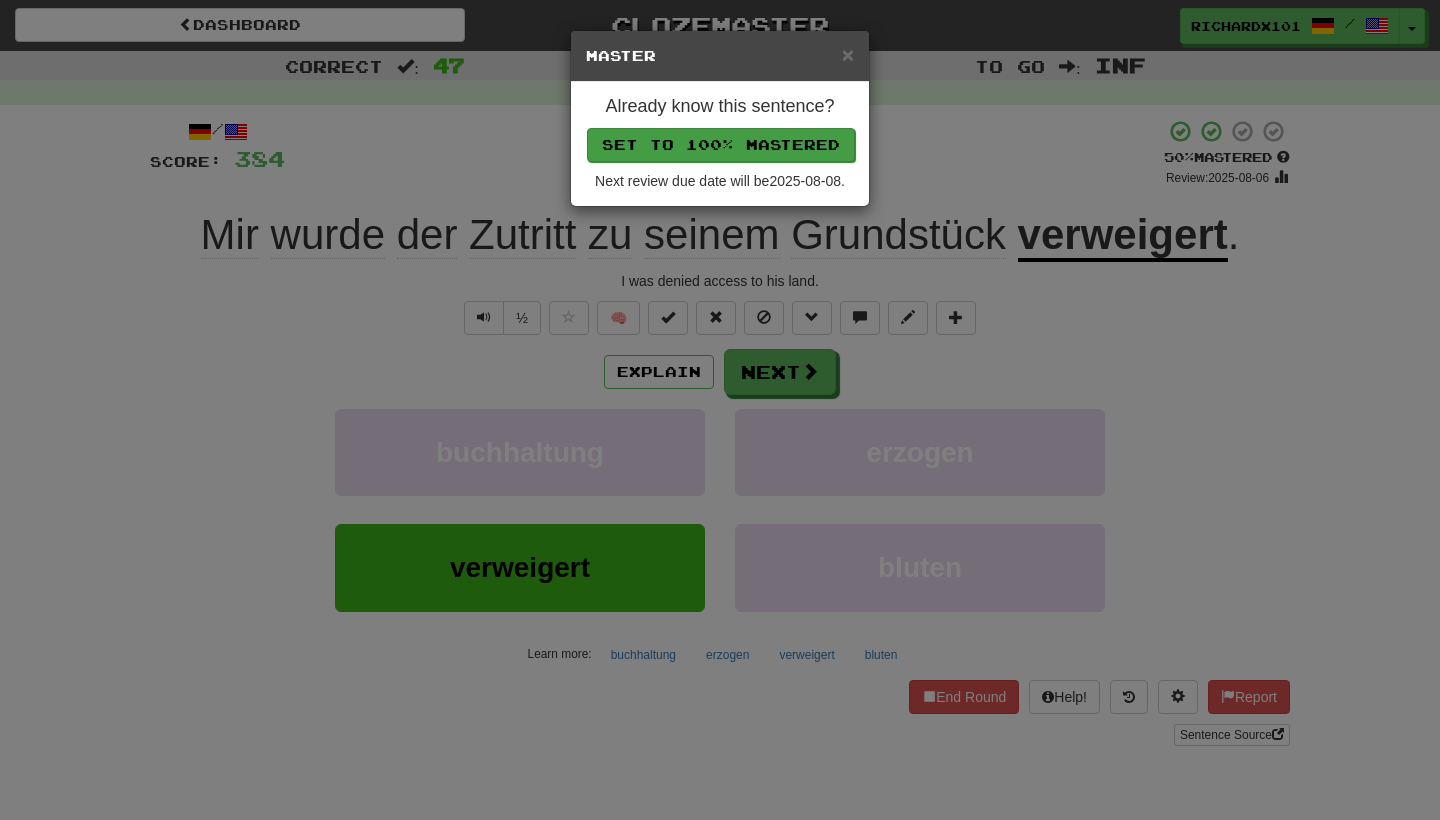 click on "Set to 100% Mastered" at bounding box center (721, 145) 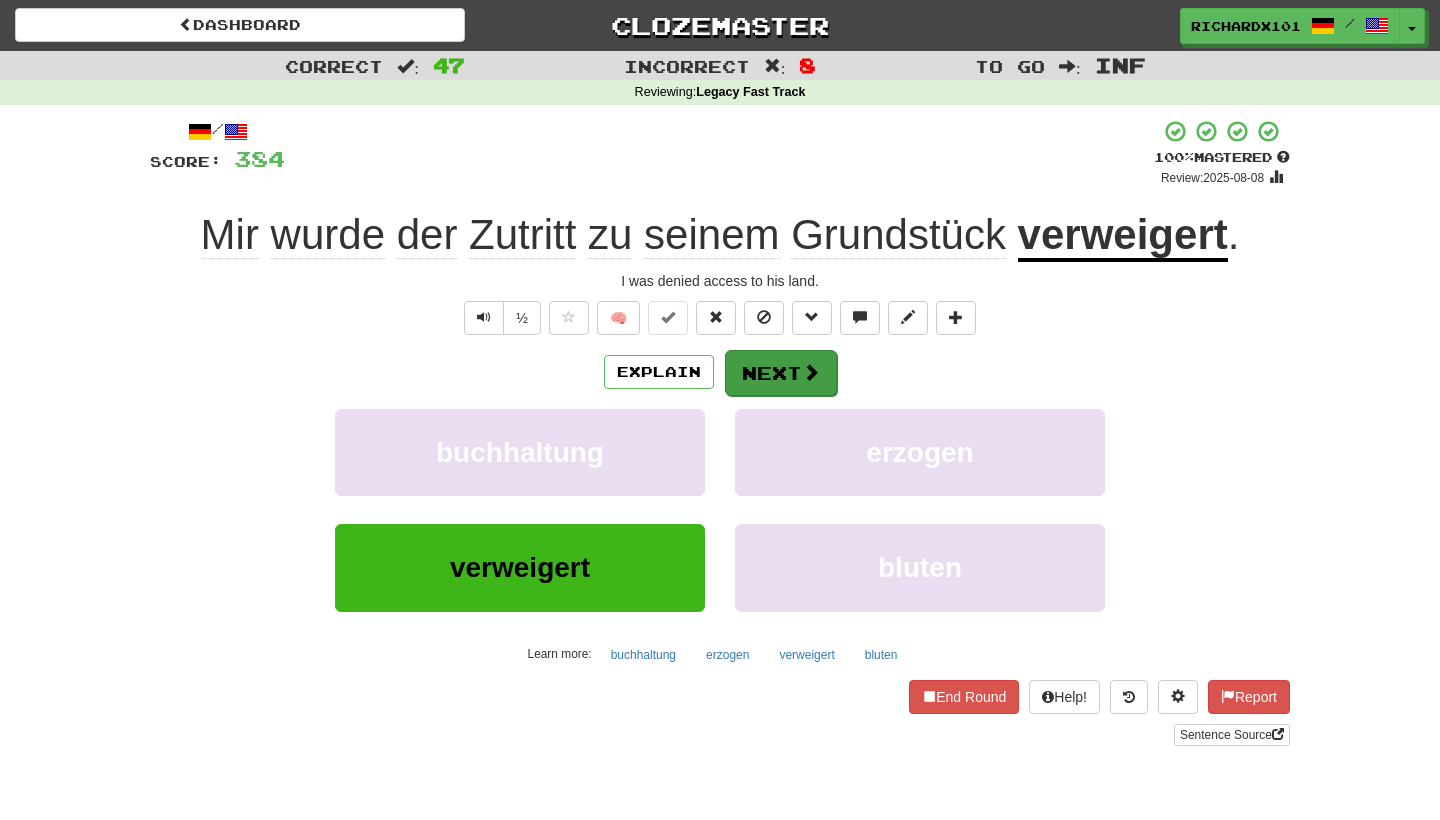 click on "Next" at bounding box center [781, 373] 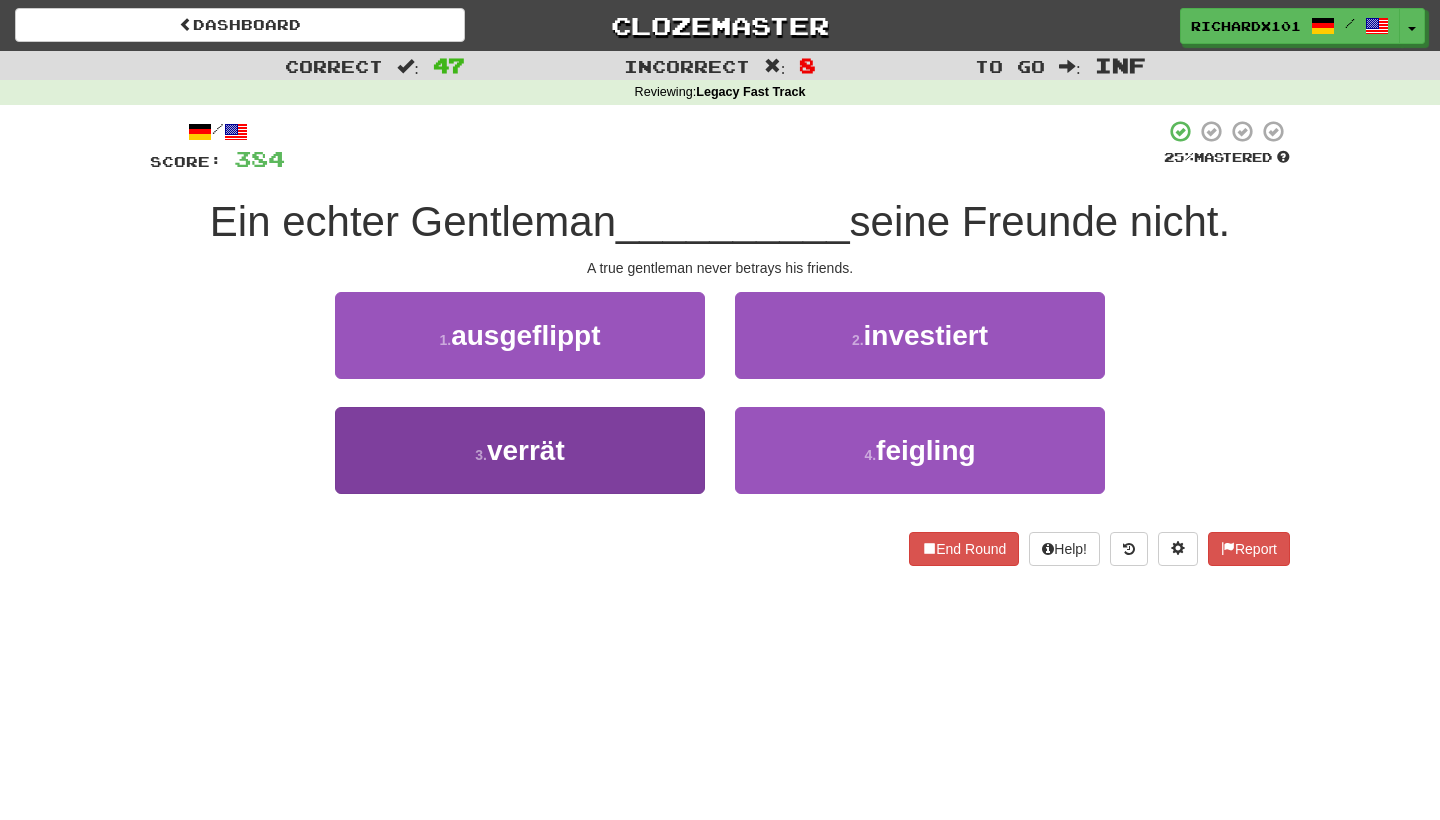 click on "3 .  verrät" at bounding box center [520, 450] 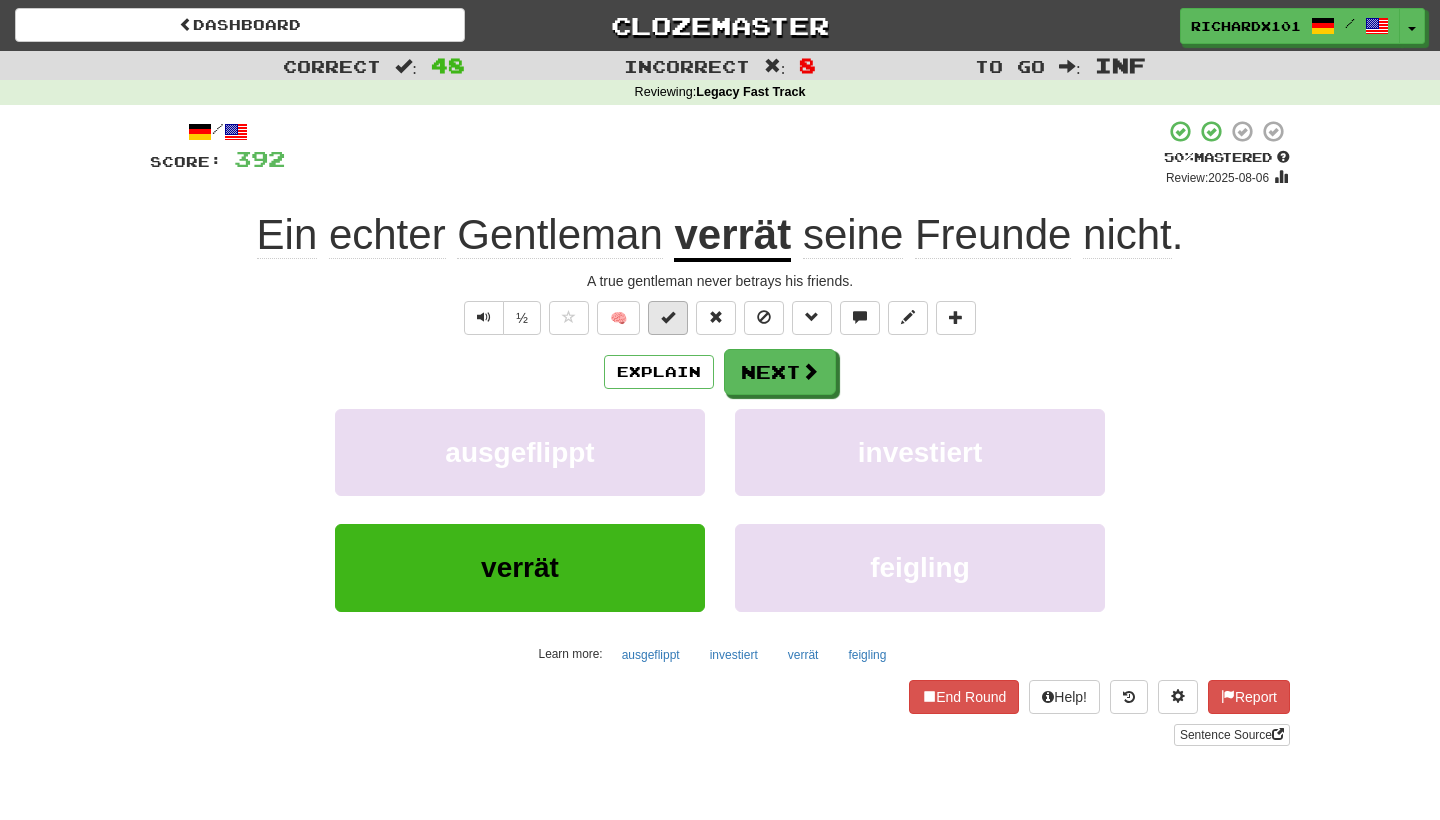 click at bounding box center (668, 318) 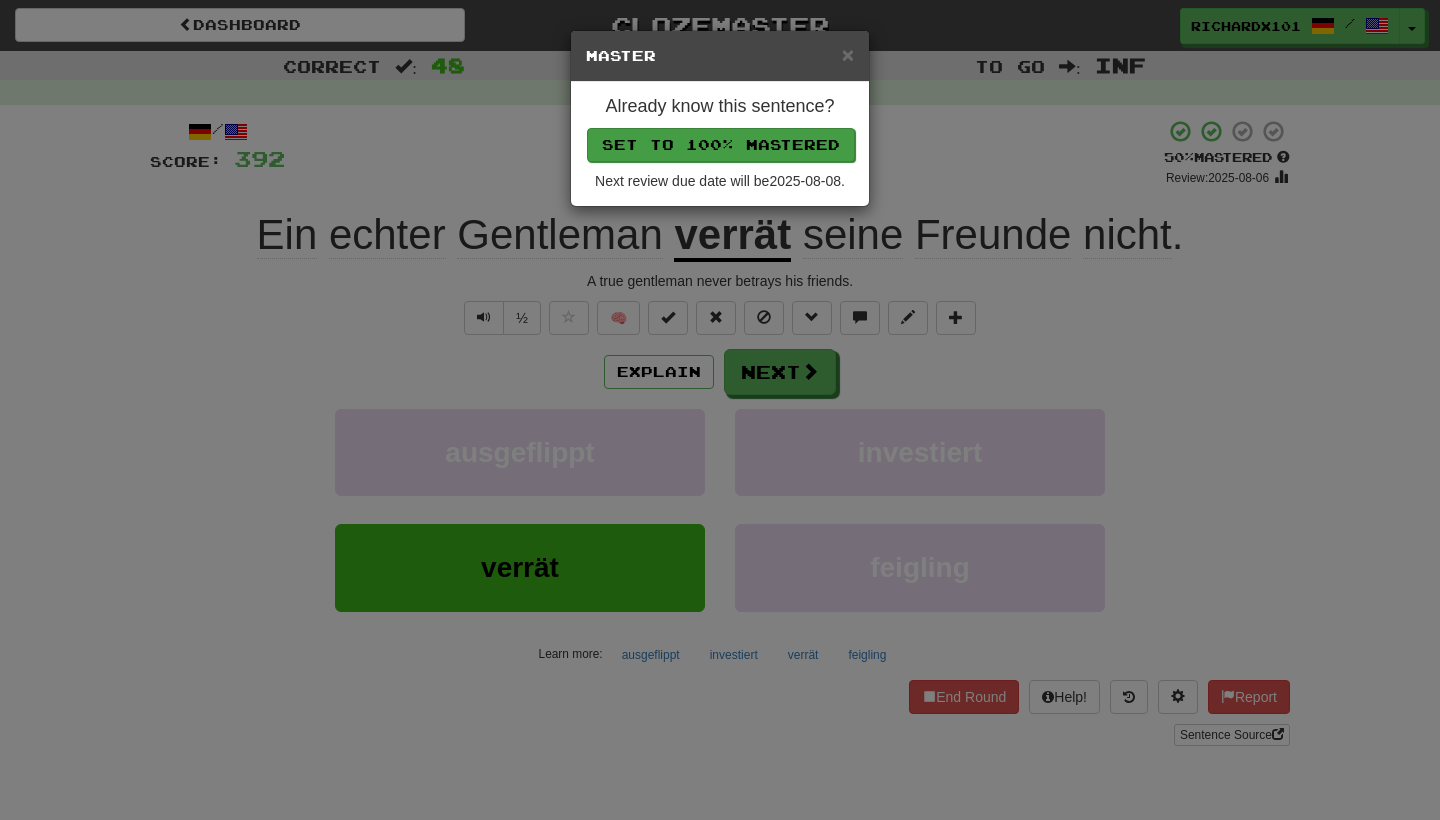 click on "Set to 100% Mastered" at bounding box center [721, 145] 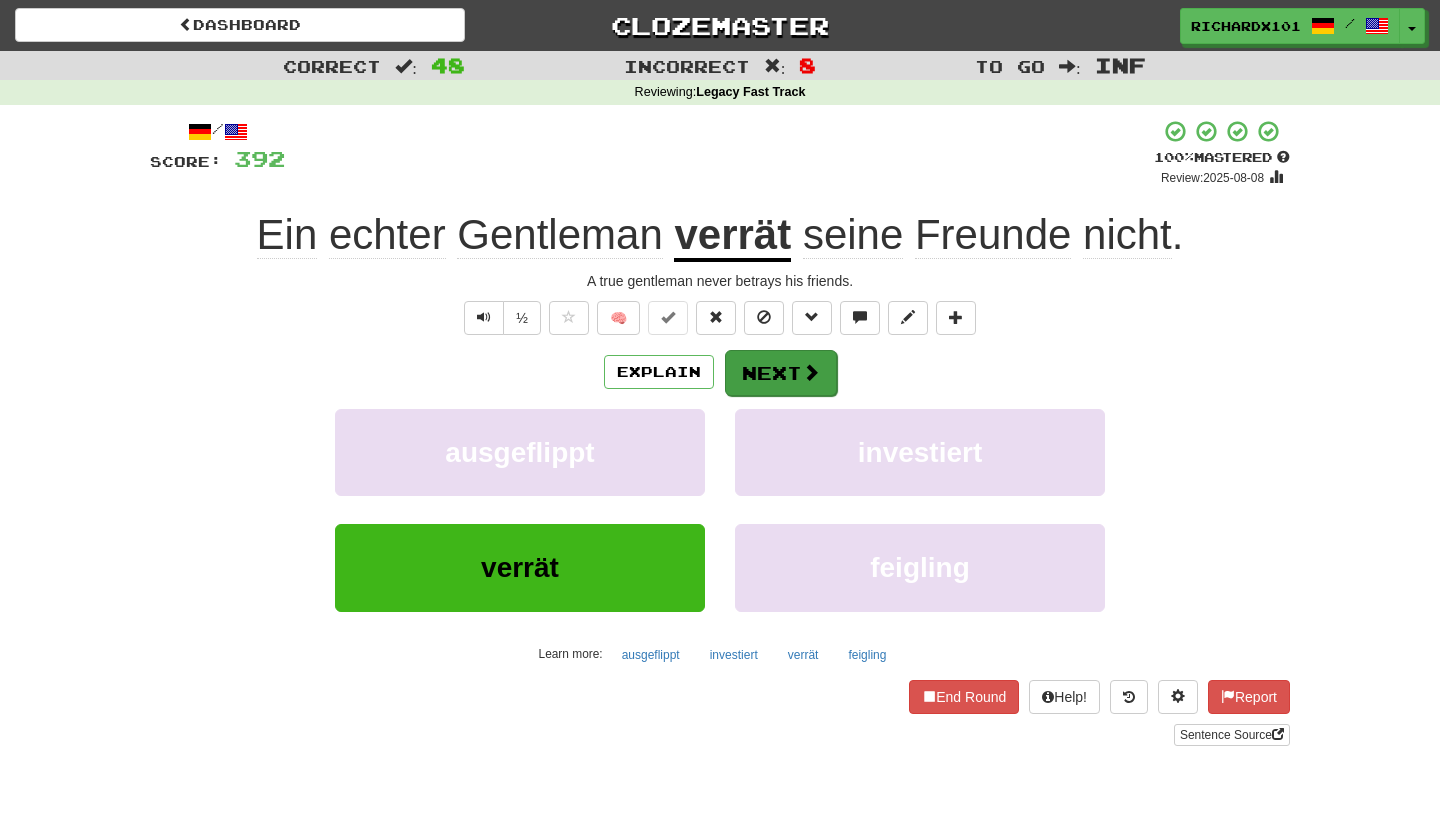 click on "Next" at bounding box center (781, 373) 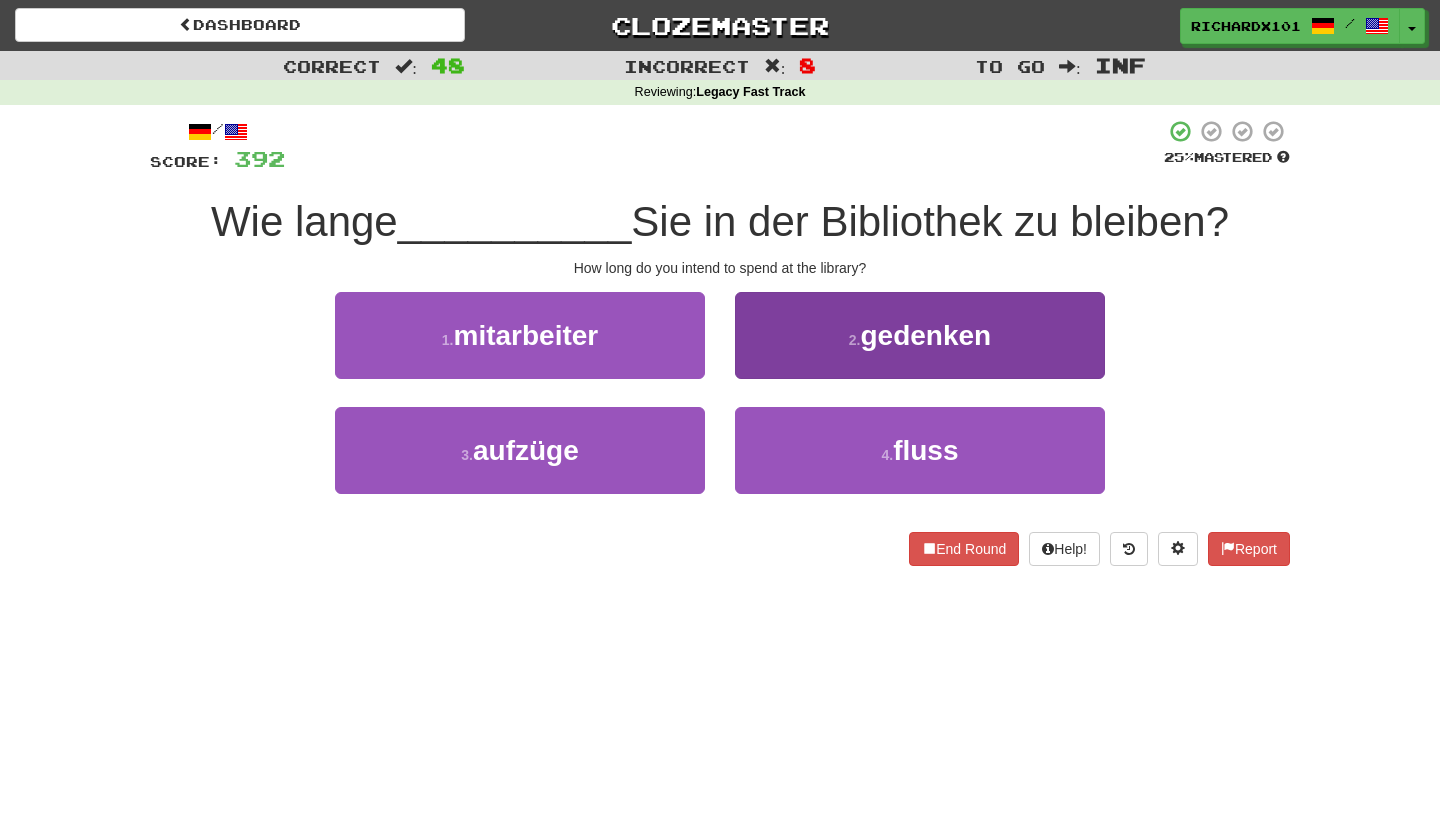 click on "2 .  gedenken" at bounding box center [920, 335] 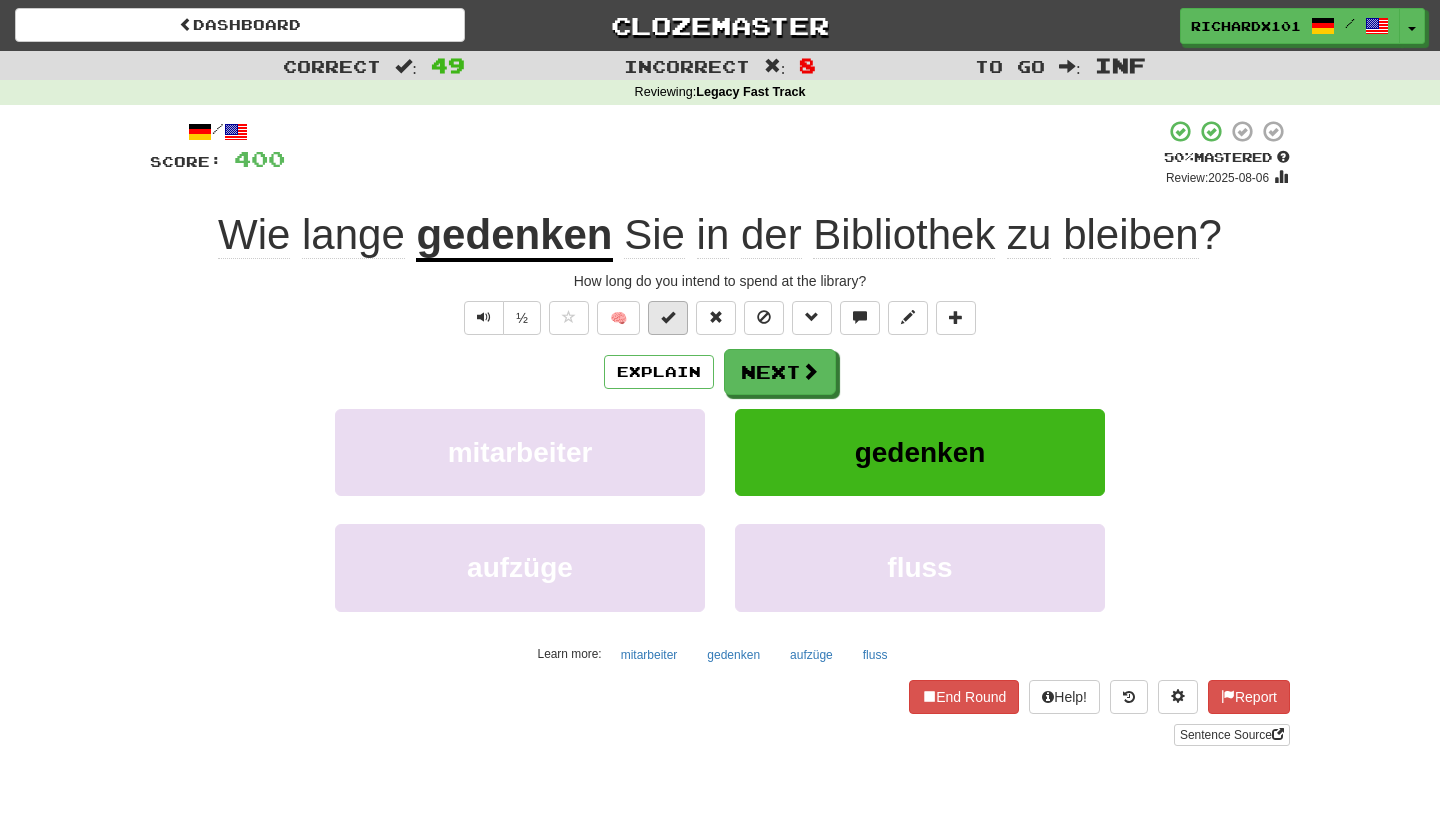 click at bounding box center (668, 318) 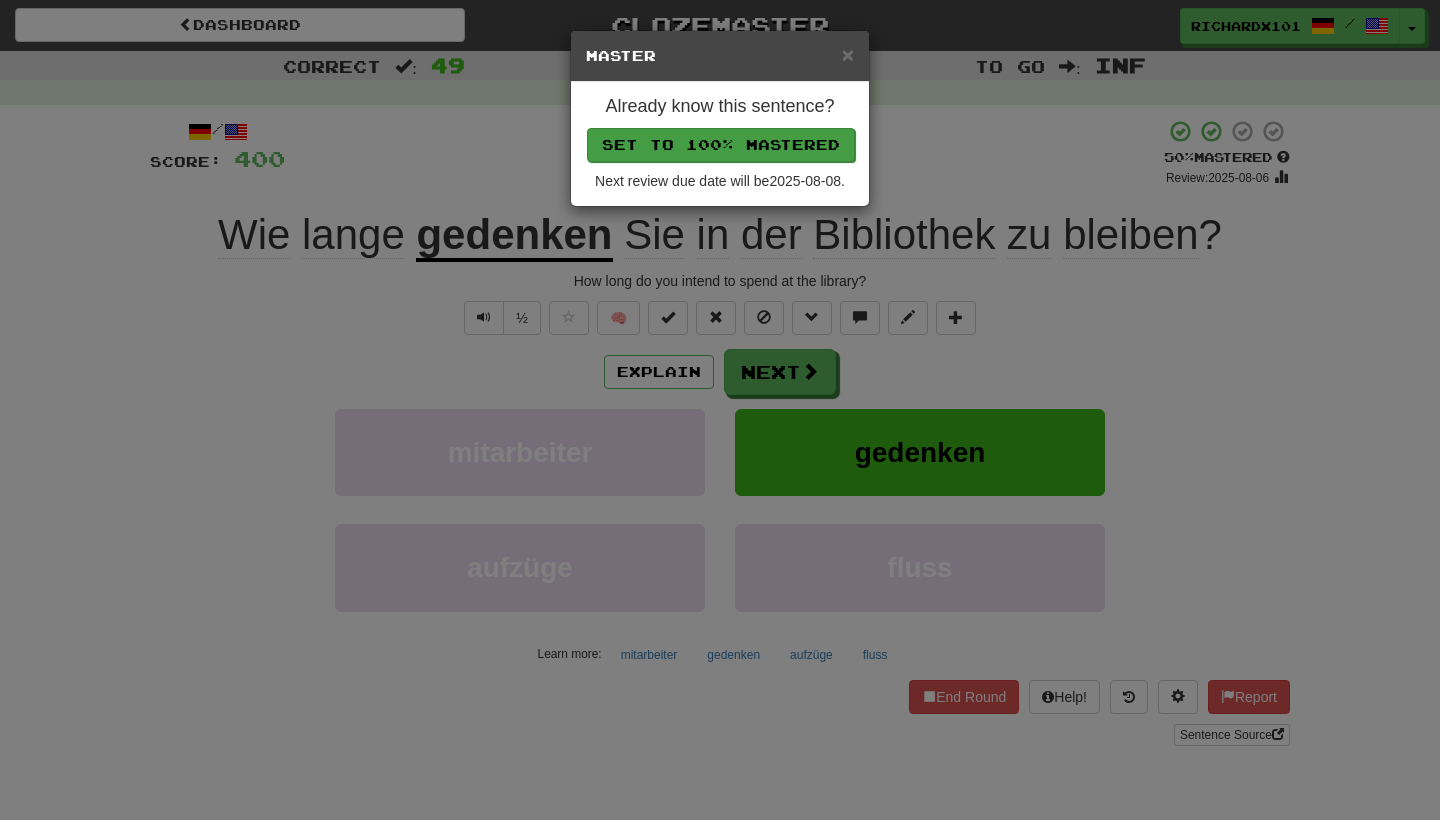 click on "Set to 100% Mastered" at bounding box center (721, 145) 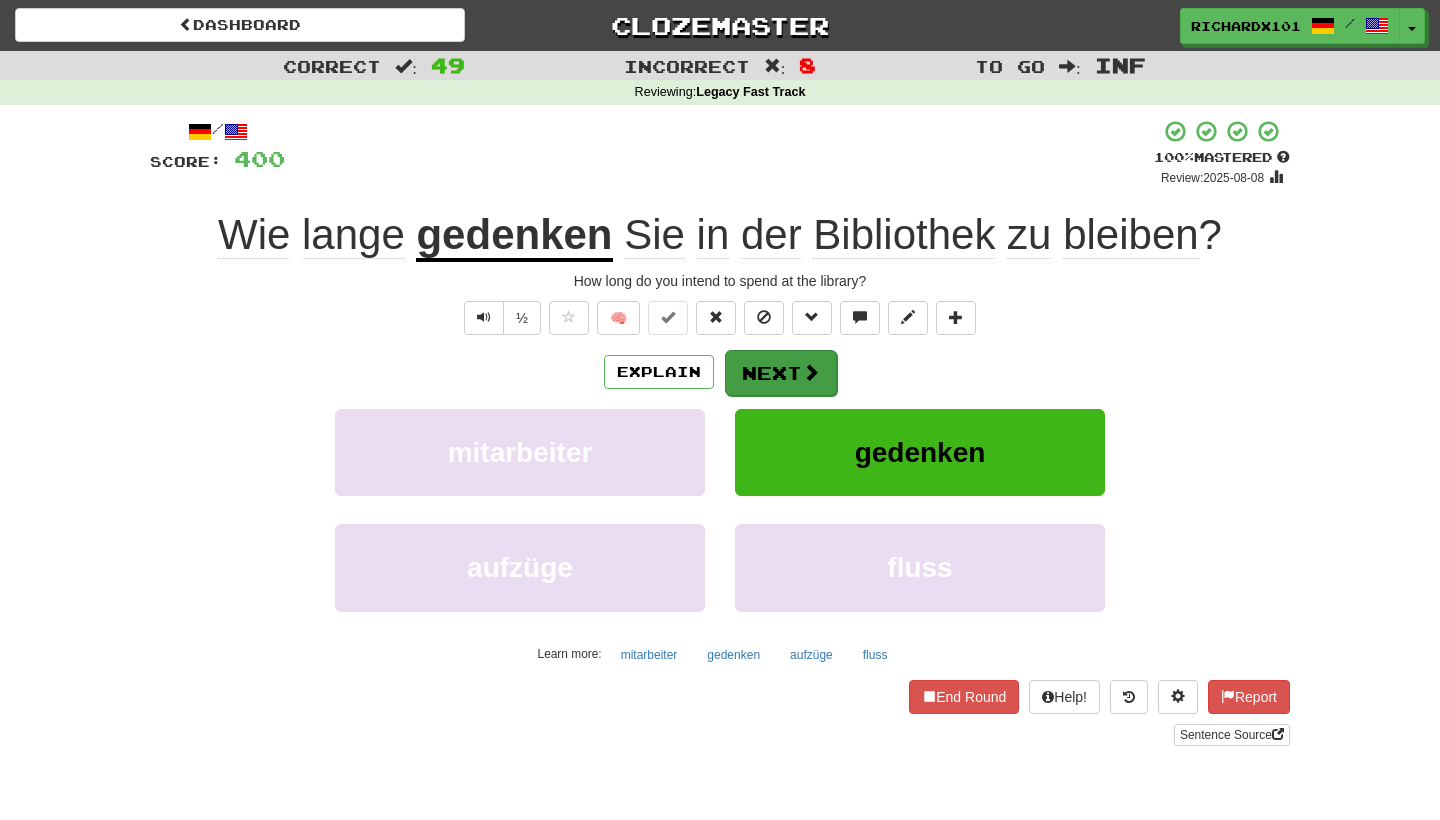 click on "Next" at bounding box center (781, 373) 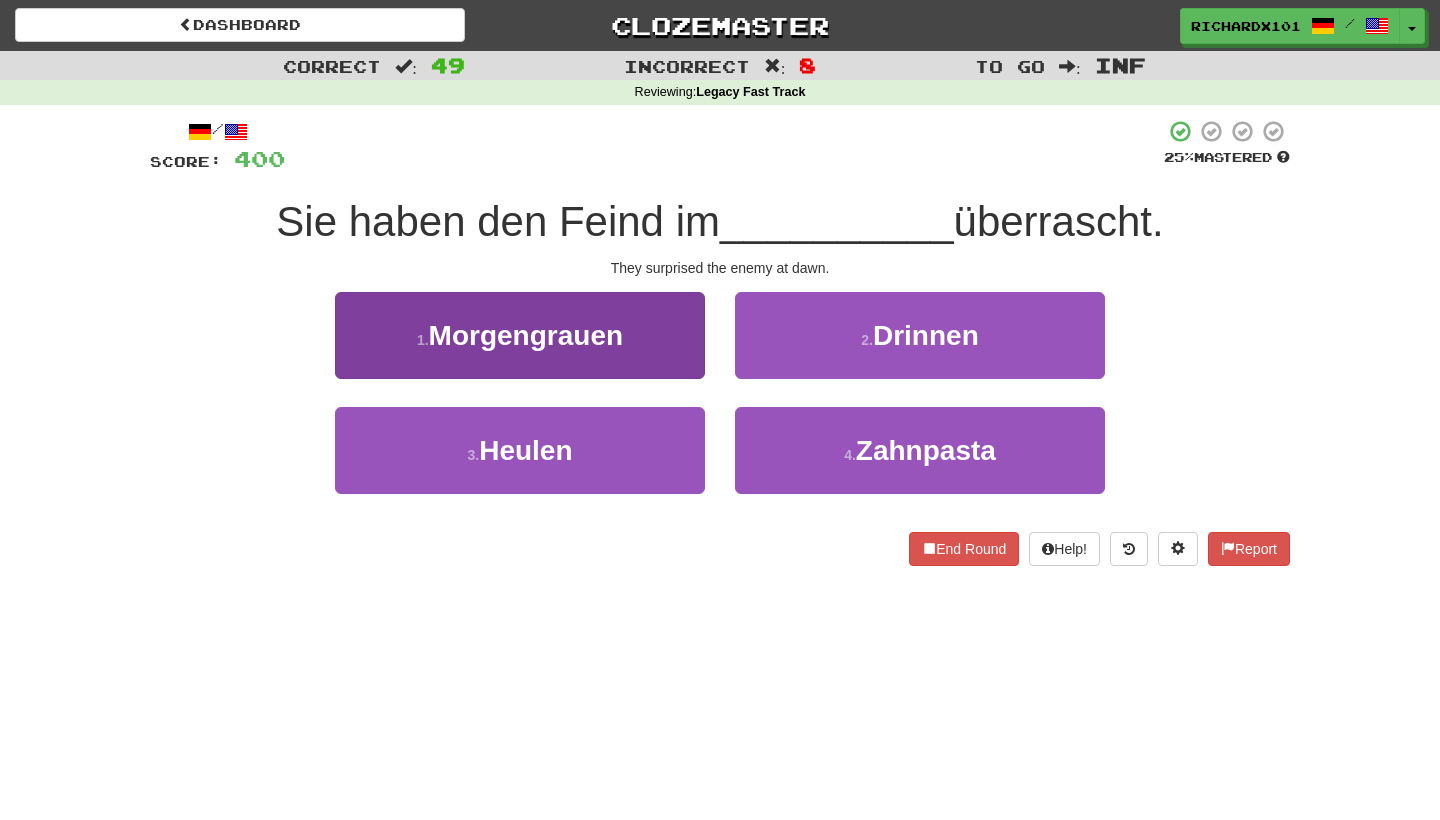 click on "1 .  Morgengrauen" at bounding box center (520, 335) 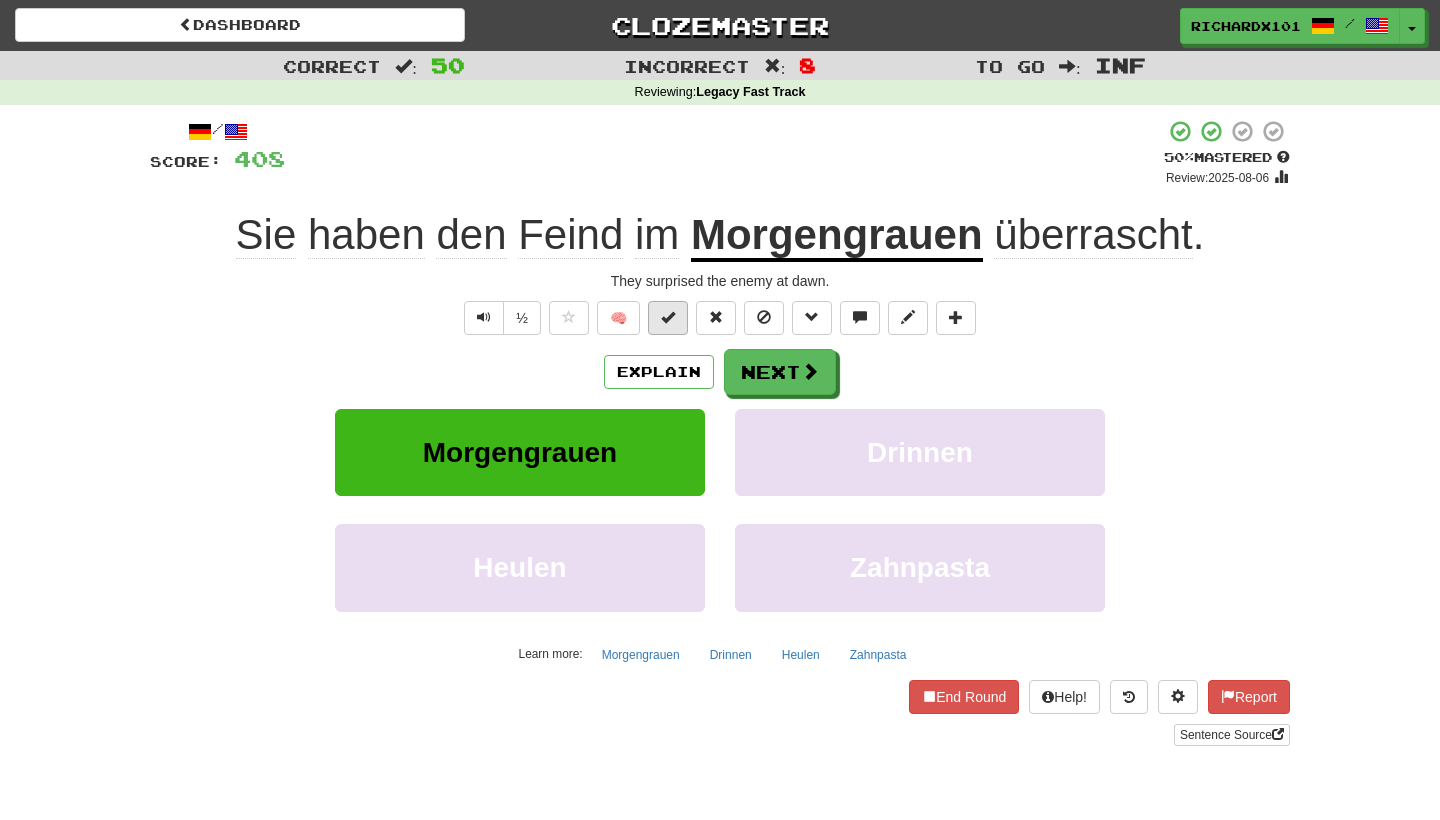 click at bounding box center [668, 317] 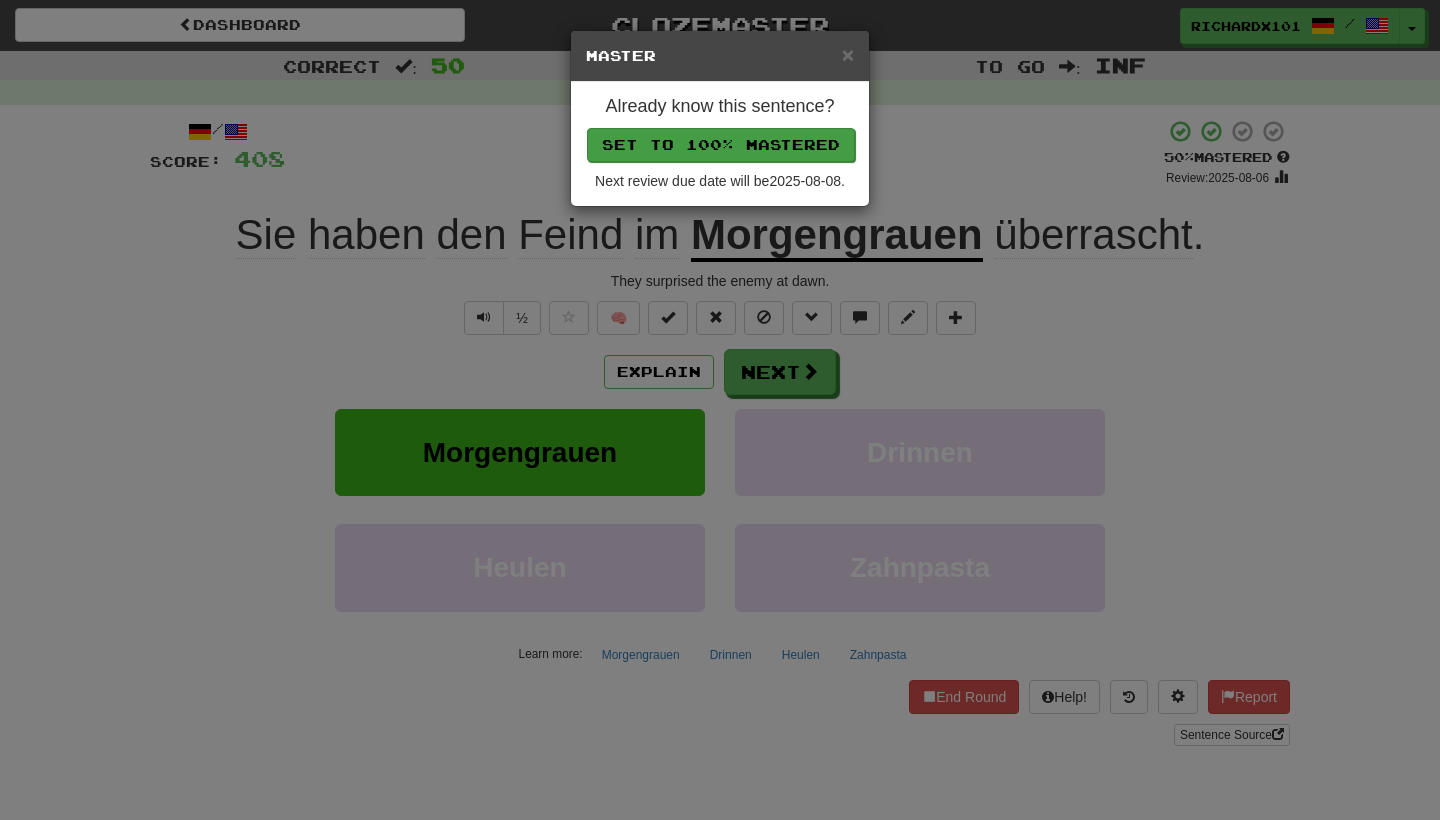 click on "Set to 100% Mastered" at bounding box center (721, 145) 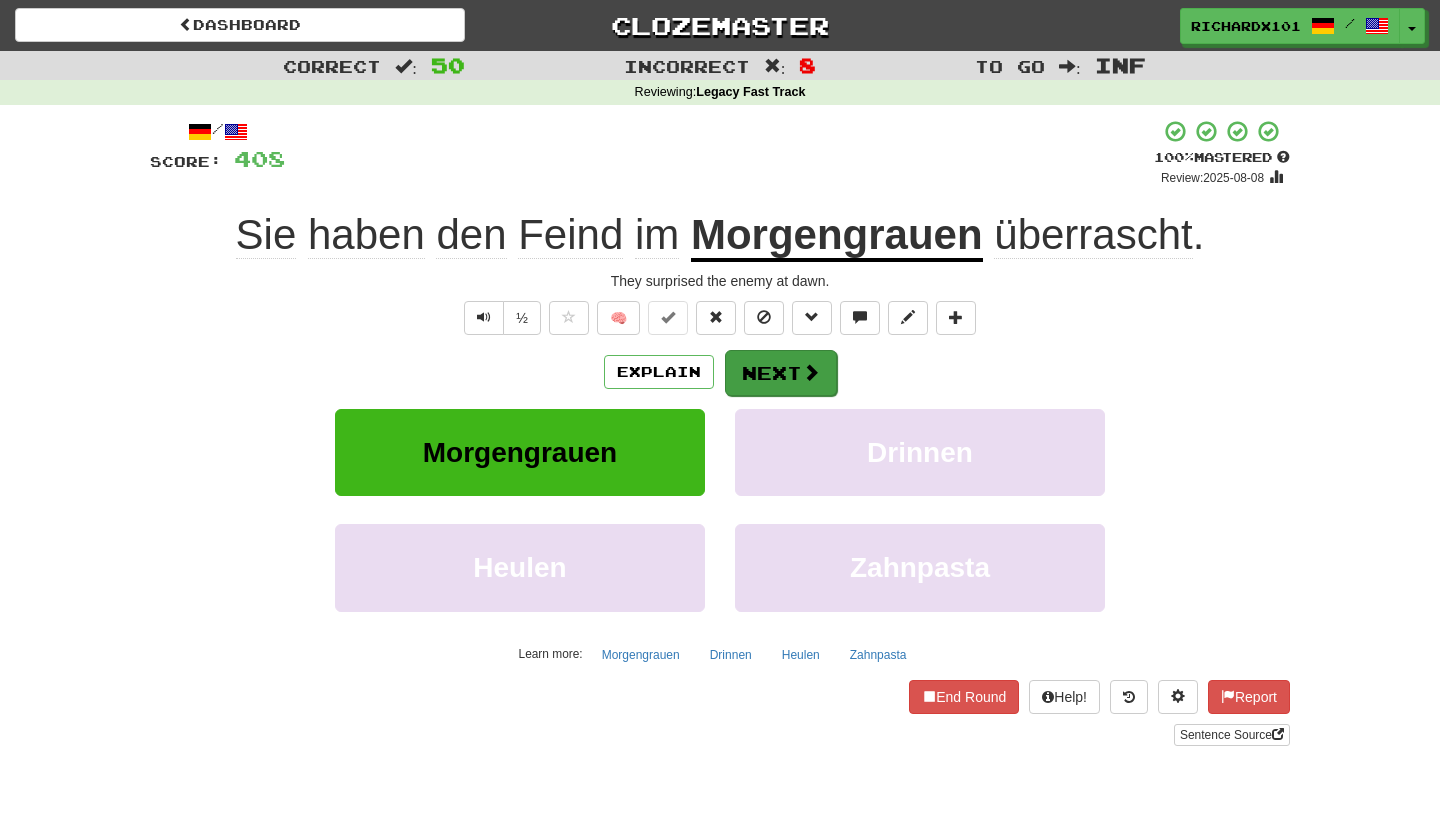 click on "Next" at bounding box center (781, 373) 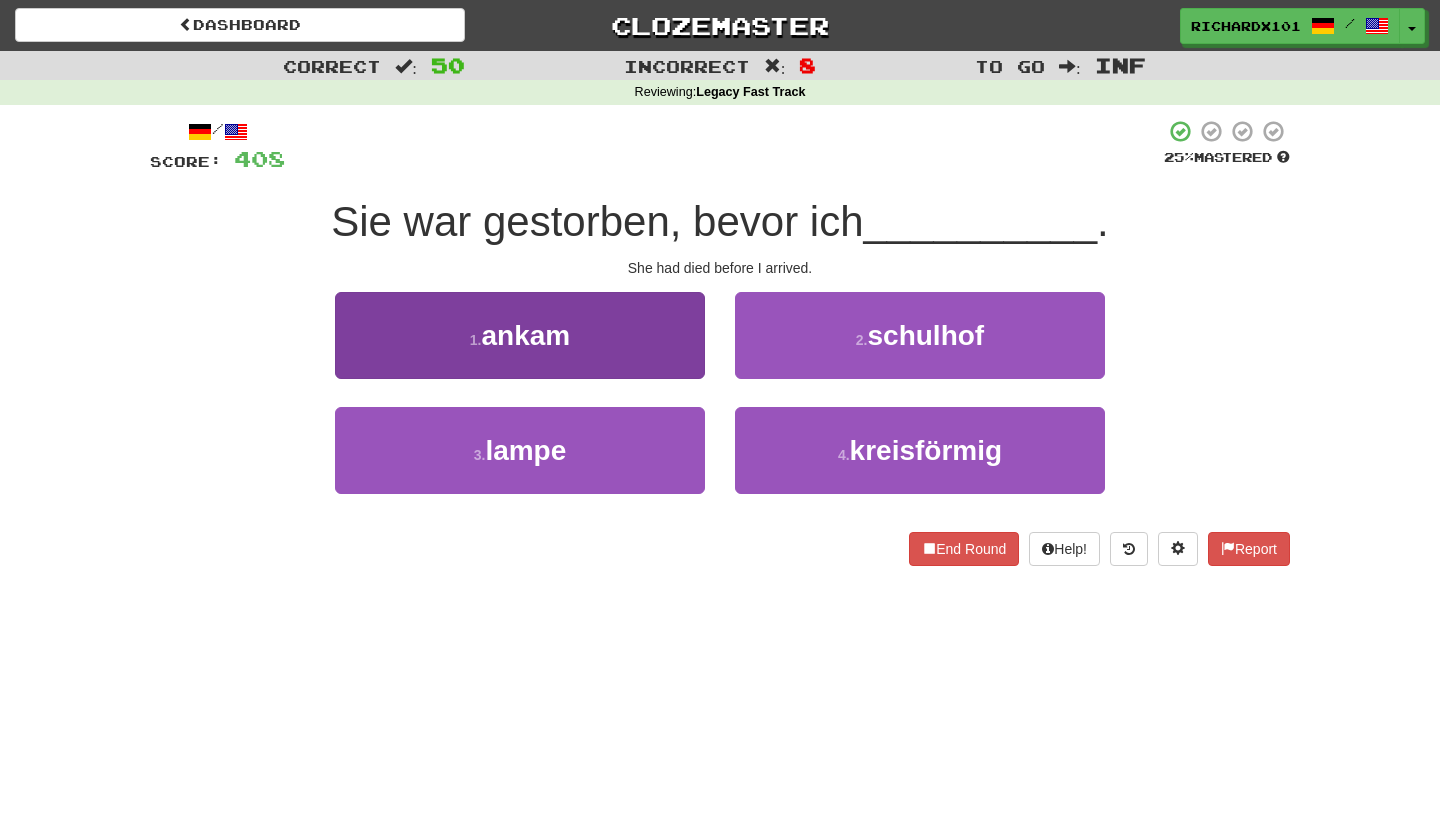 click on "1 .  ankam" at bounding box center [520, 335] 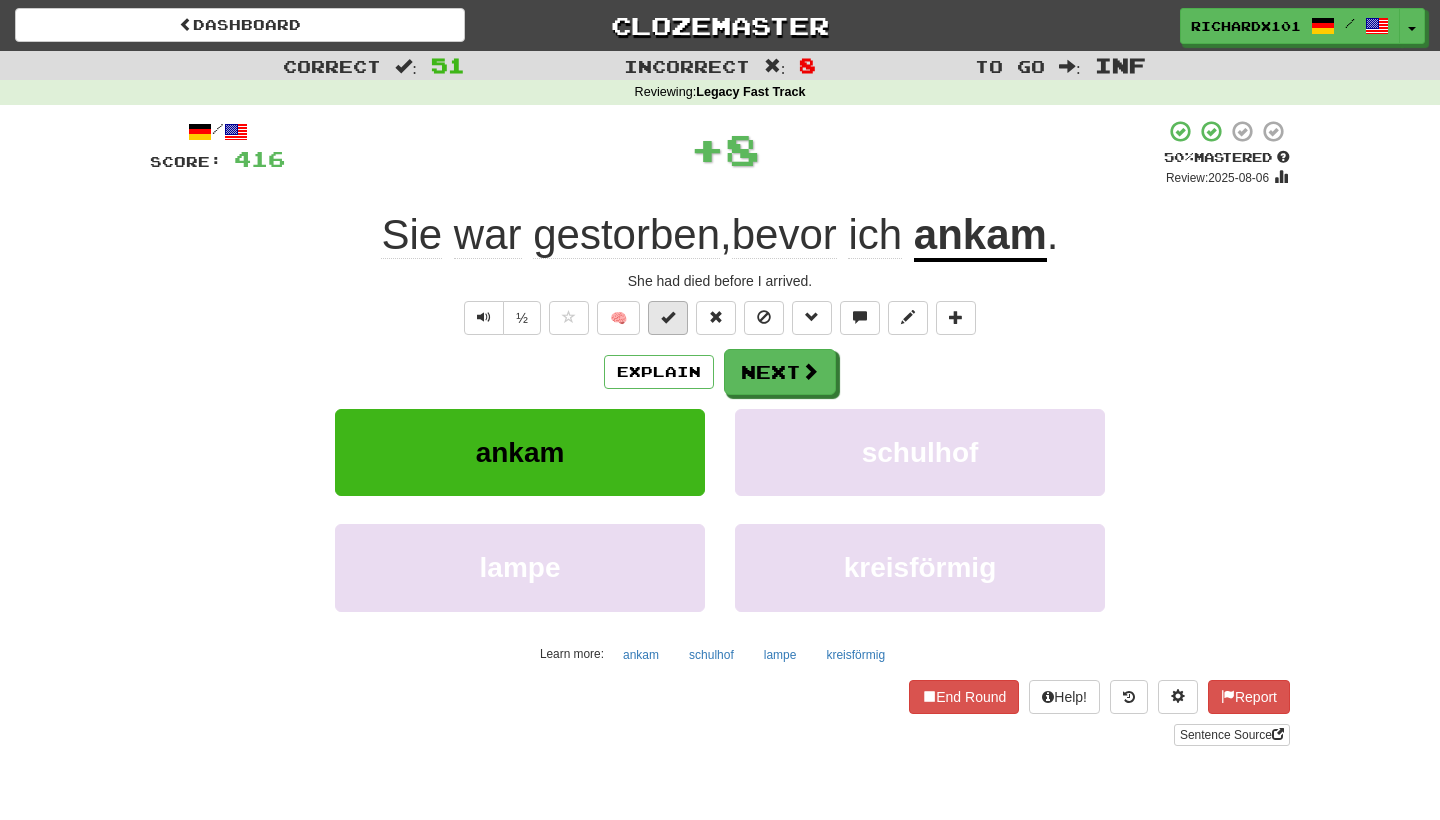 click at bounding box center [668, 318] 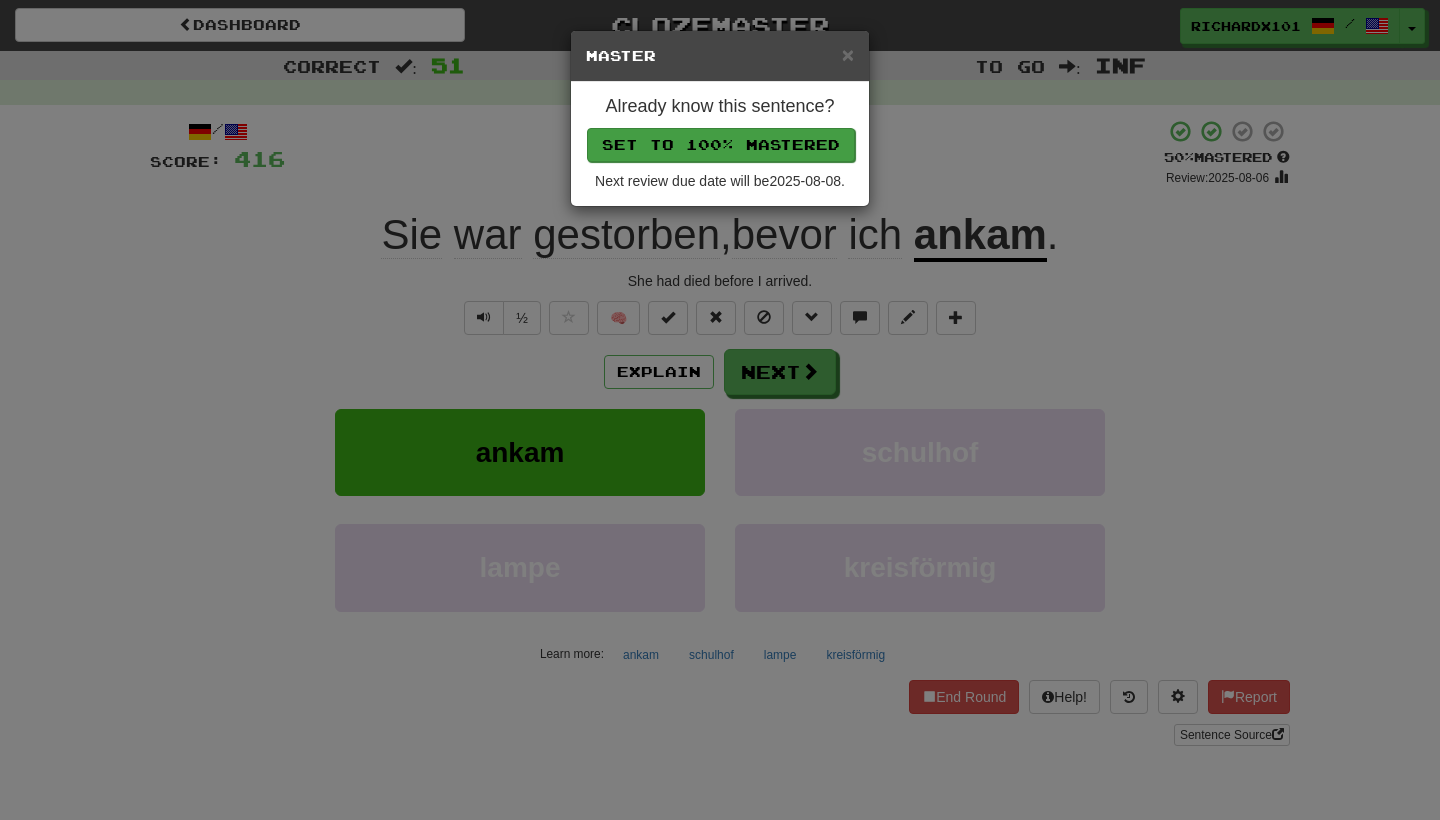 click on "Set to 100% Mastered" at bounding box center (721, 145) 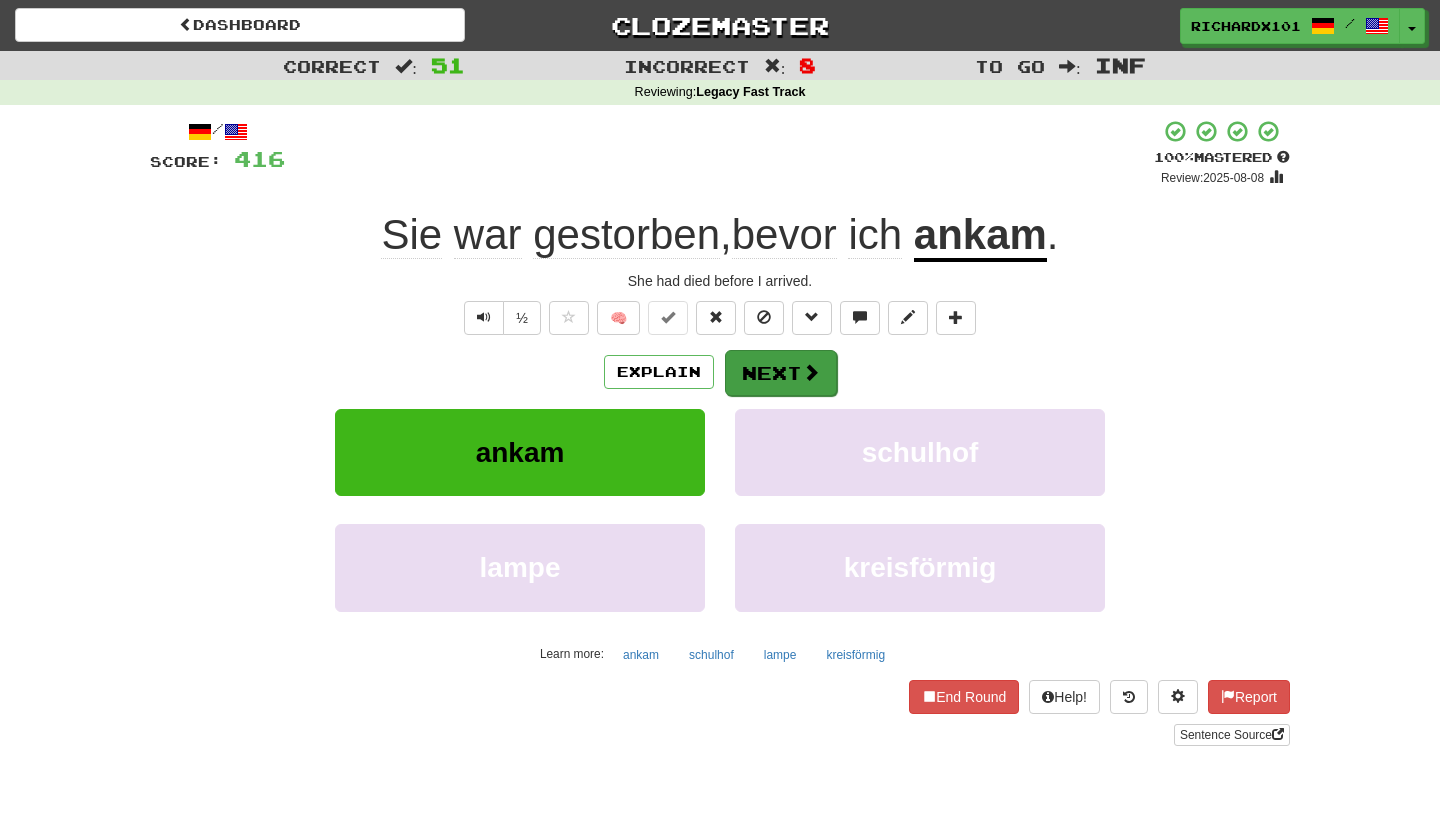 click on "Next" at bounding box center [781, 373] 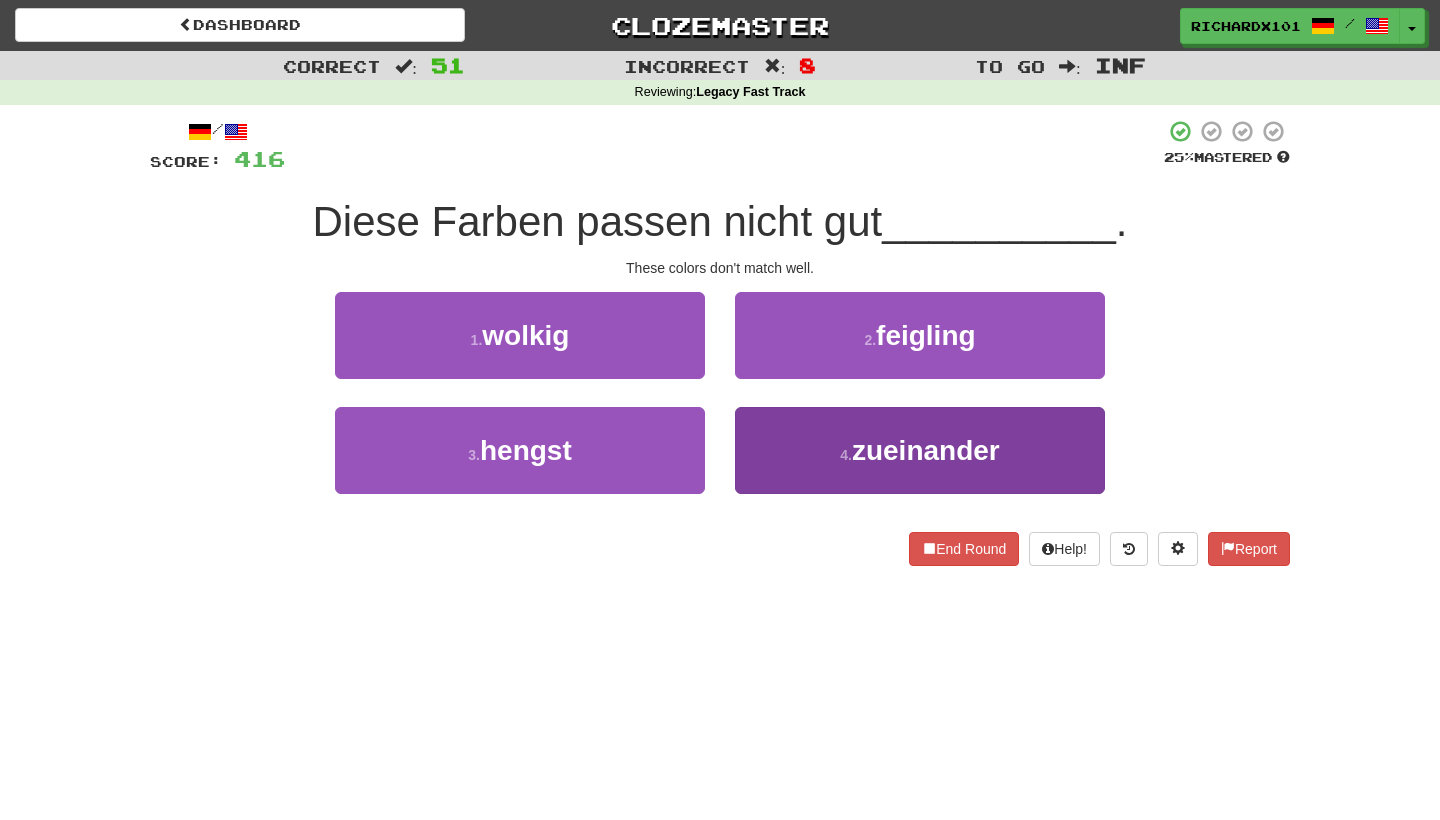 click on "4 .  zueinander" at bounding box center [920, 450] 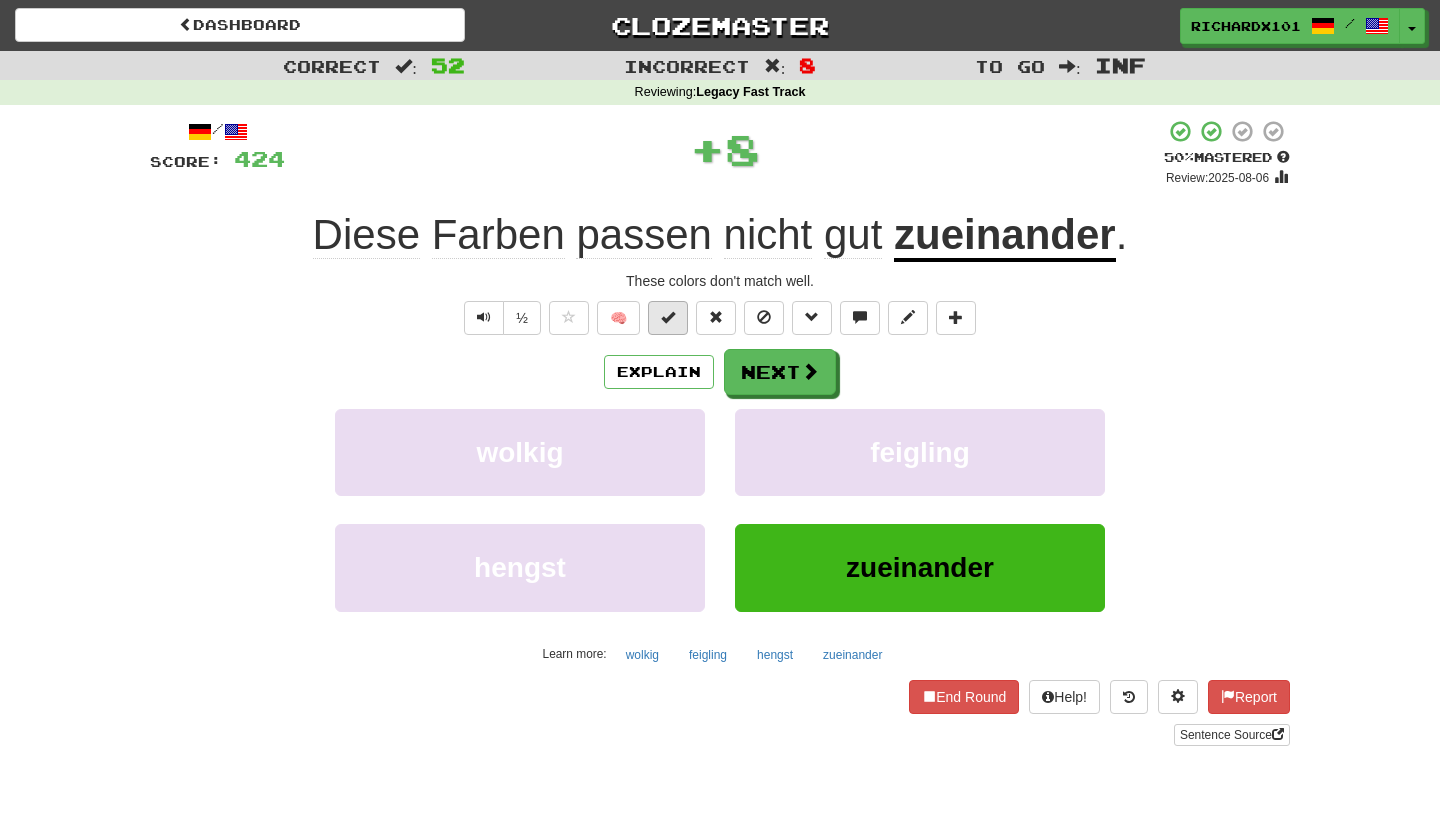 click at bounding box center [668, 318] 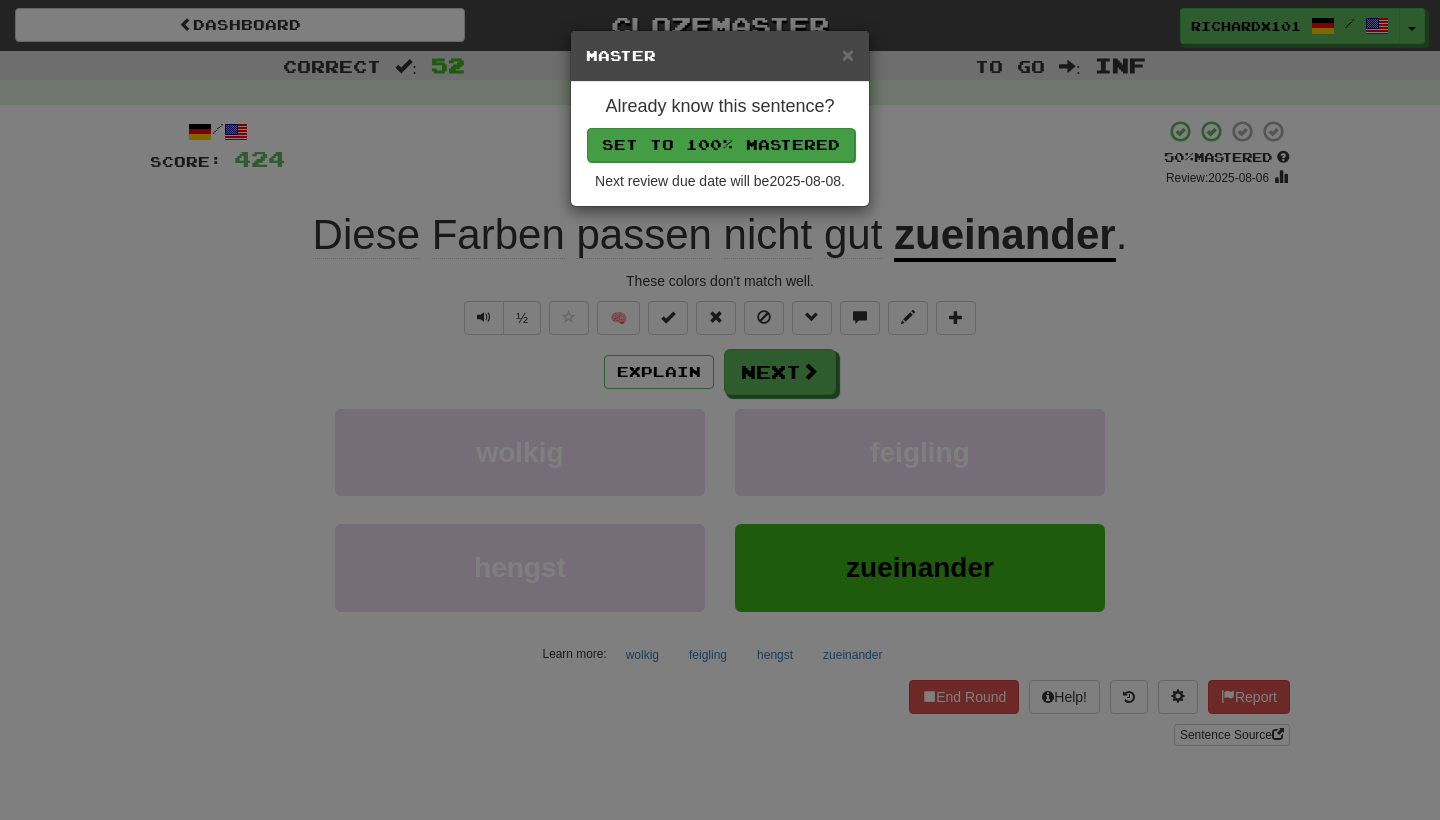 click on "Set to 100% Mastered" at bounding box center [721, 145] 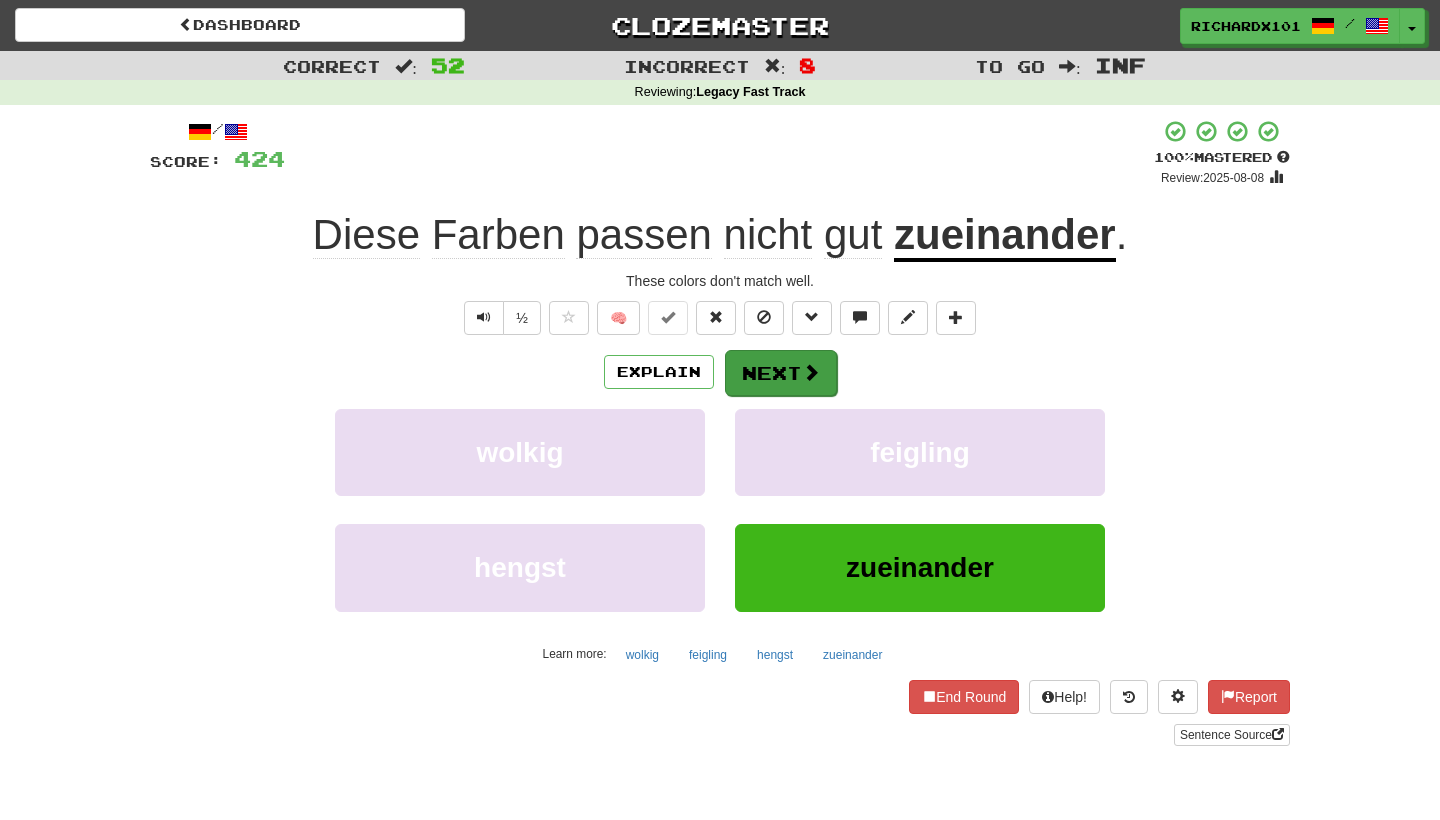 click on "Next" at bounding box center (781, 373) 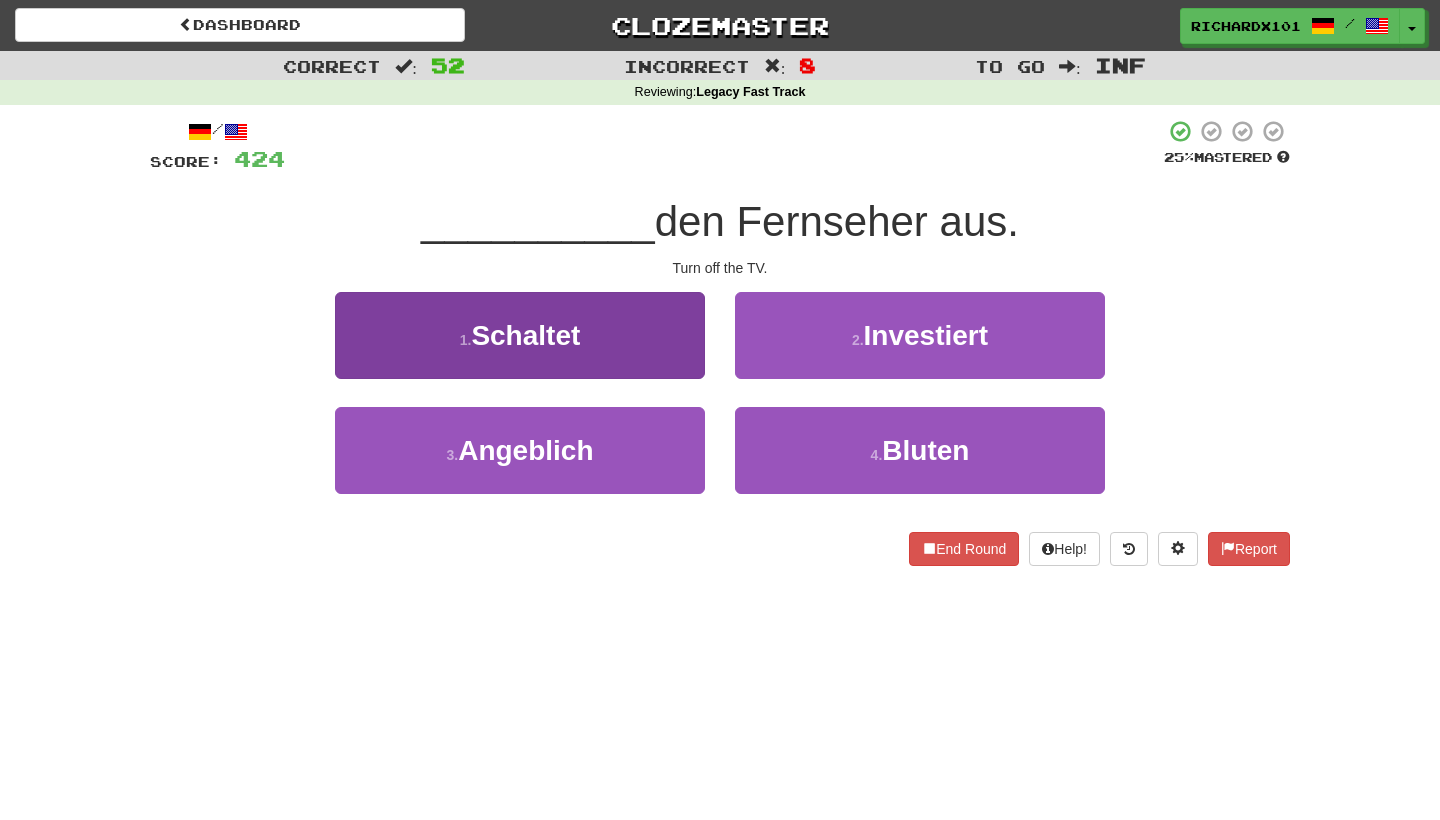click on "1 .  Schaltet" at bounding box center [520, 335] 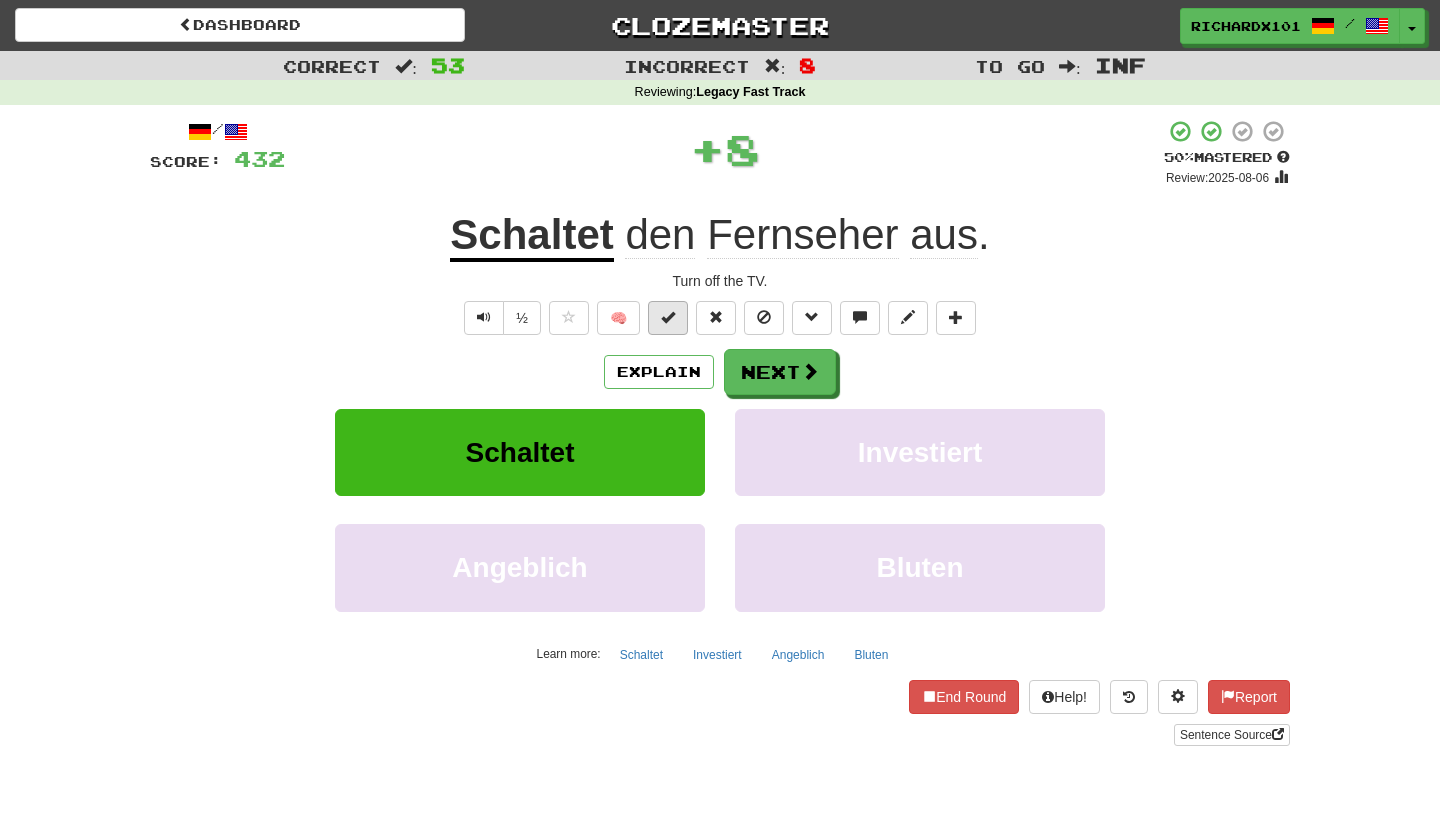 click at bounding box center (668, 318) 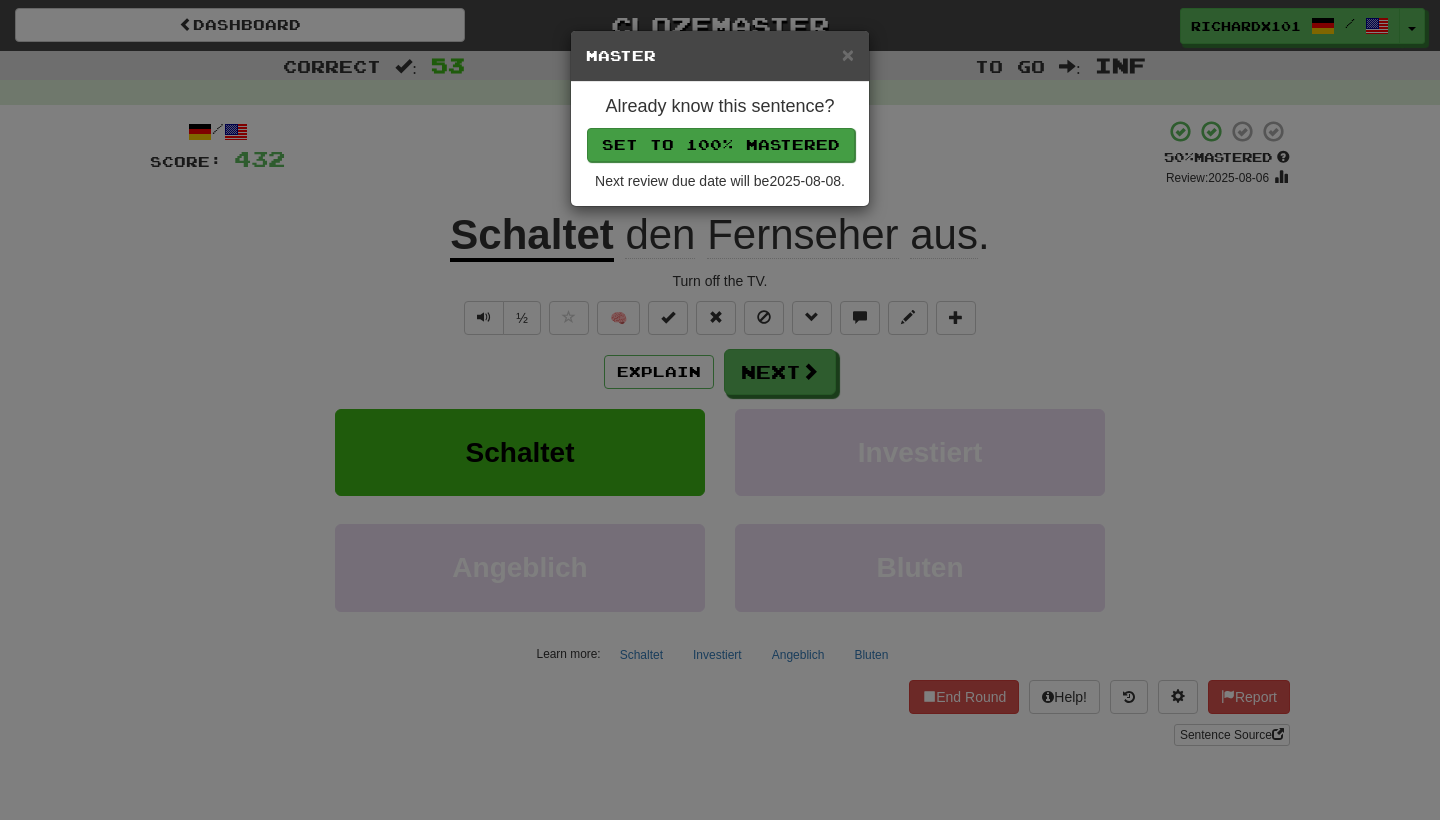 click on "Set to 100% Mastered" at bounding box center [721, 145] 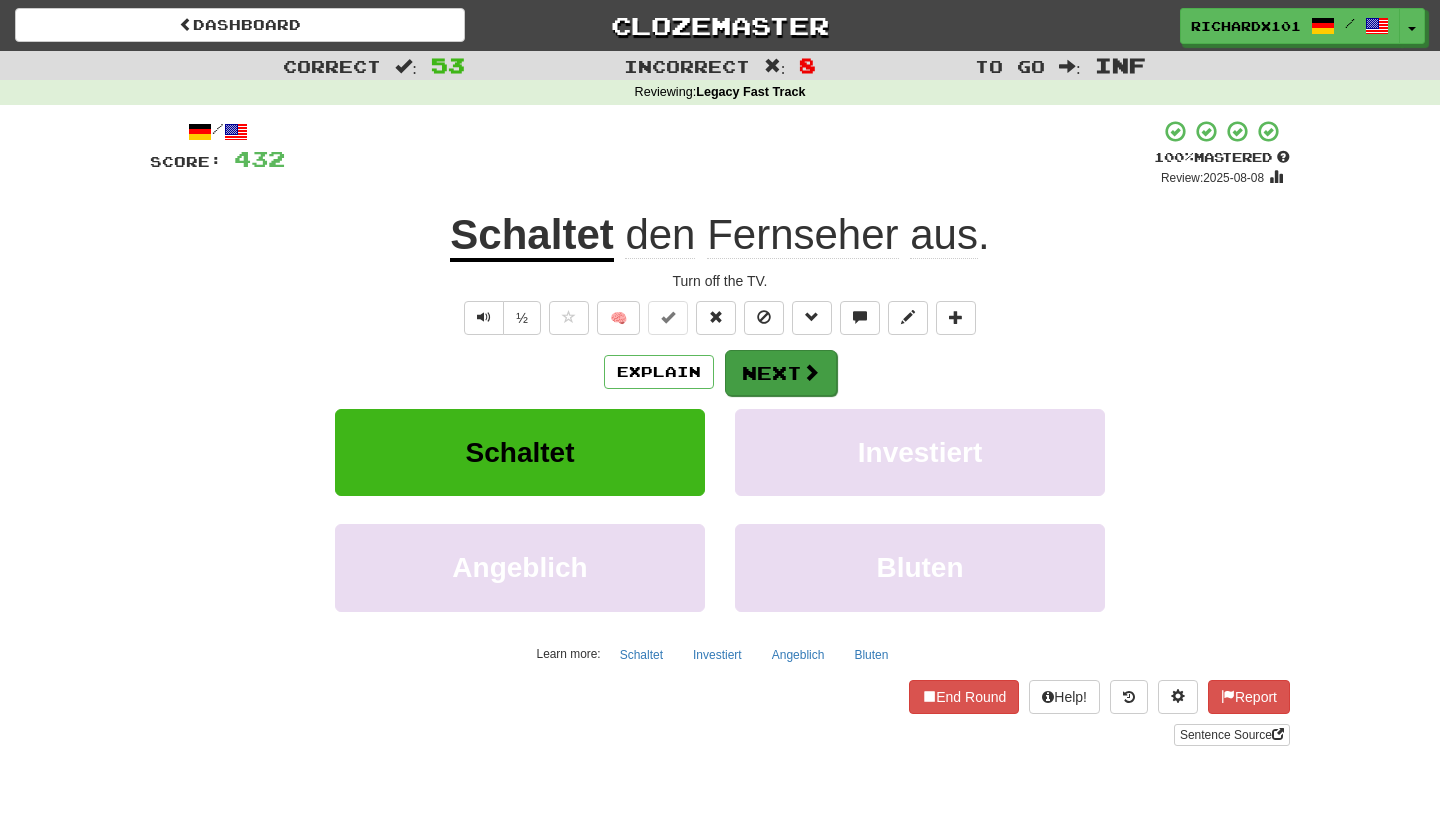 click on "Next" at bounding box center [781, 373] 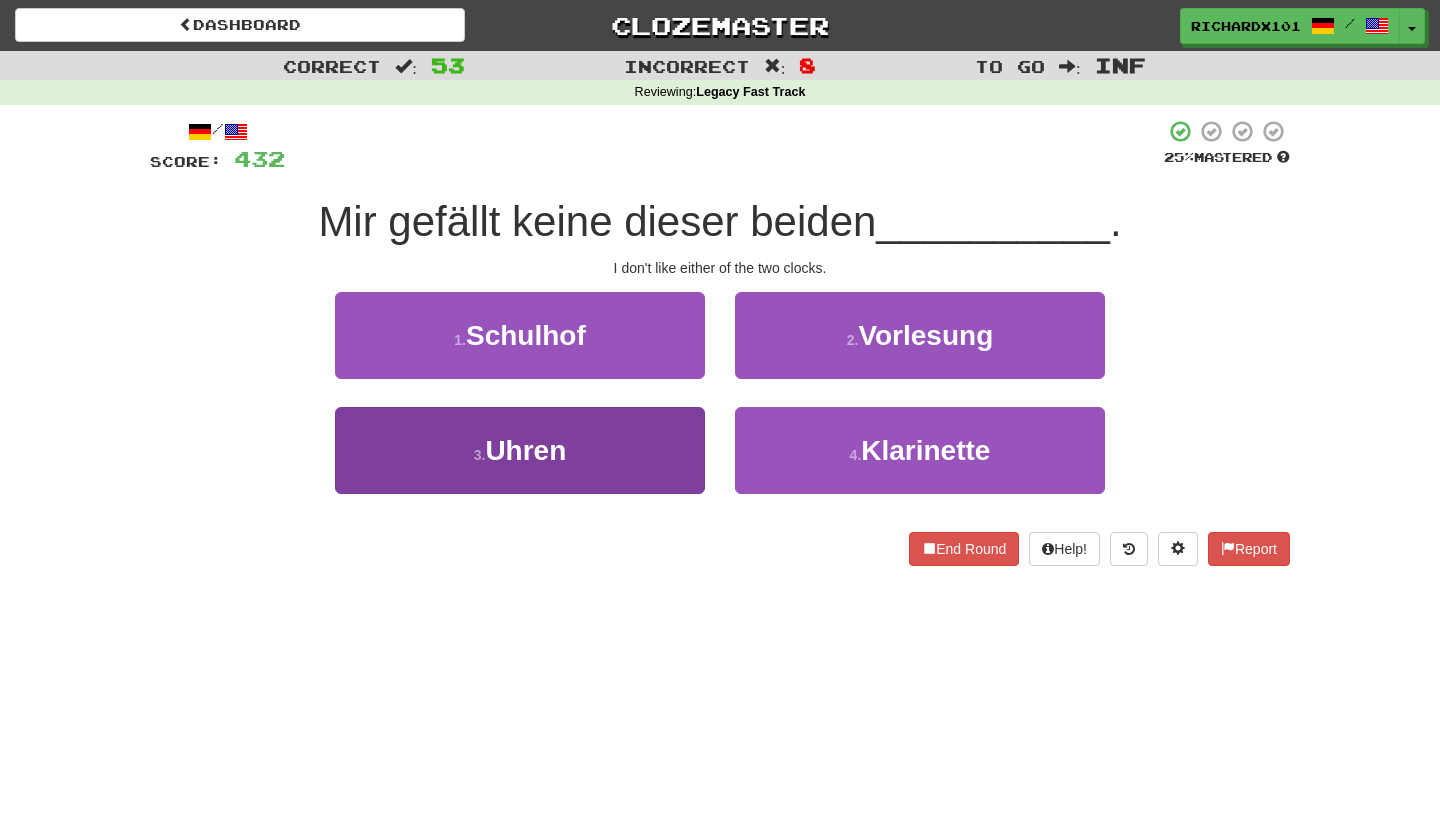 click on "3 .  Uhren" at bounding box center (520, 450) 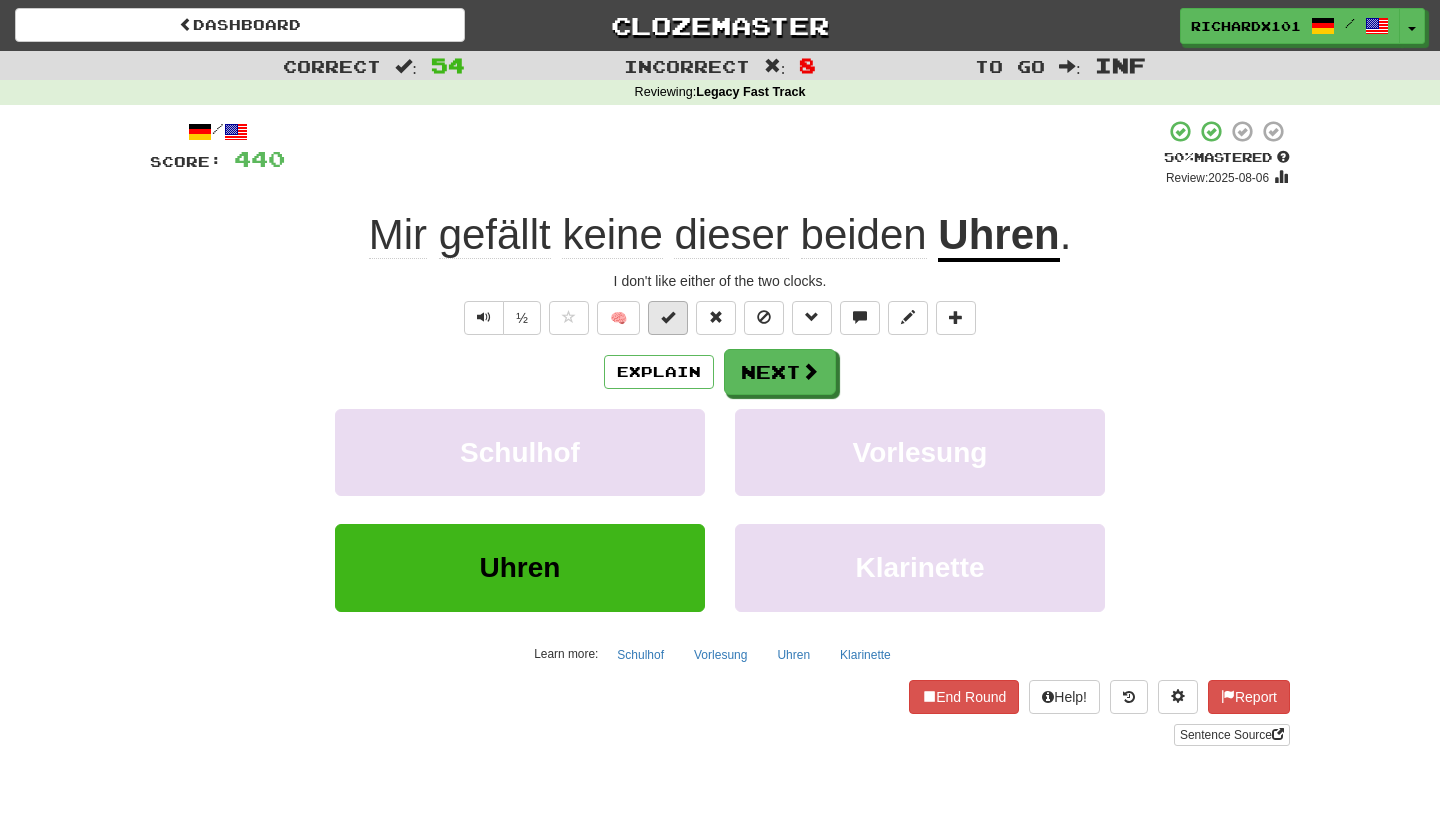 click at bounding box center [668, 318] 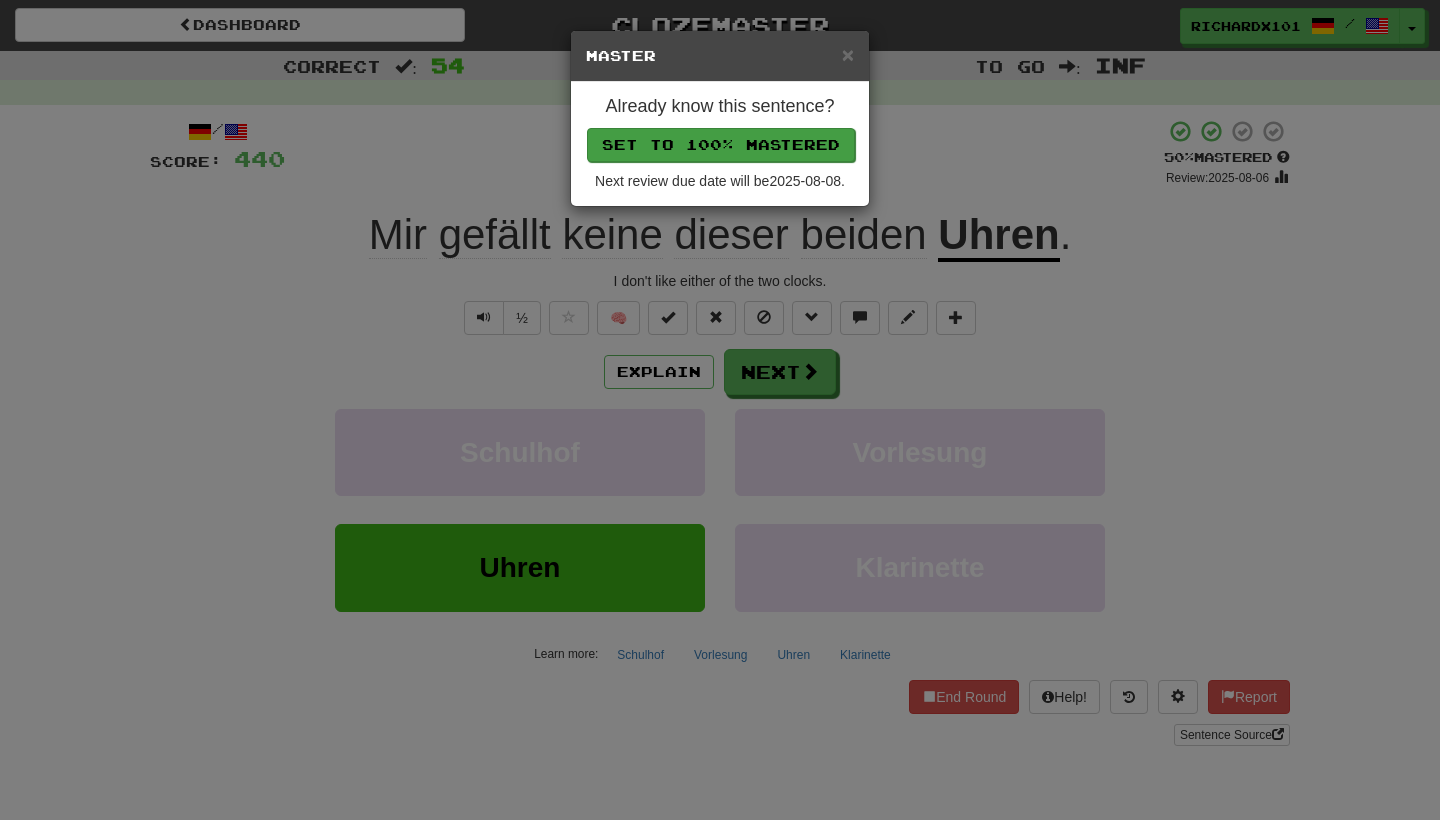 click on "Set to 100% Mastered" at bounding box center (721, 145) 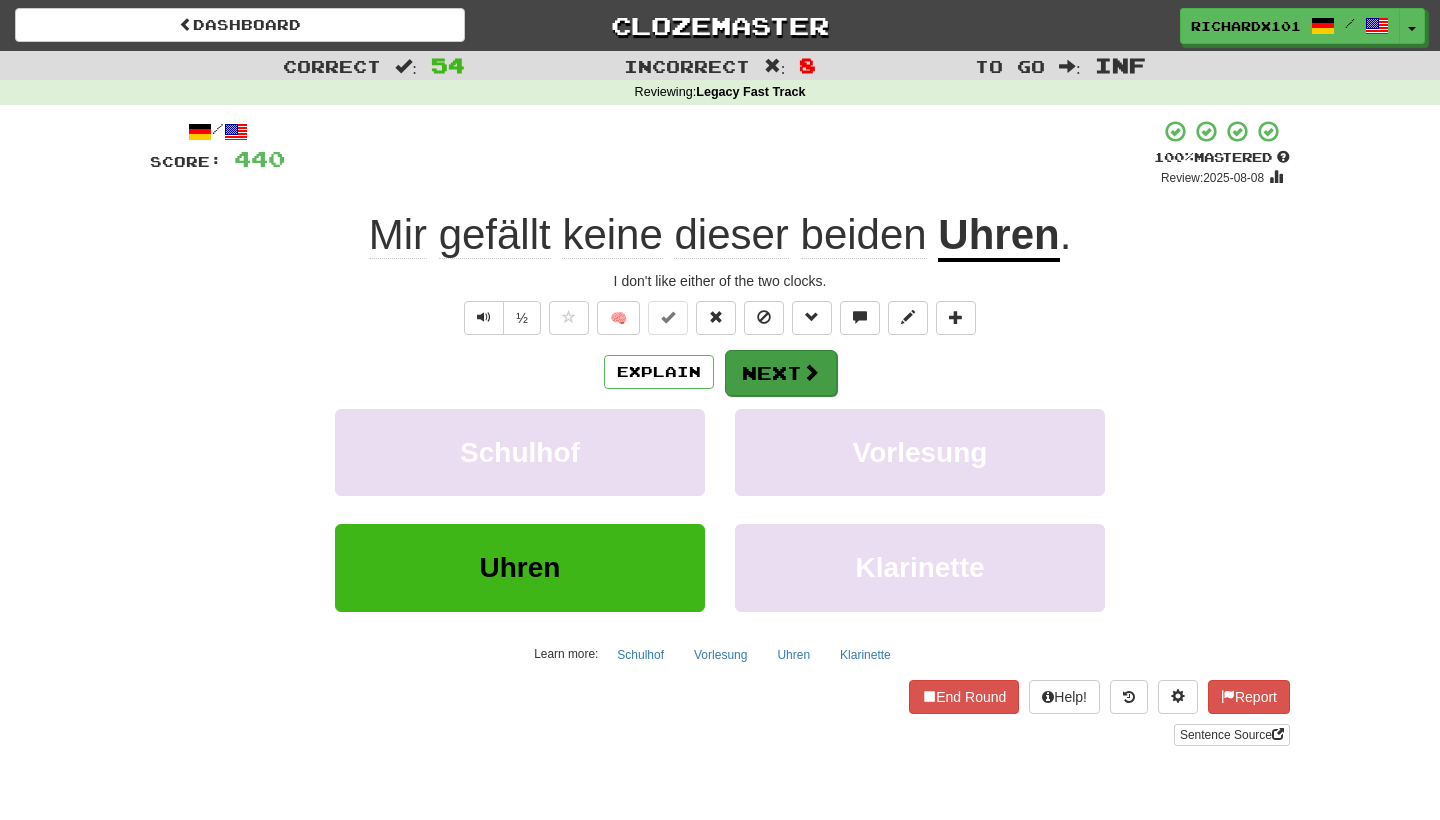 click on "Next" at bounding box center (781, 373) 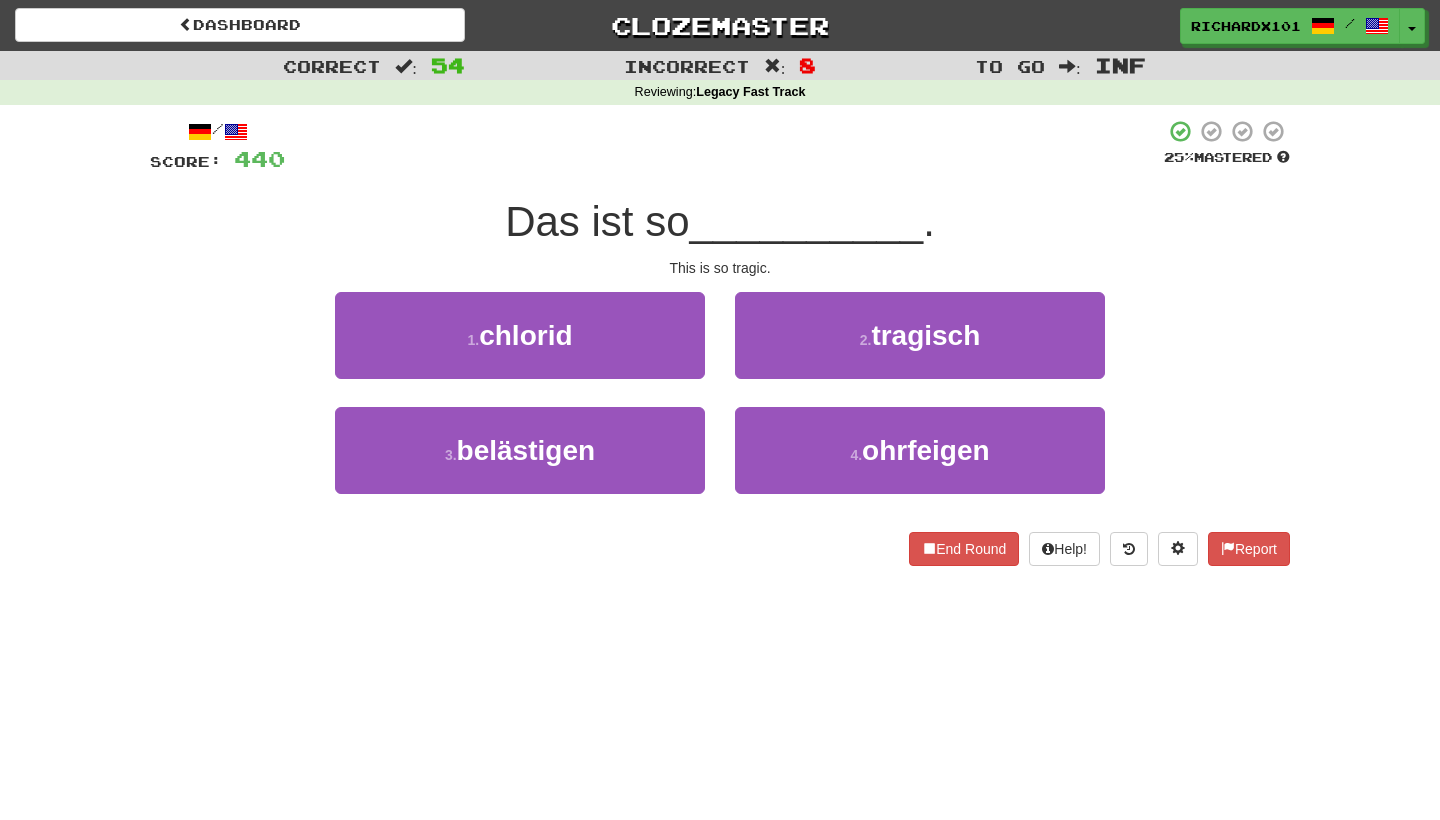 click on "2 .  tragisch" at bounding box center [920, 335] 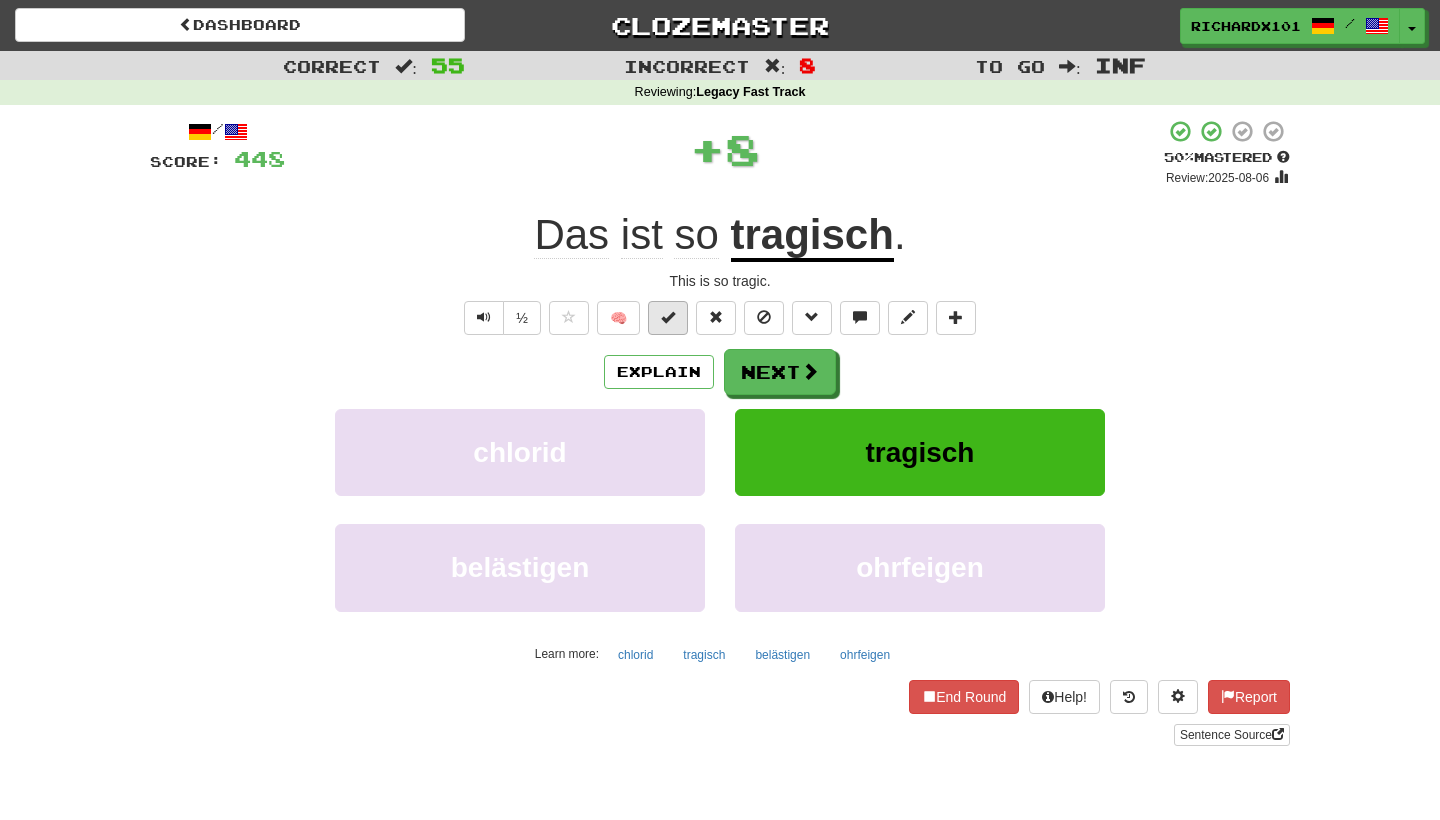 click at bounding box center (668, 318) 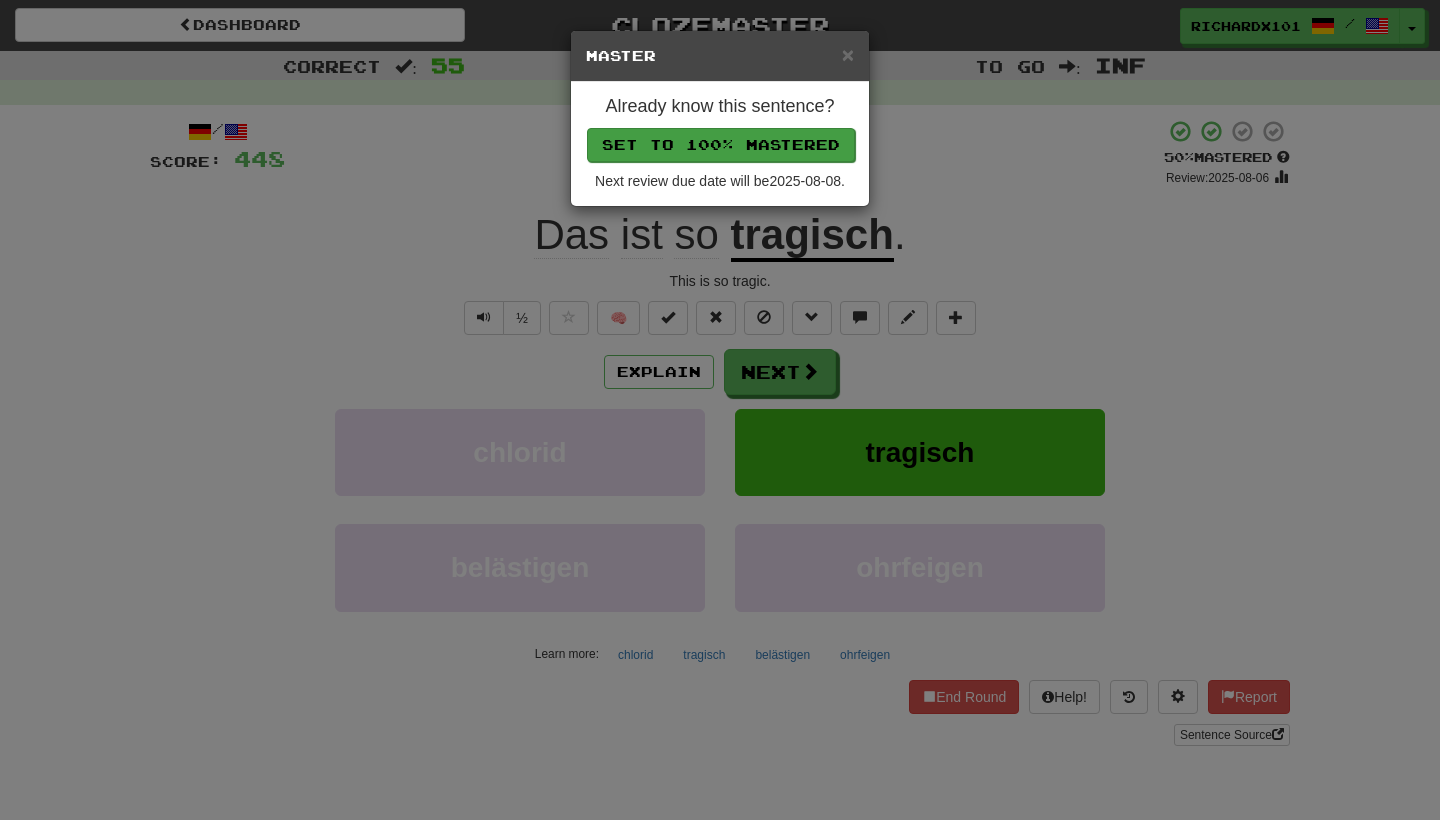 click on "Set to 100% Mastered" at bounding box center (721, 145) 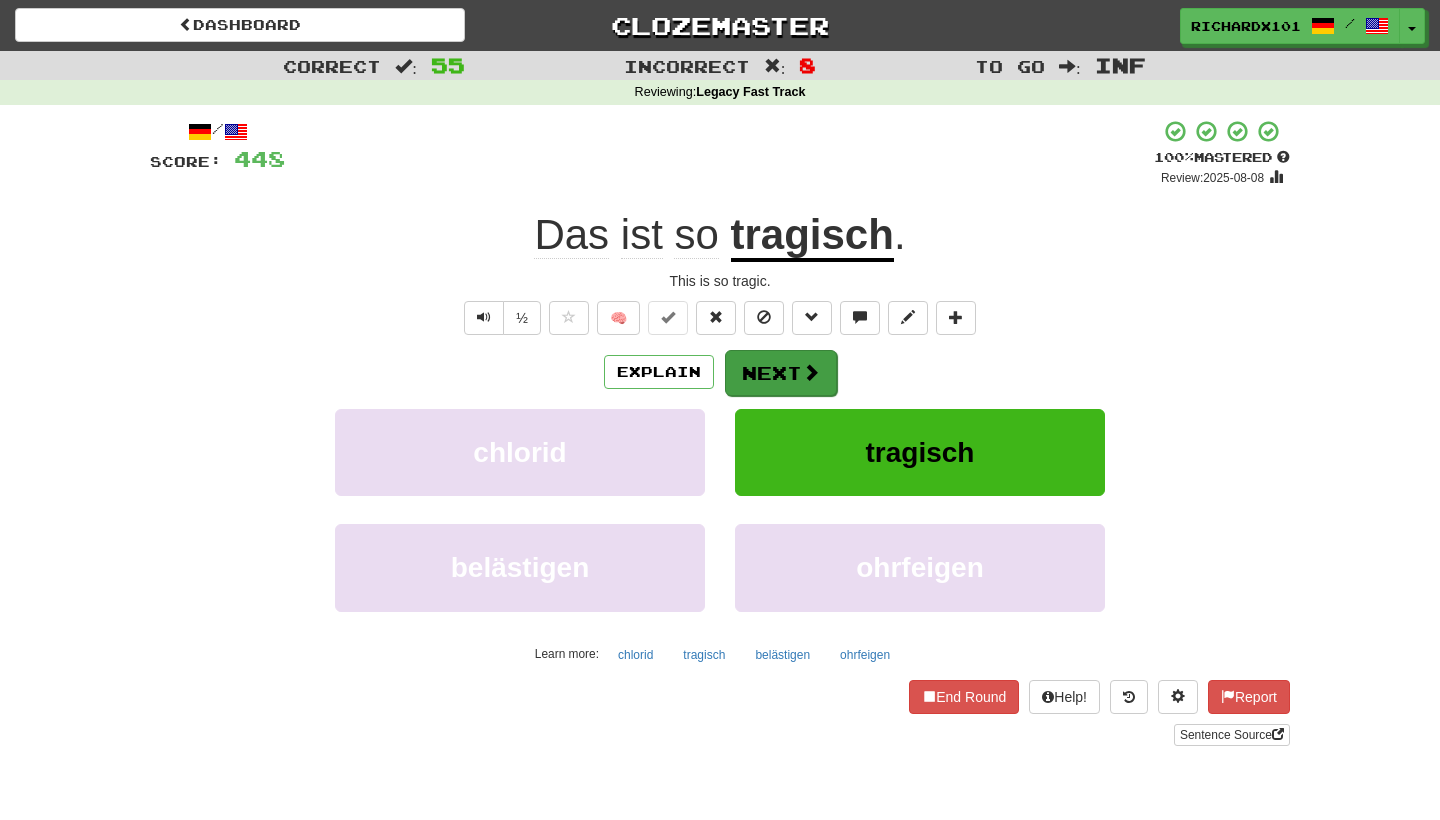click on "Next" at bounding box center [781, 373] 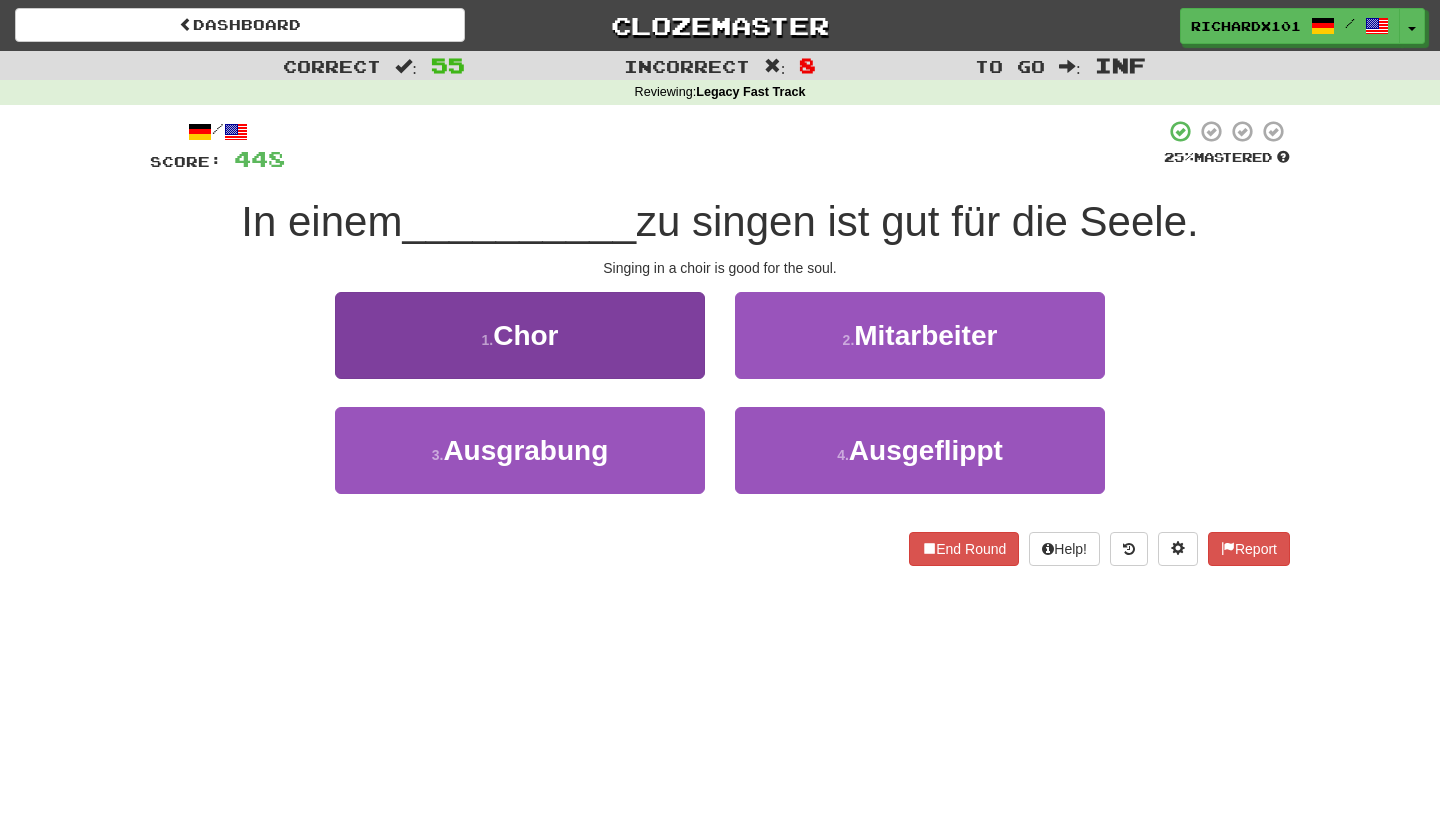 click on "1 .  Chor" at bounding box center [520, 335] 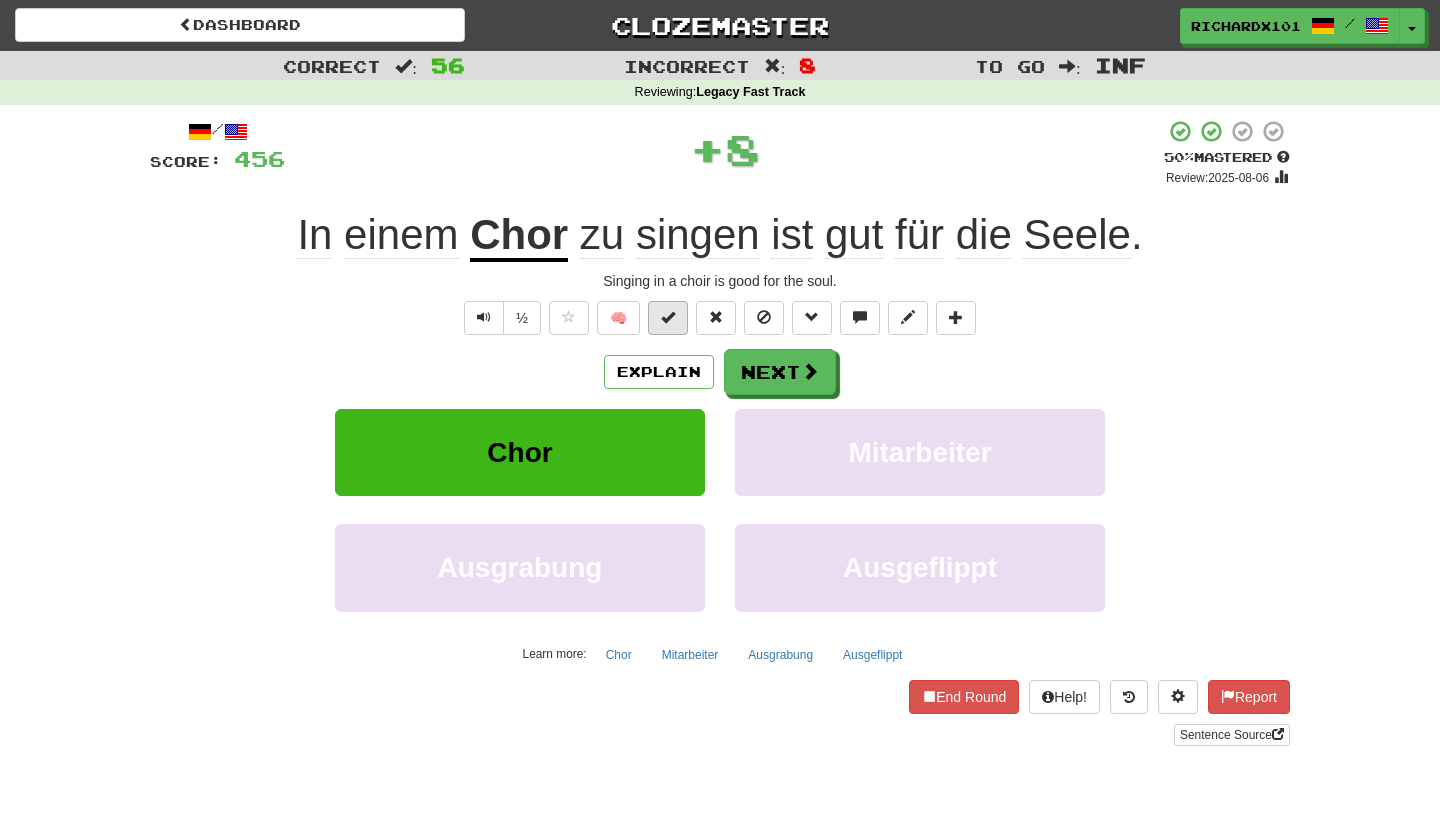 click at bounding box center [668, 317] 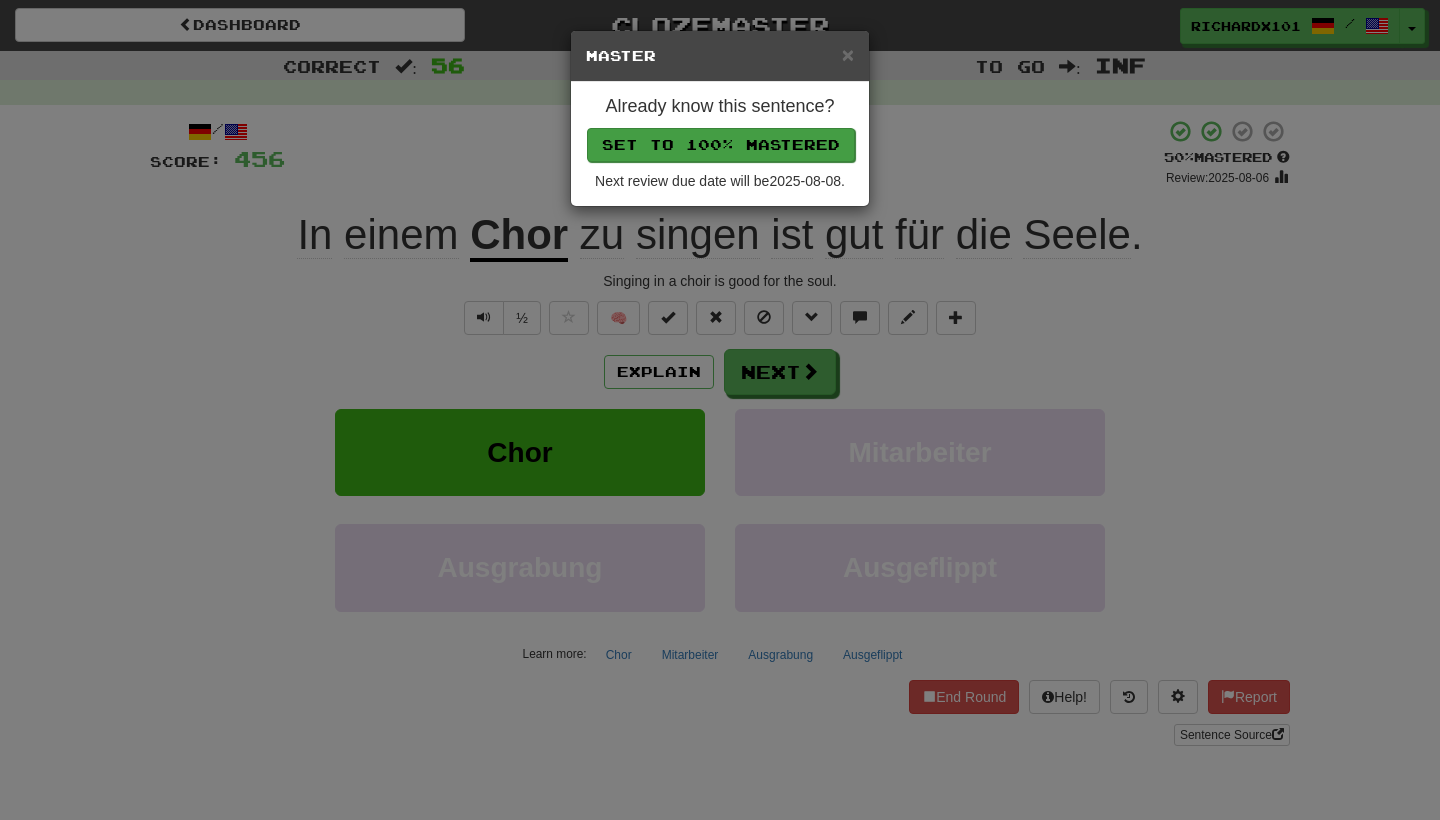 click on "Set to 100% Mastered" at bounding box center (721, 145) 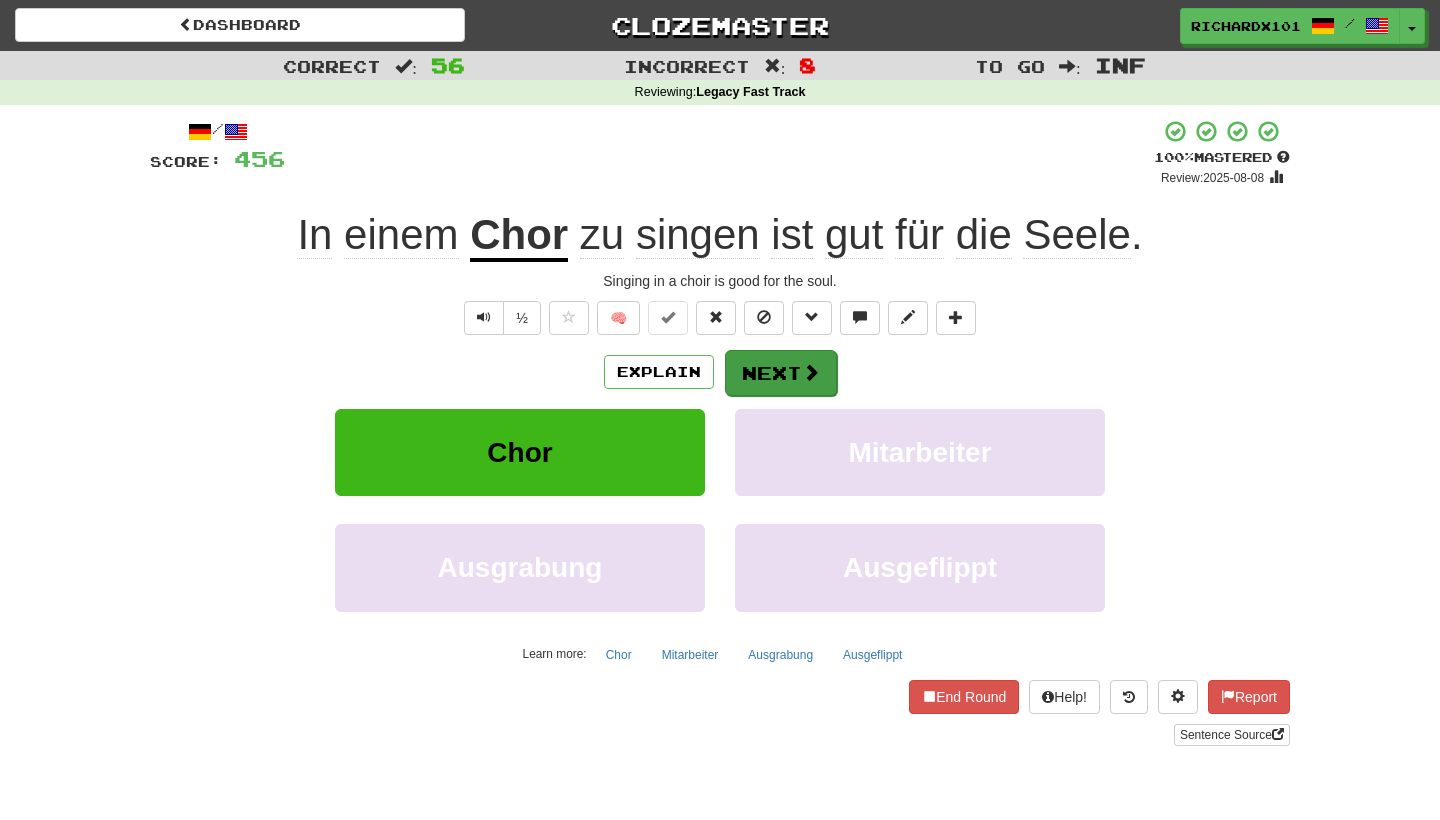 click on "Next" at bounding box center (781, 373) 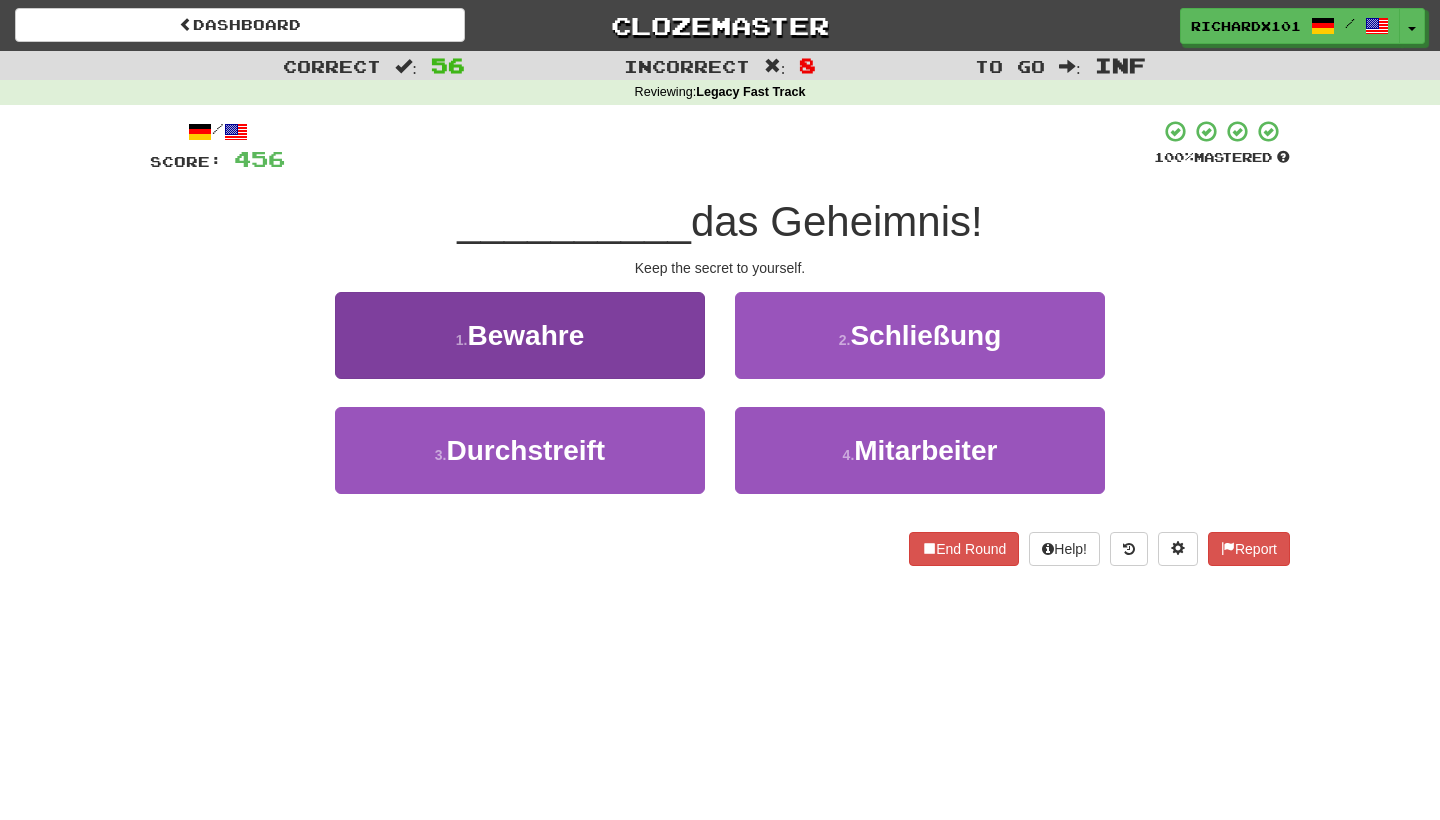 click on "1 .  Bewahre" at bounding box center [520, 335] 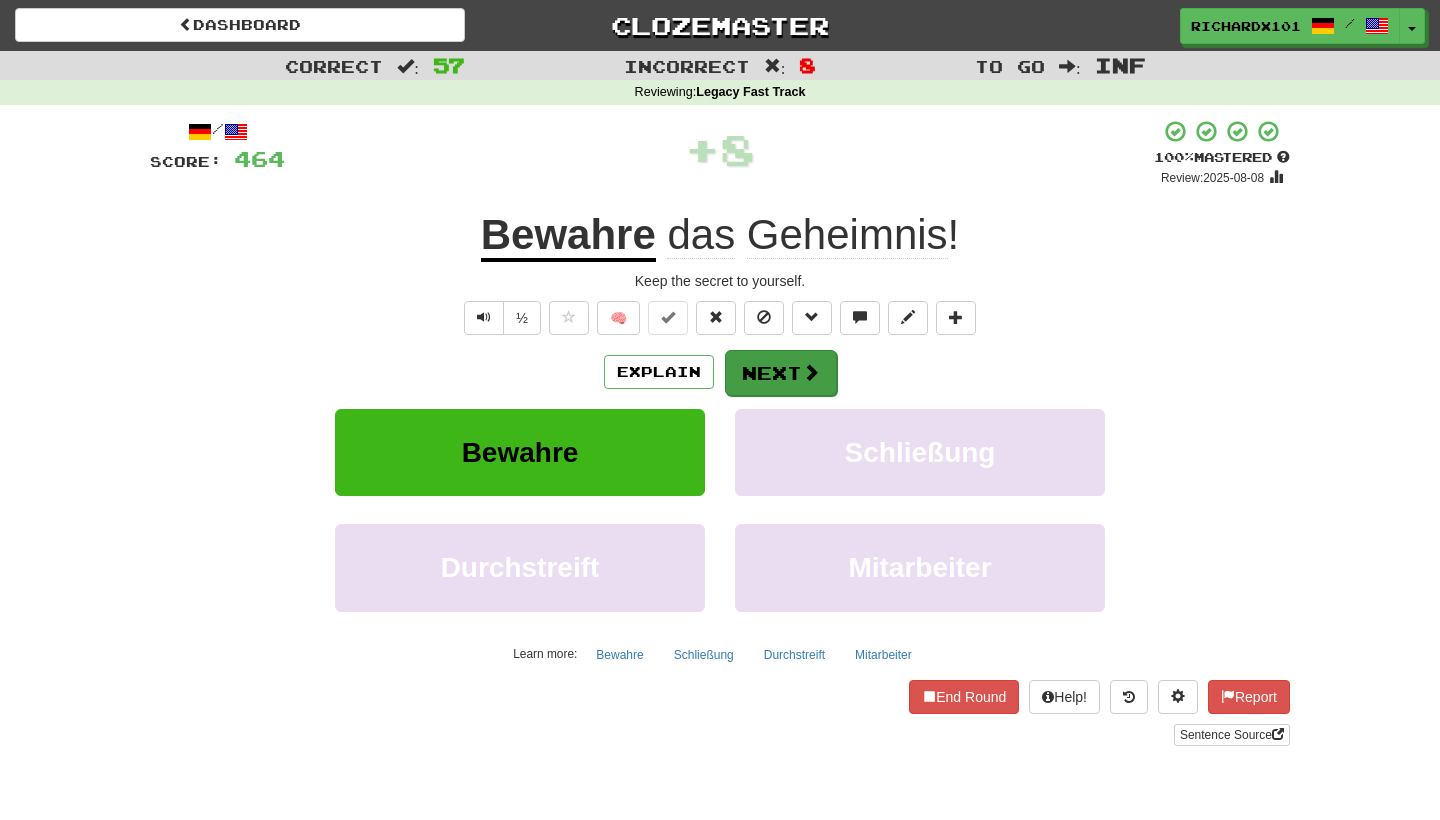 click on "Next" at bounding box center [781, 373] 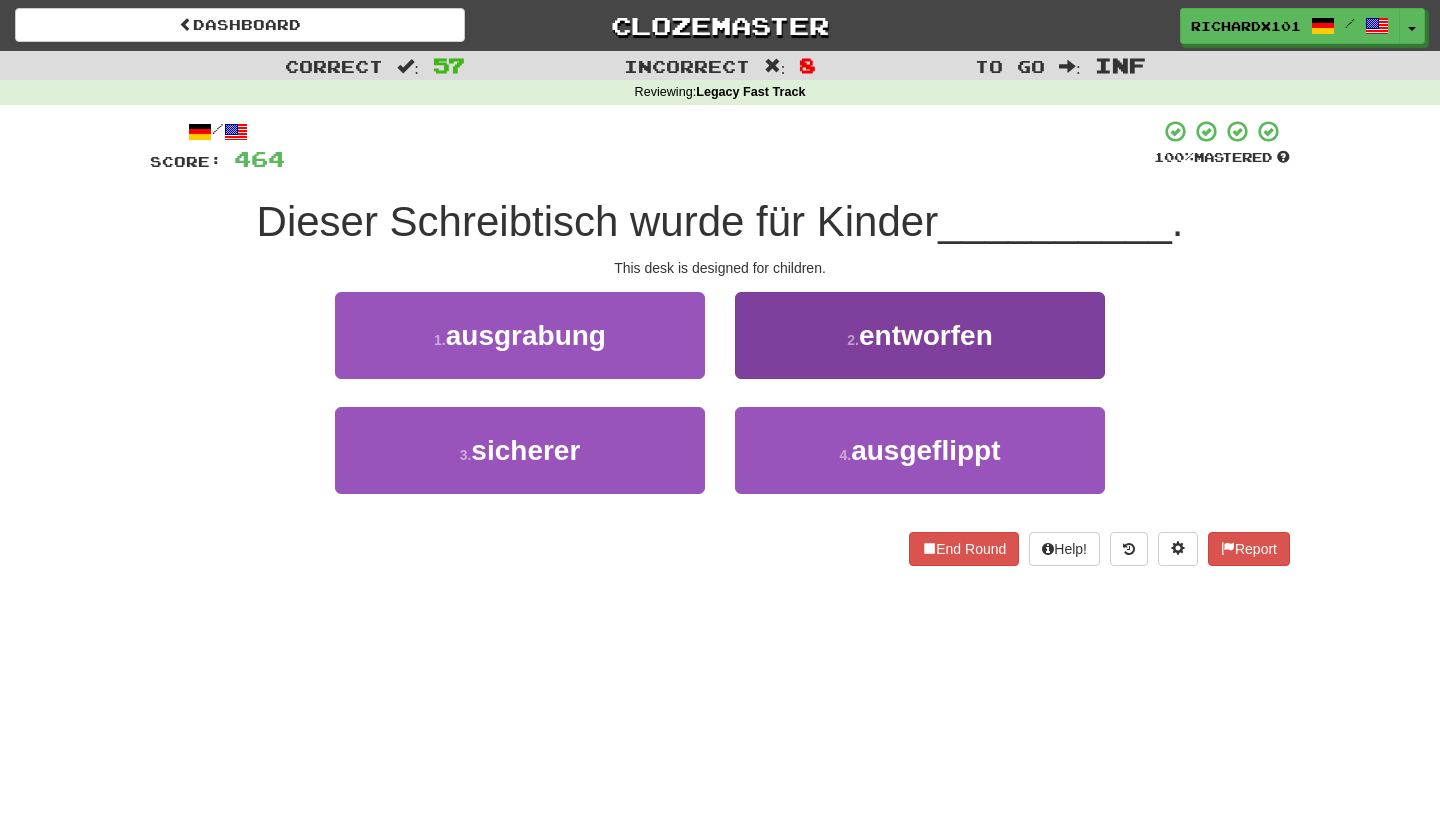 click on "2 .  entworfen" at bounding box center (920, 335) 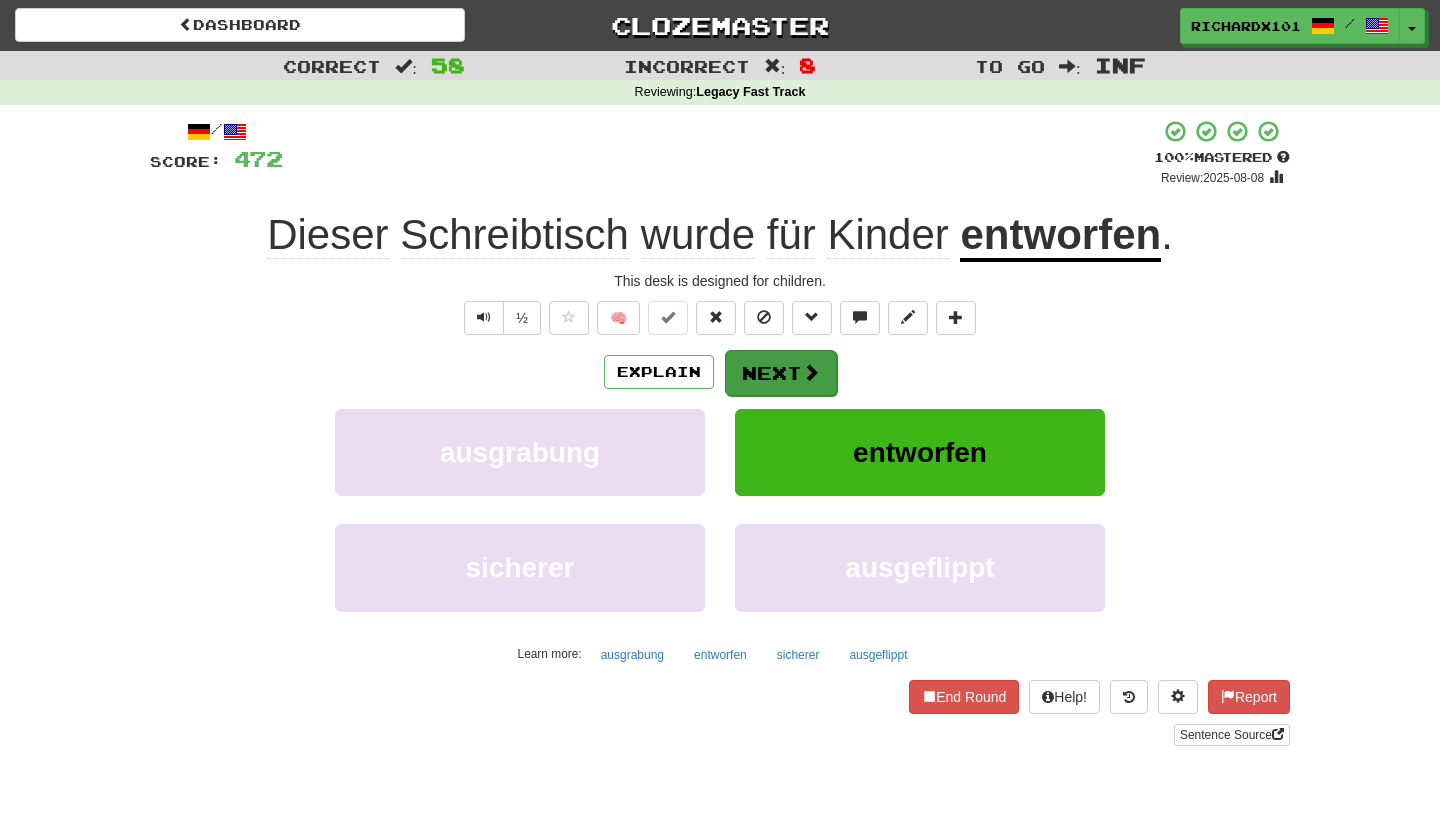 click on "Next" at bounding box center (781, 373) 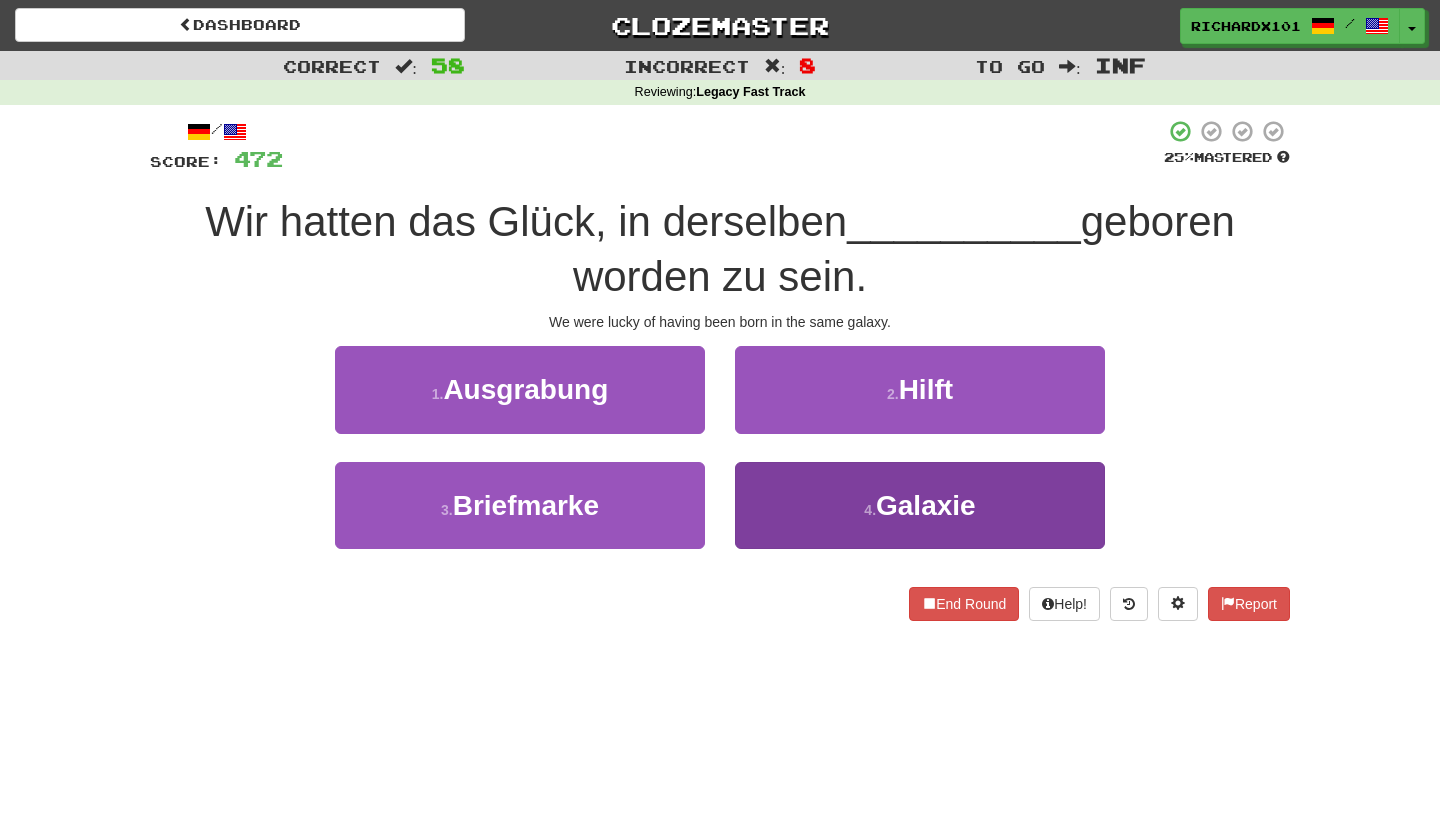 click on "4 .  Galaxie" at bounding box center (920, 505) 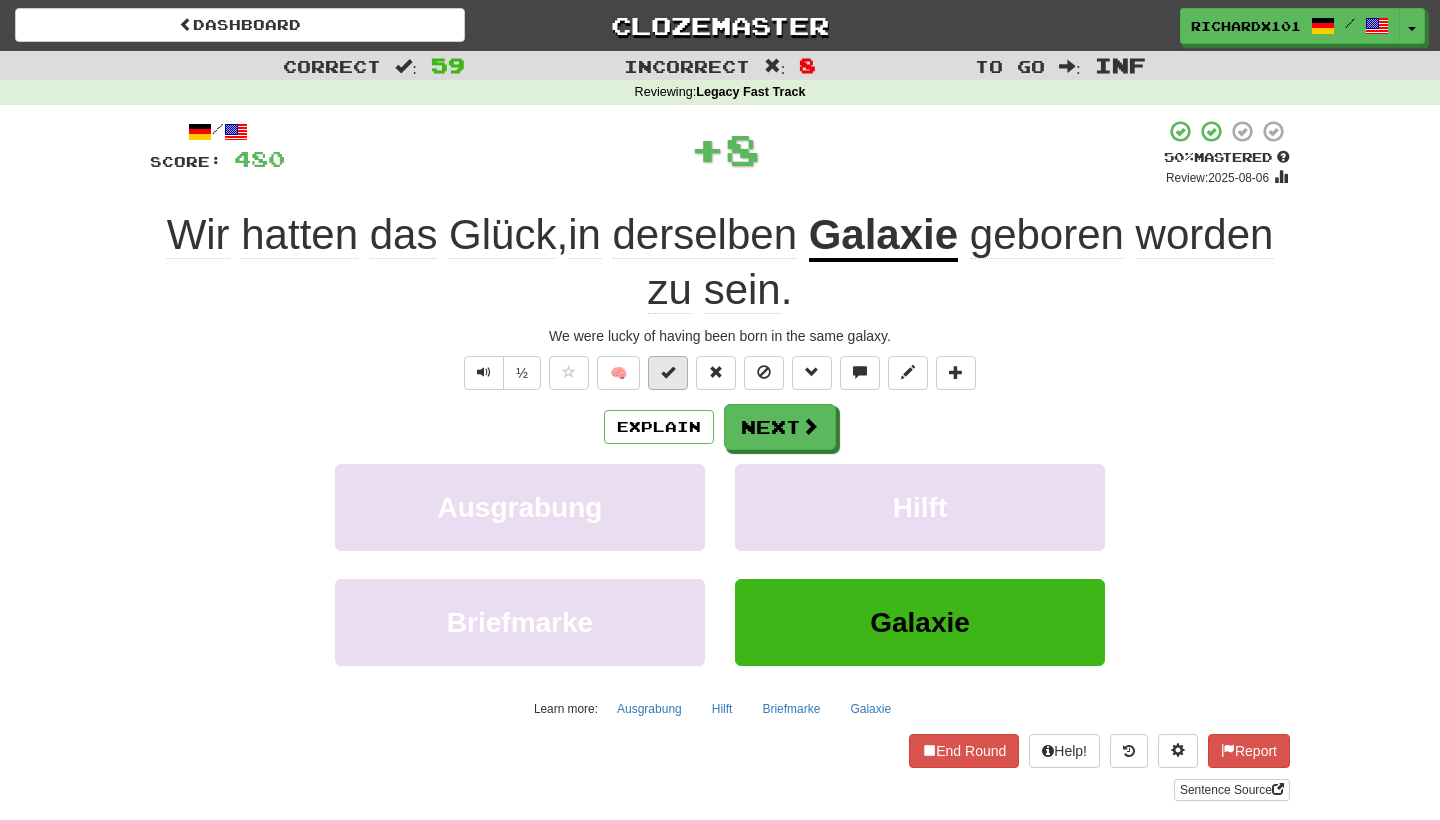 click at bounding box center [668, 373] 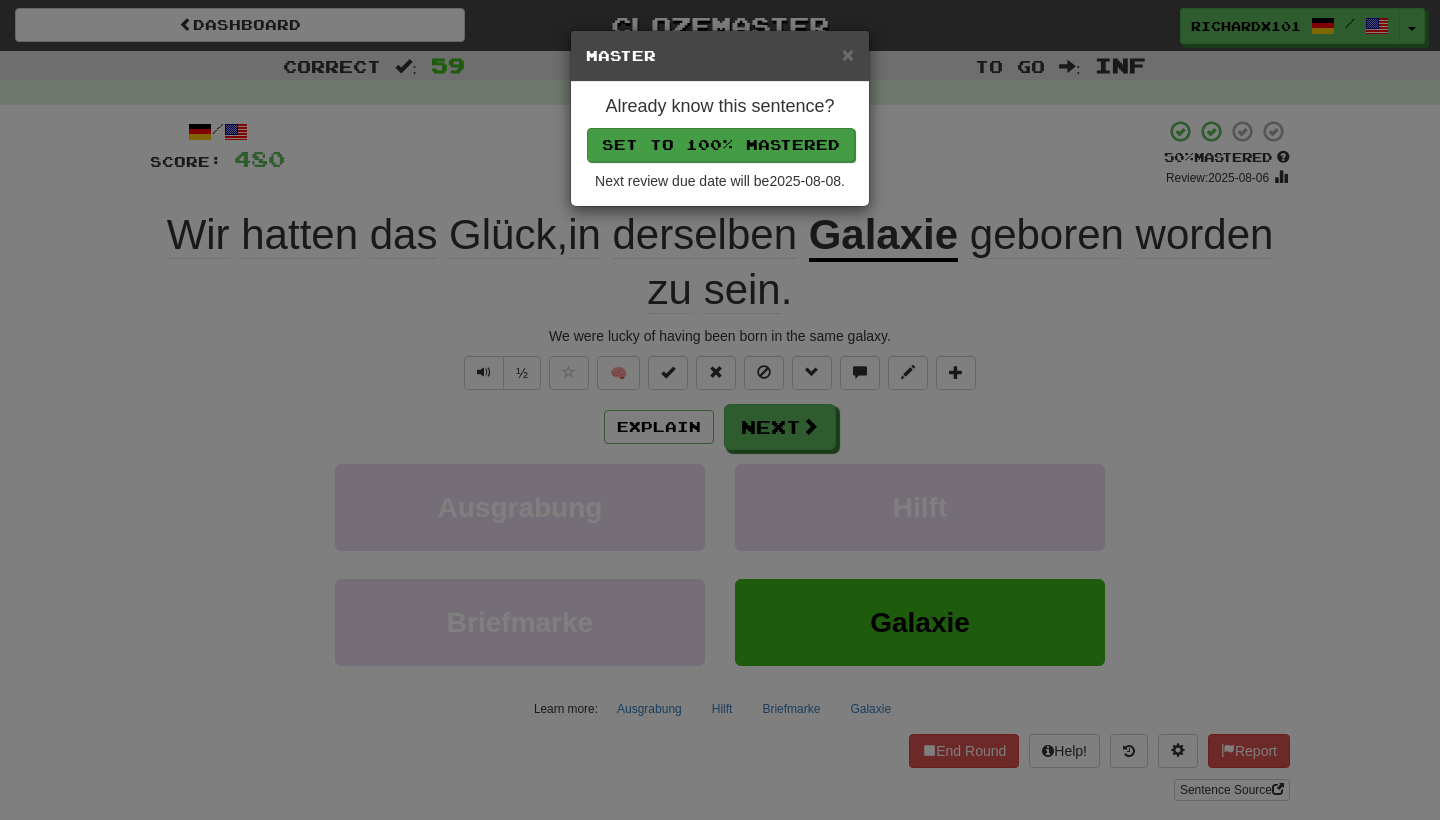 click on "Set to 100% Mastered" at bounding box center (721, 145) 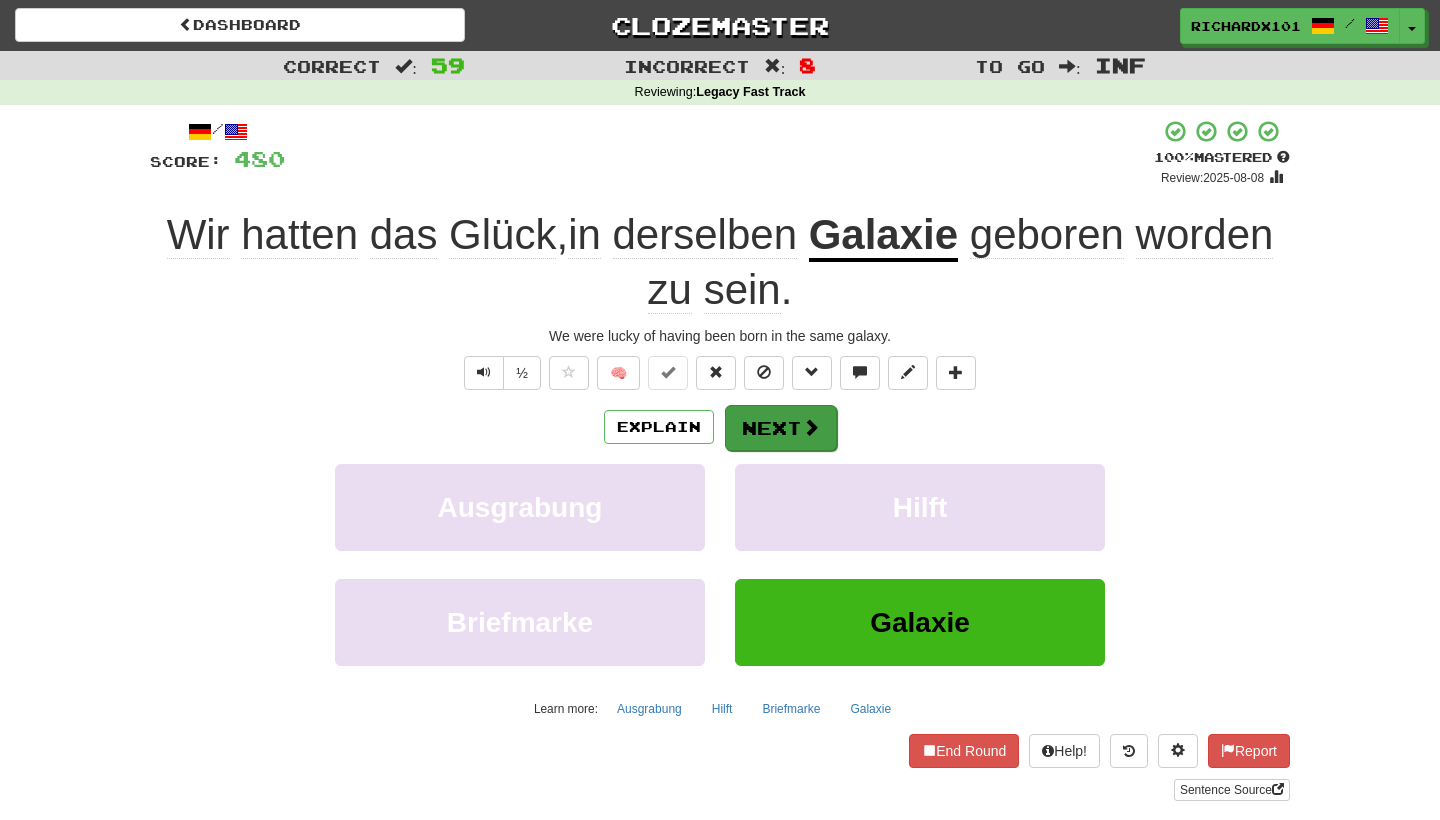 click on "Next" at bounding box center [781, 428] 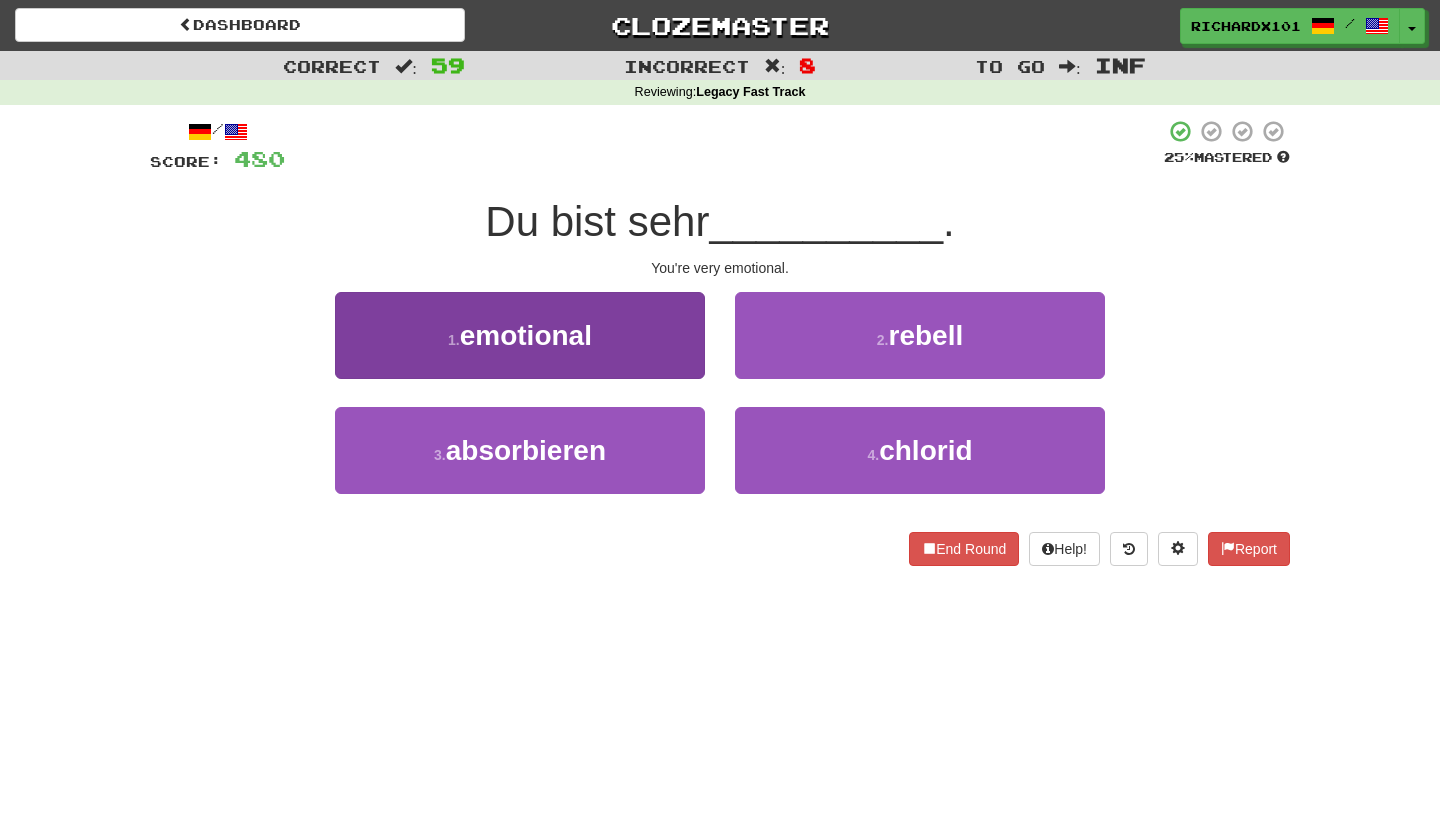 click on "1 .  emotional" at bounding box center [520, 335] 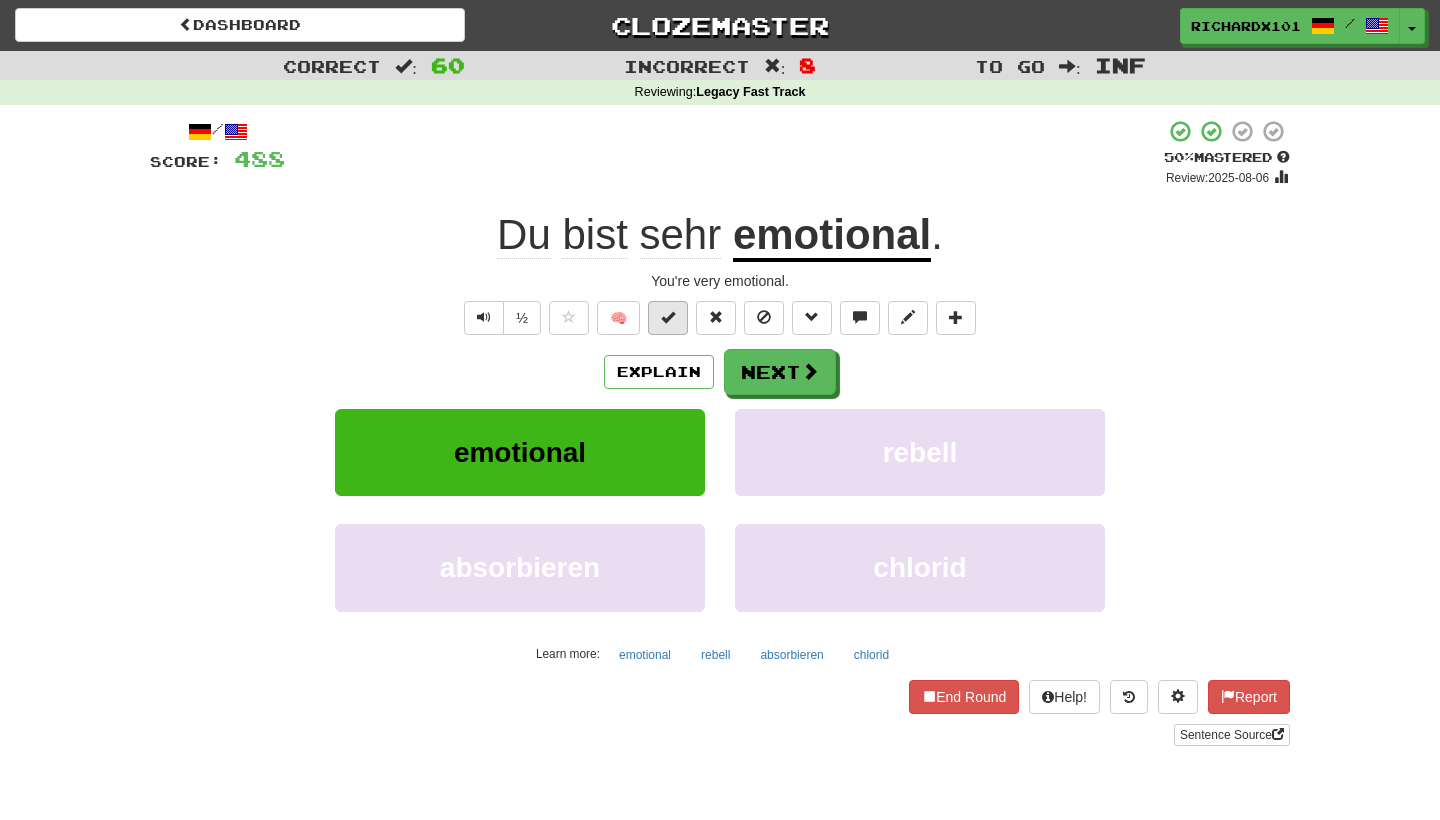 click at bounding box center (668, 317) 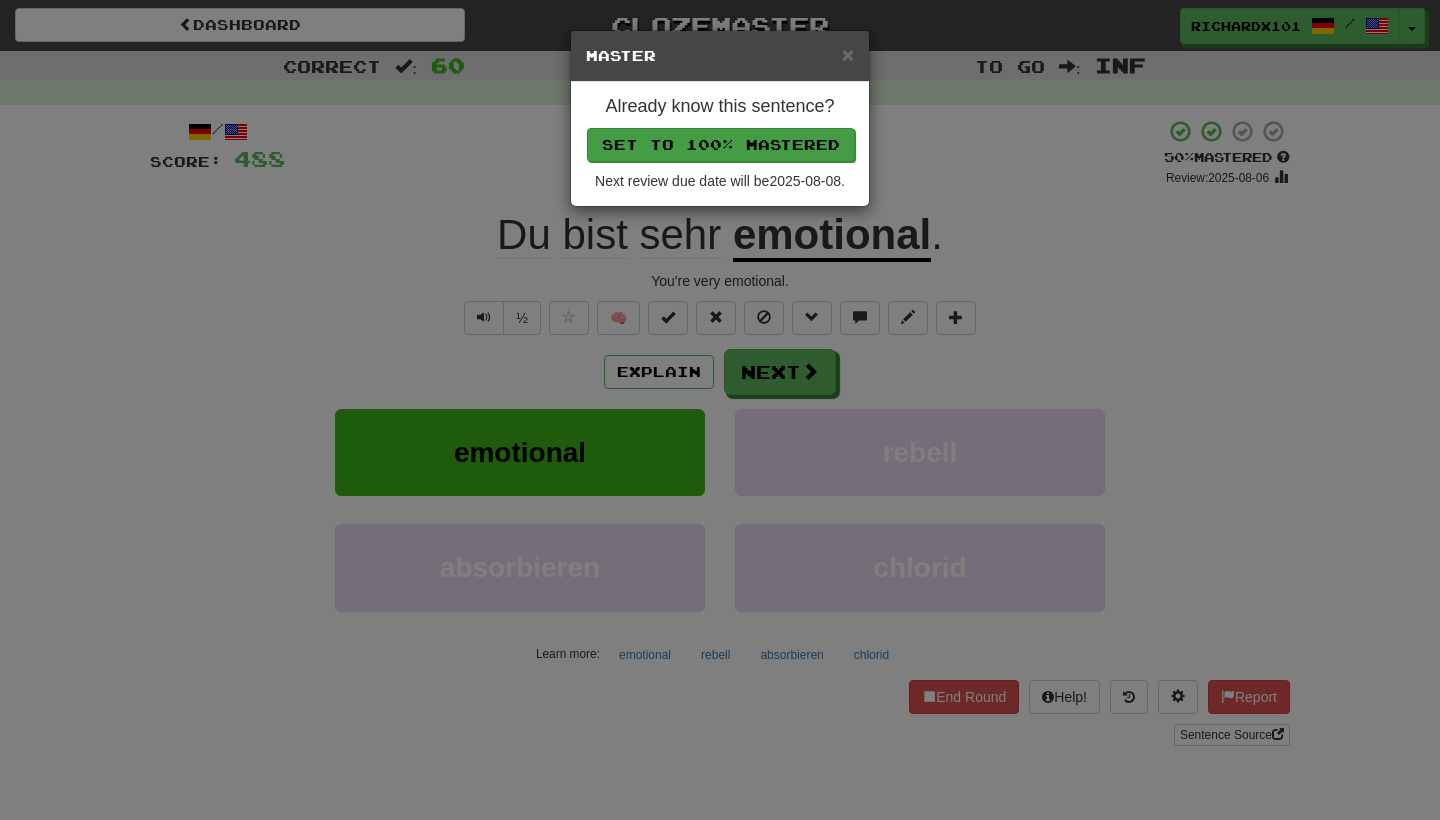 click on "Set to 100% Mastered" at bounding box center (721, 145) 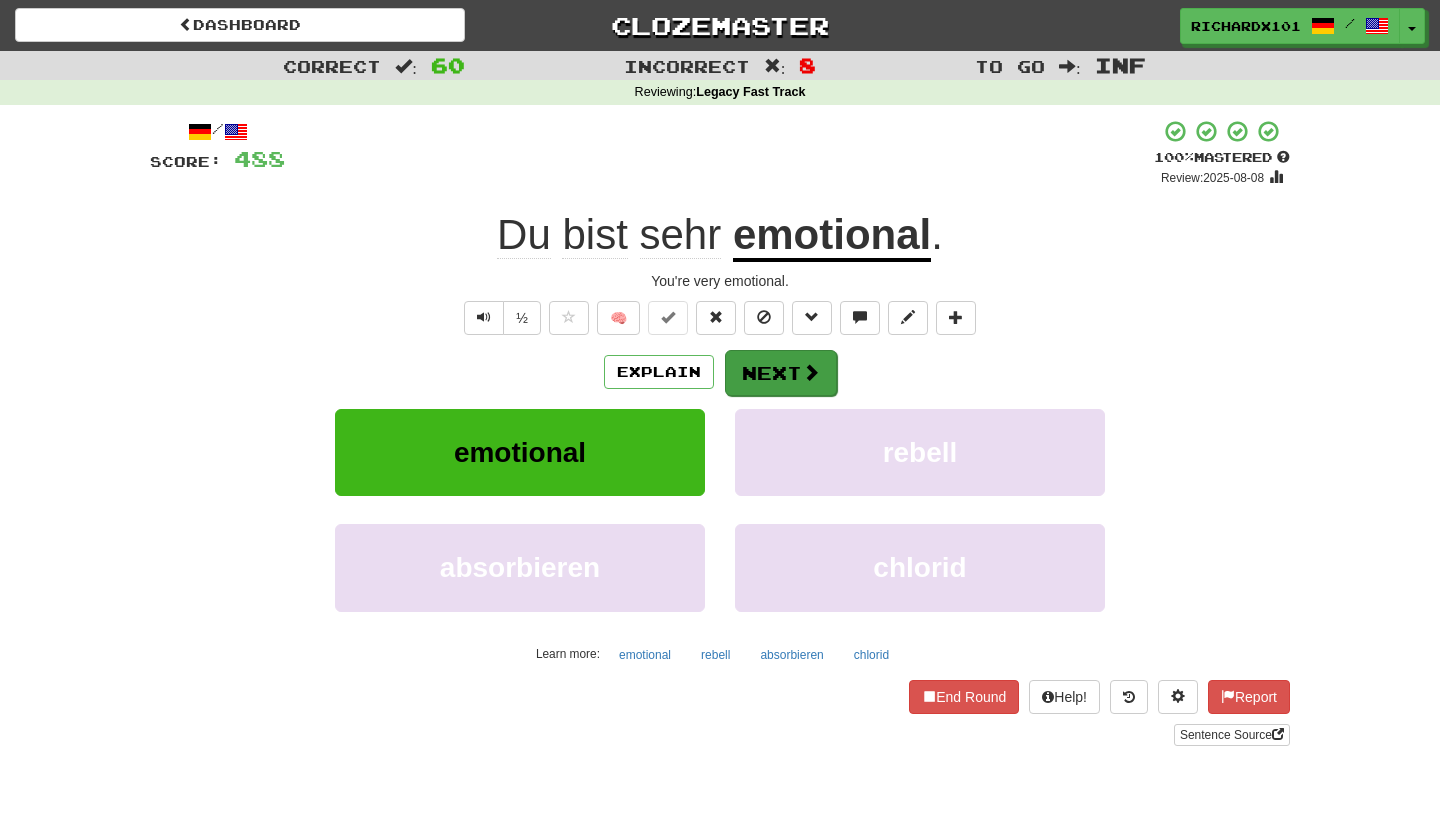 click on "Next" at bounding box center (781, 373) 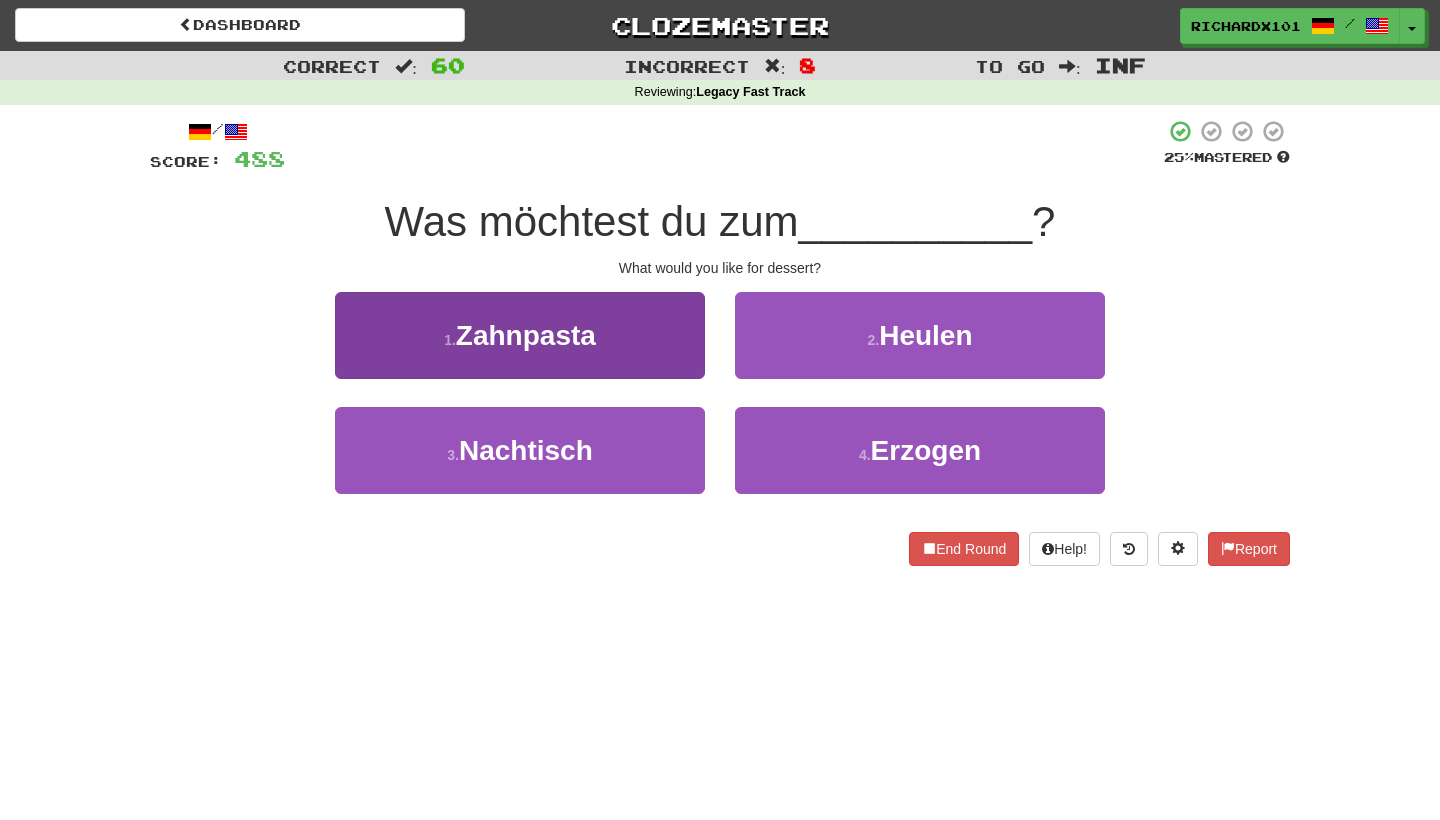 click on "1 .  Zahnpasta" at bounding box center (520, 335) 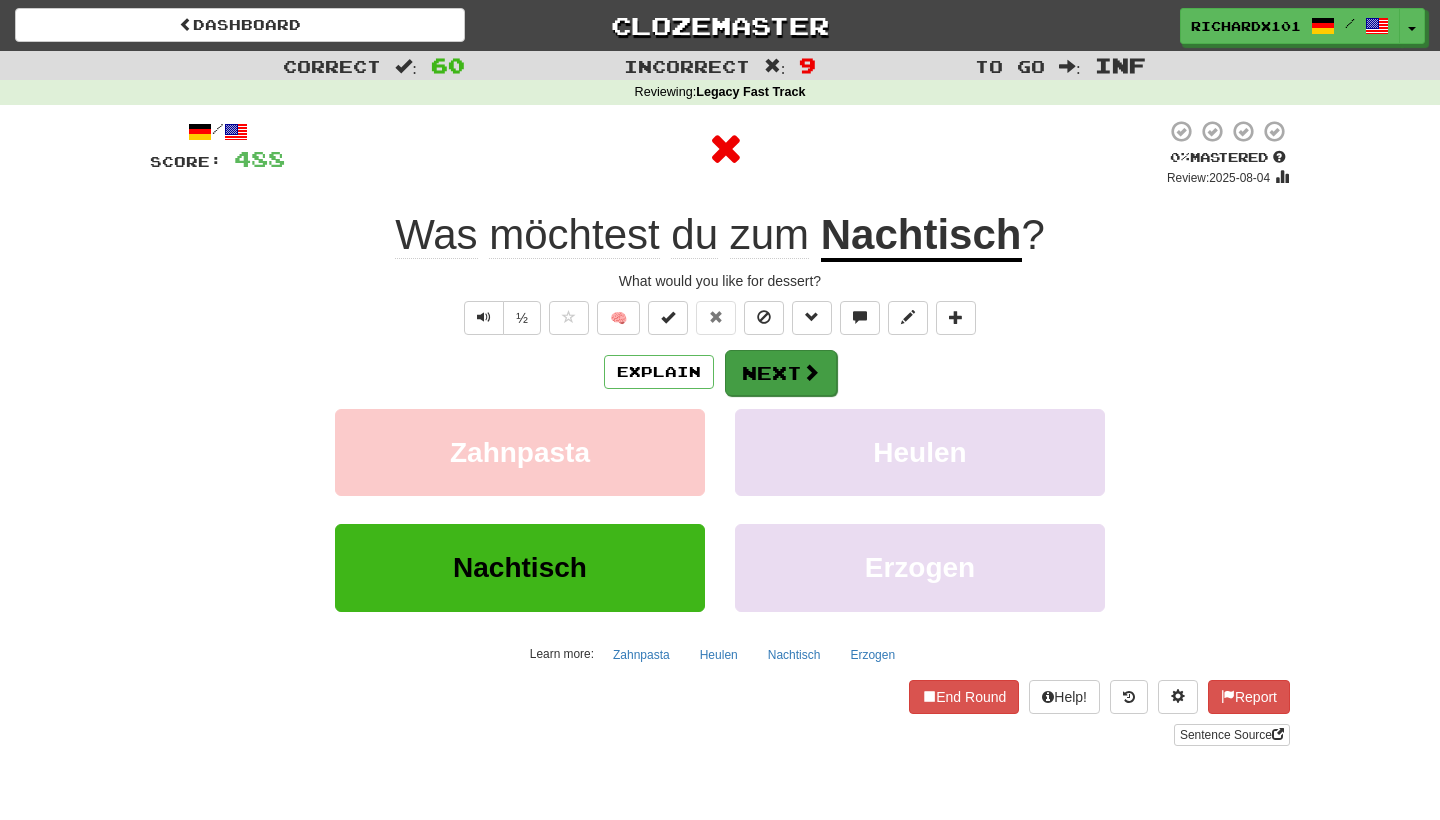 click on "Next" at bounding box center [781, 373] 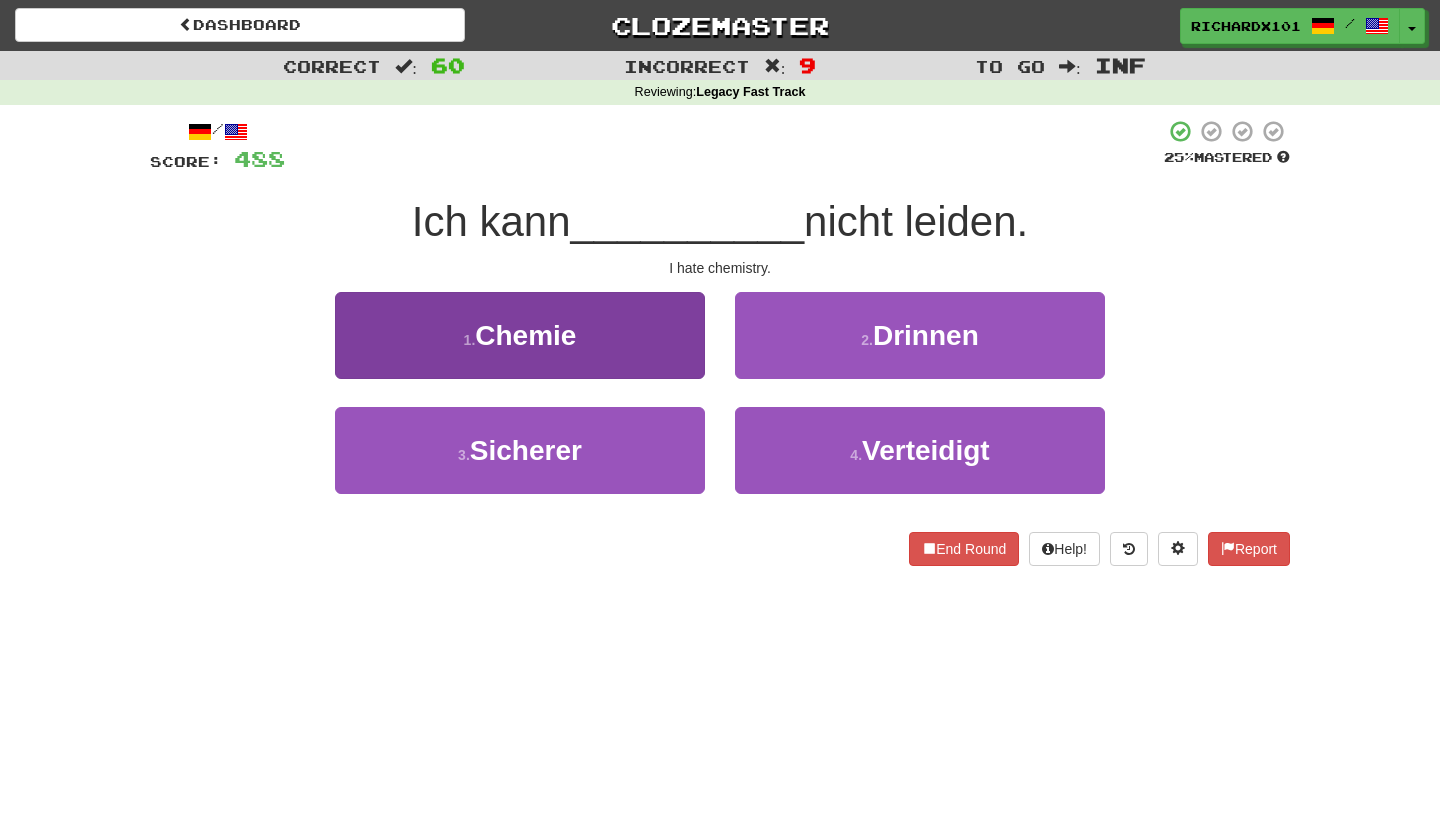 click on "1 .  Chemie" at bounding box center (520, 335) 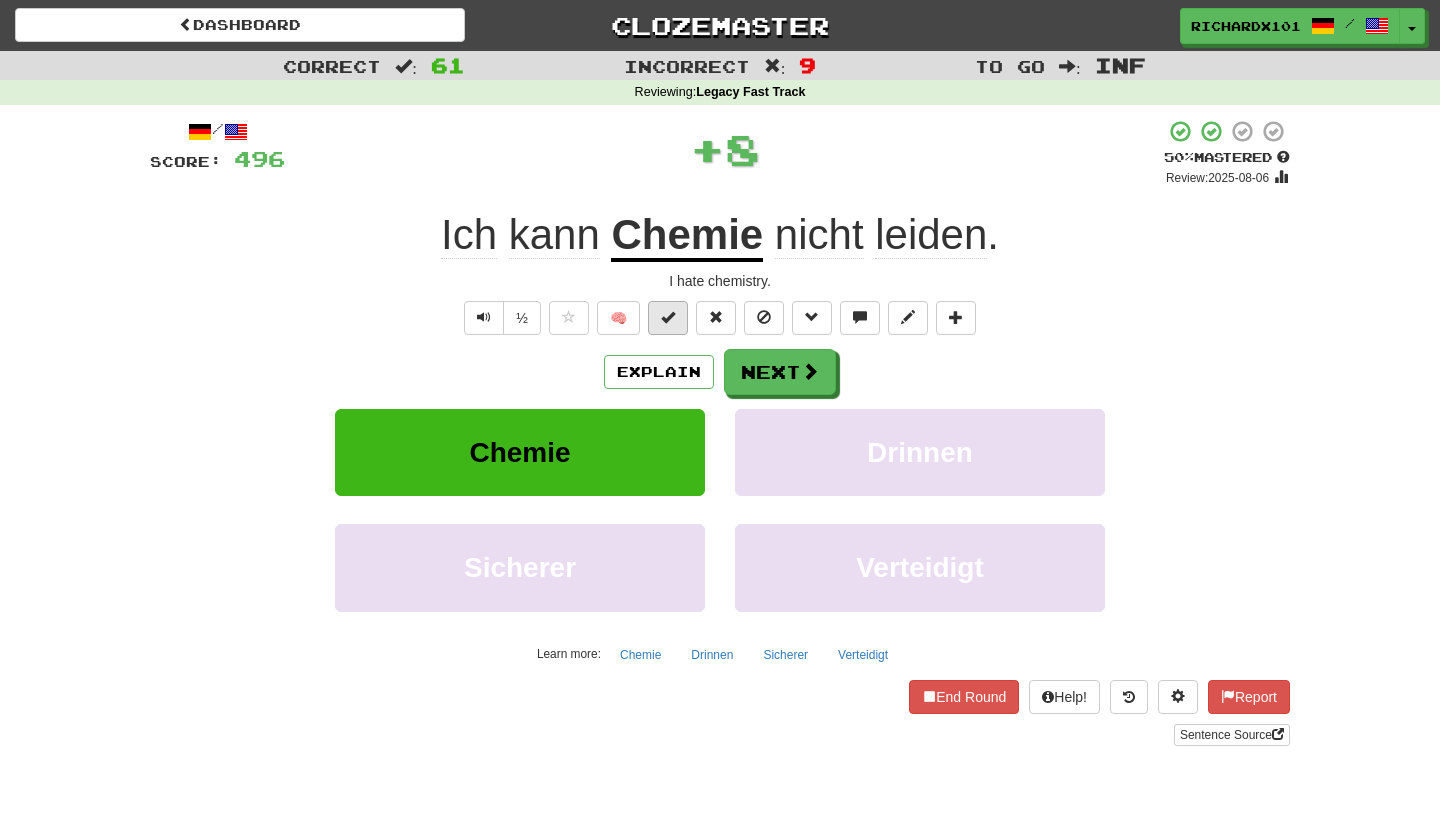 click at bounding box center (668, 317) 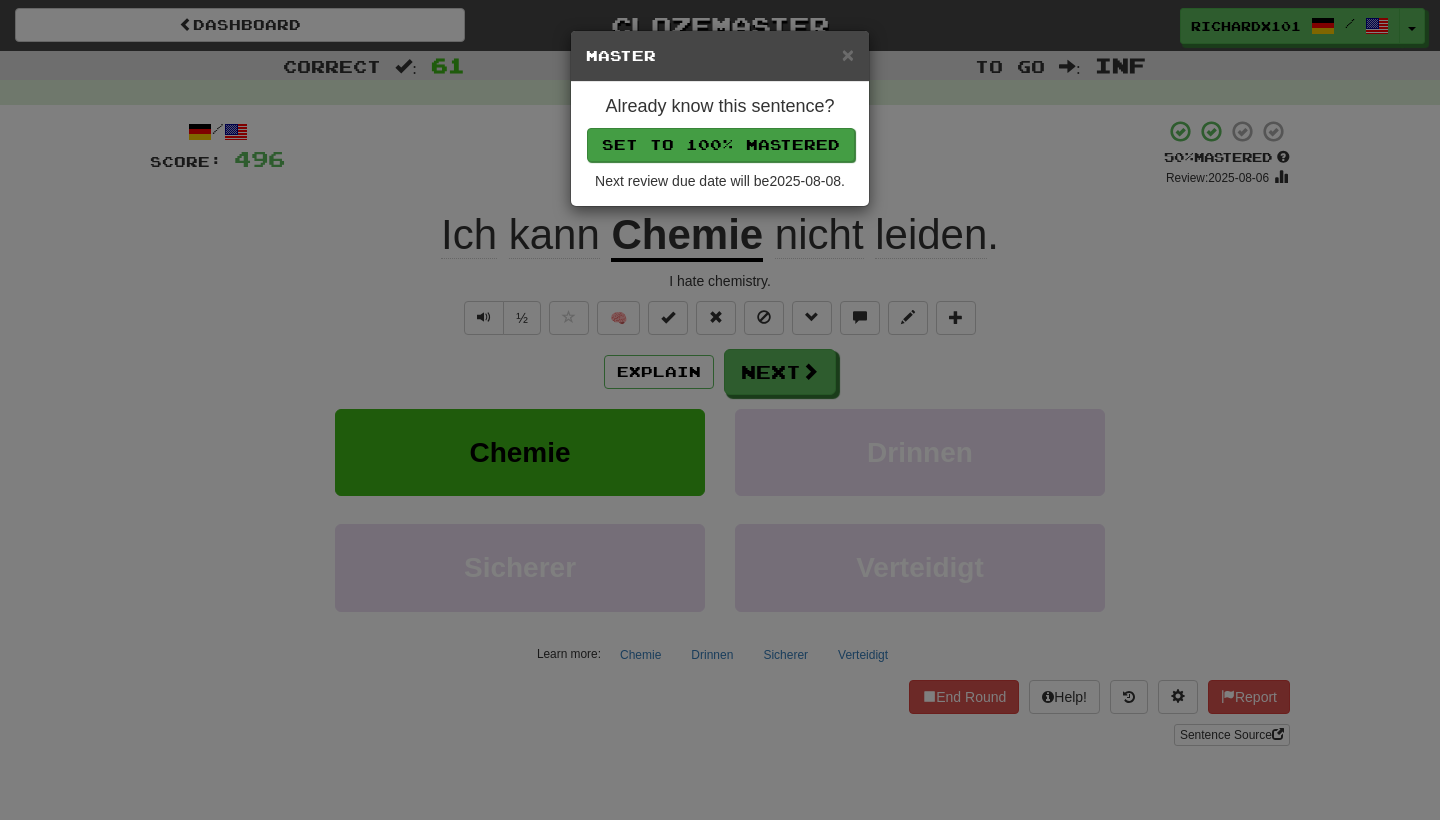 click on "Set to 100% Mastered" at bounding box center (721, 145) 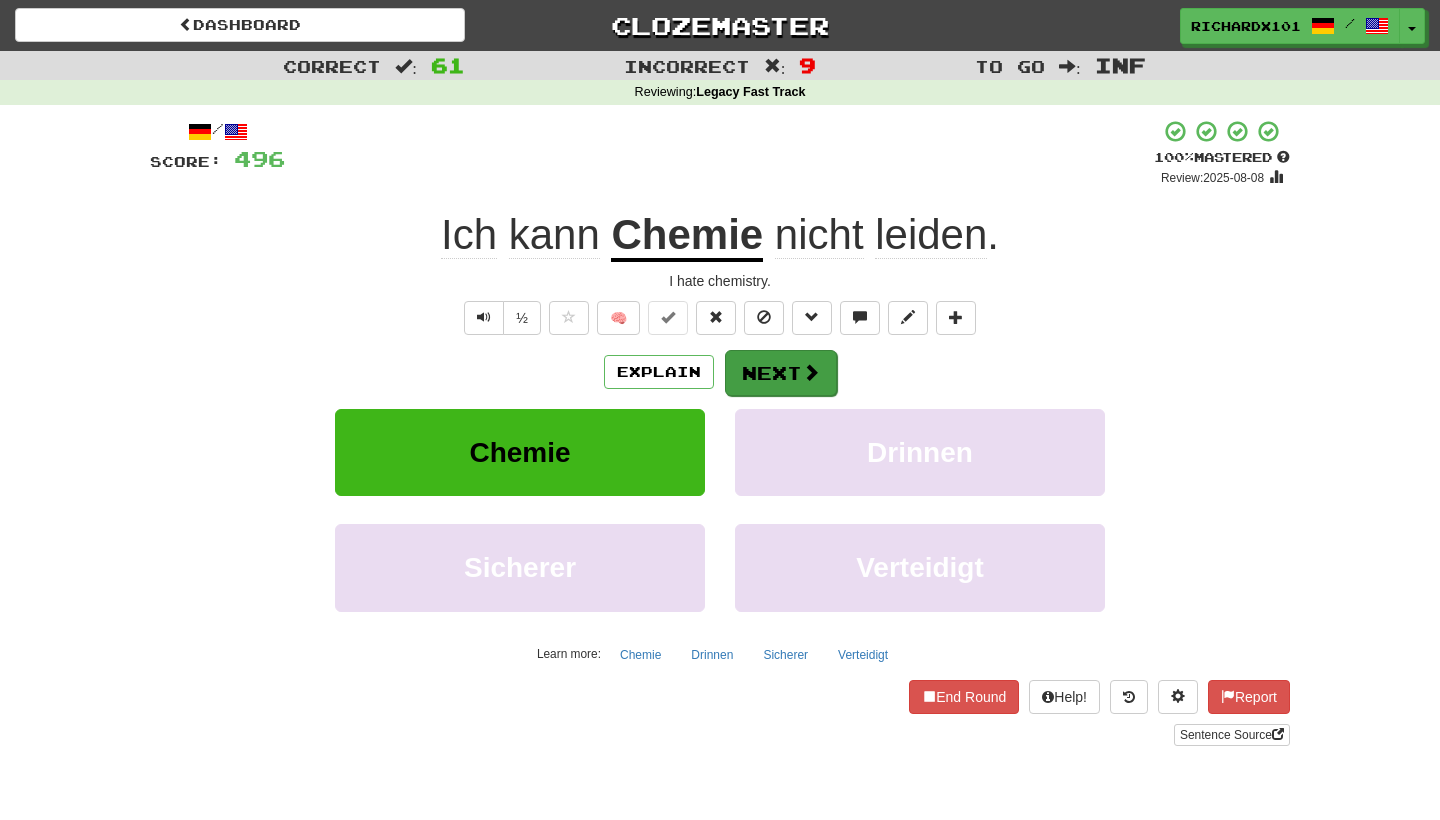 click on "Next" at bounding box center (781, 373) 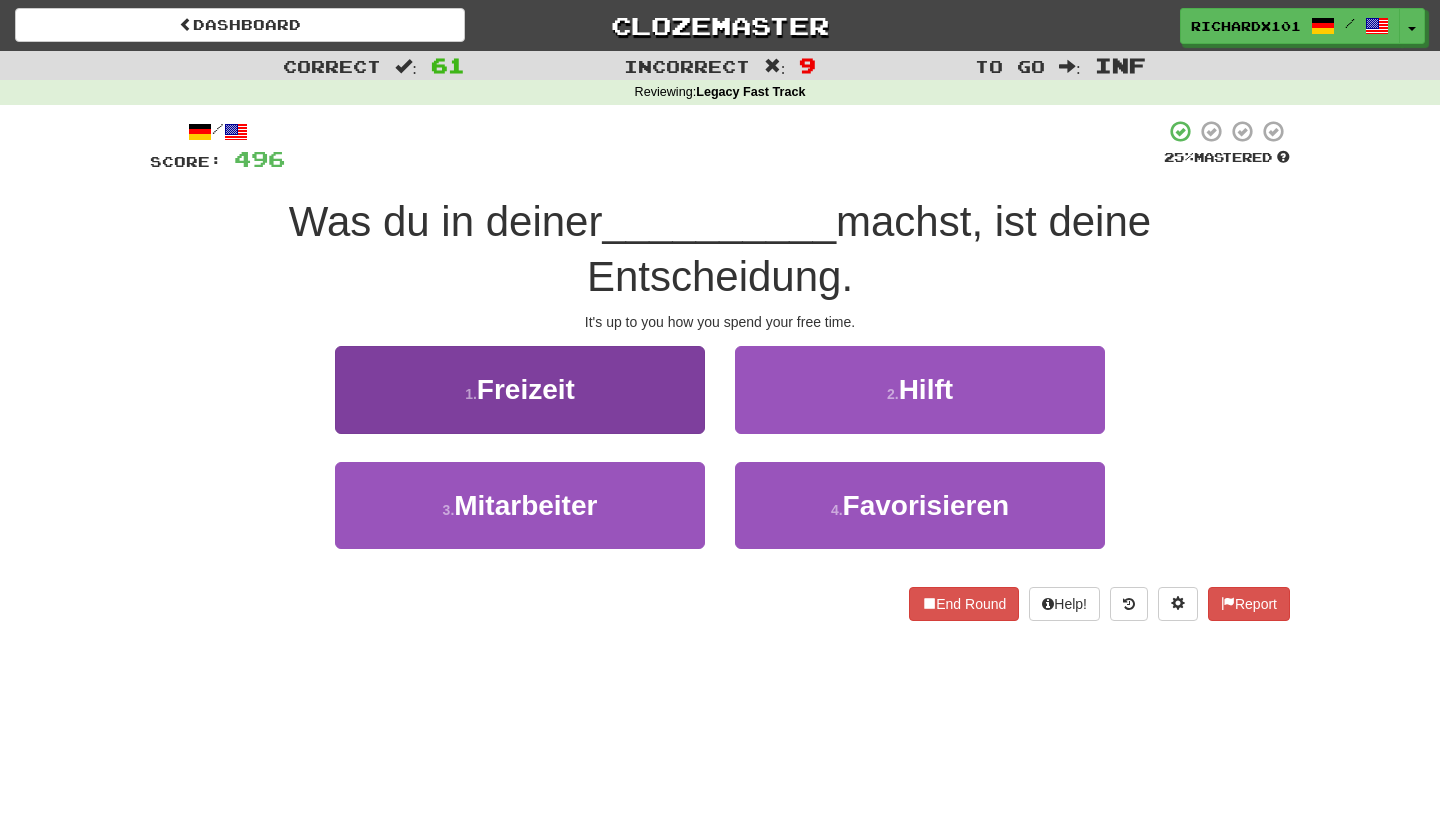 click on "1 .  Freizeit" at bounding box center [520, 389] 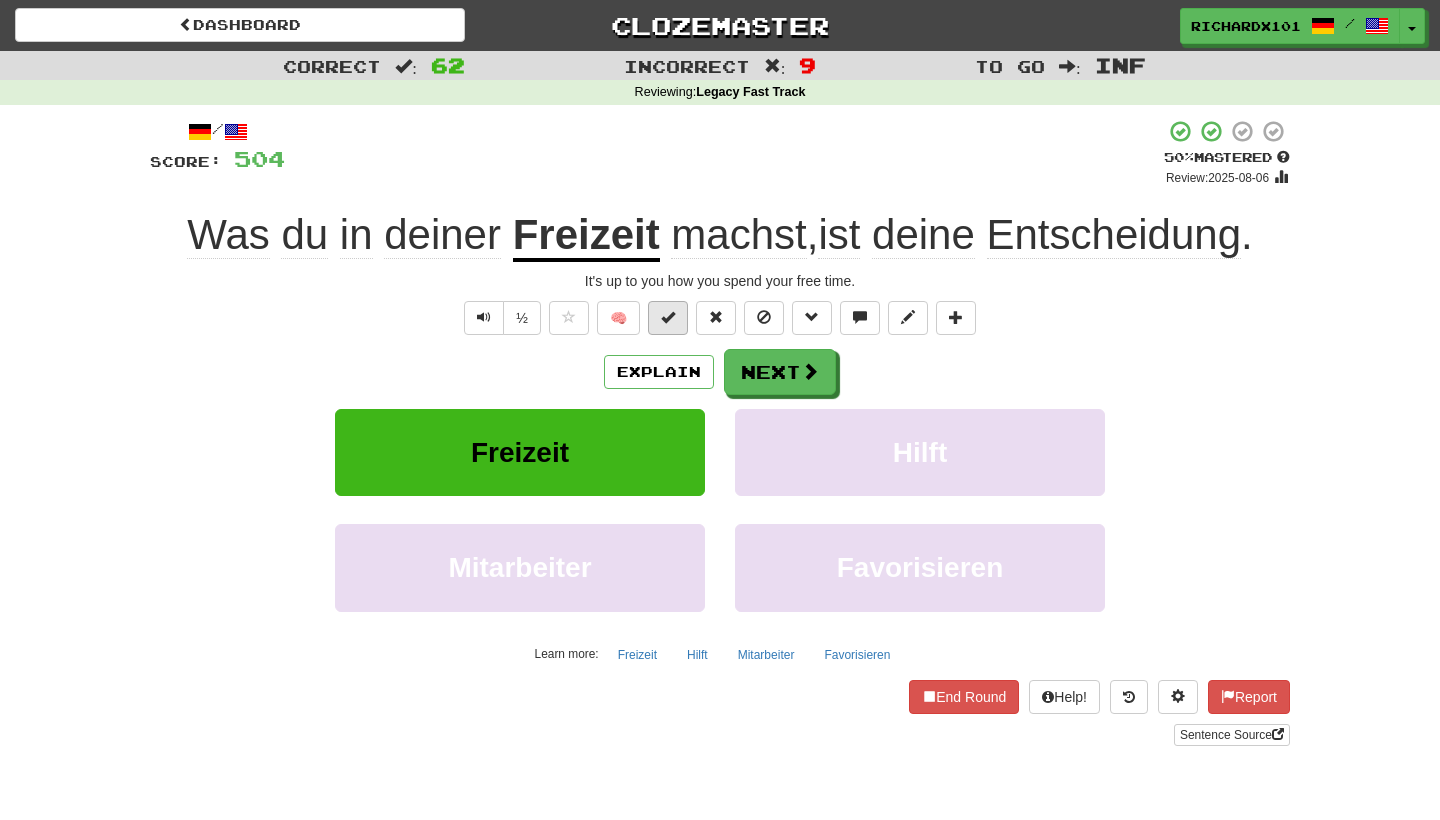 click at bounding box center [668, 318] 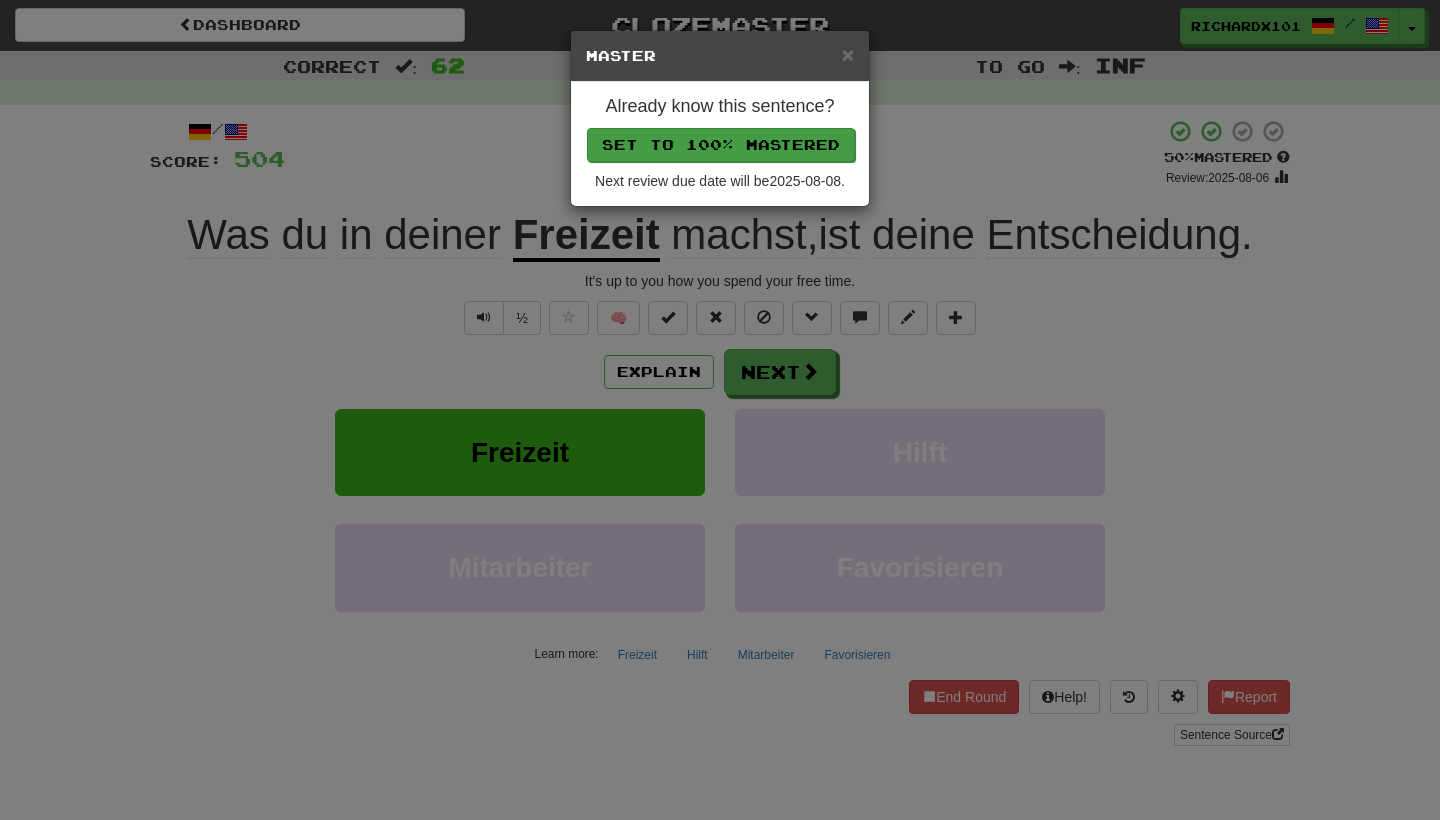 click on "Set to 100% Mastered" at bounding box center [721, 145] 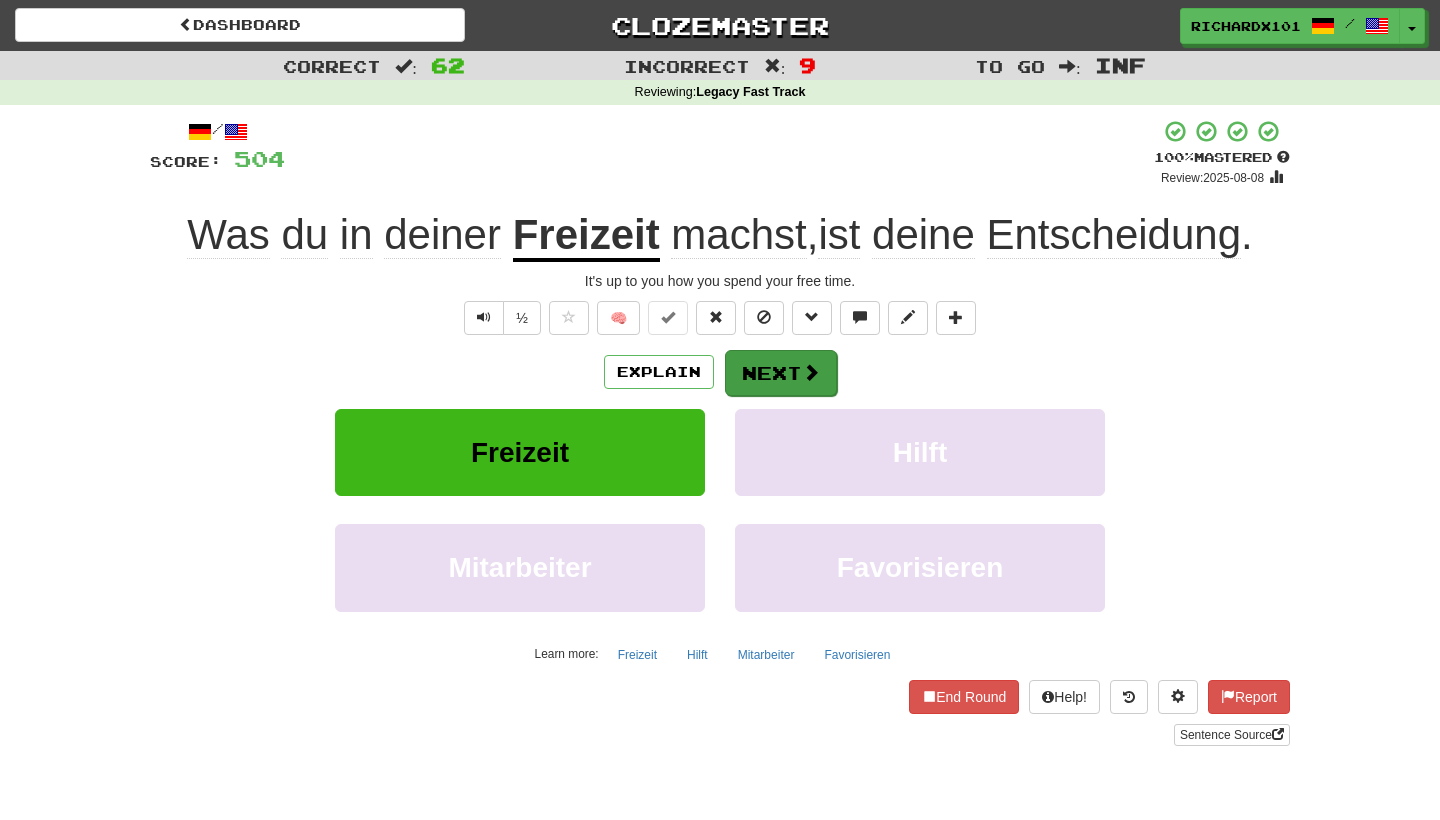 click on "Next" at bounding box center (781, 373) 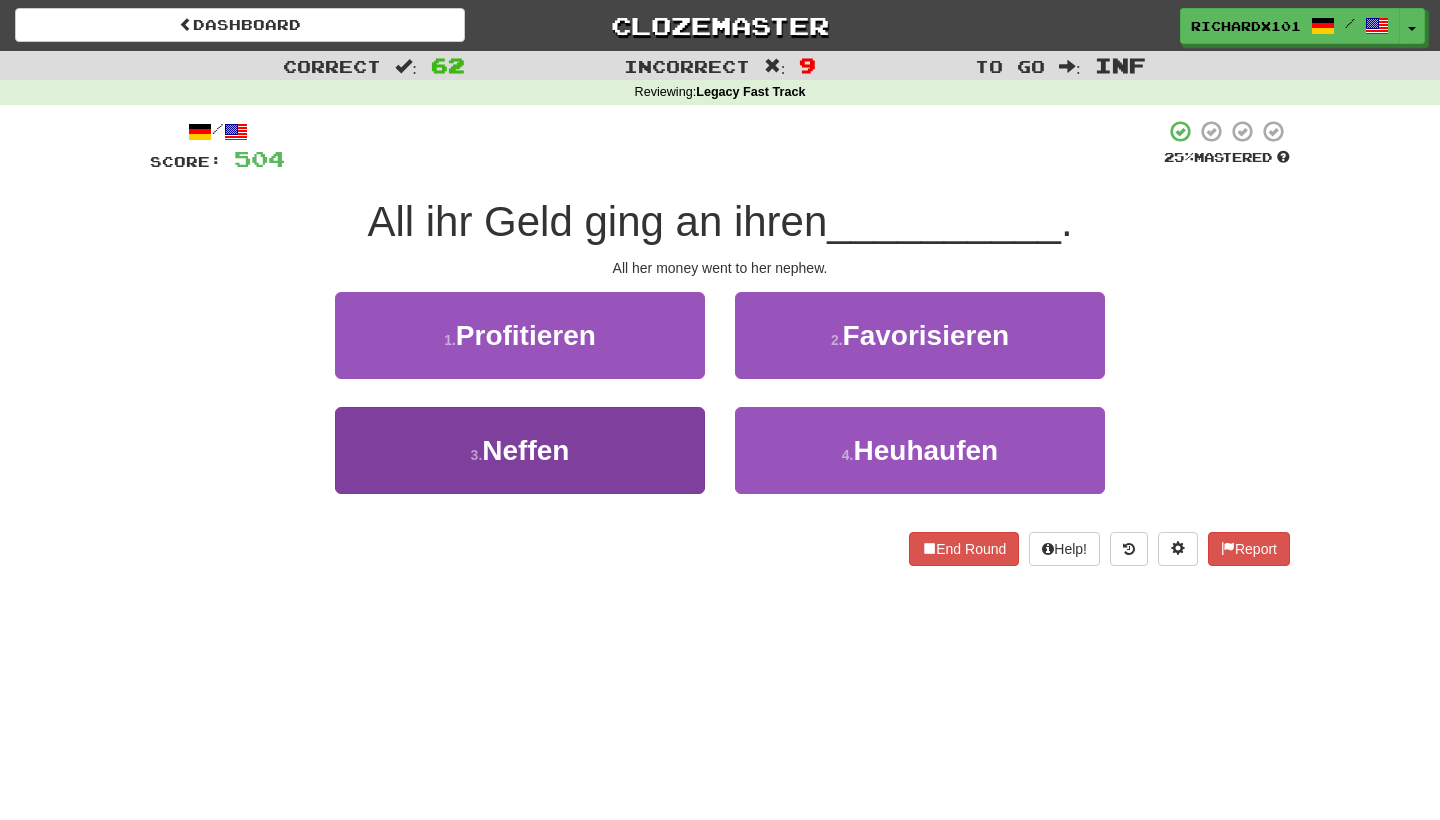click on "3 .  Neffen" at bounding box center (520, 450) 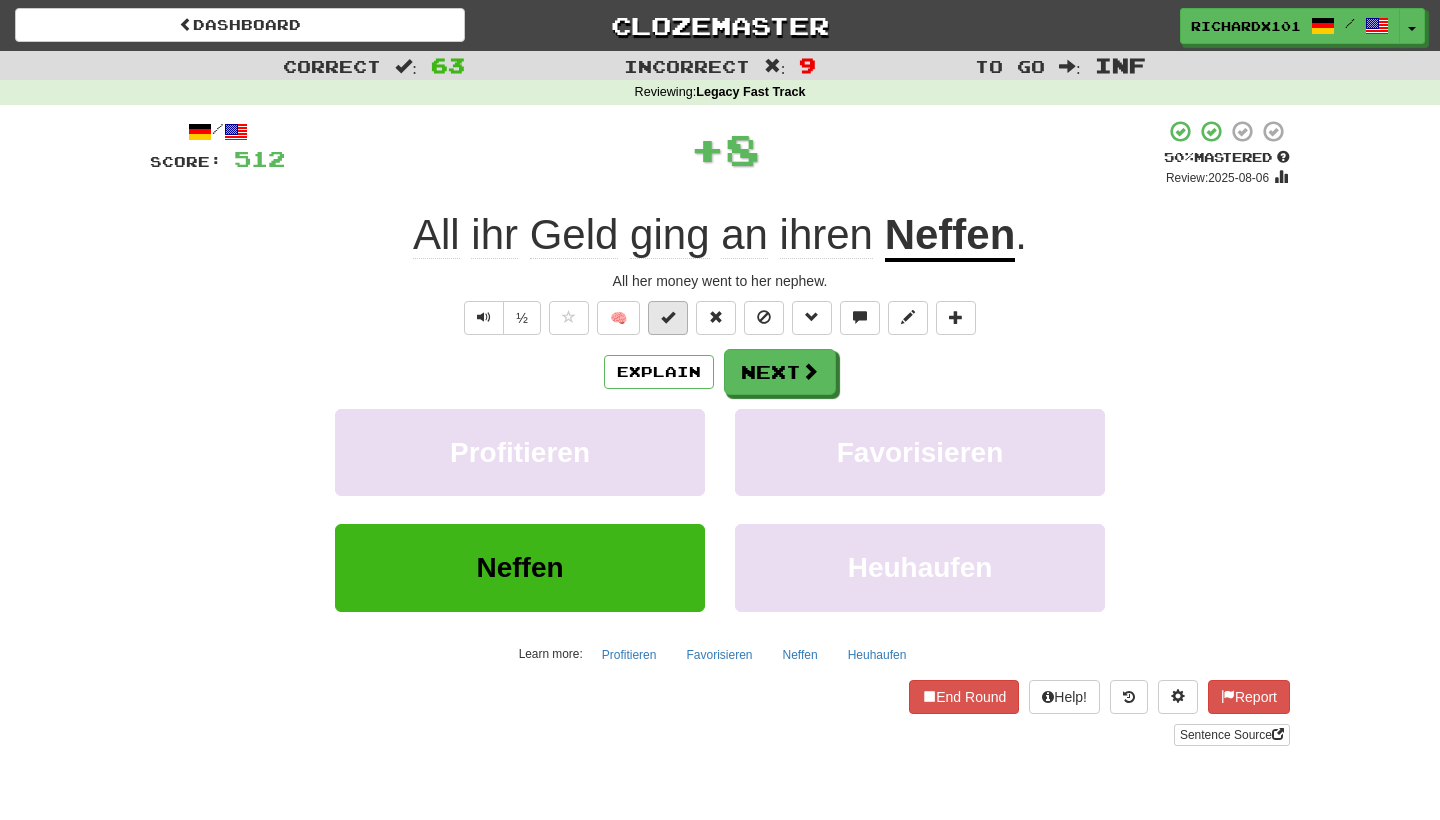 click at bounding box center [668, 318] 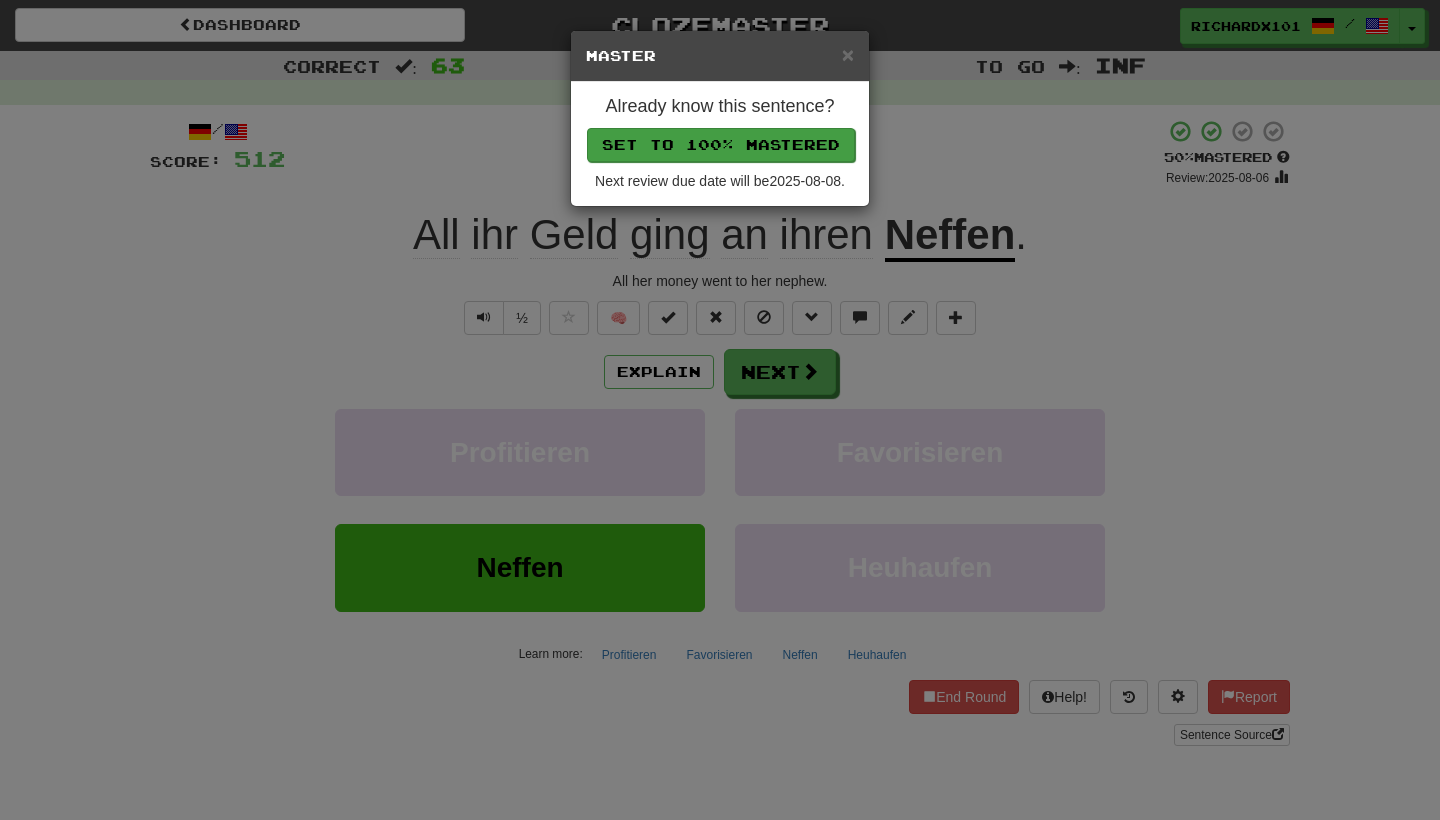 click on "Set to 100% Mastered" at bounding box center (721, 145) 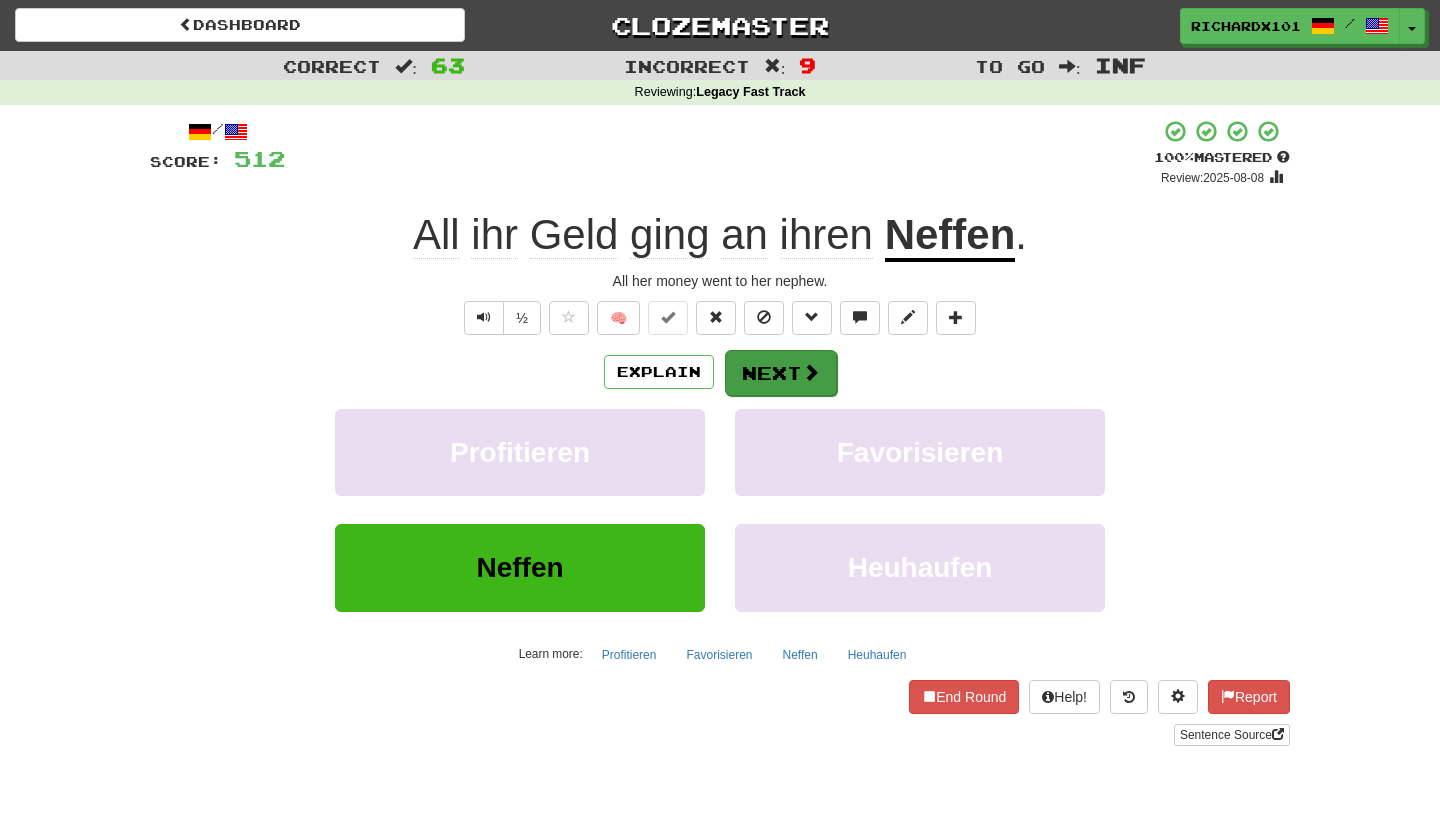 click on "Next" at bounding box center [781, 373] 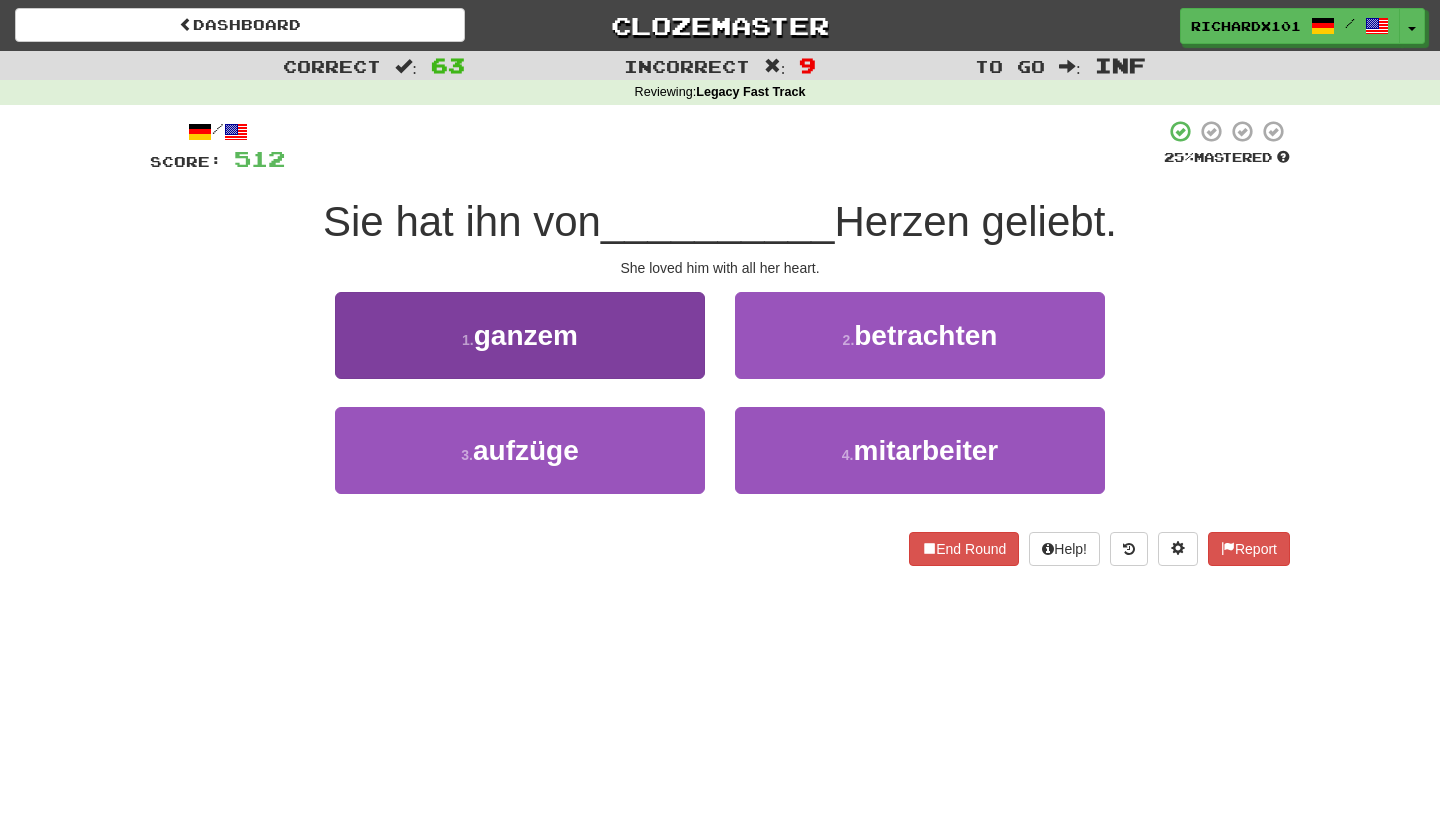 click on "1 .  ganzem" at bounding box center (520, 335) 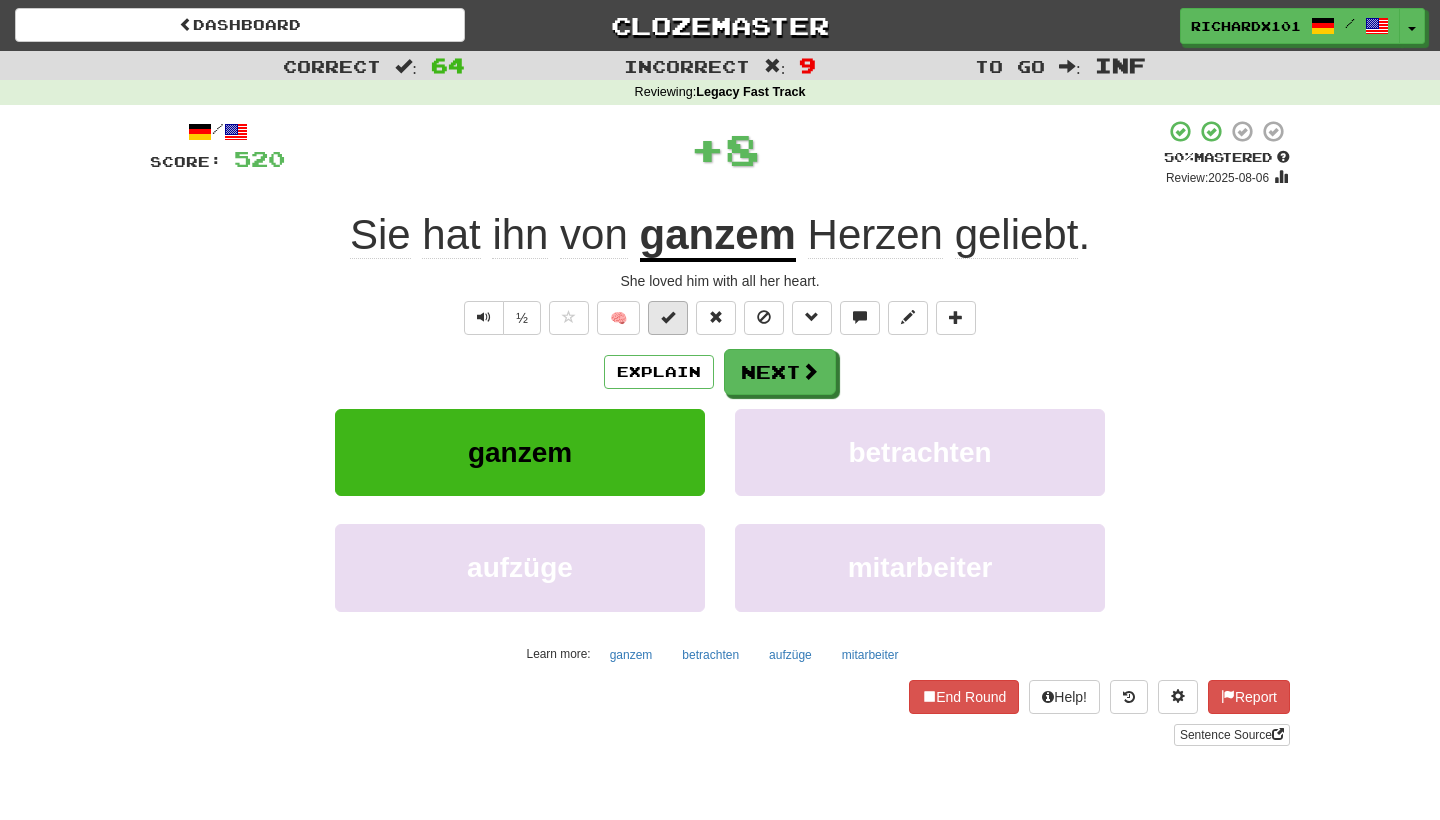 click at bounding box center [668, 318] 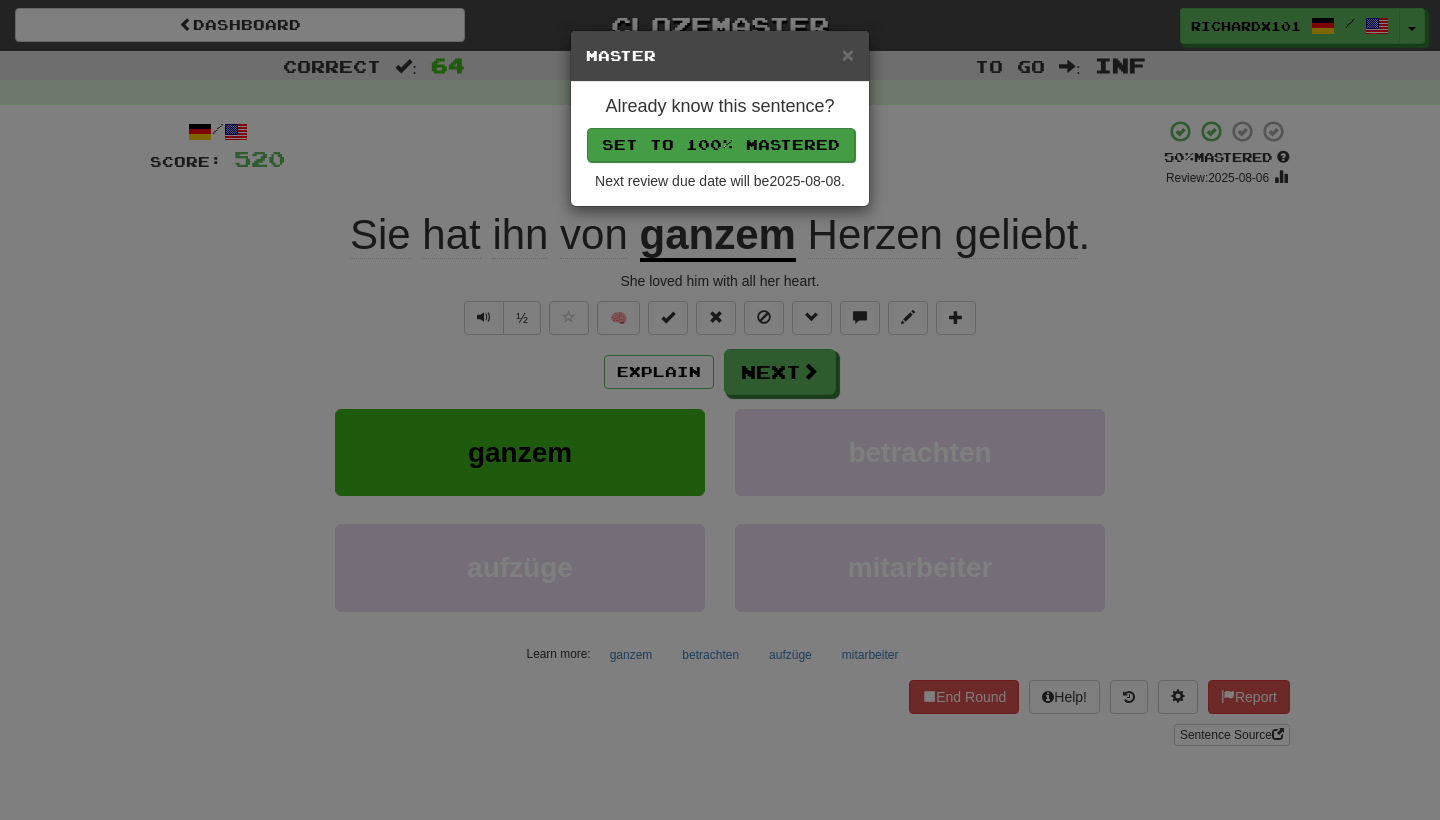 click on "Set to 100% Mastered" at bounding box center (721, 145) 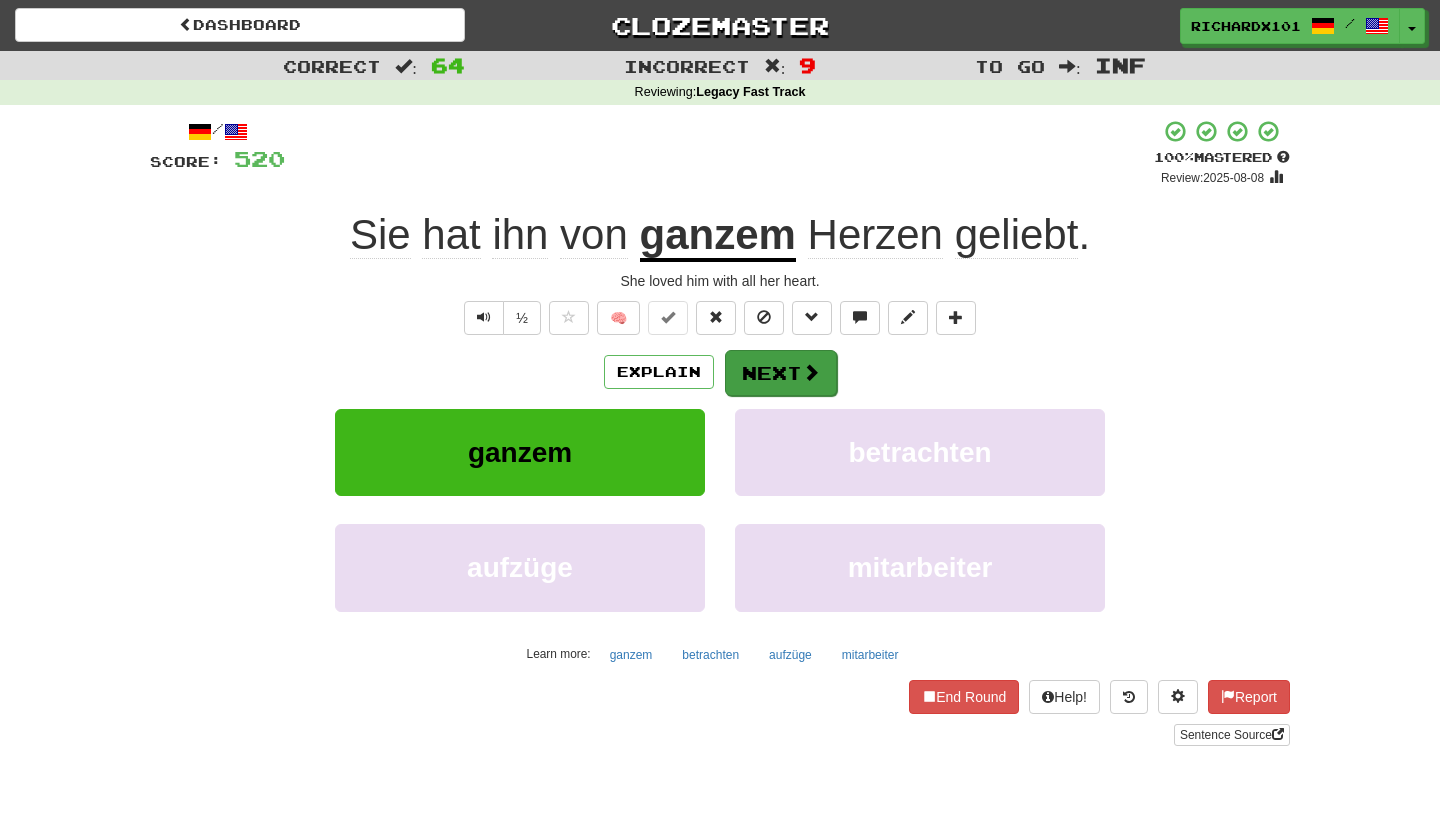 click on "Next" at bounding box center [781, 373] 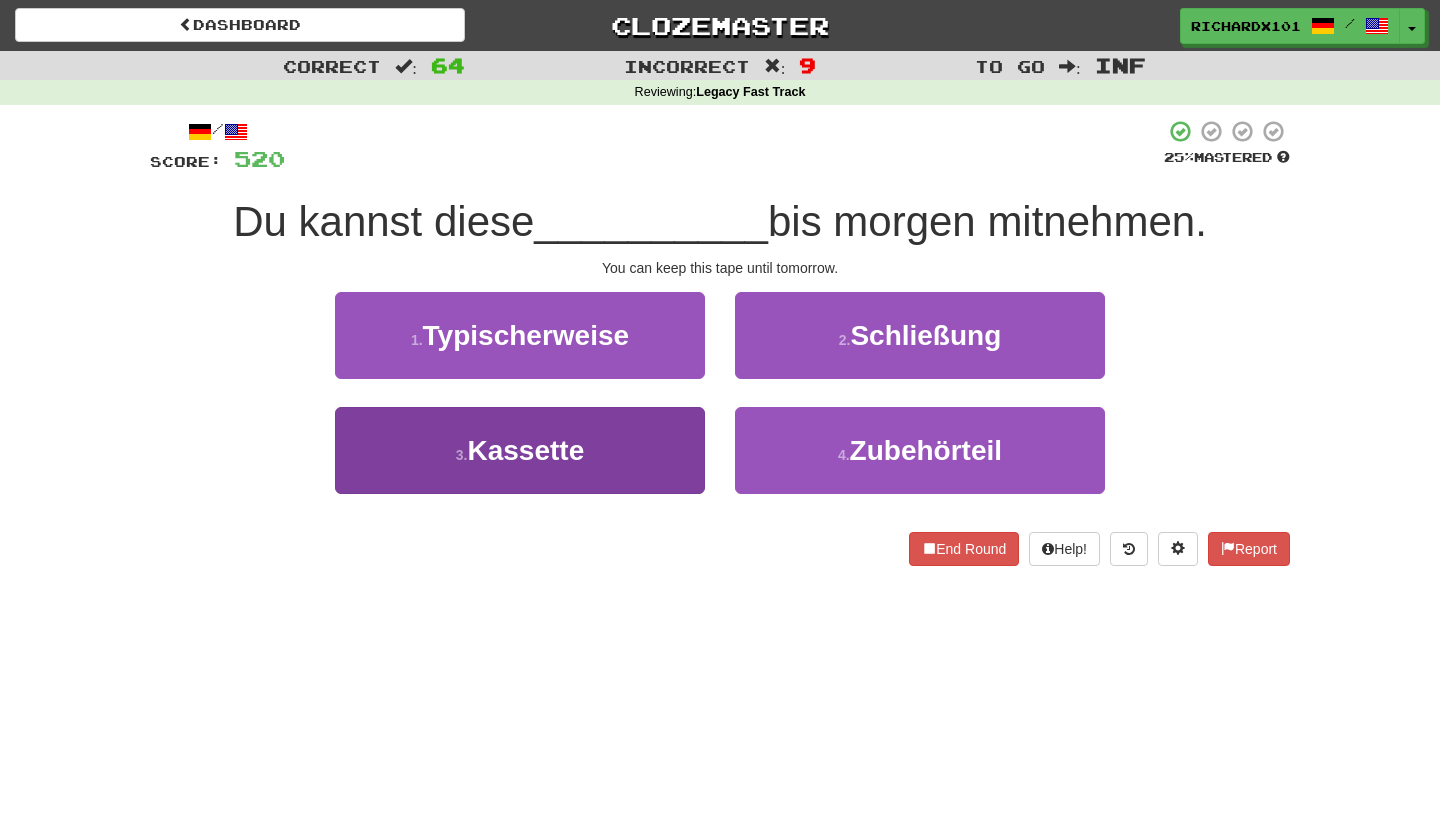 click on "3 .  Kassette" at bounding box center [520, 450] 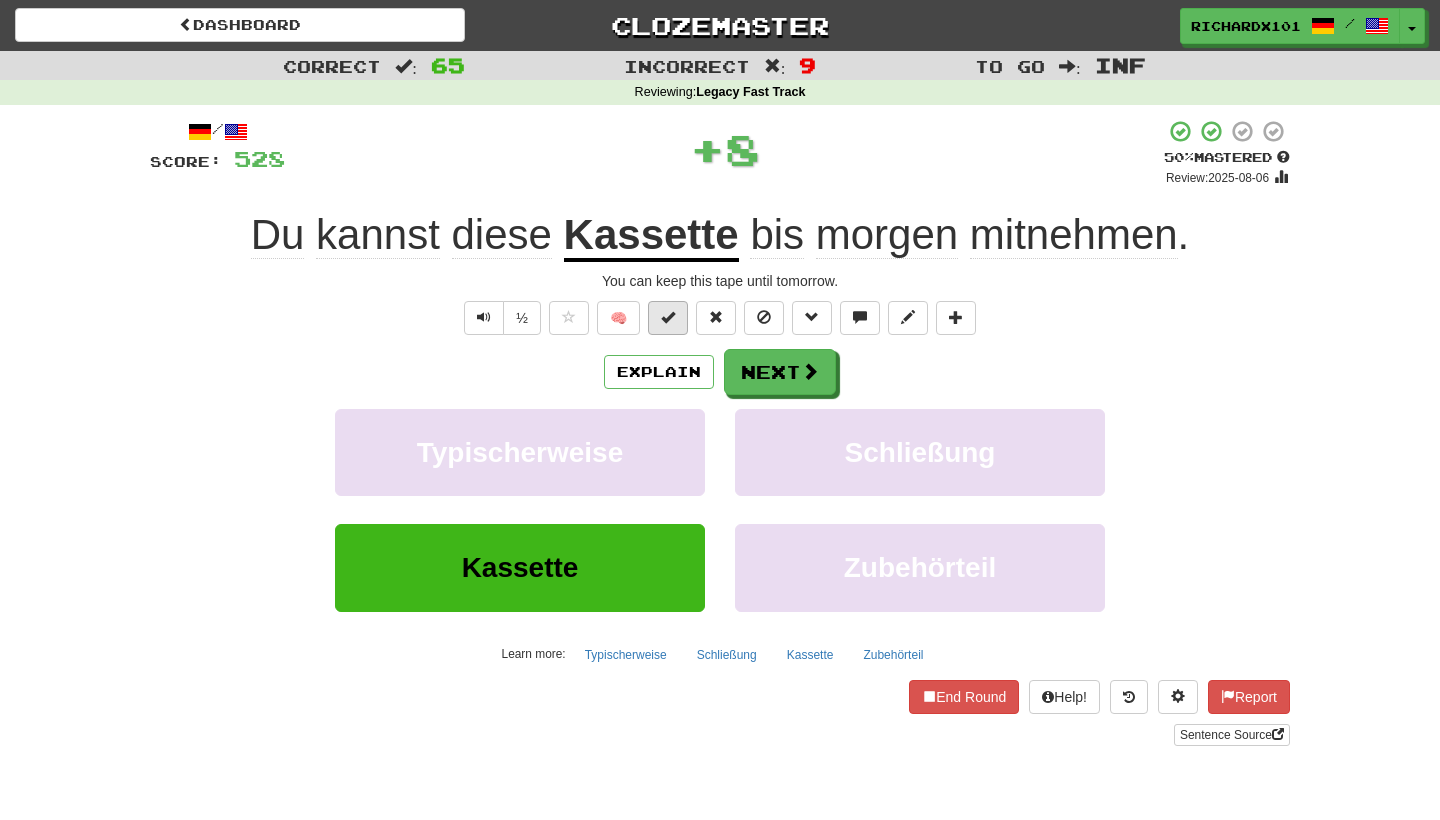 click at bounding box center (668, 317) 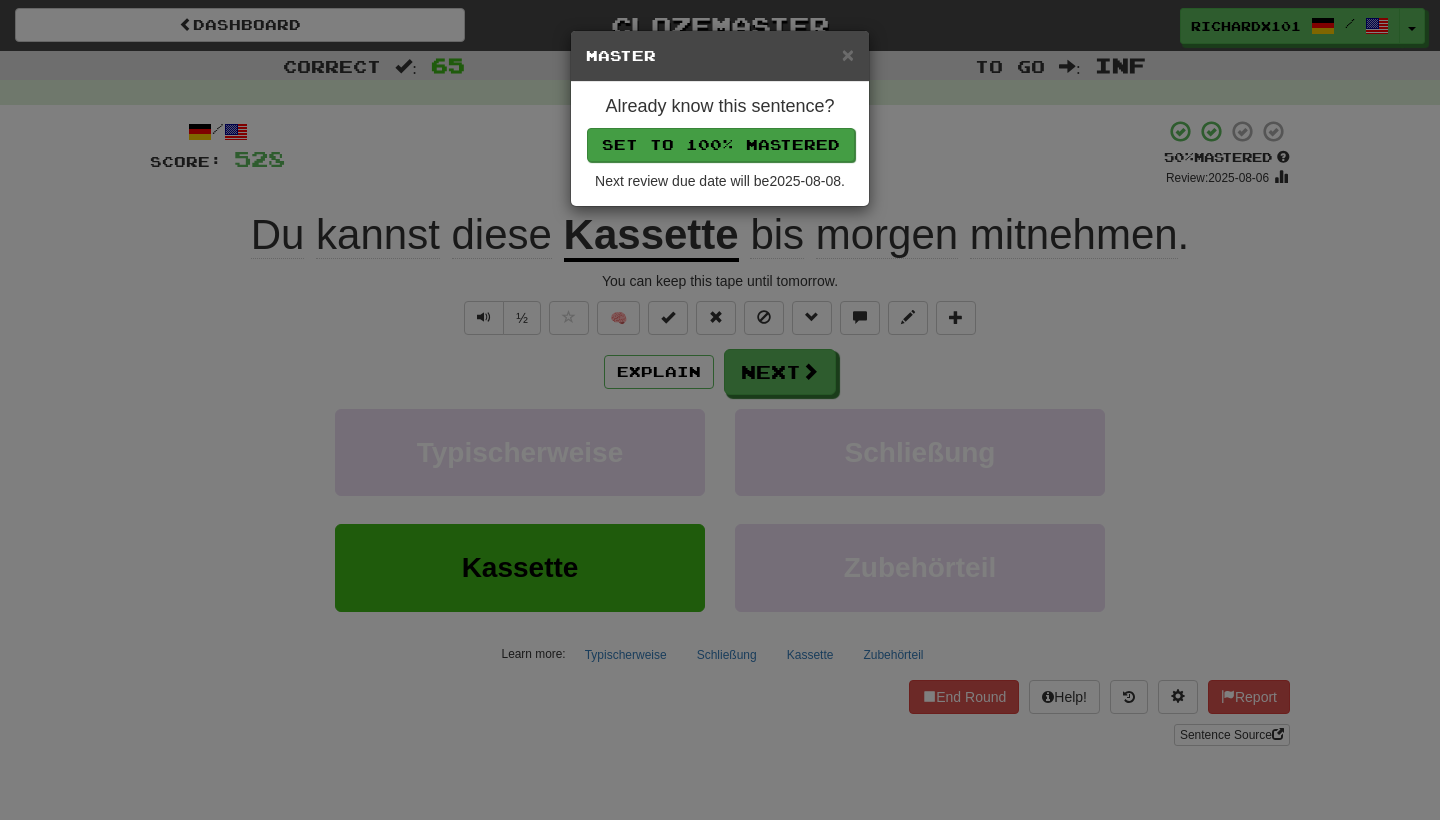click on "Set to 100% Mastered" at bounding box center (721, 145) 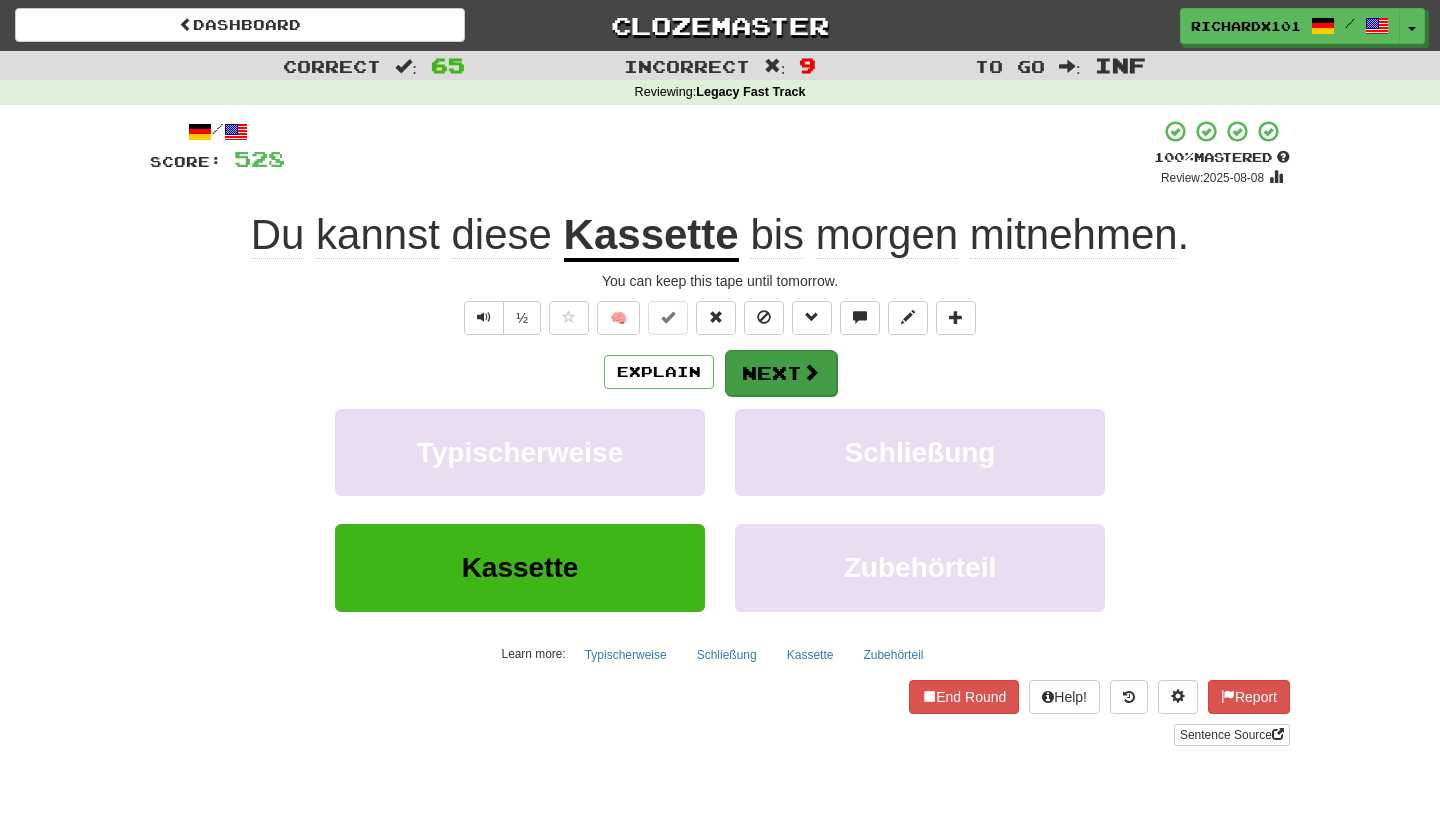 click on "Next" at bounding box center [781, 373] 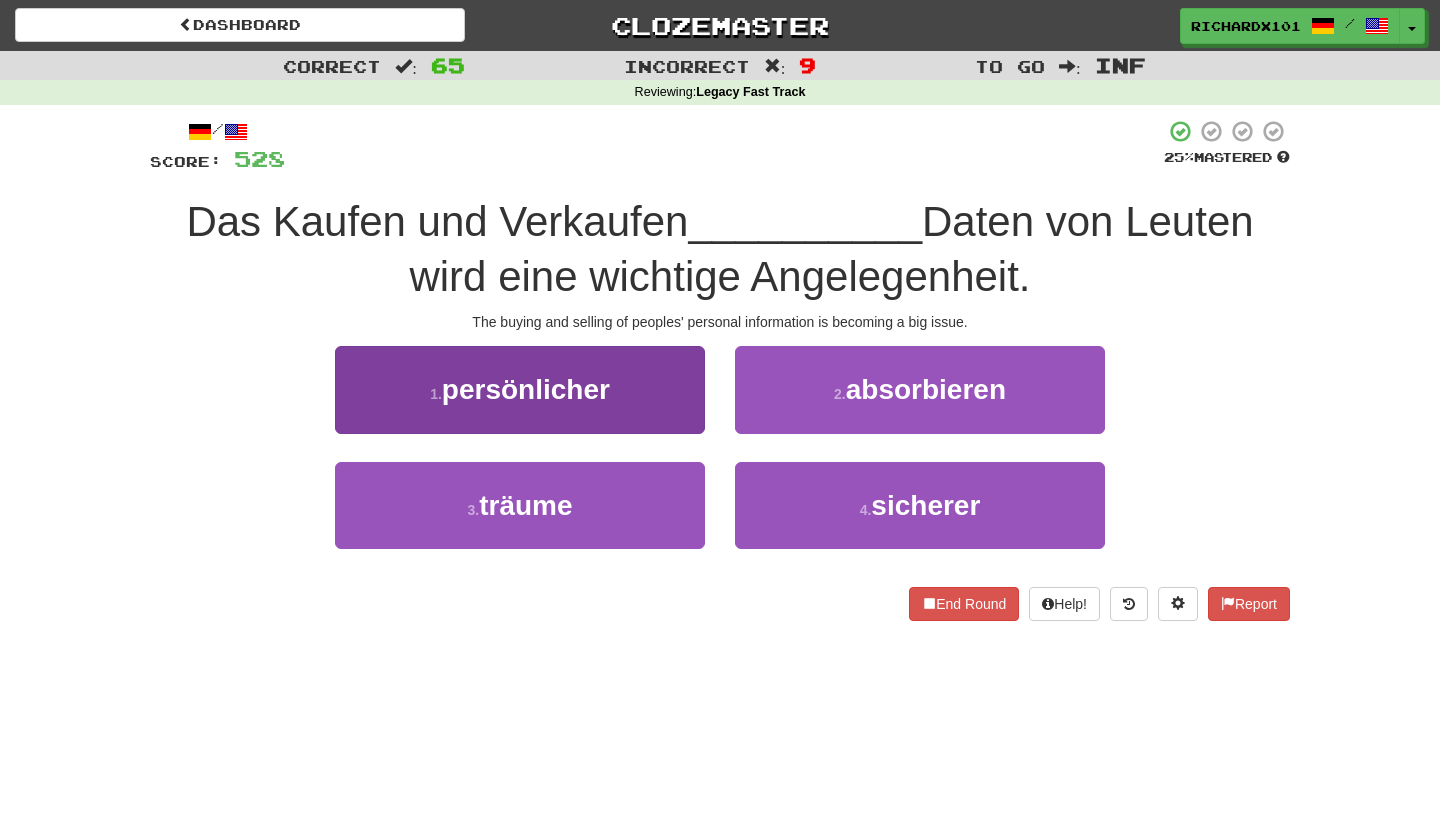 click on "1 .  persönlicher" at bounding box center [520, 389] 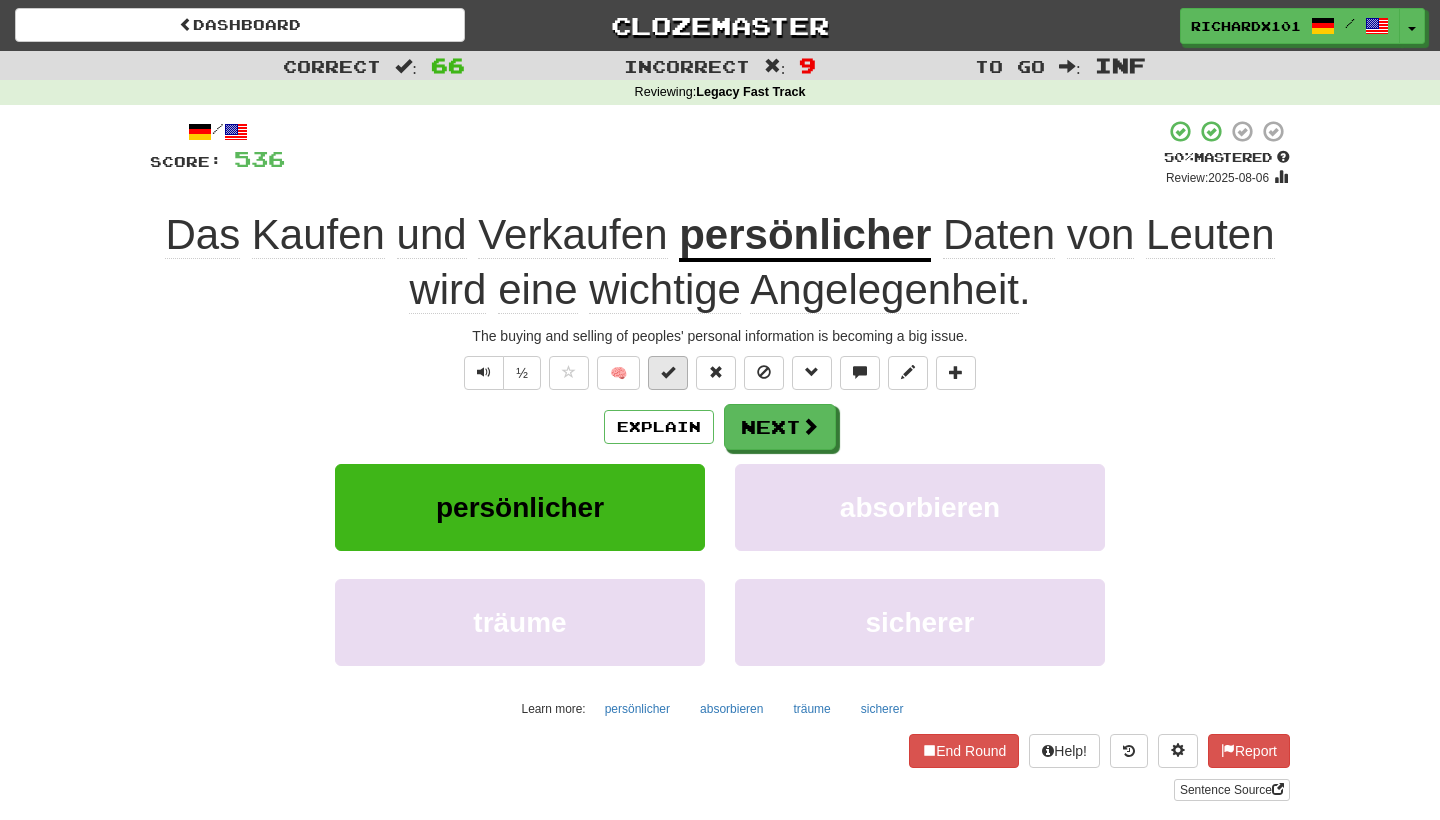 click at bounding box center (668, 373) 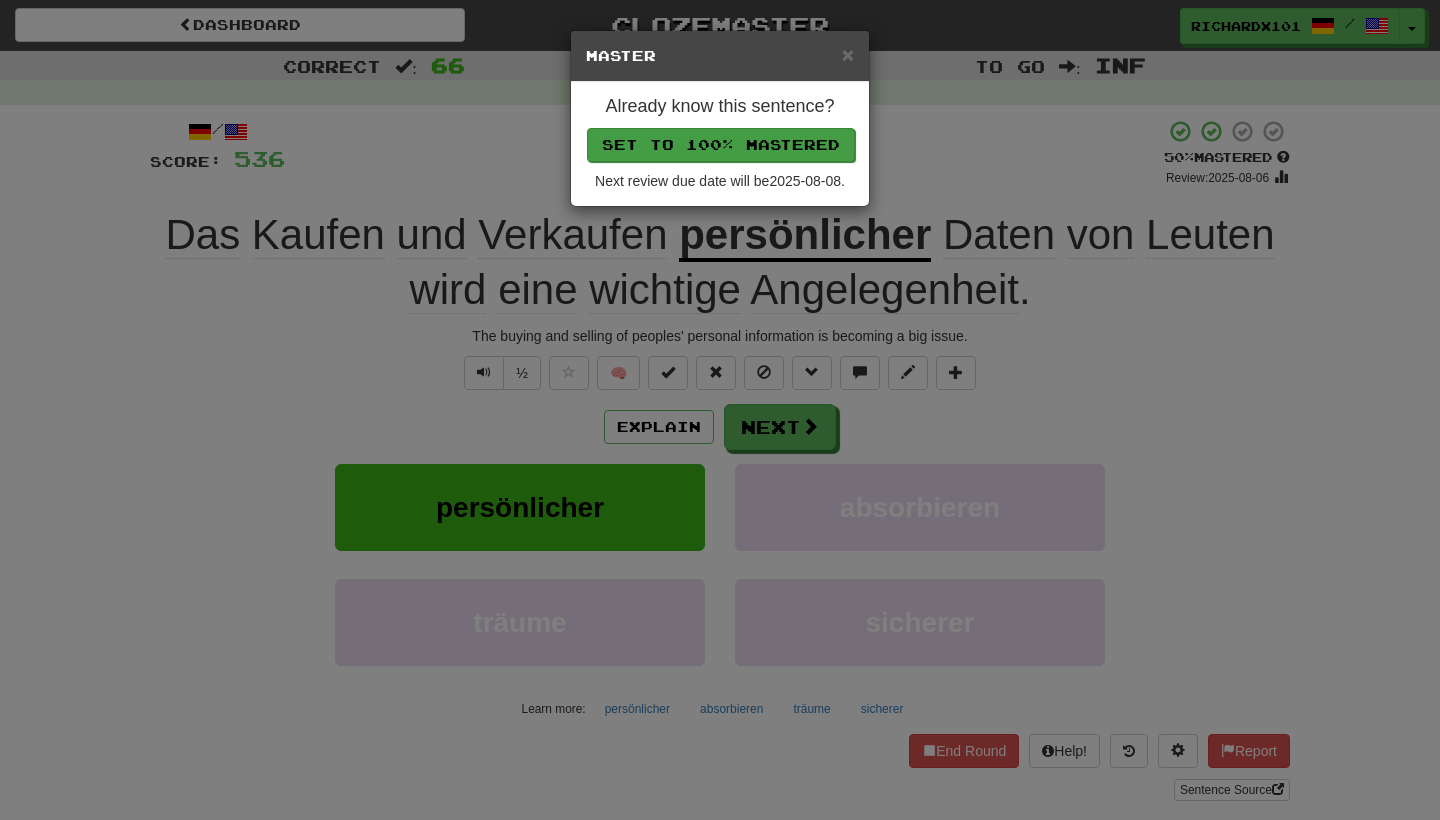click on "Set to 100% Mastered" at bounding box center [721, 145] 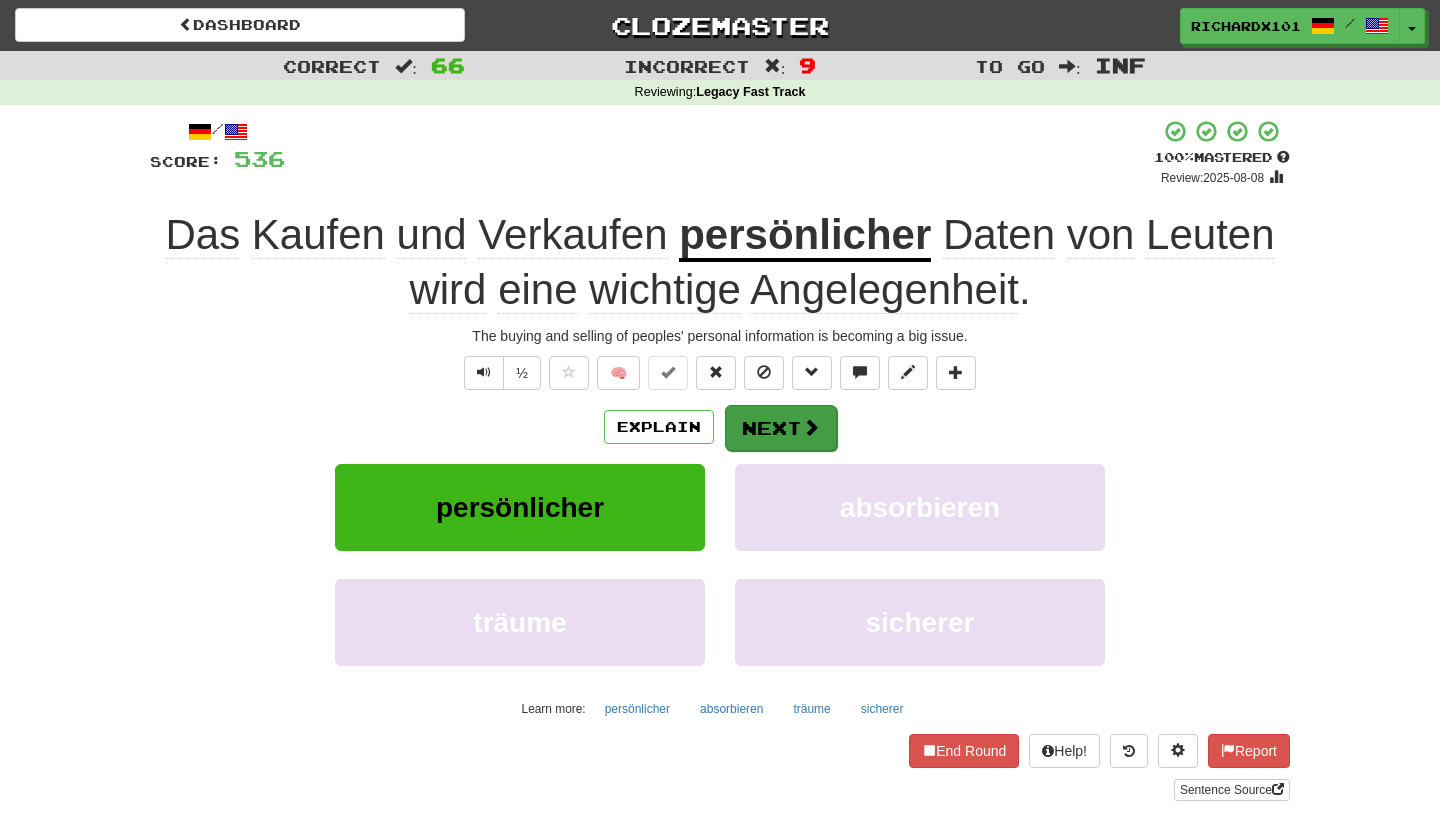 click on "Next" at bounding box center (781, 428) 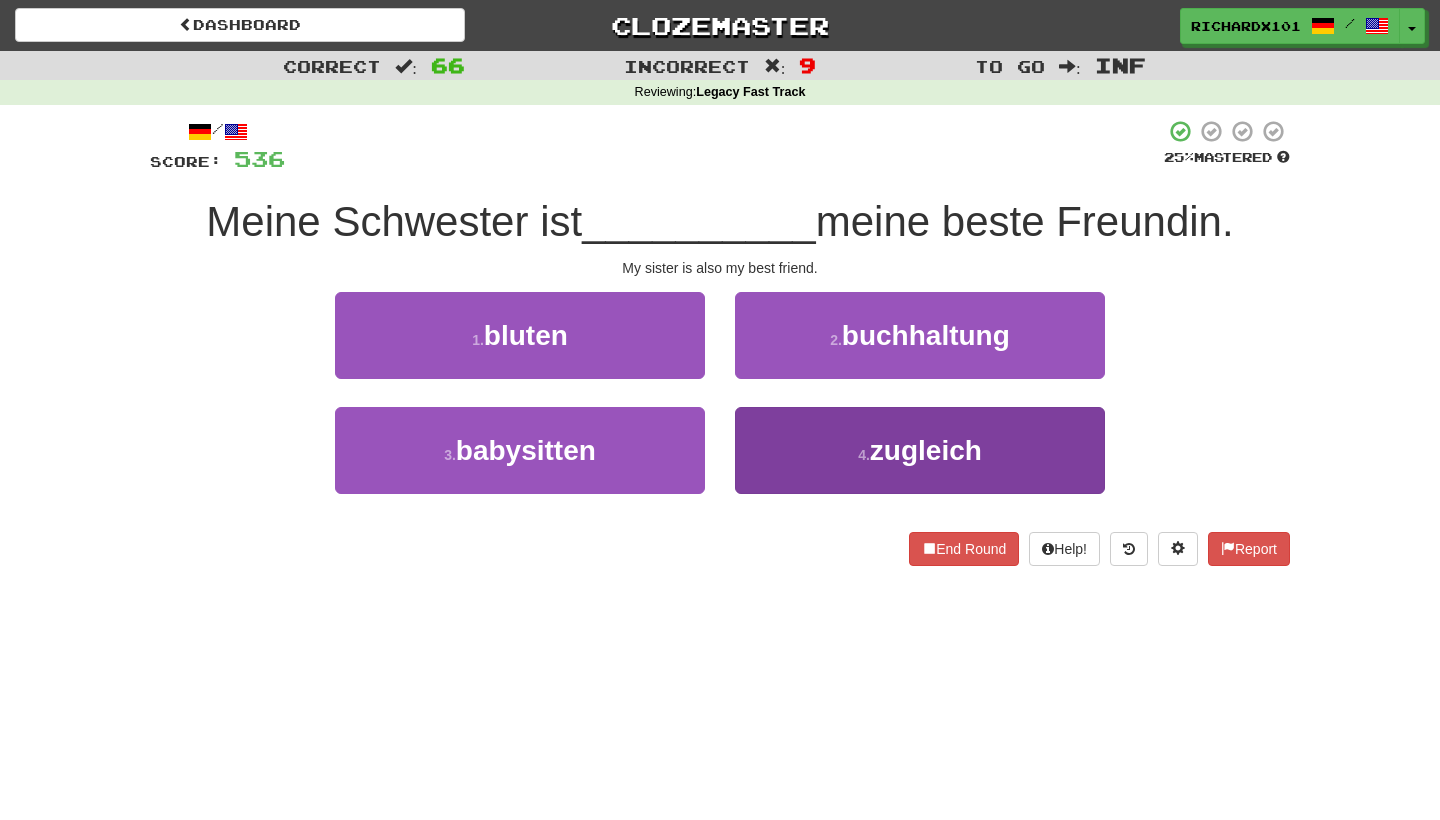click on "4 .  zugleich" at bounding box center [920, 450] 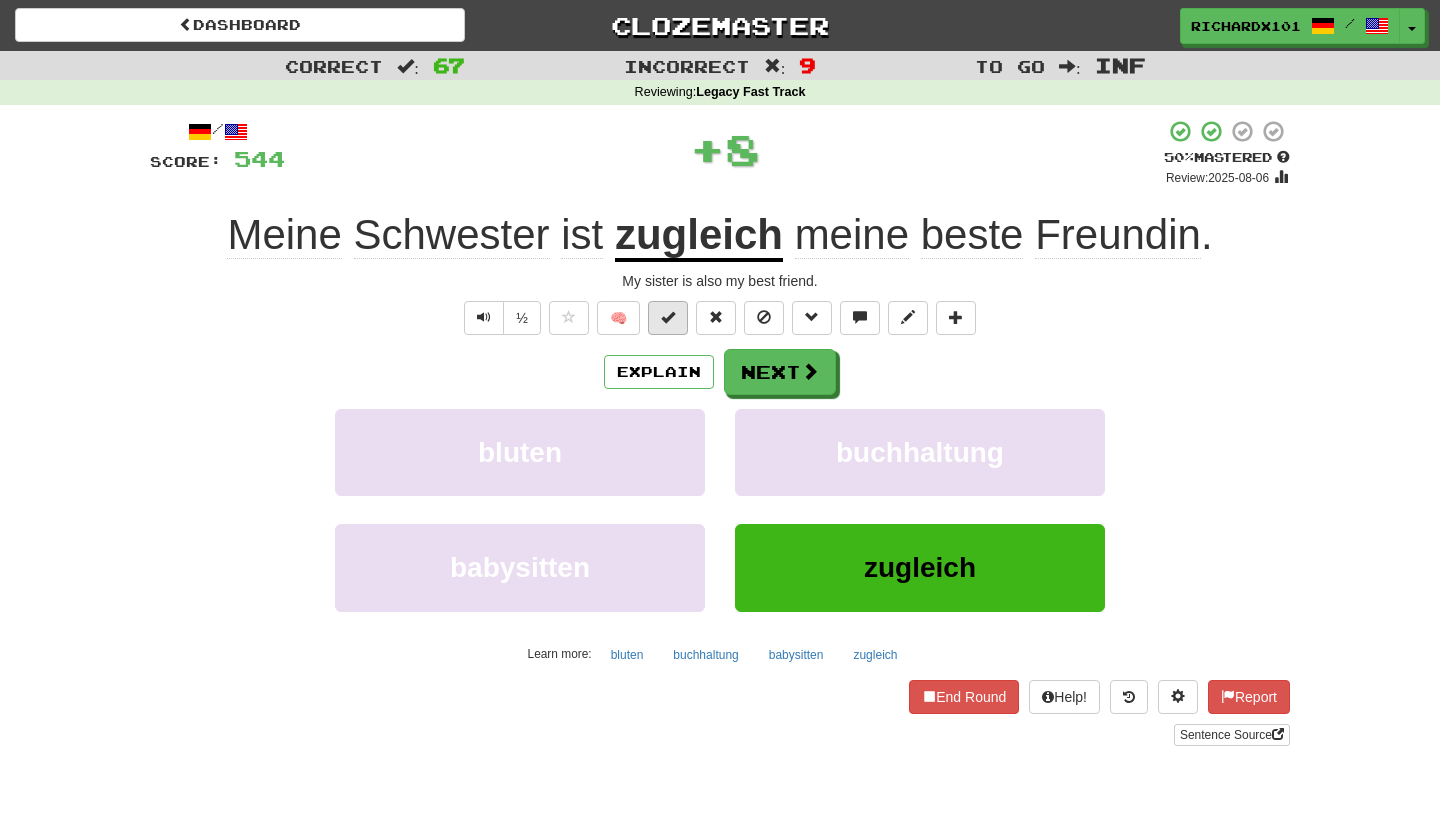 click at bounding box center [668, 318] 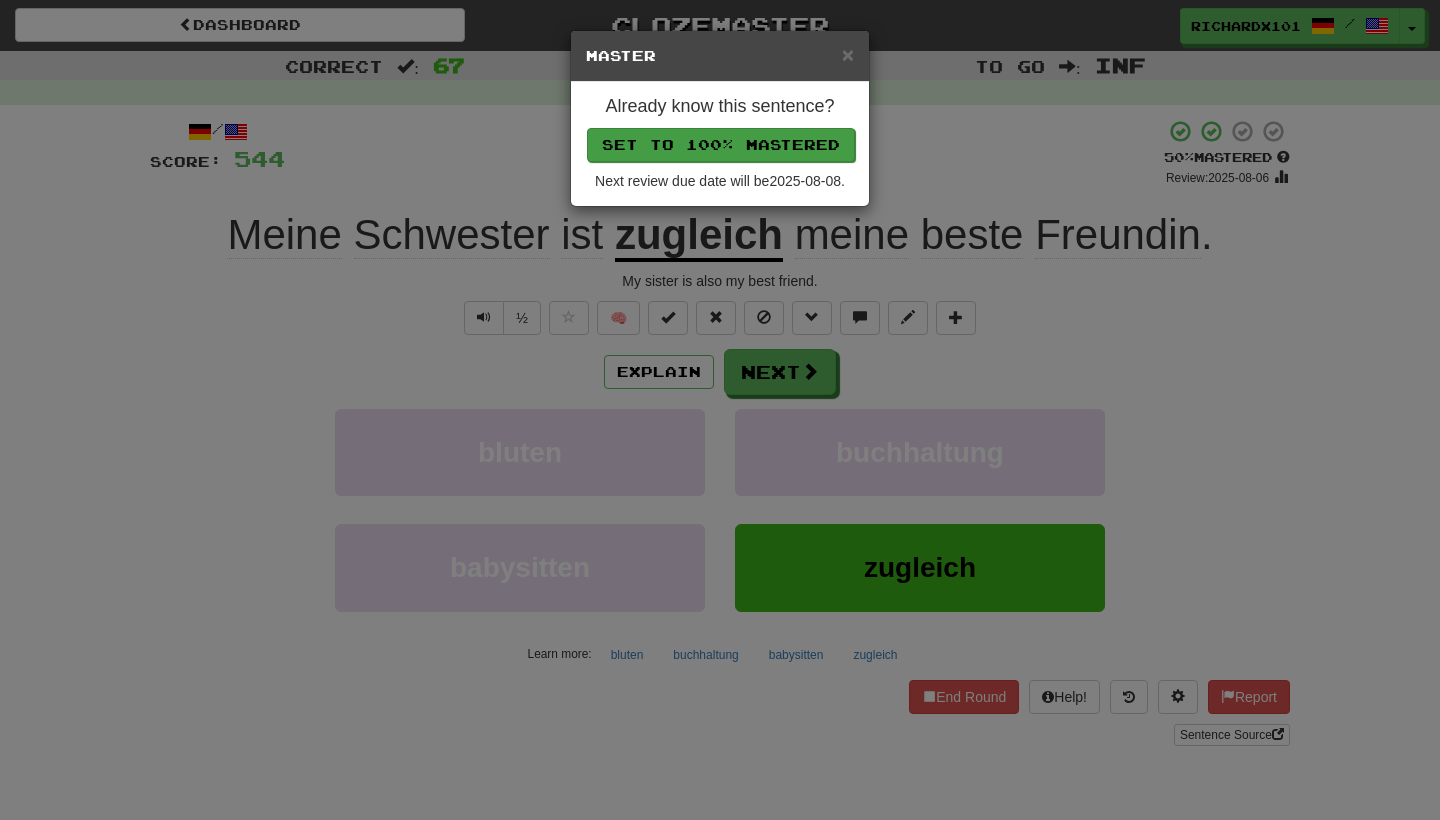 click on "Set to 100% Mastered" at bounding box center [721, 145] 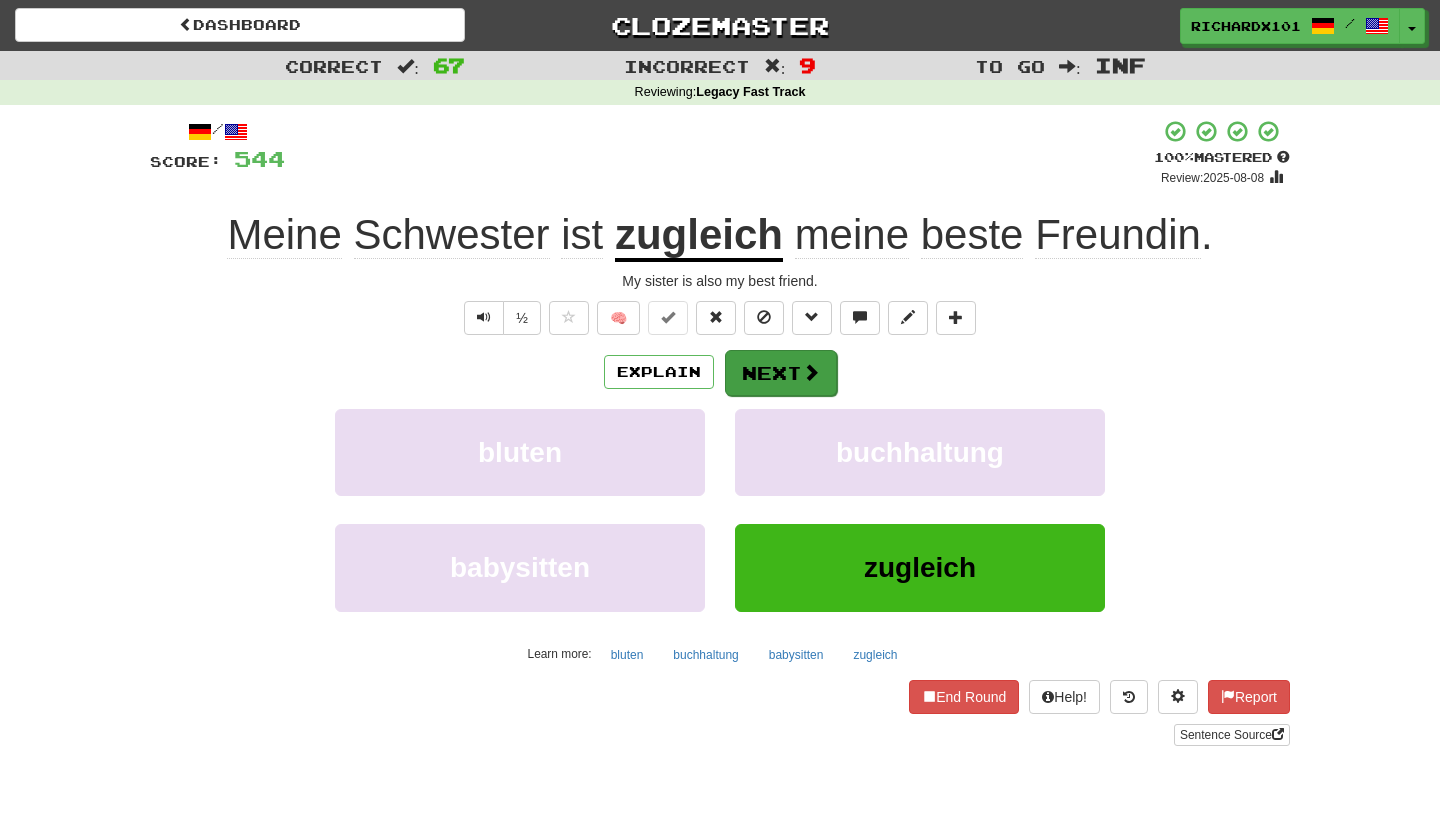 click on "Next" at bounding box center [781, 373] 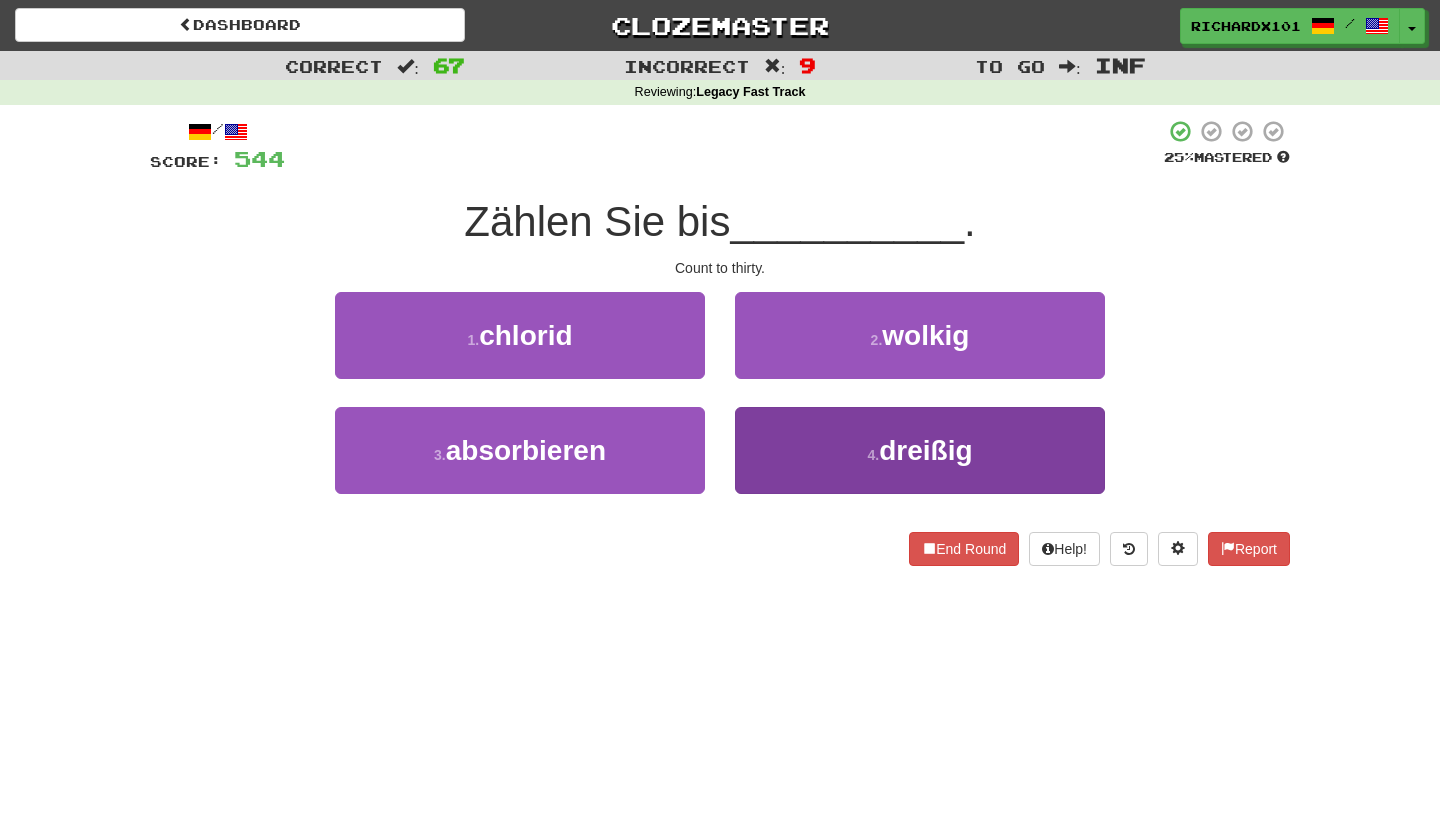 click on "4 .  dreißig" at bounding box center (920, 450) 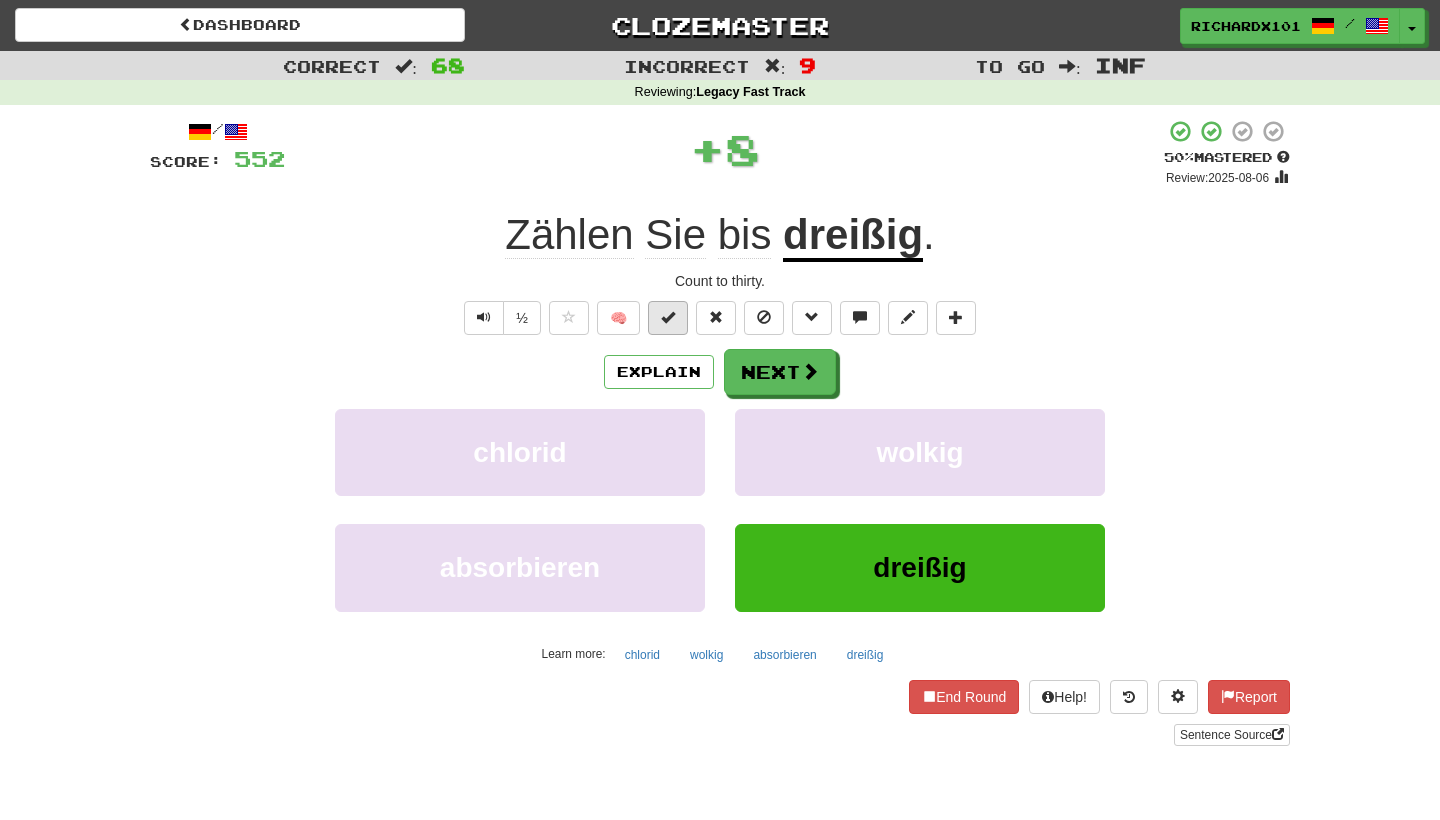 click at bounding box center [668, 318] 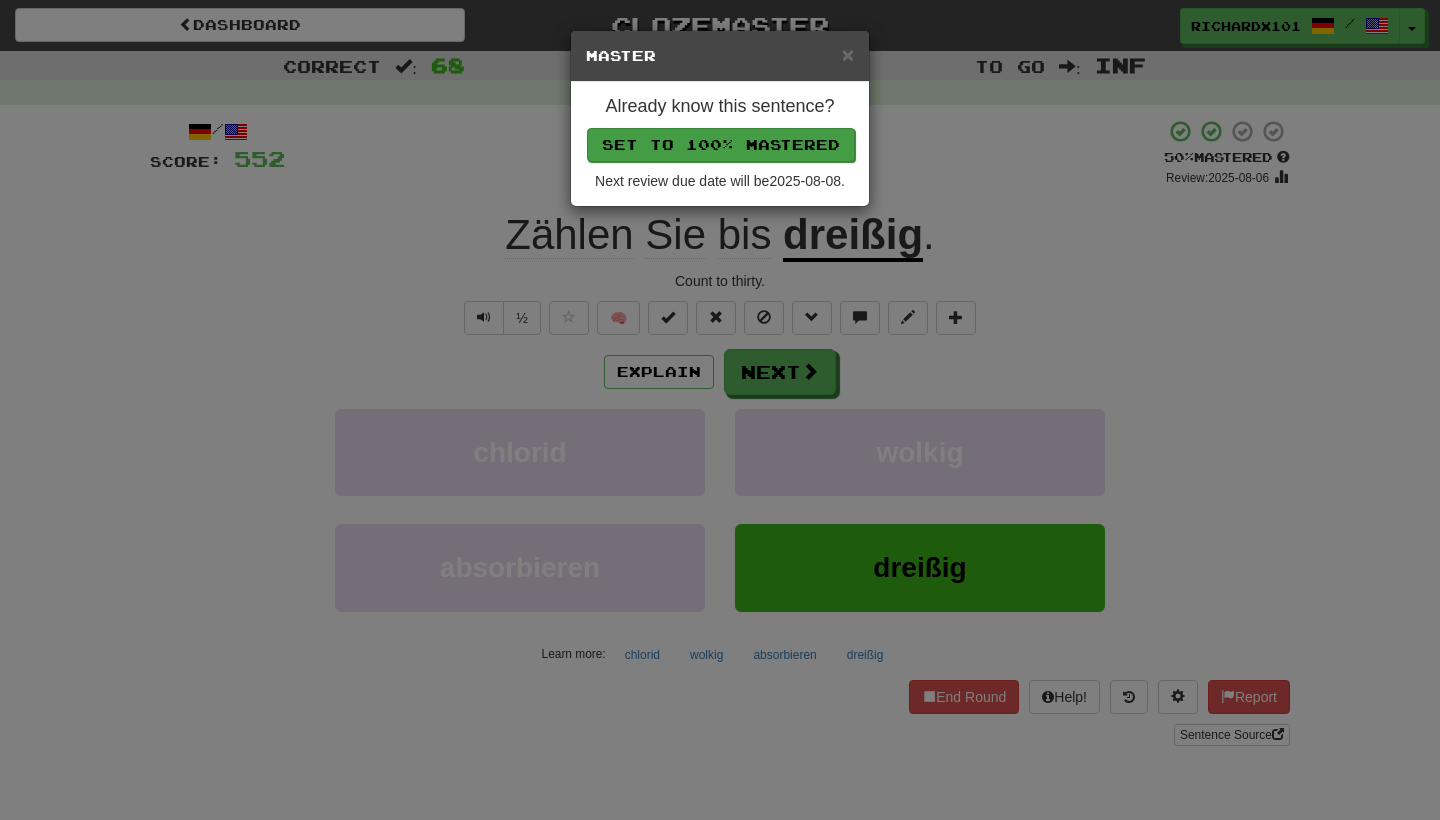 click on "Set to 100% Mastered" at bounding box center (721, 145) 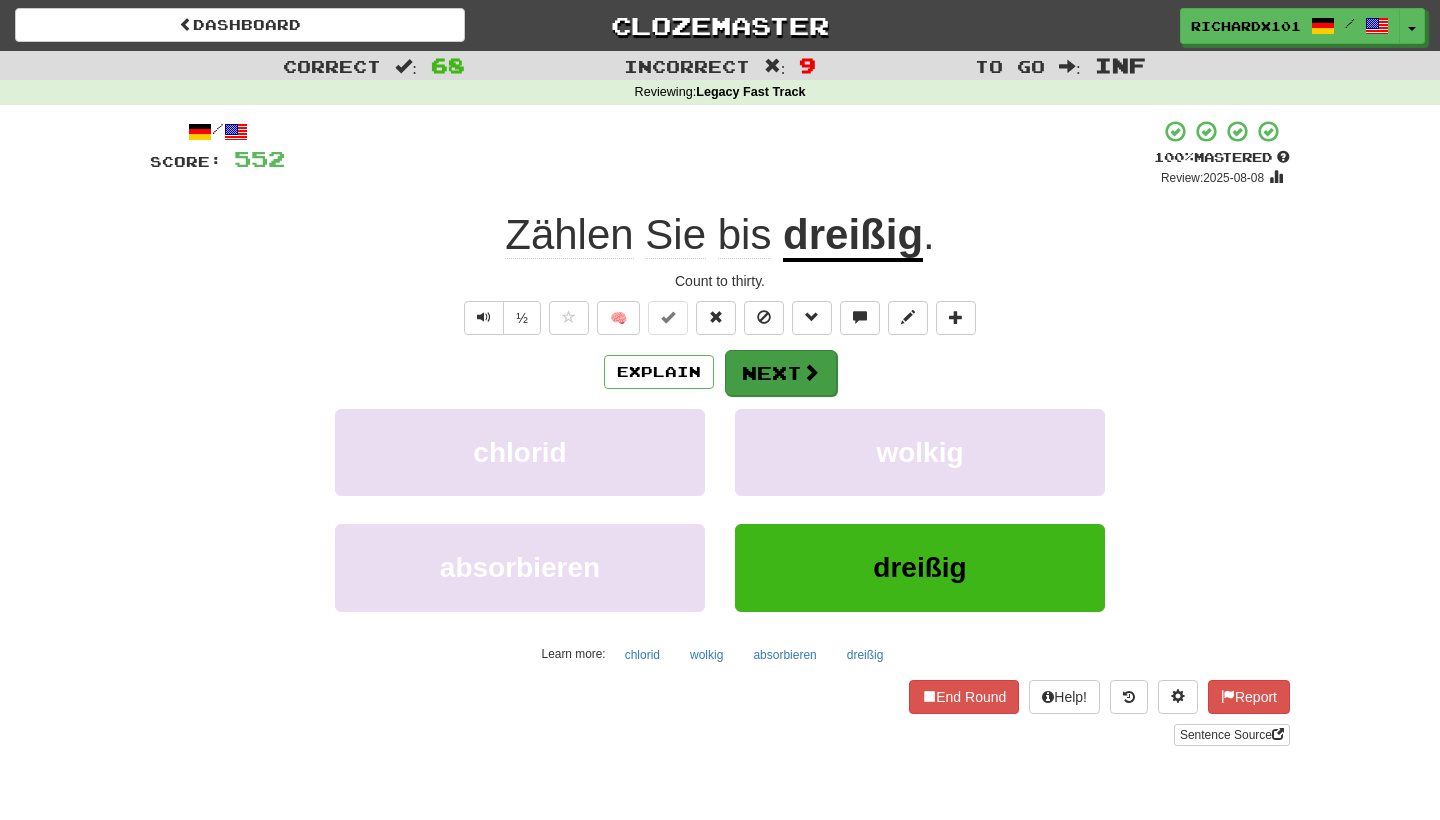 click on "Next" at bounding box center [781, 373] 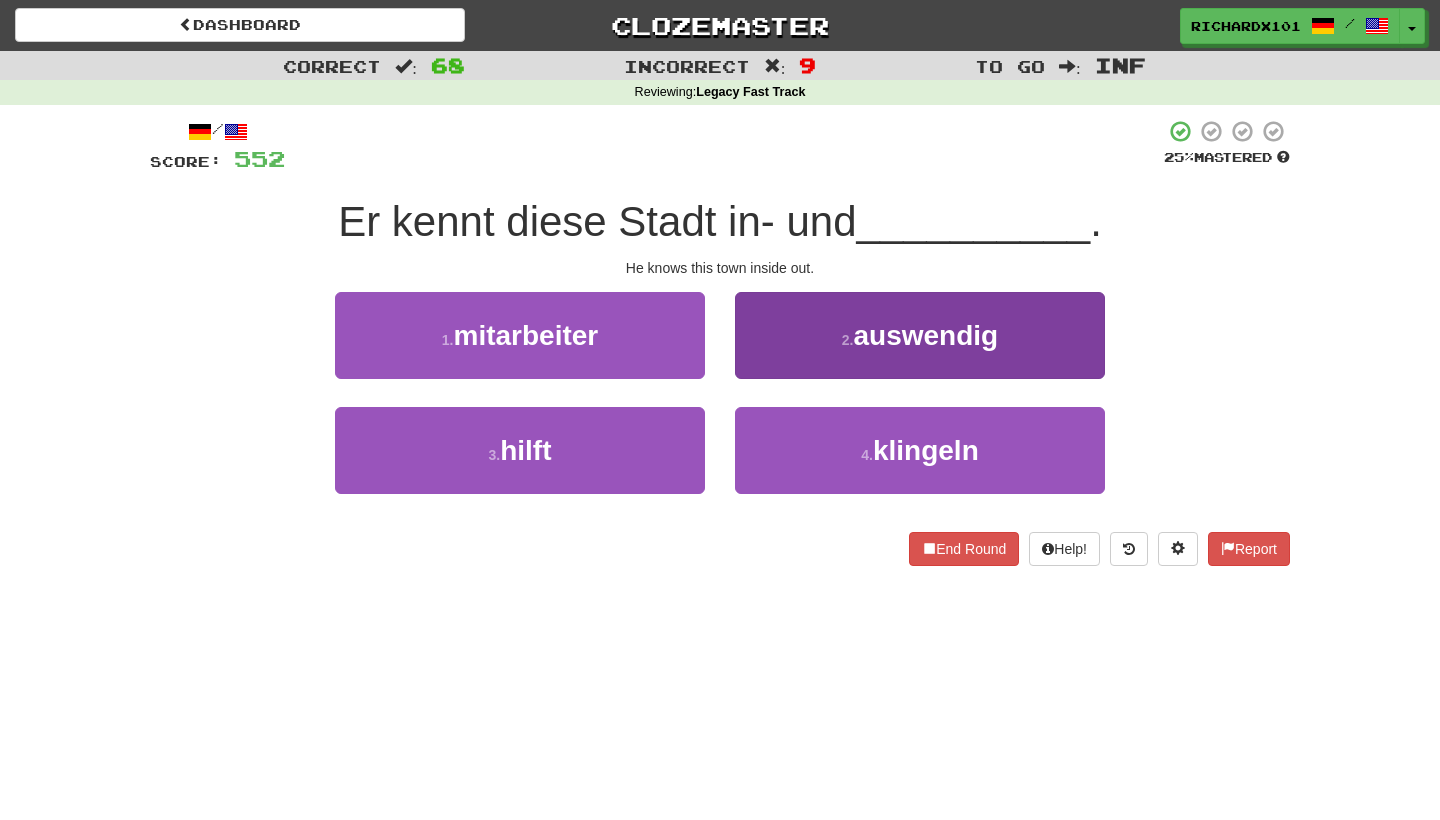click on "2 .  auswendig" at bounding box center [920, 335] 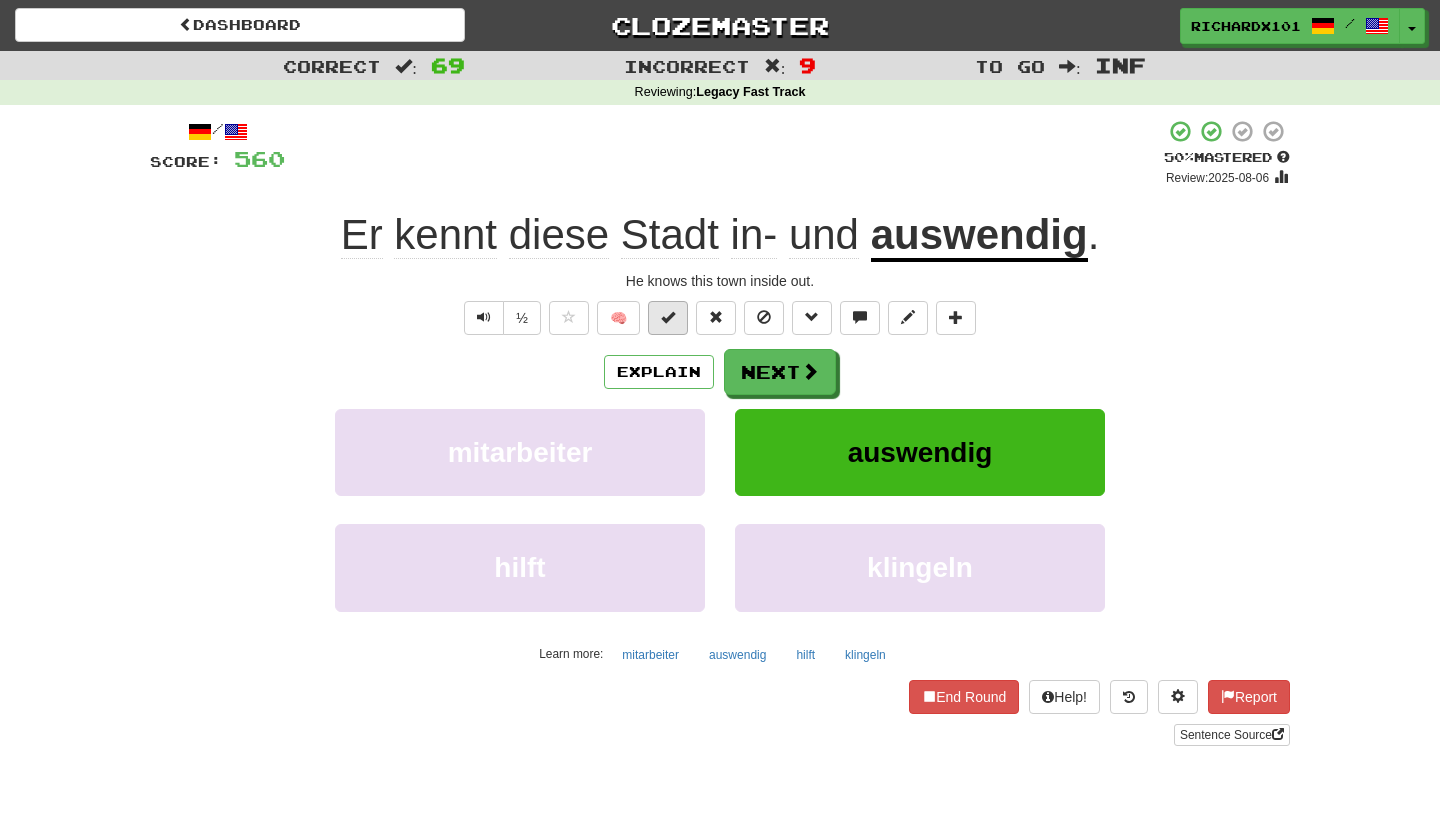 click at bounding box center (668, 318) 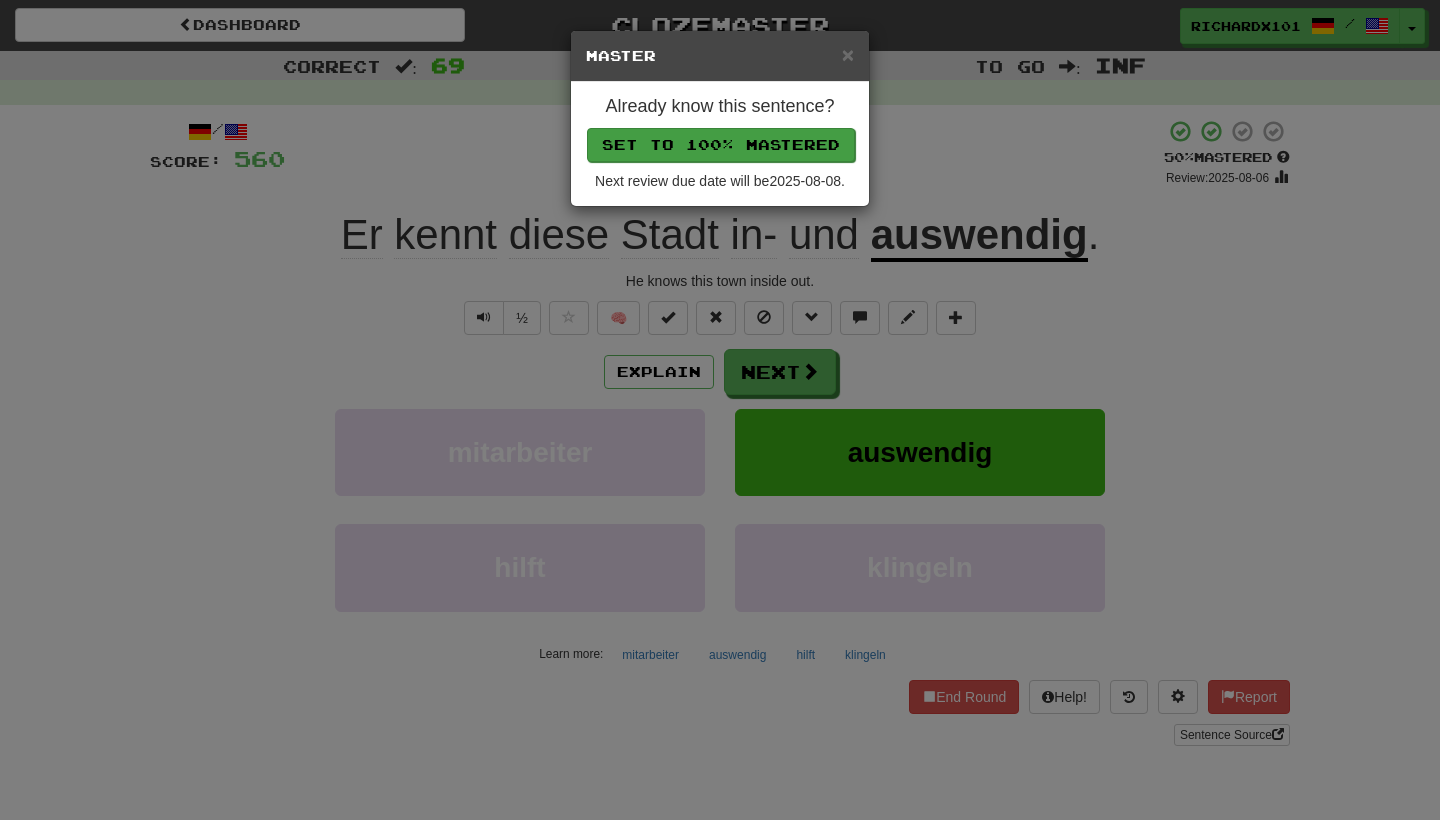 click on "Set to 100% Mastered" at bounding box center [721, 145] 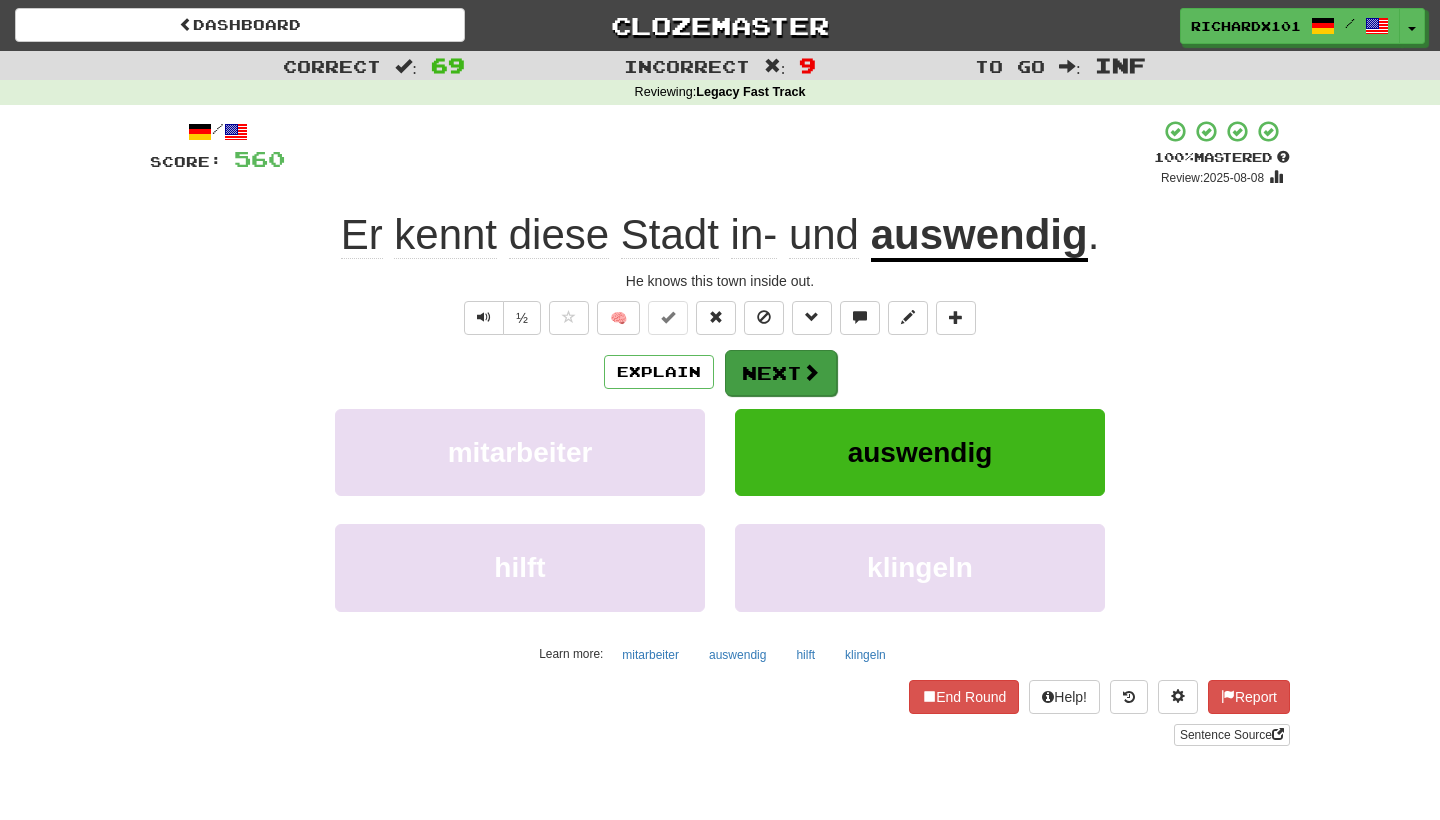 click on "Next" at bounding box center [781, 373] 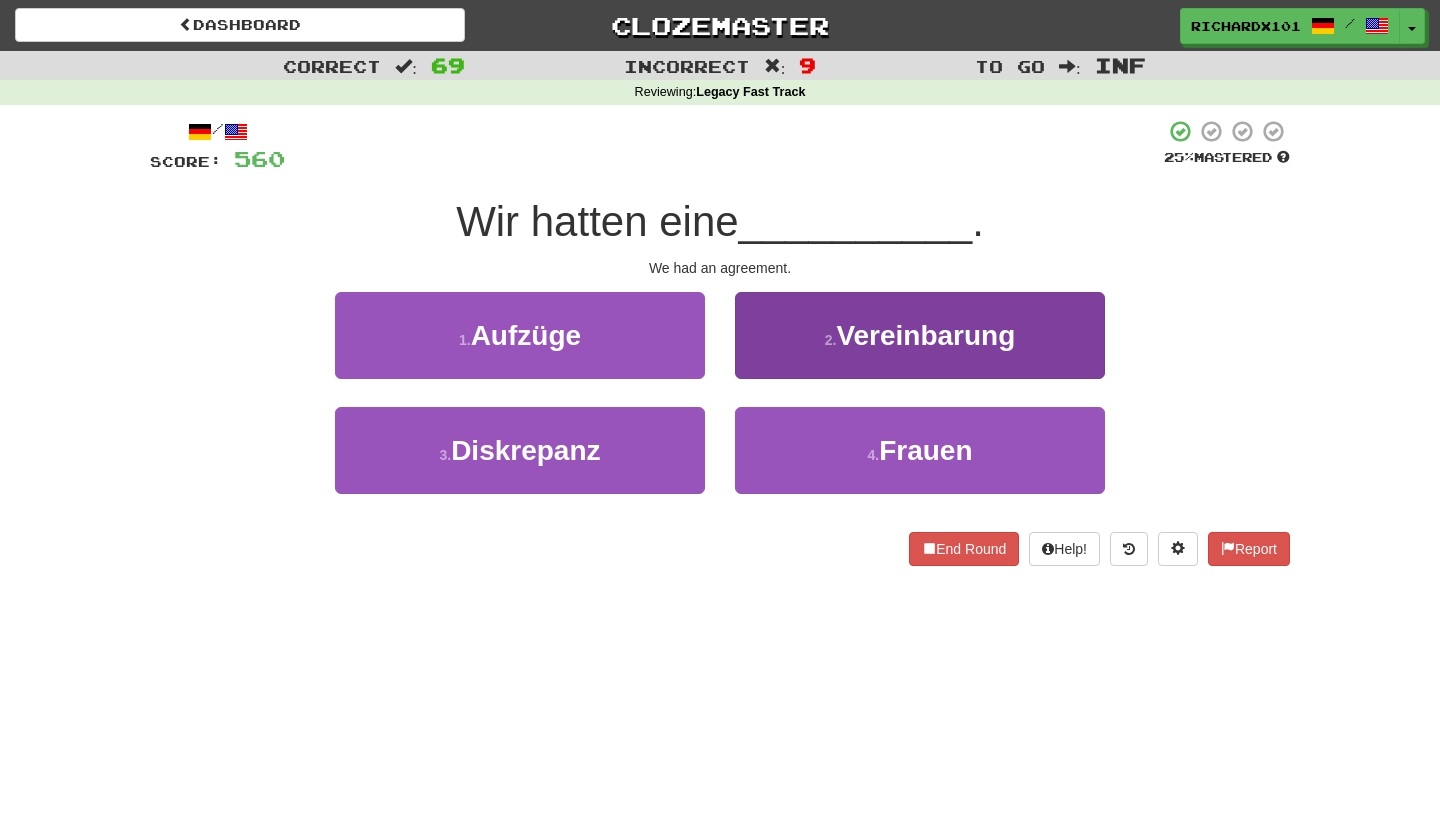click on "2 .  Vereinbarung" at bounding box center [920, 335] 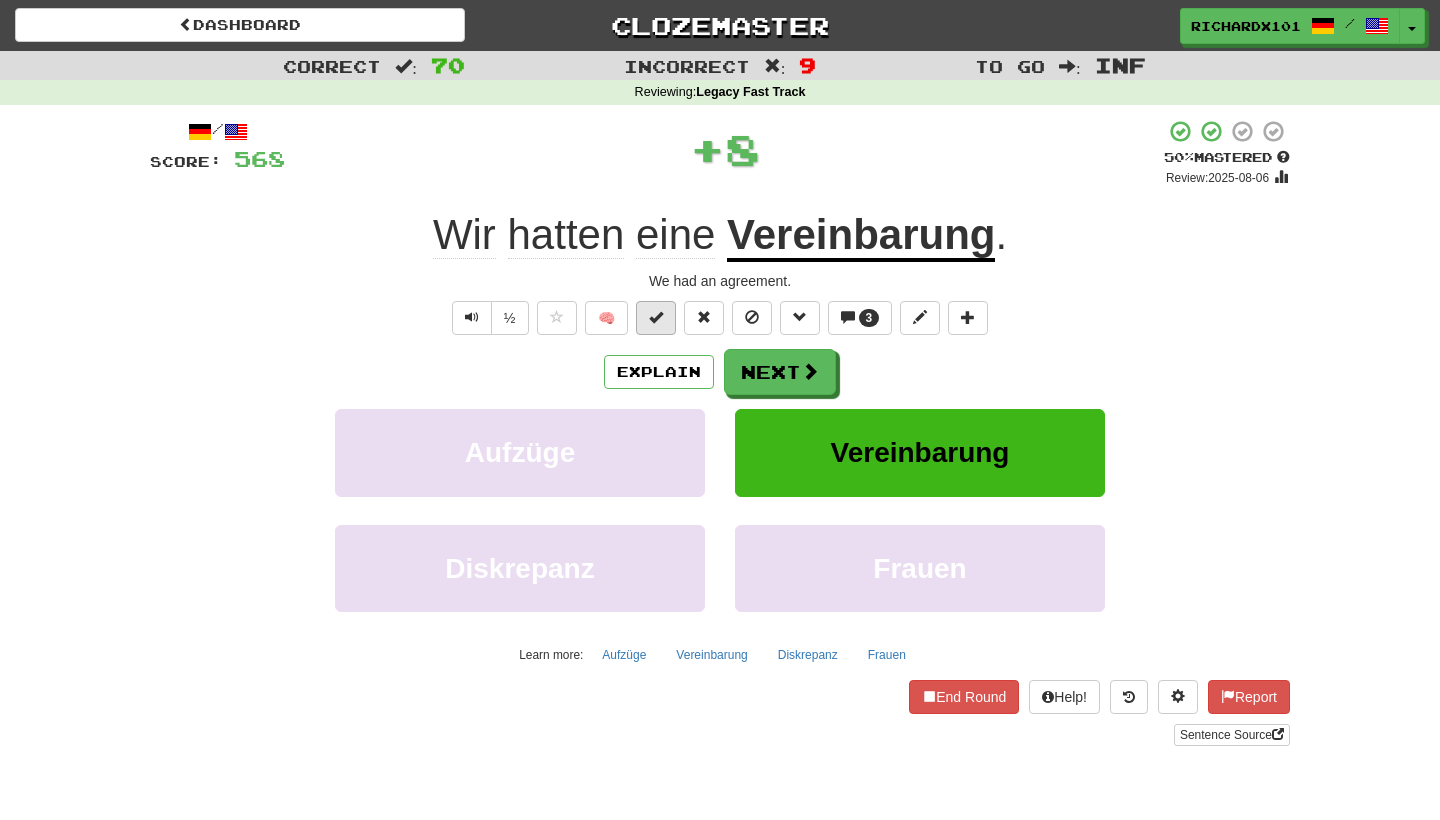 click at bounding box center (656, 318) 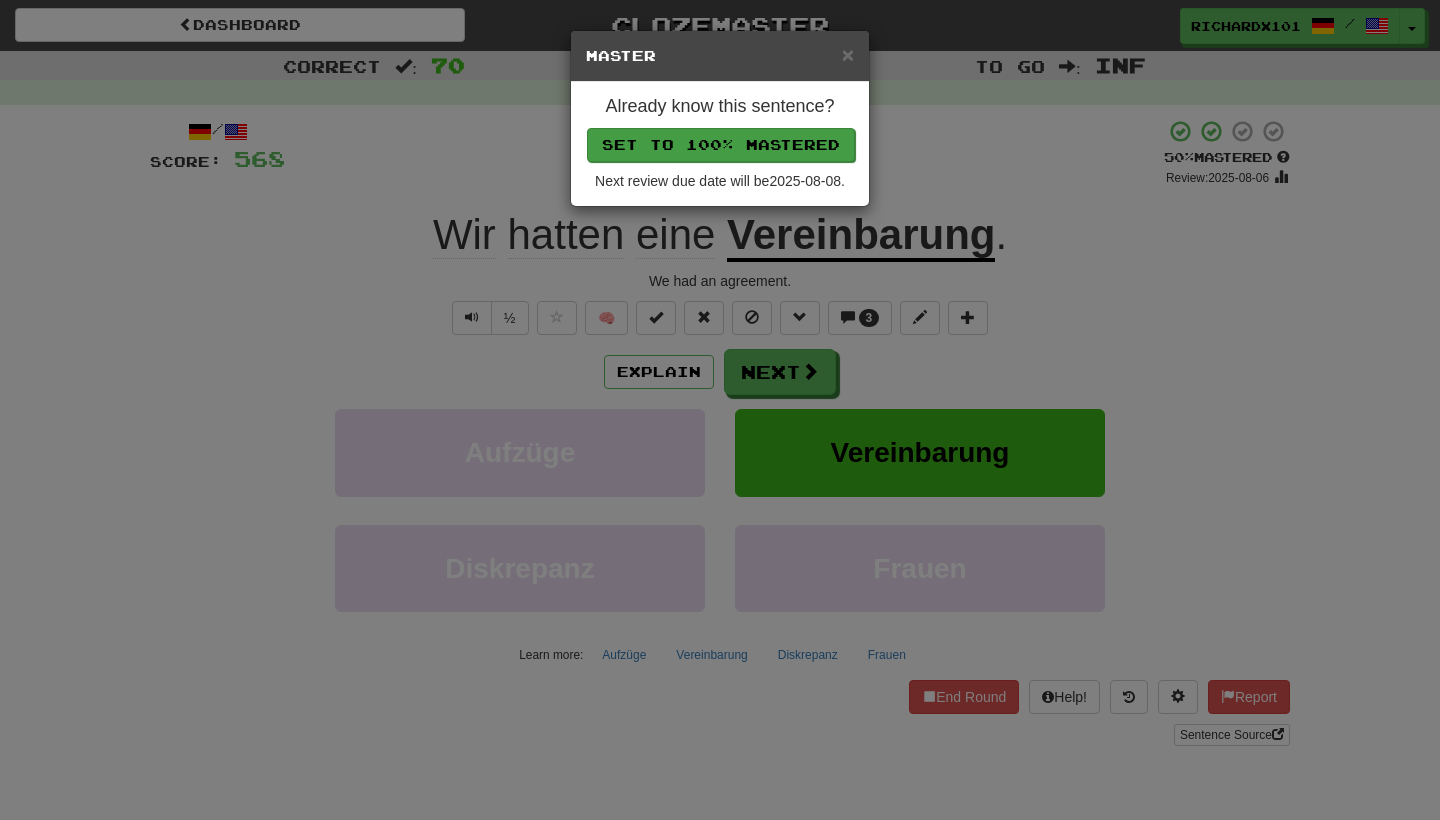 click on "Set to 100% Mastered" at bounding box center [721, 145] 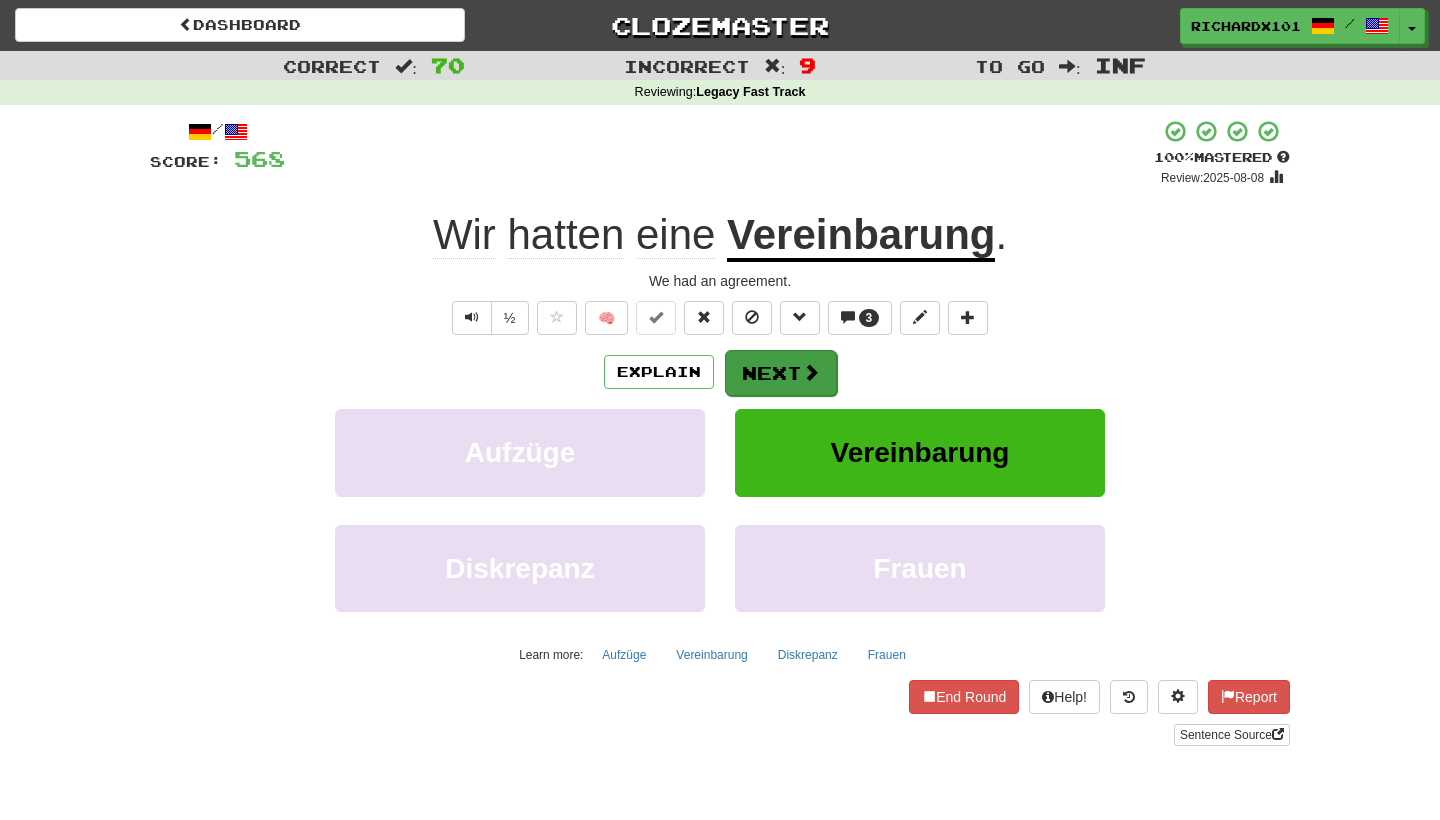 click on "Next" at bounding box center [781, 373] 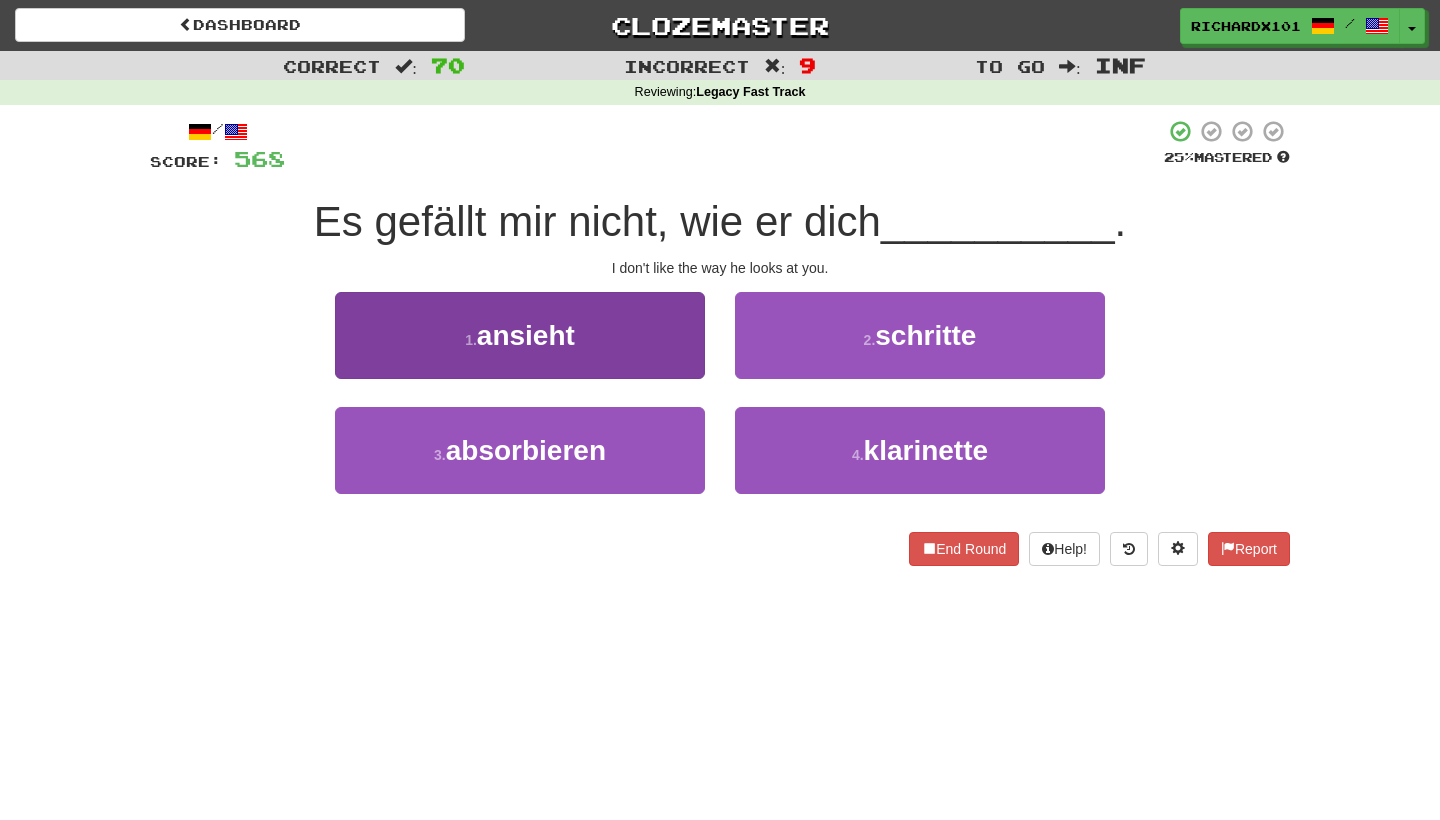 click on "1 .  ansieht" at bounding box center (520, 335) 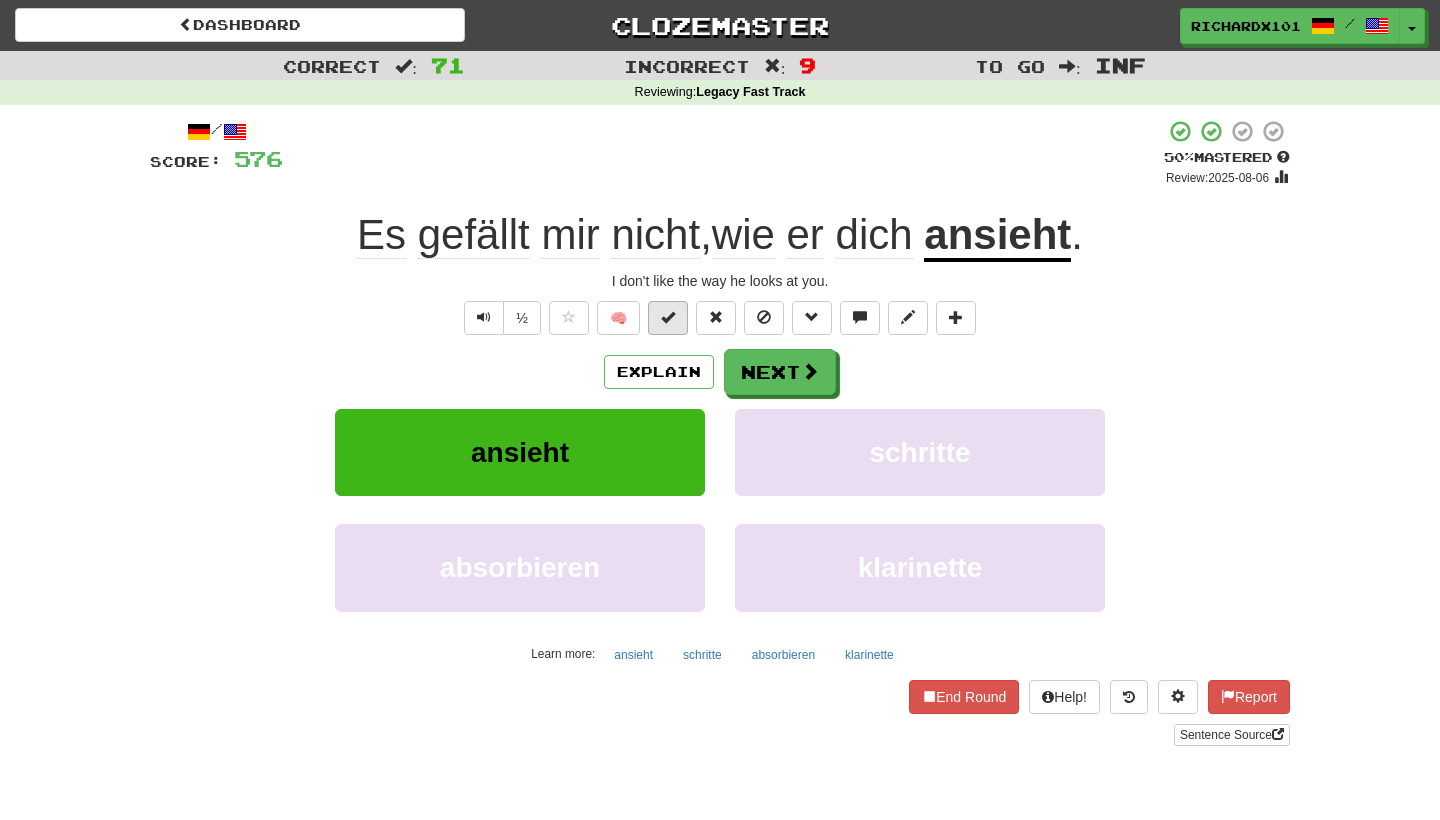 click at bounding box center [668, 318] 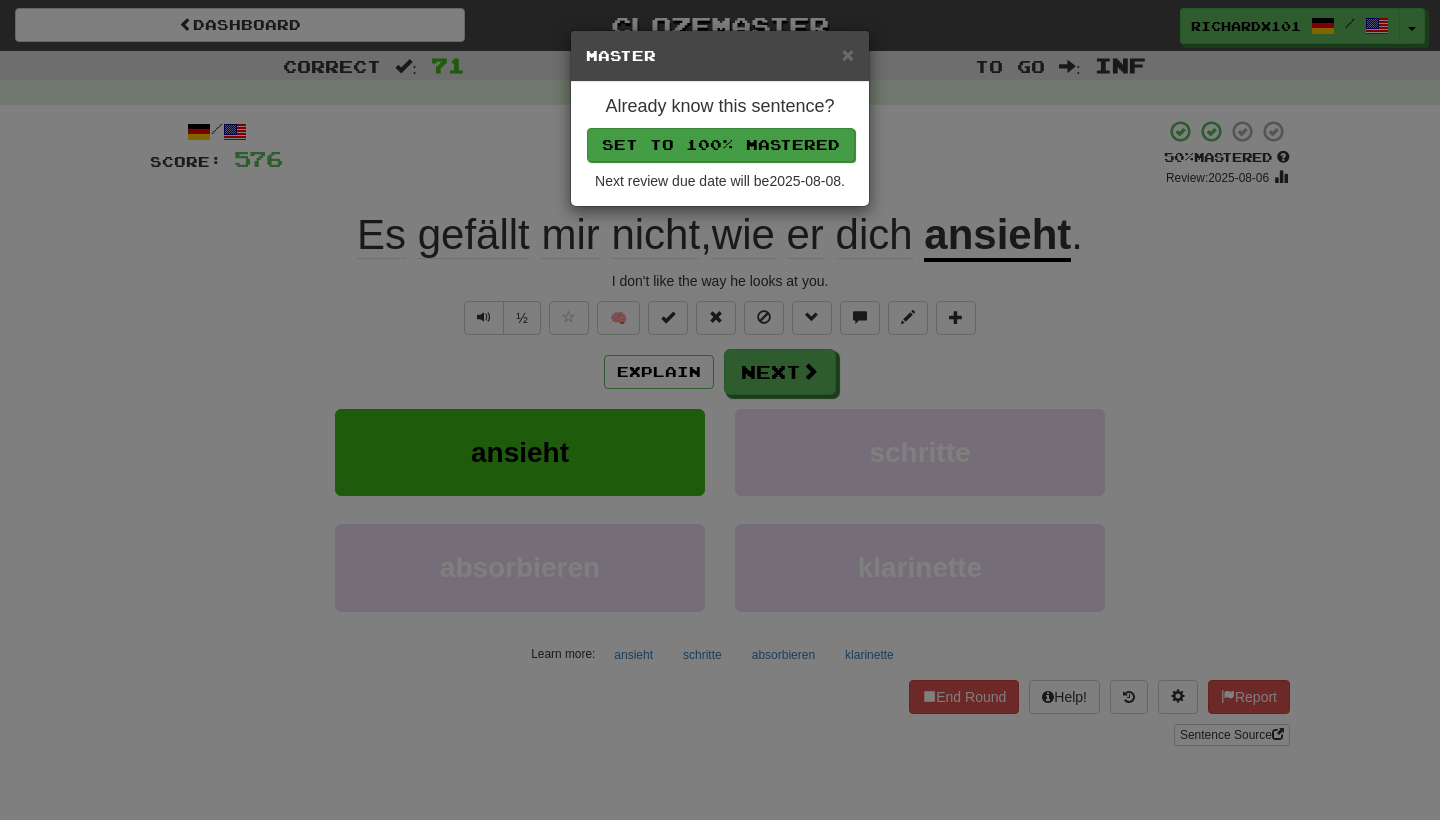 click on "Set to 100% Mastered" at bounding box center [721, 145] 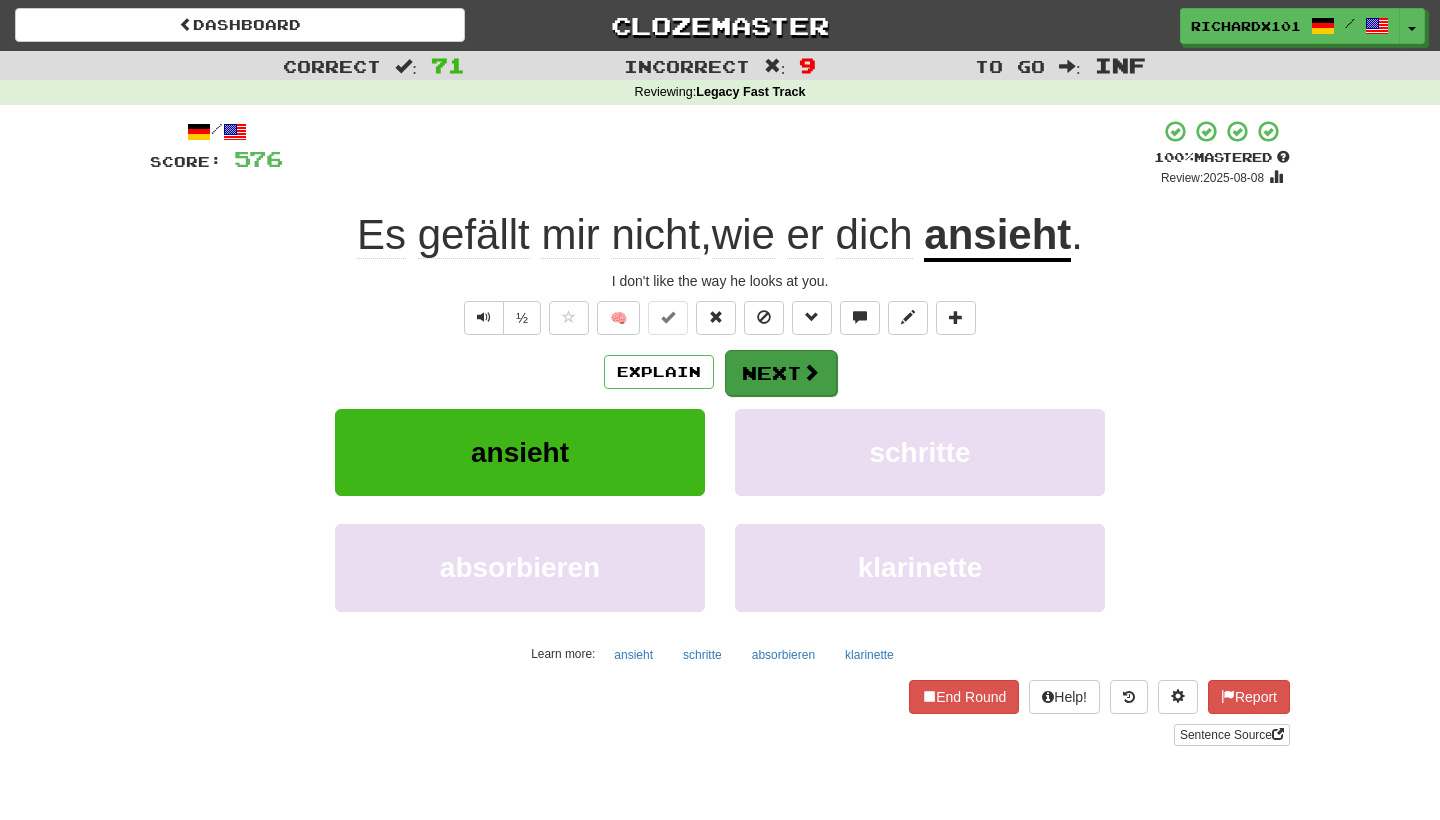 click on "Next" at bounding box center (781, 373) 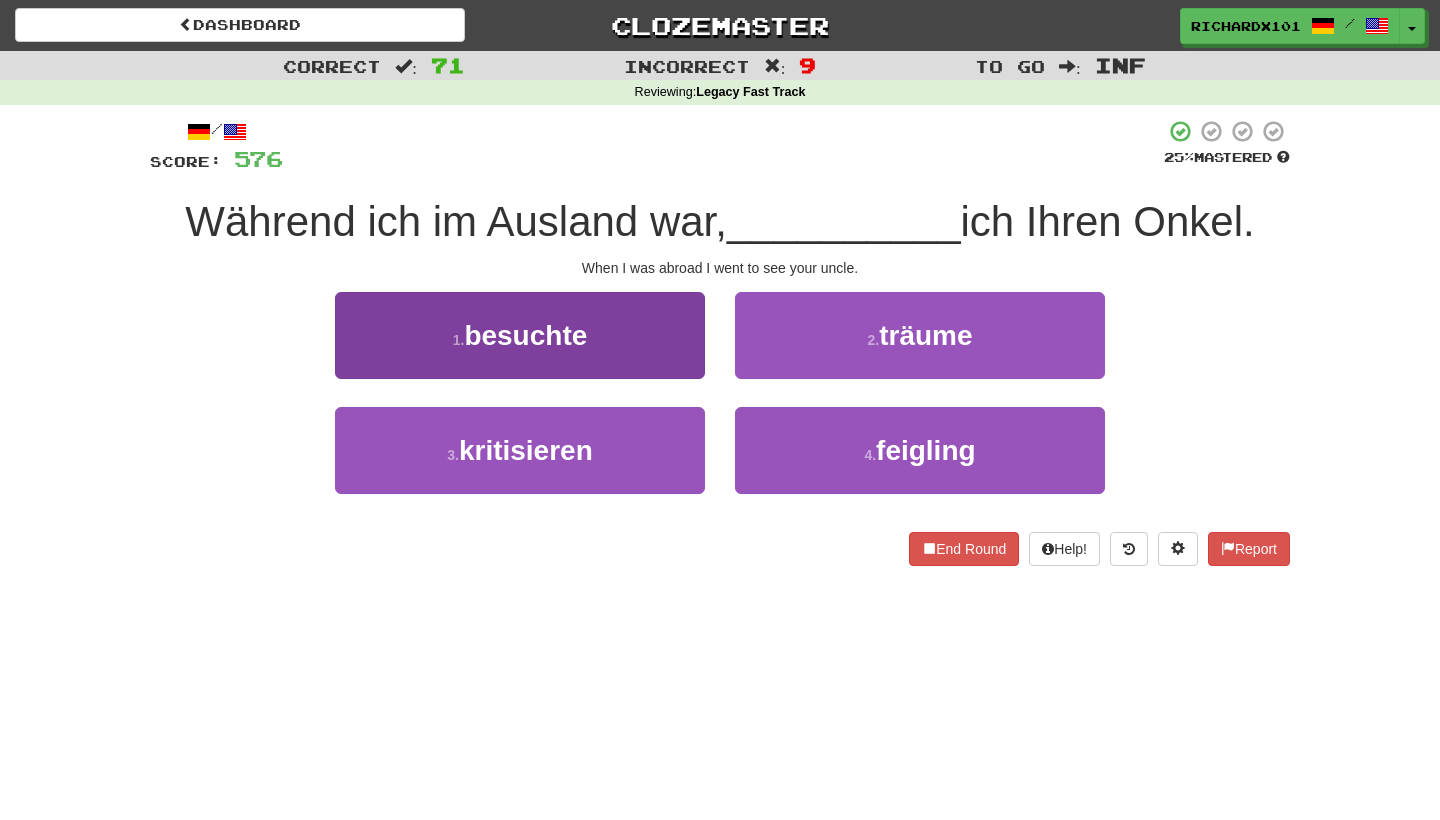 click on "1 .  besuchte" at bounding box center [520, 335] 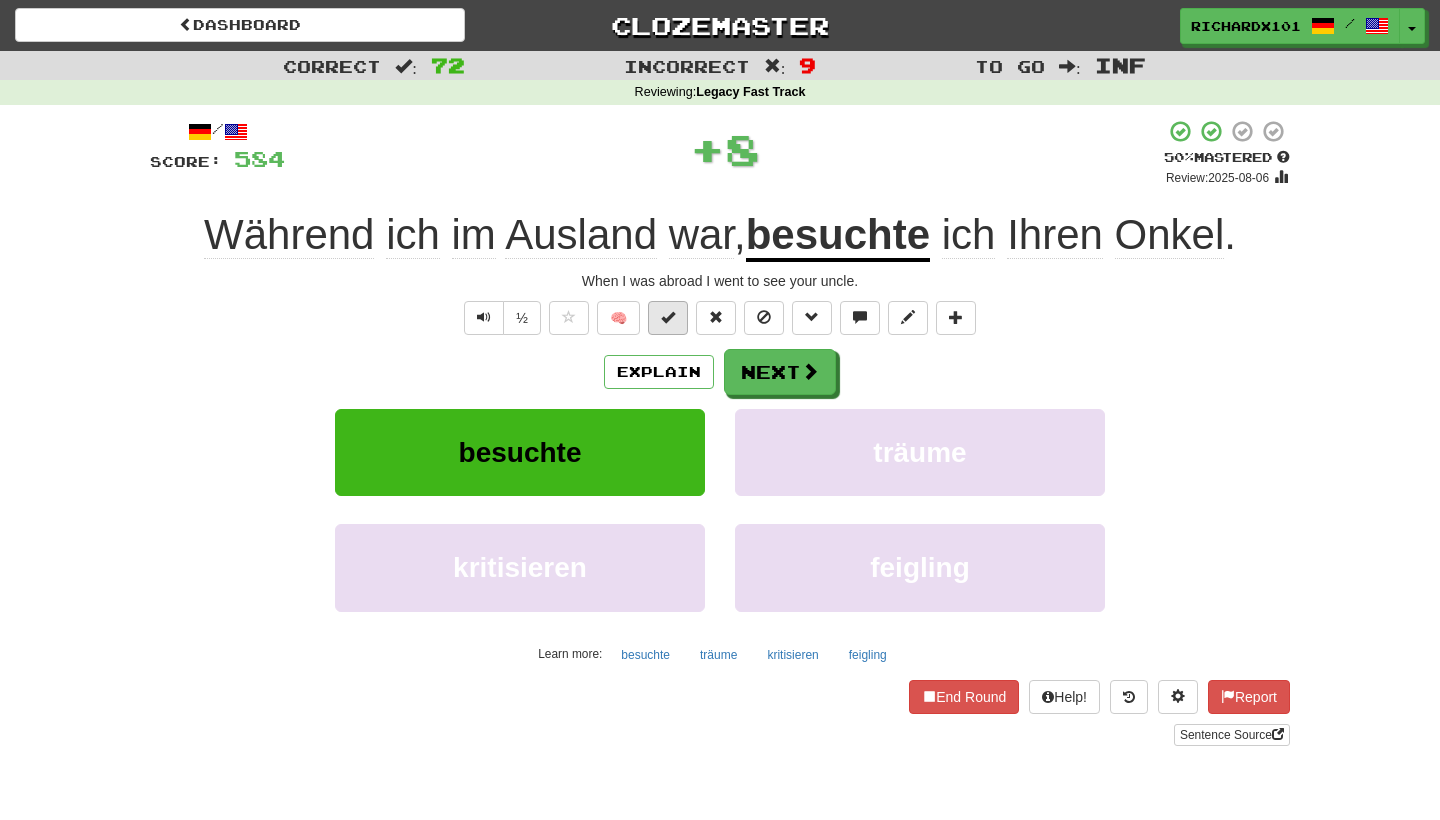 click at bounding box center (668, 318) 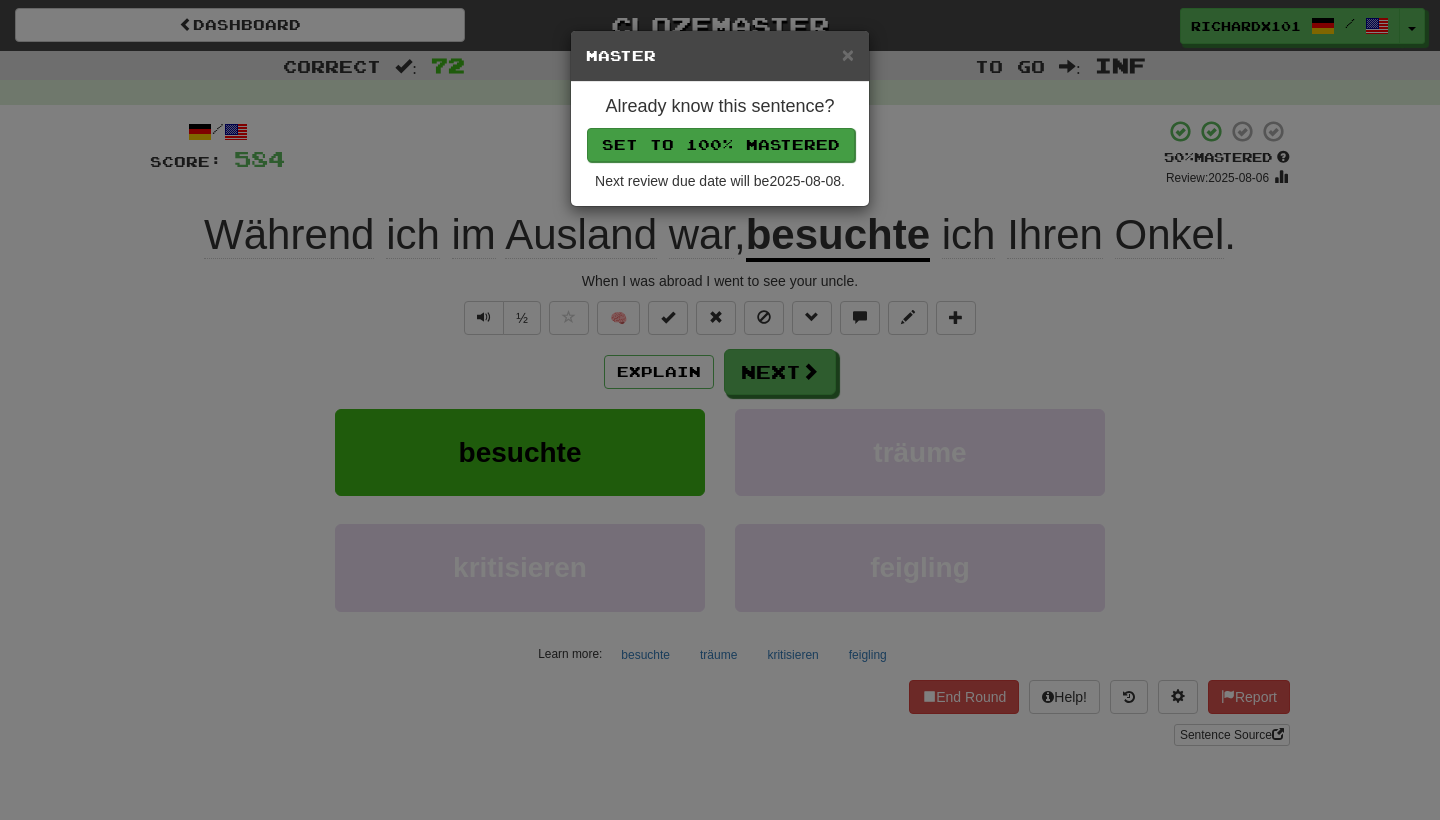 click on "Set to 100% Mastered" at bounding box center (721, 145) 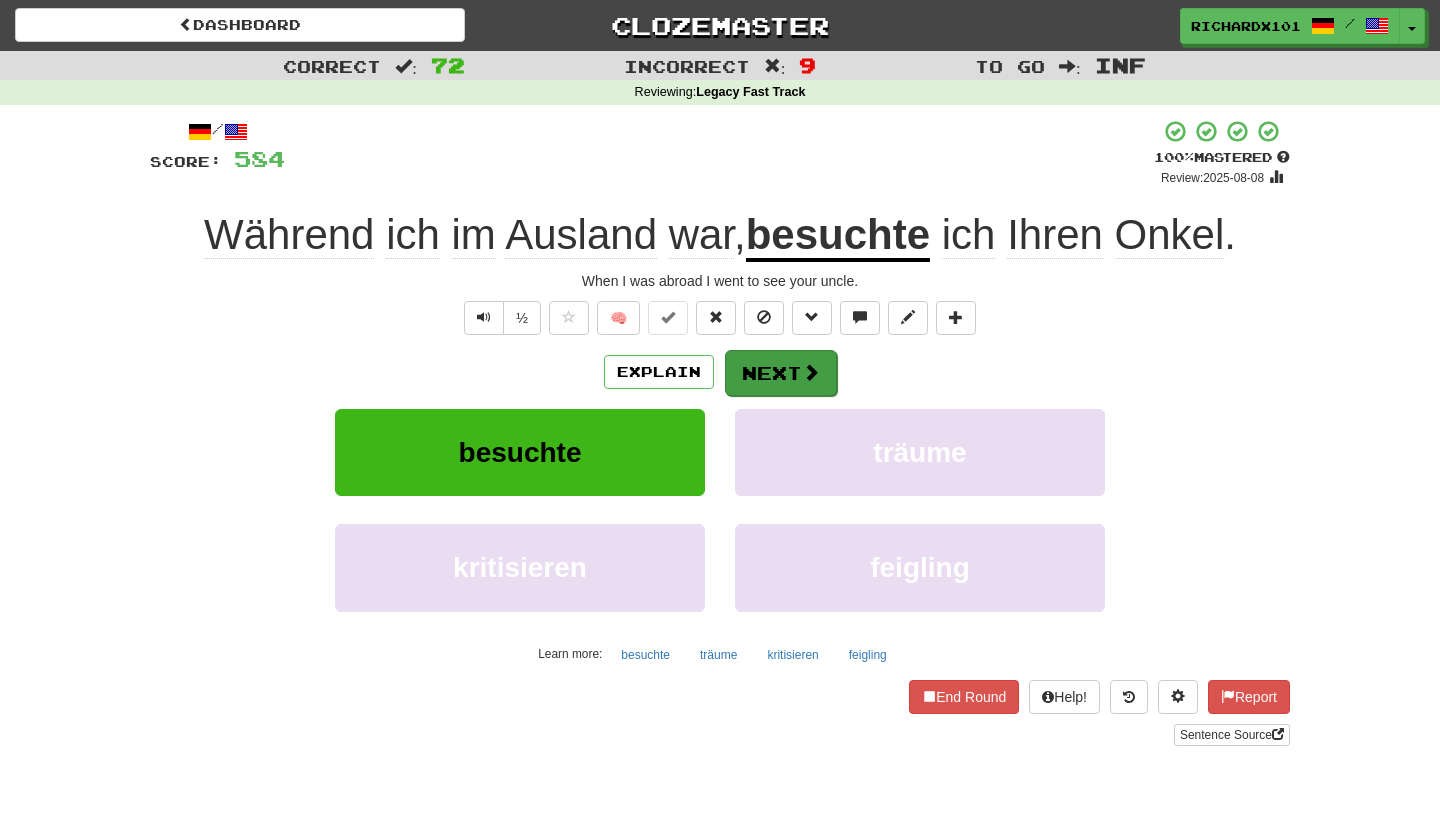click on "Next" at bounding box center [781, 373] 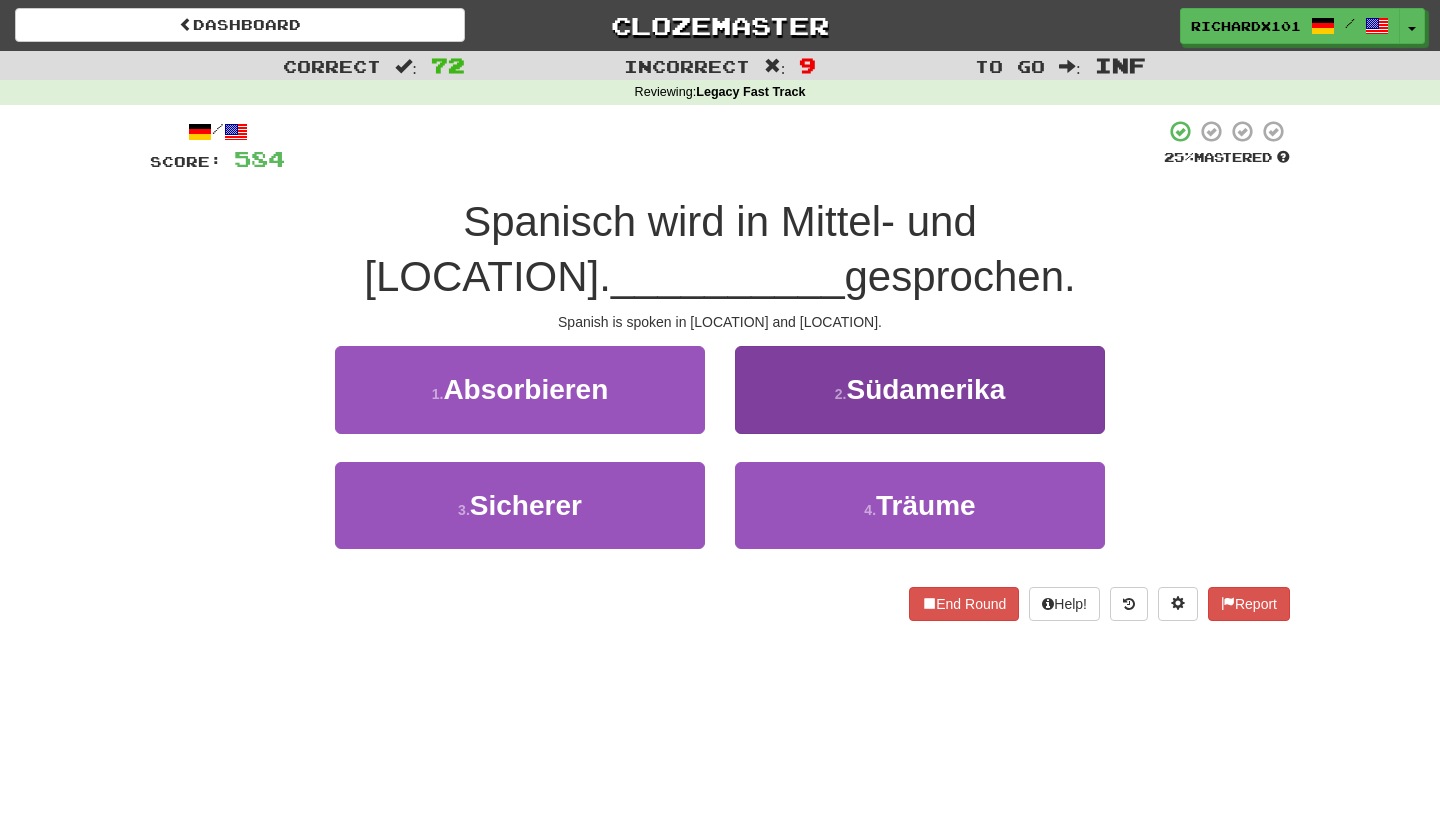 click on "2 .  Südamerika" at bounding box center (920, 389) 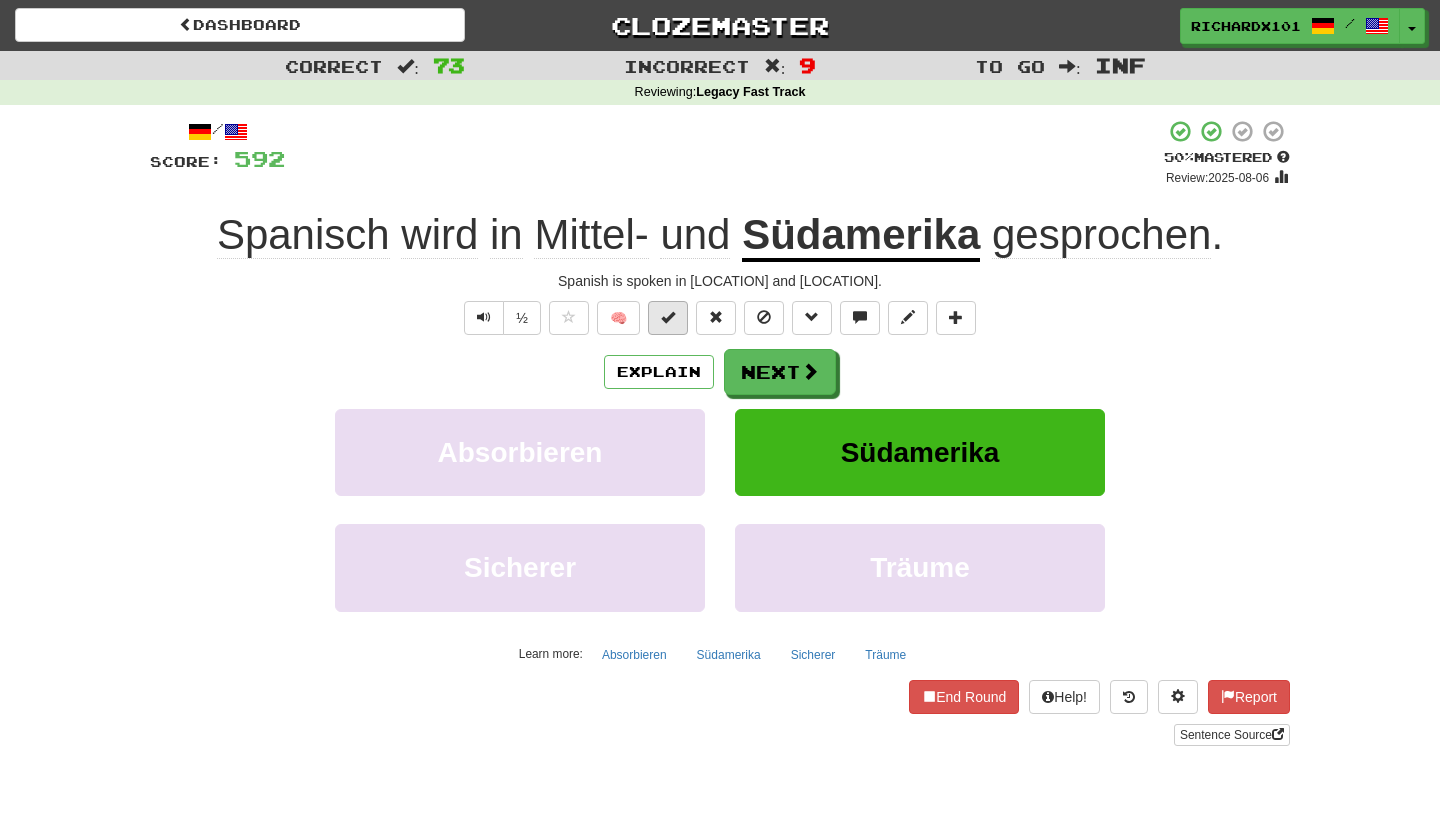 click at bounding box center [668, 318] 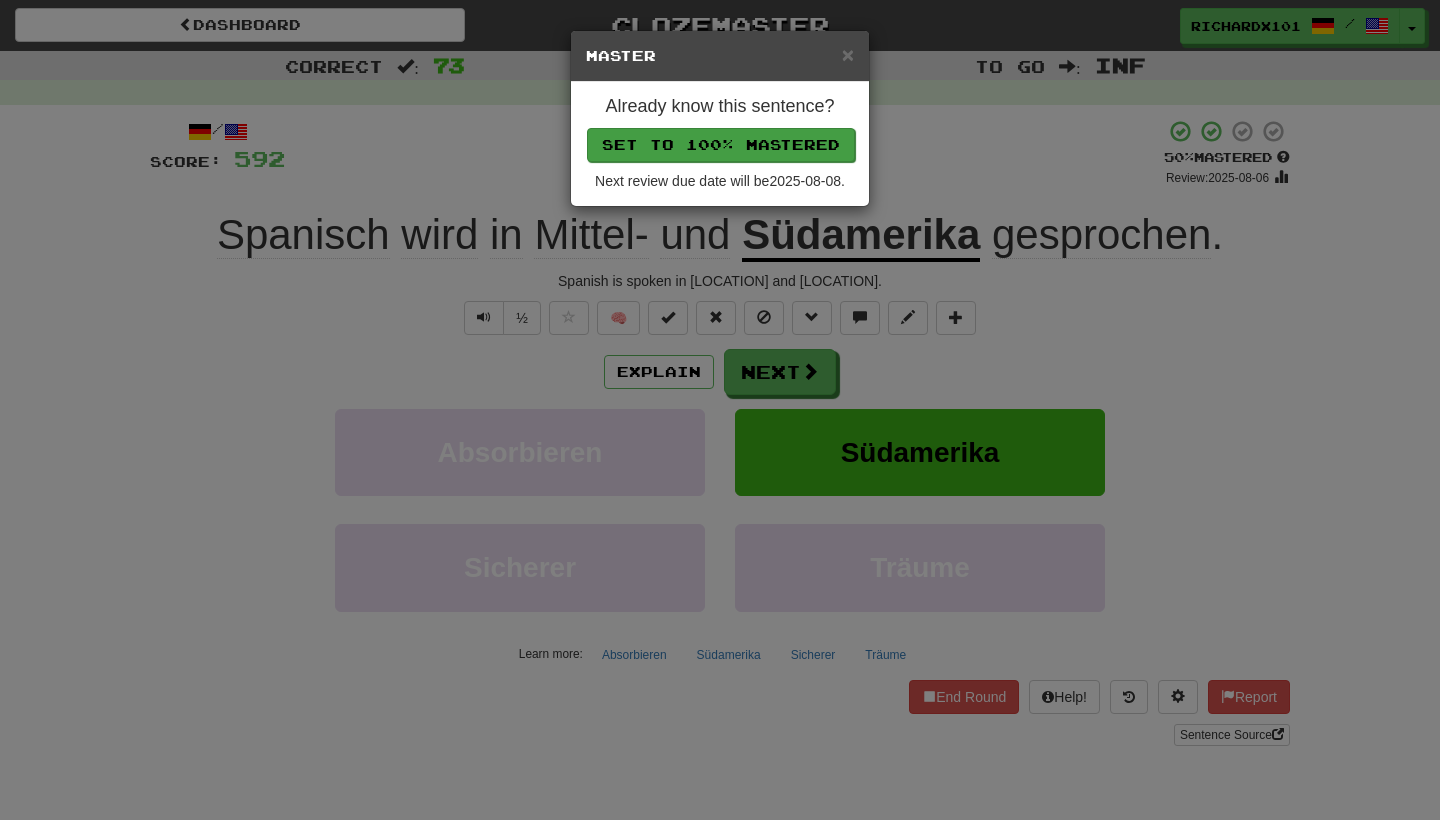 click on "Set to 100% Mastered" at bounding box center [721, 145] 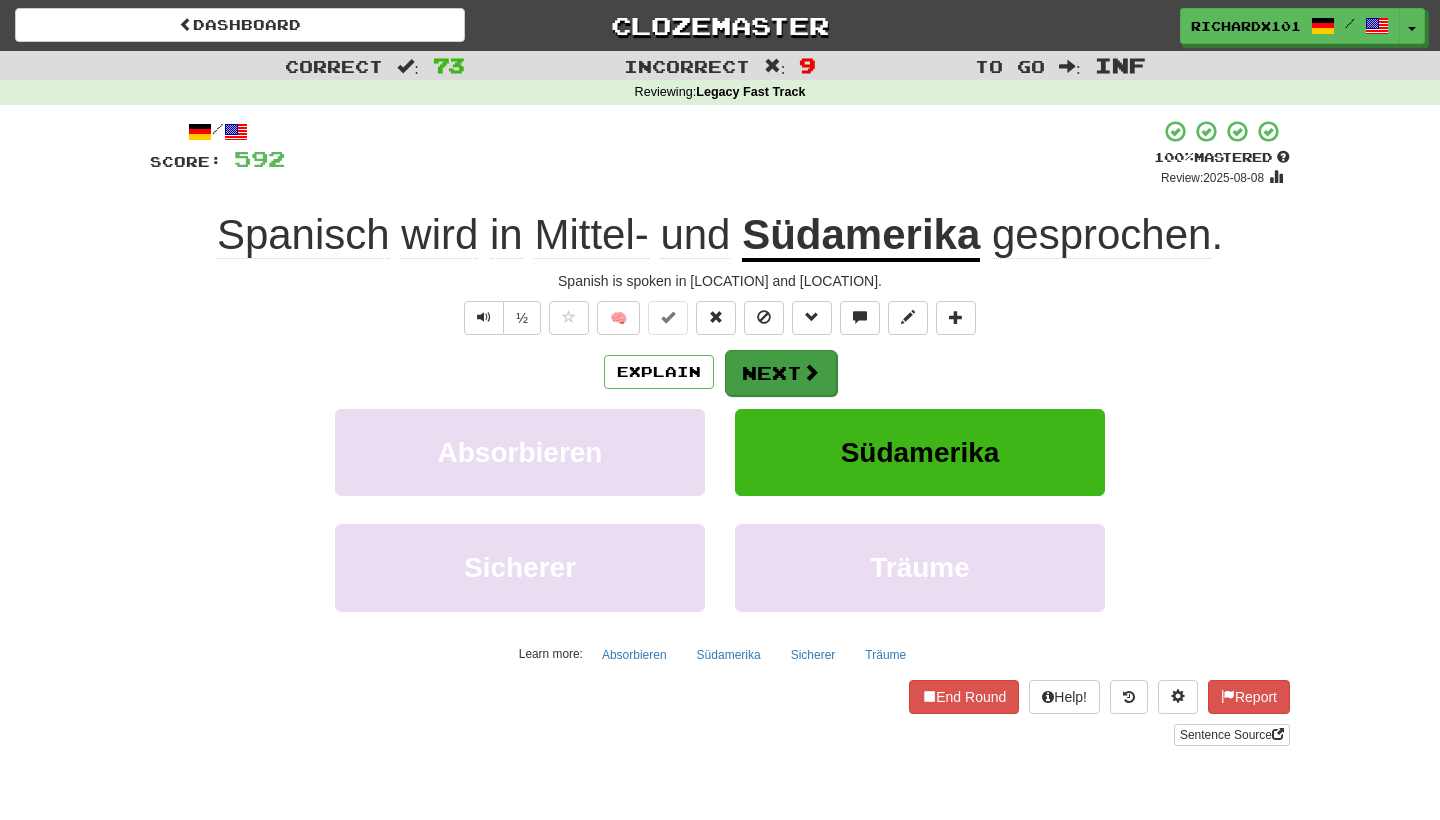 click on "Next" at bounding box center [781, 373] 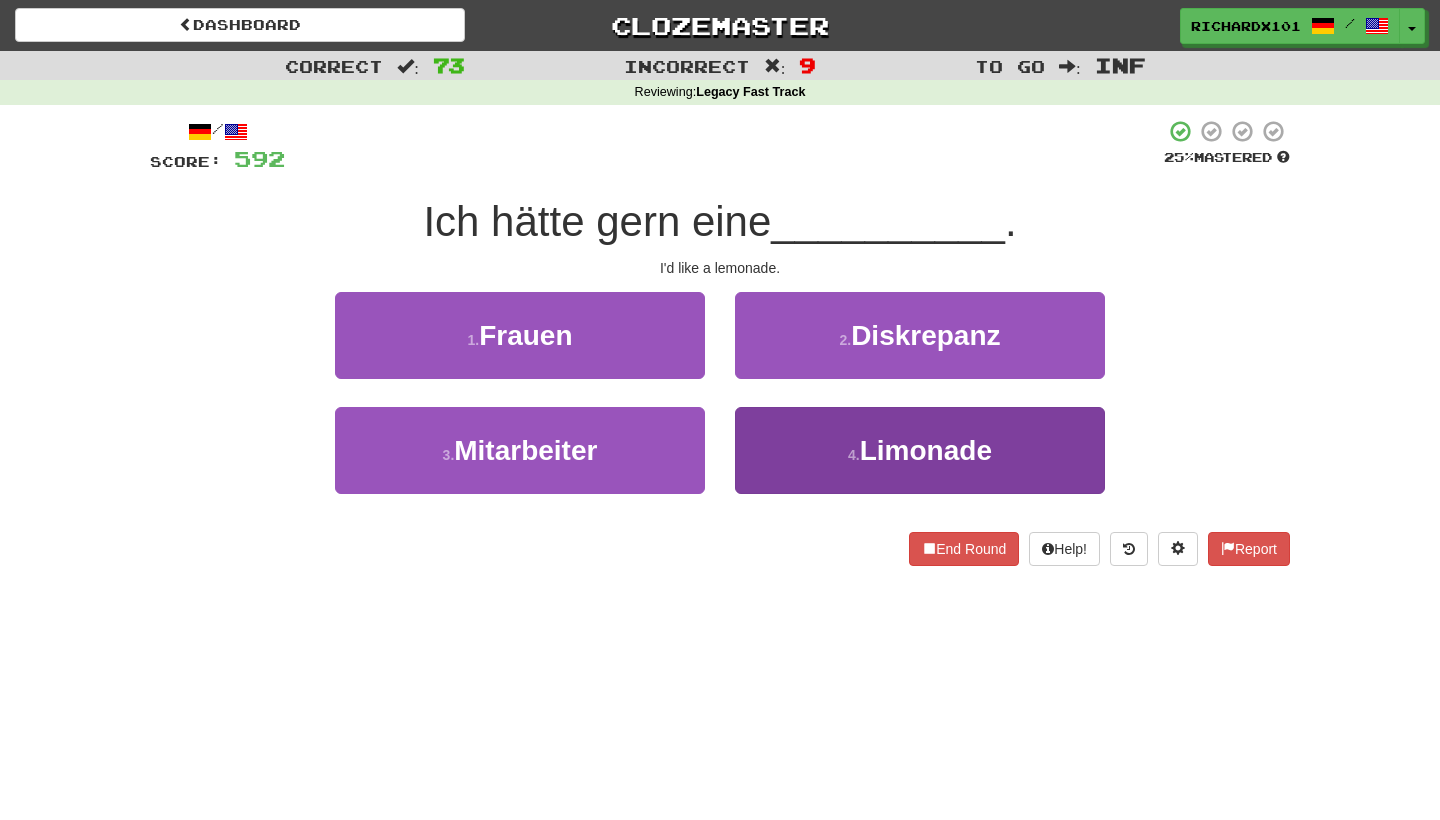 click on "4 .  Limonade" at bounding box center (920, 450) 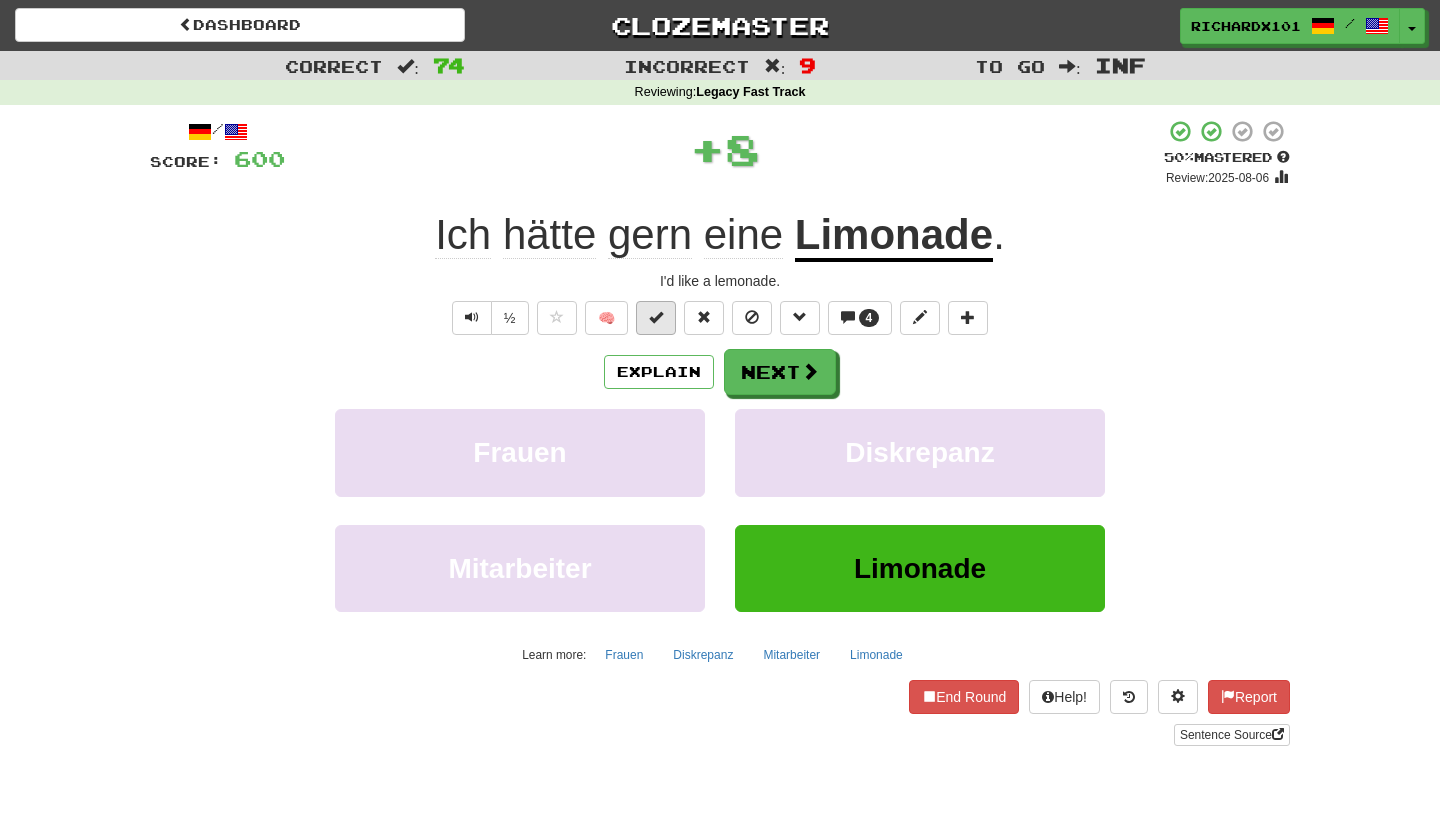 click at bounding box center (656, 317) 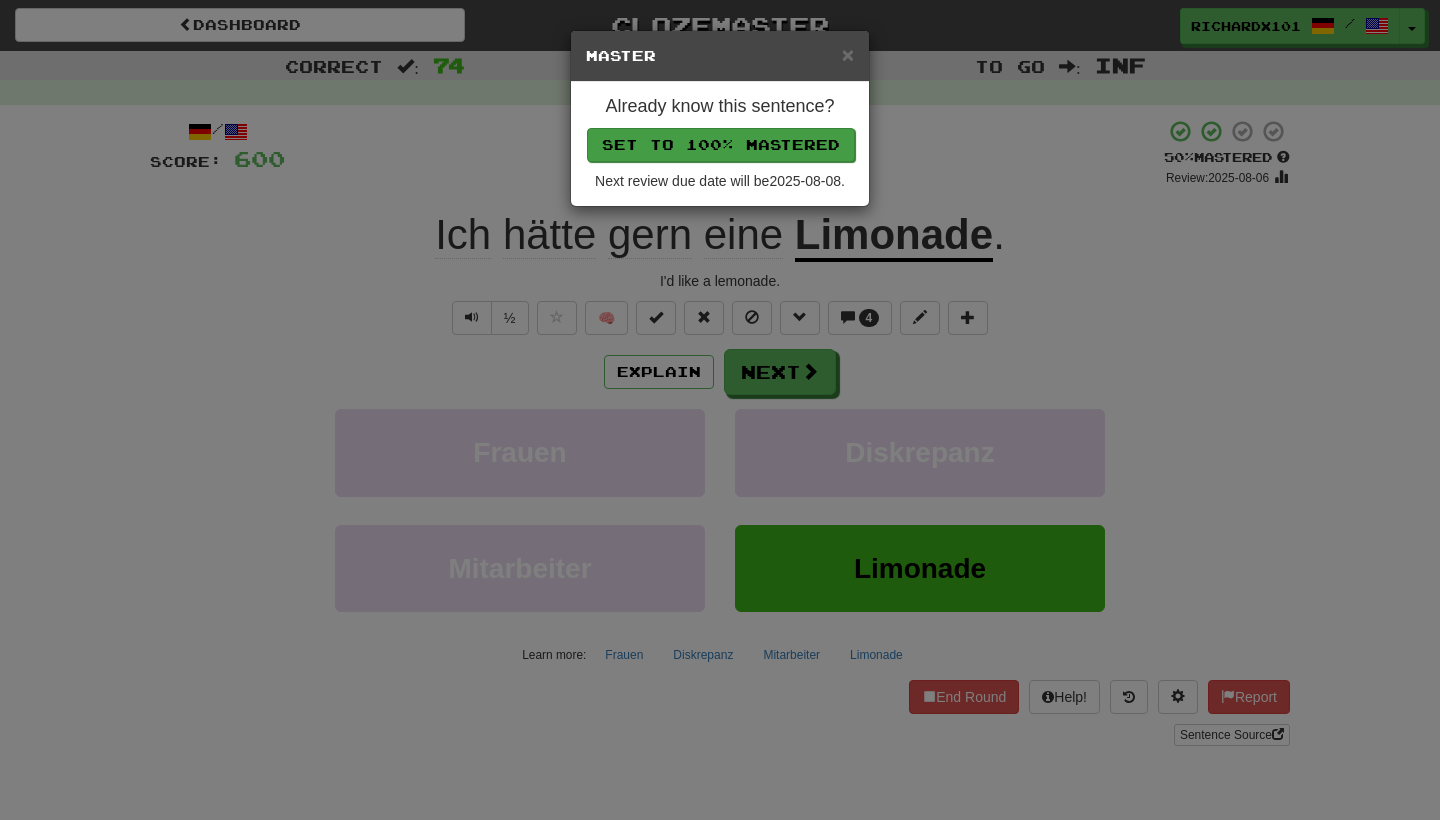 click on "Set to 100% Mastered" at bounding box center (721, 145) 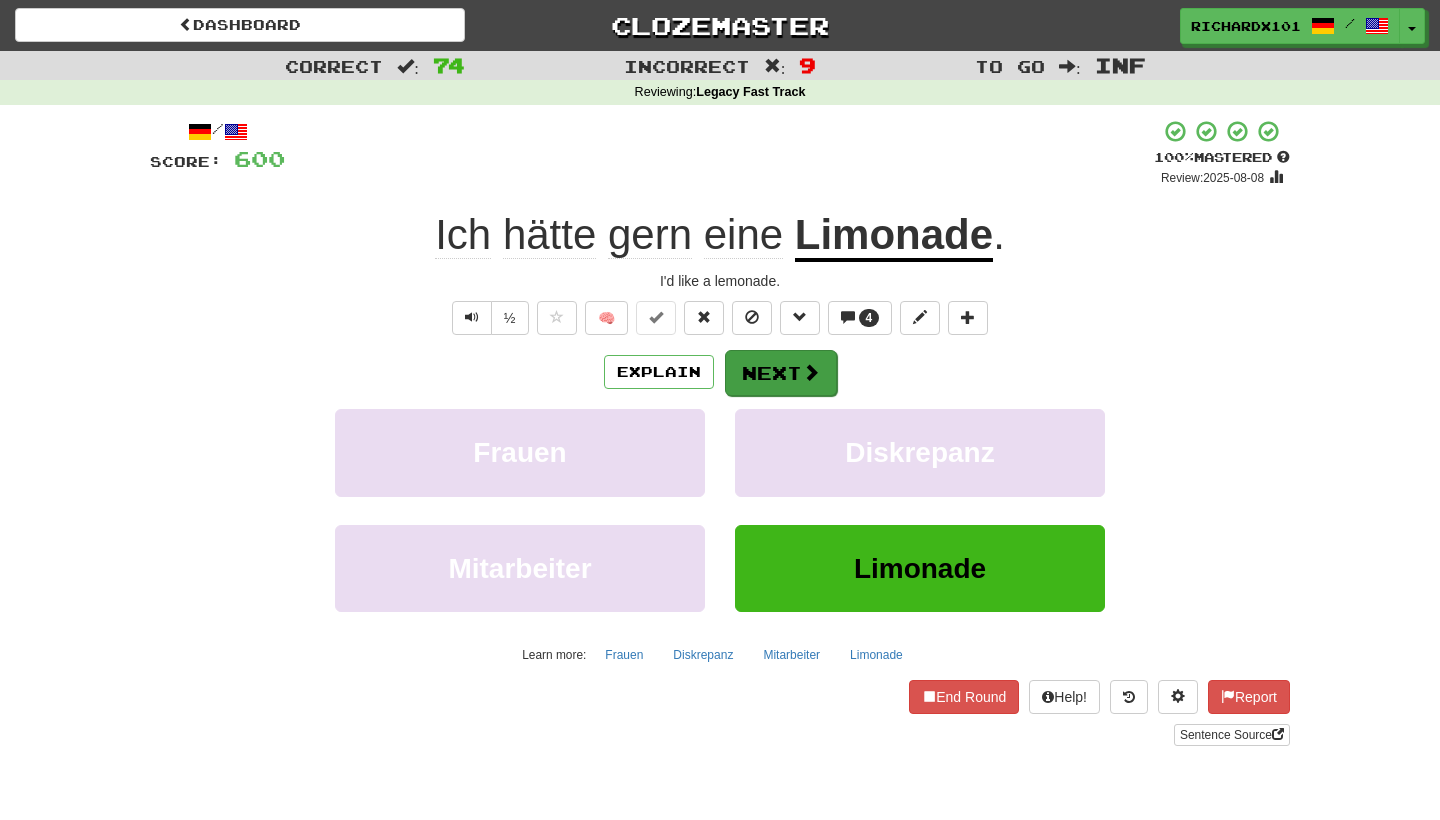 click on "Next" at bounding box center [781, 373] 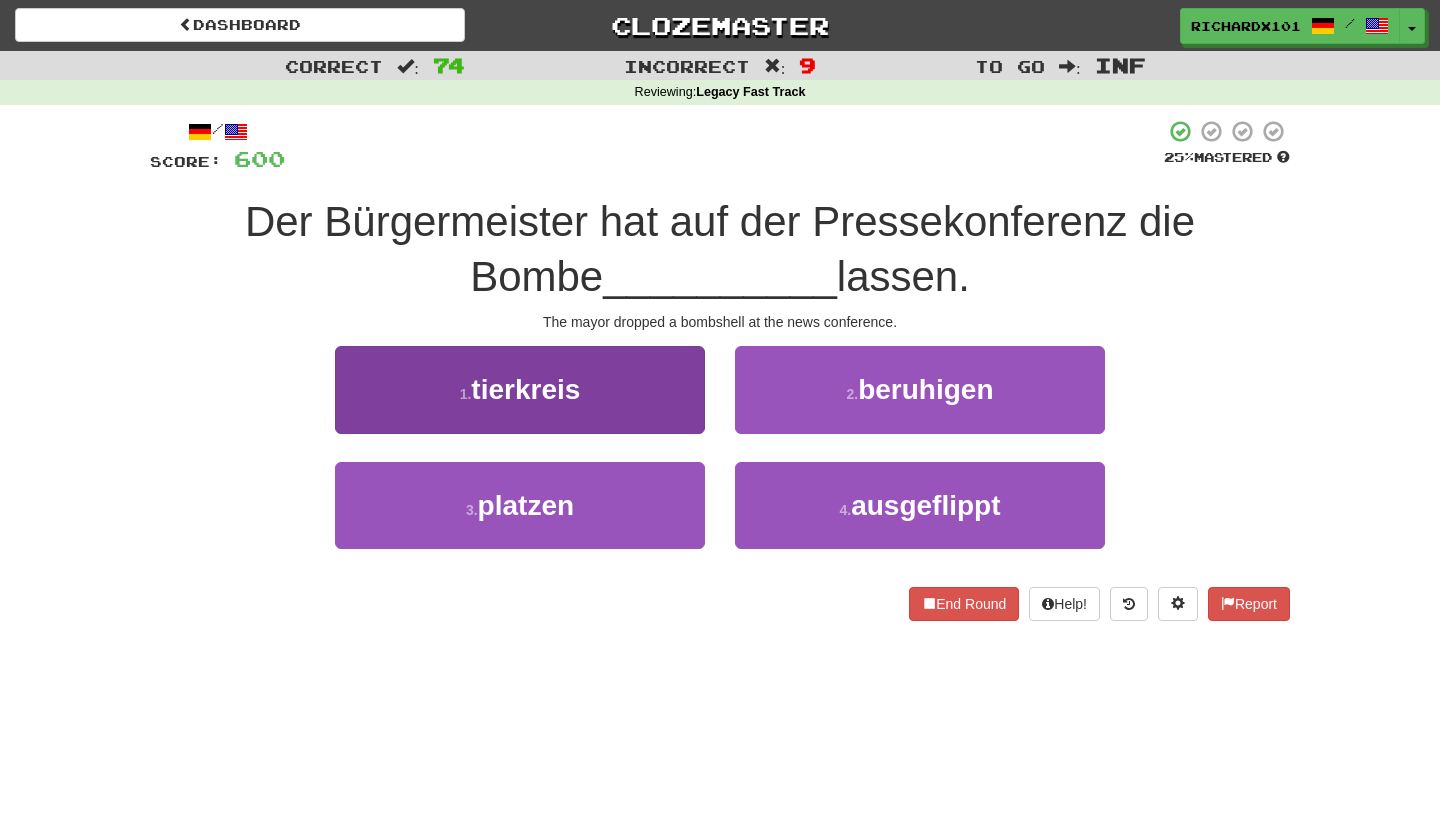 click on "1 .  tierkreis" at bounding box center [520, 389] 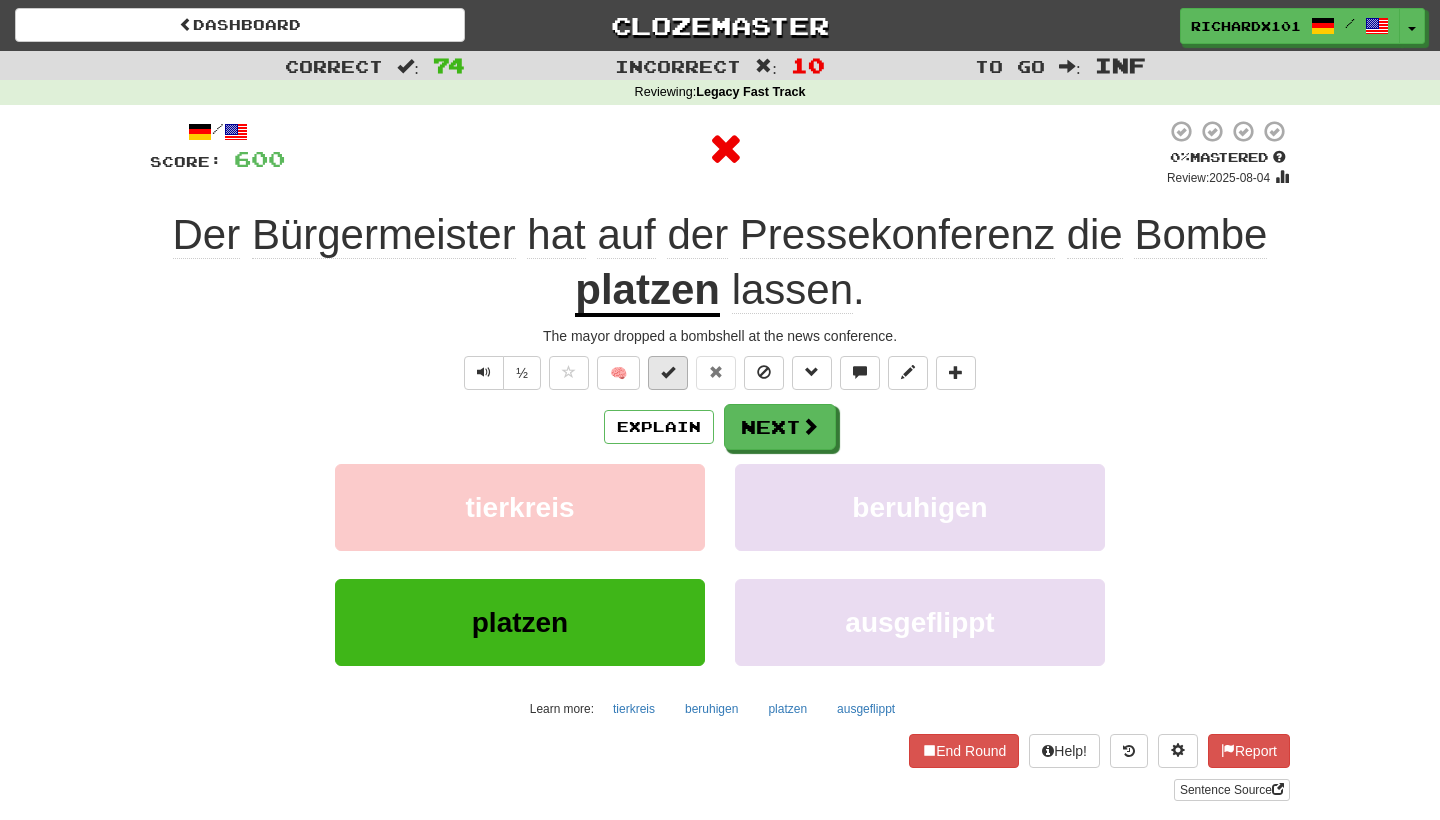 click at bounding box center (668, 373) 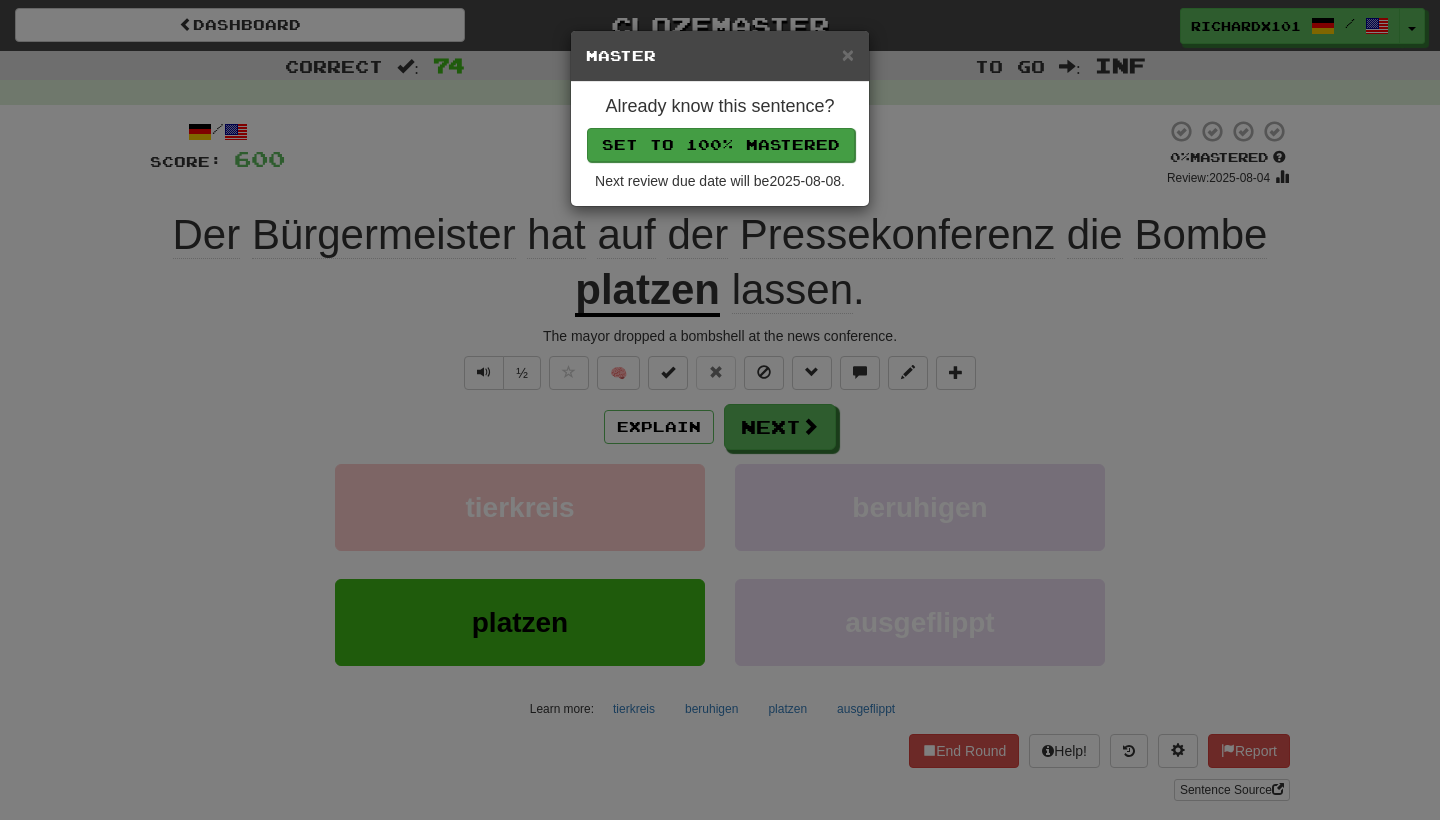 click on "Set to 100% Mastered" at bounding box center (721, 145) 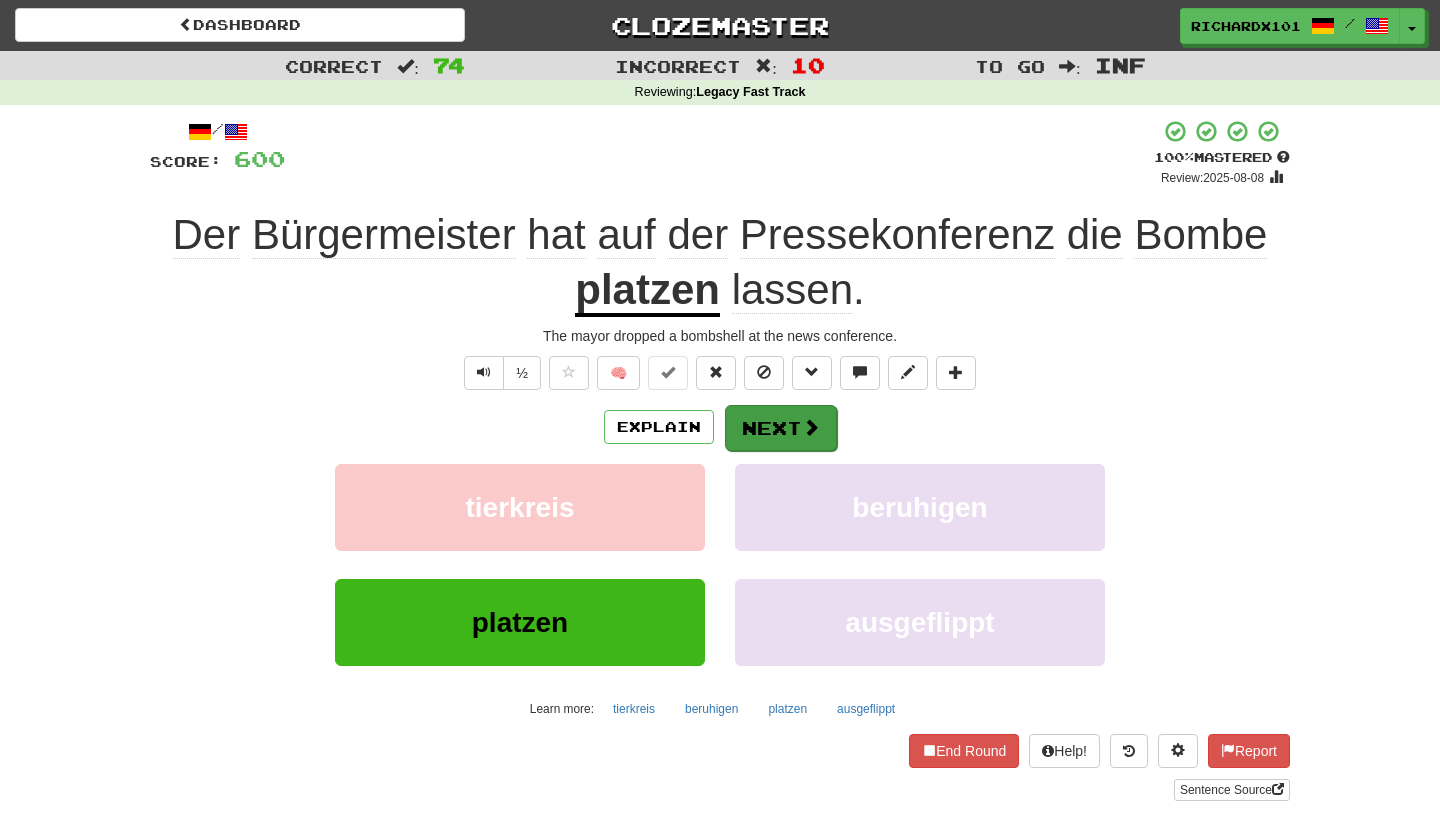 click on "Next" at bounding box center [781, 428] 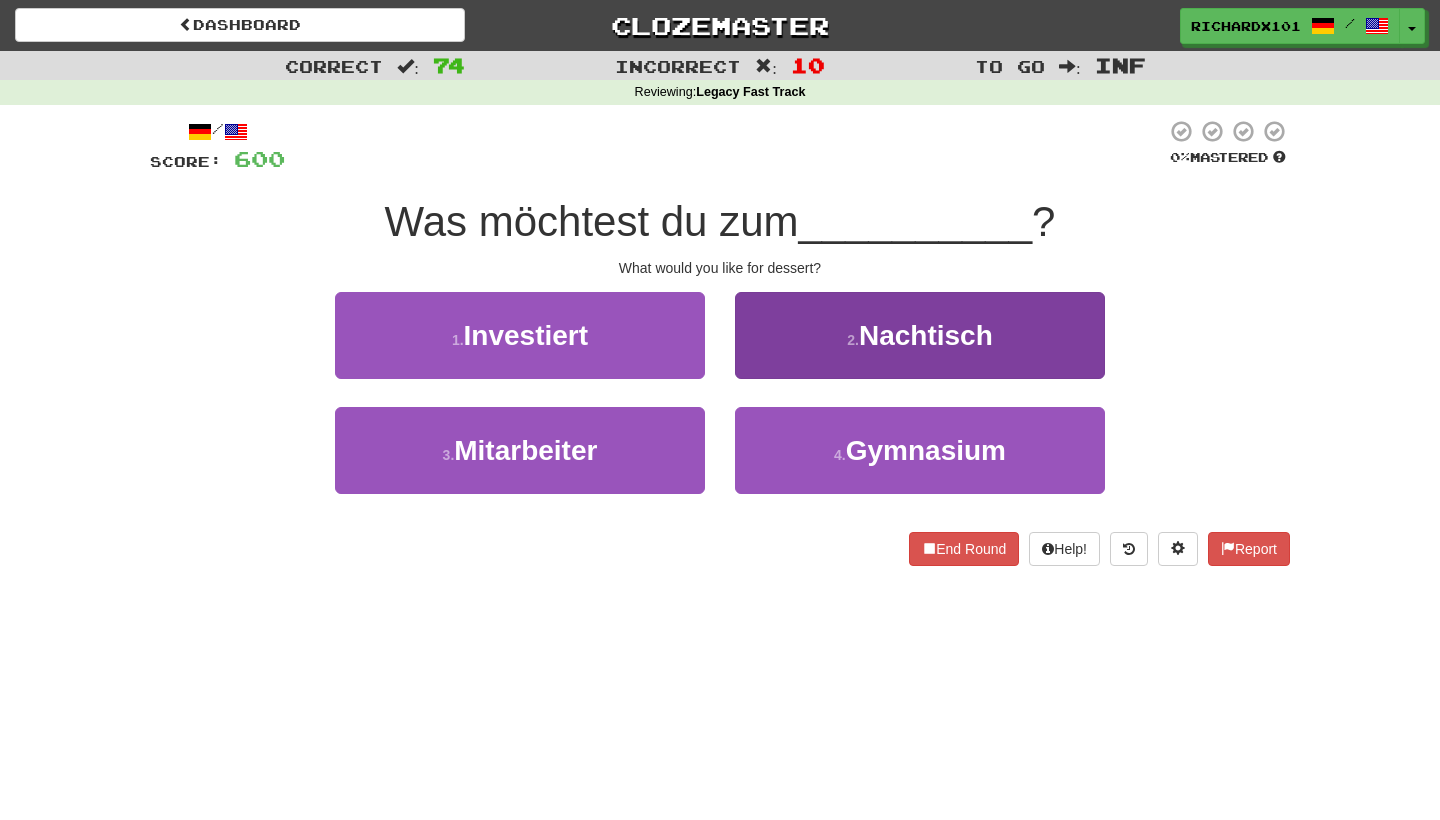 click on "2 .  Nachtisch" at bounding box center (920, 335) 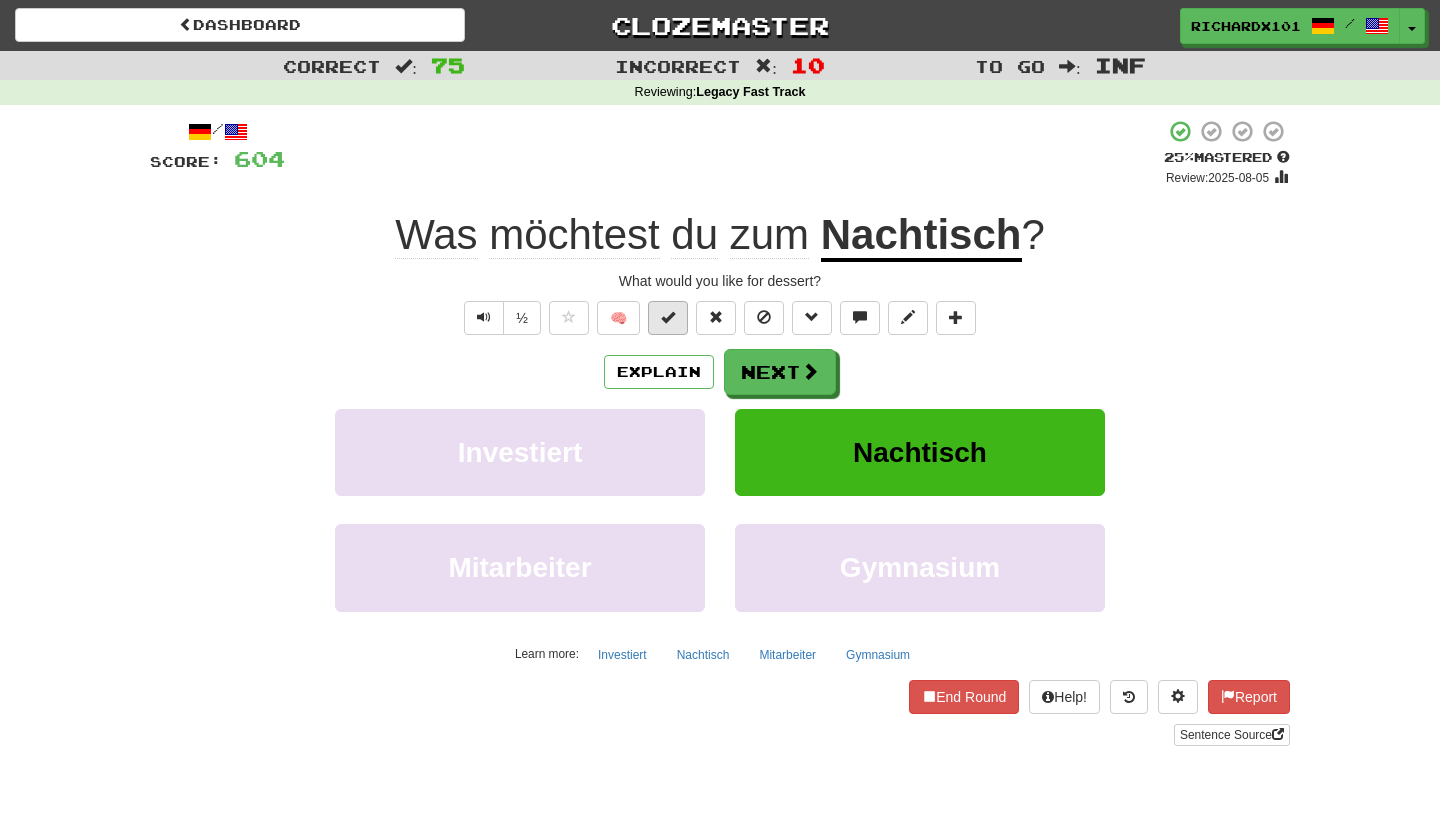 click at bounding box center [668, 317] 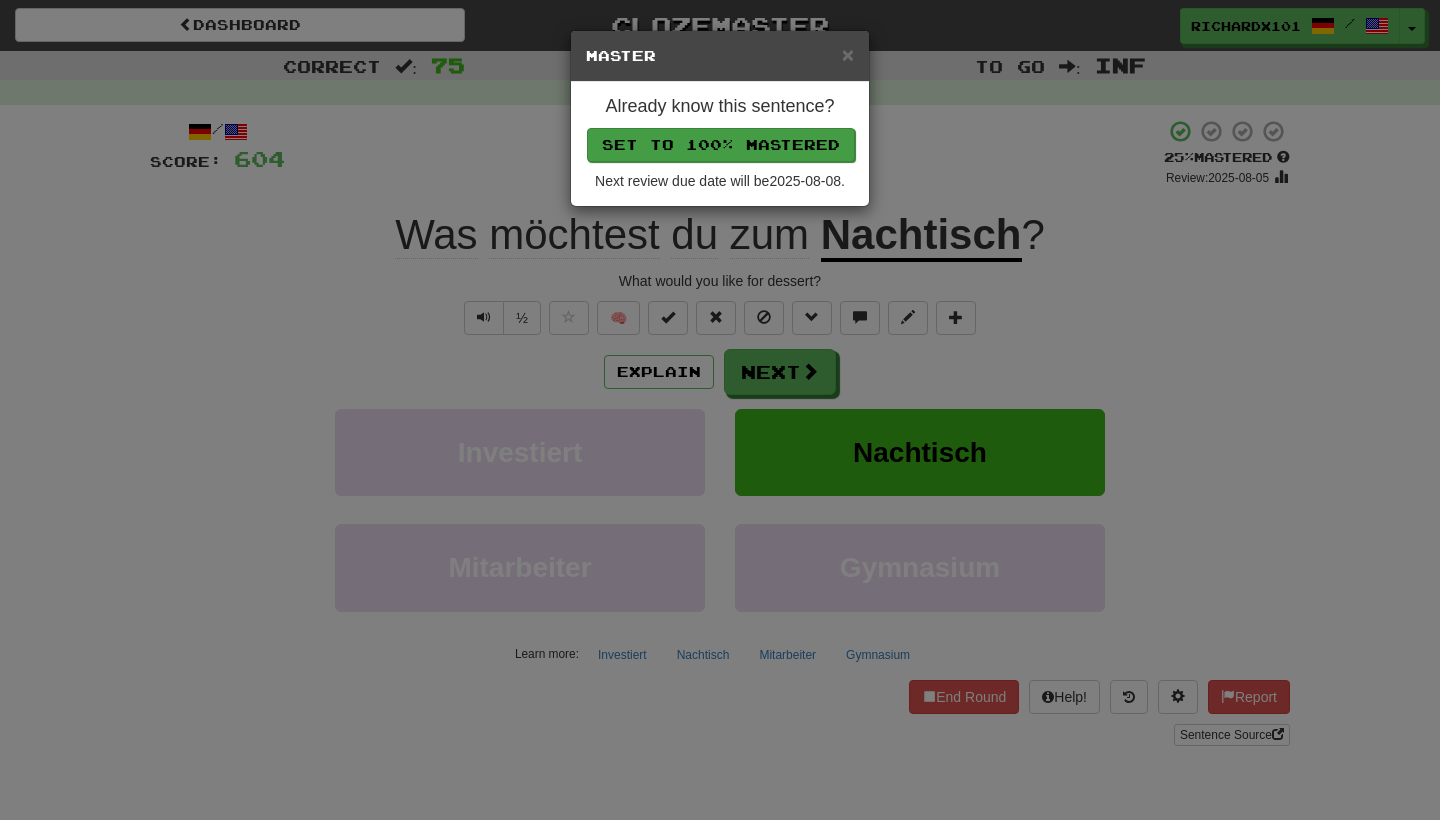 click on "Set to 100% Mastered" at bounding box center [721, 145] 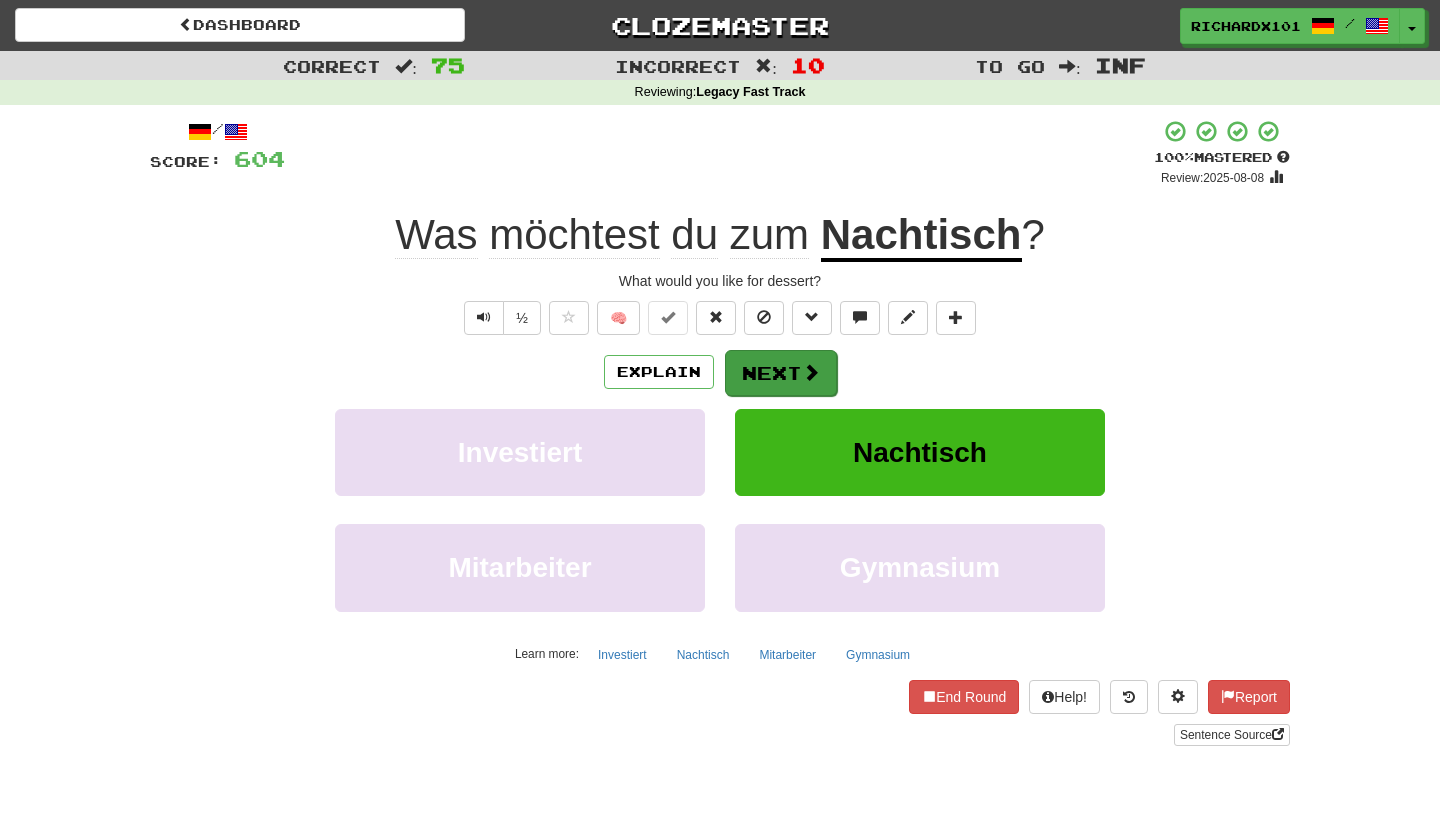 click on "Next" at bounding box center [781, 373] 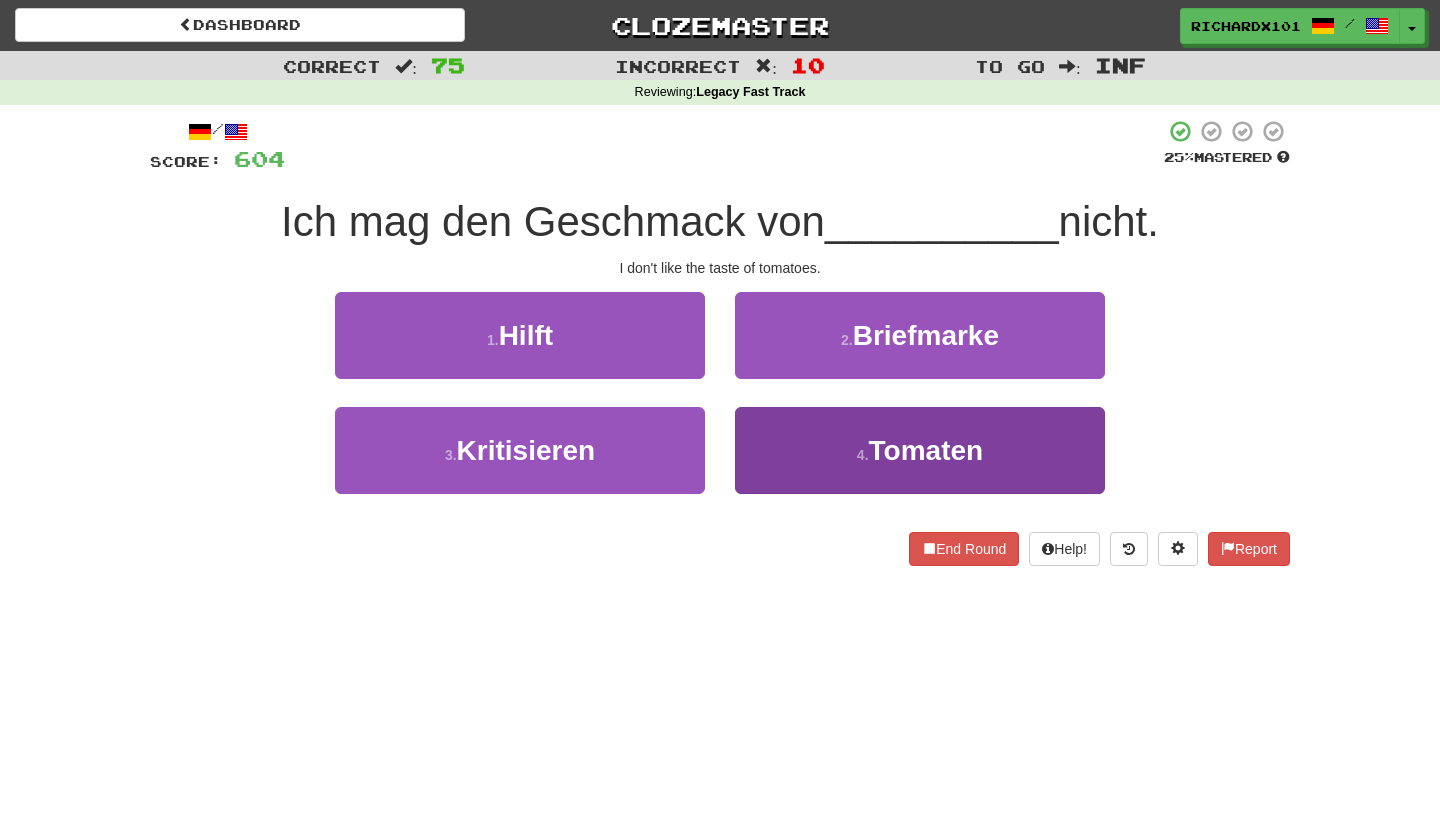 click on "4 .  Tomaten" at bounding box center (920, 450) 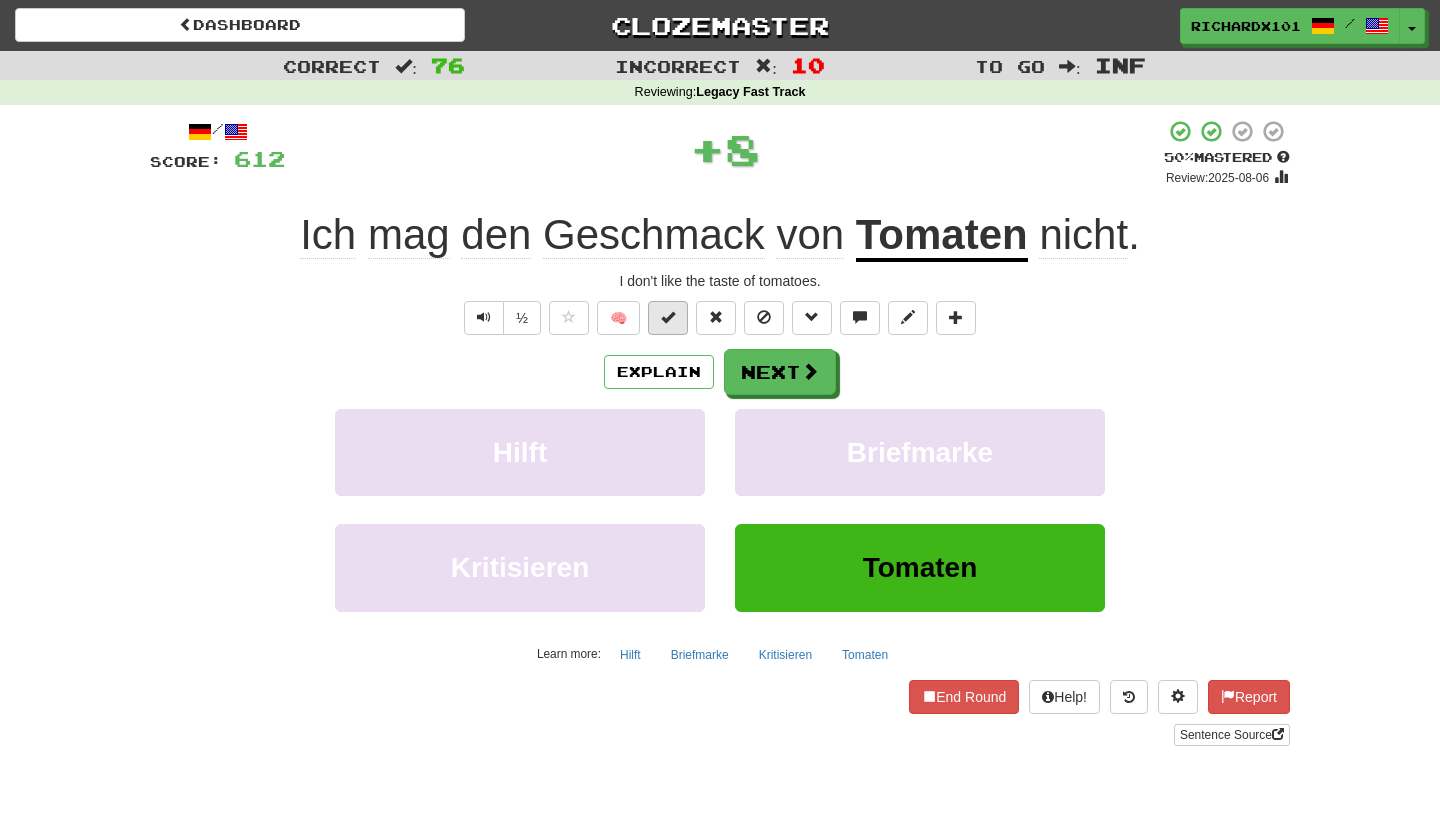 click at bounding box center (668, 318) 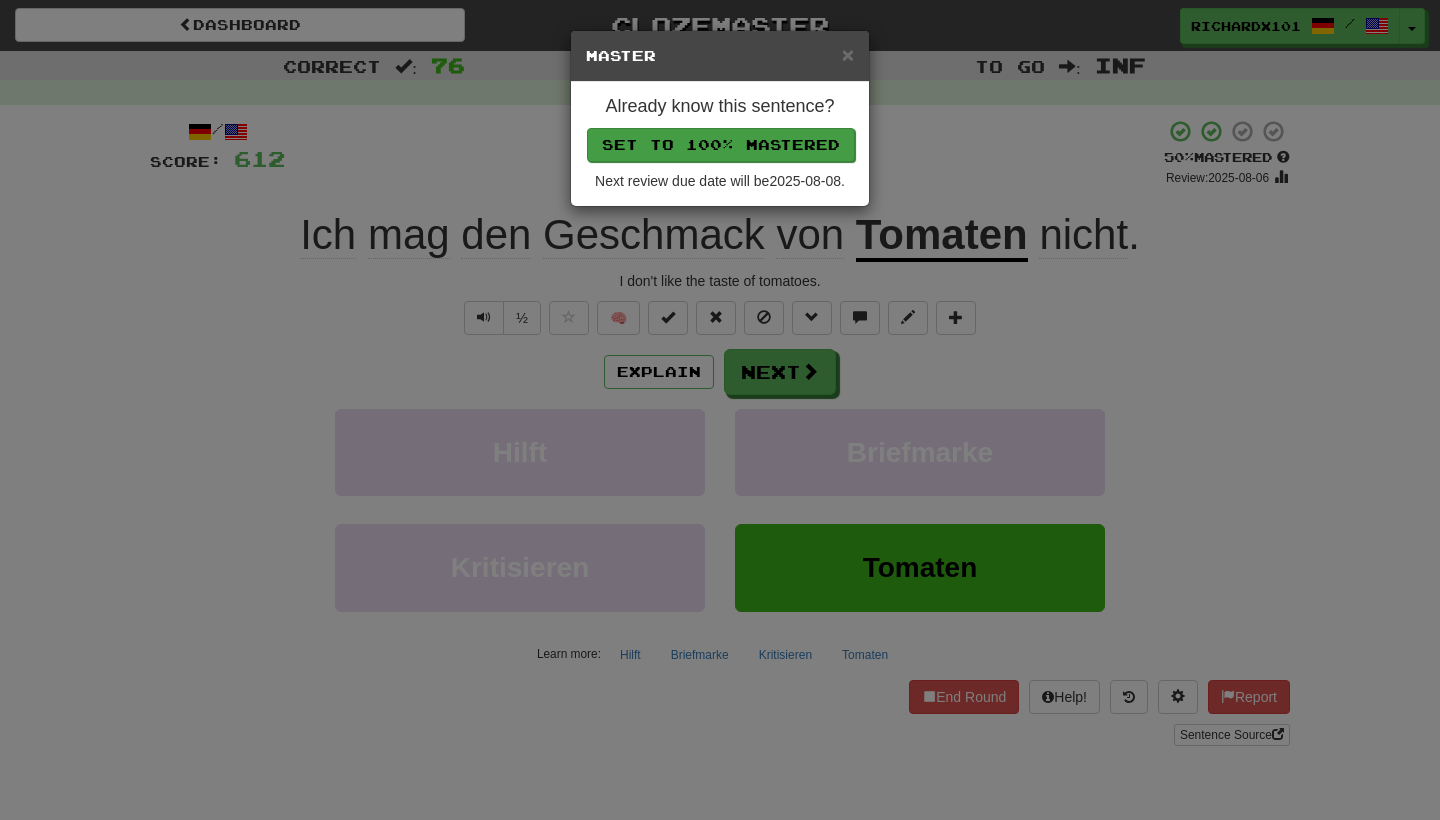 click on "Set to 100% Mastered" at bounding box center (721, 145) 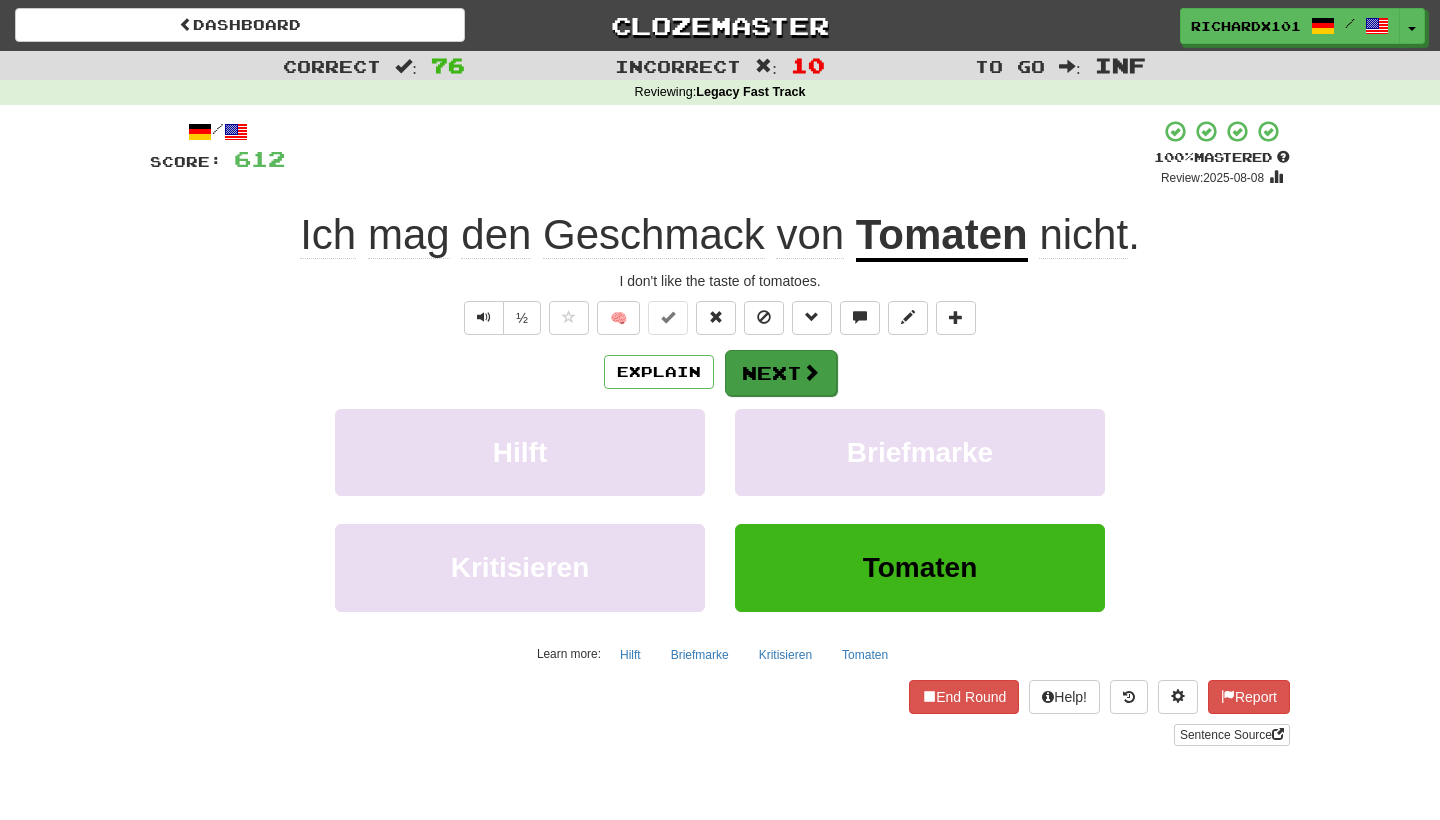 click on "Next" at bounding box center [781, 373] 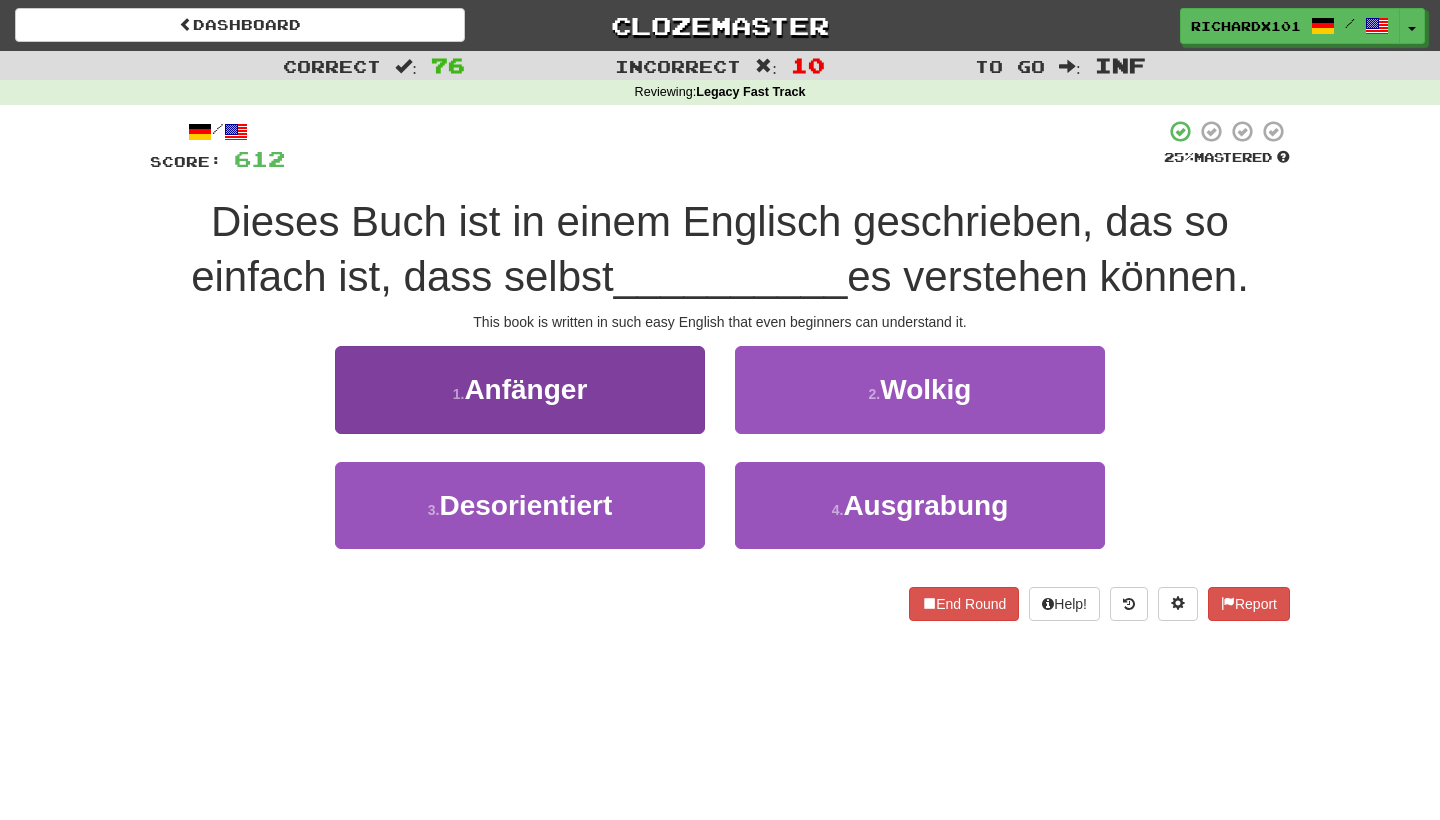 click on "1 .  Anfänger" at bounding box center [520, 389] 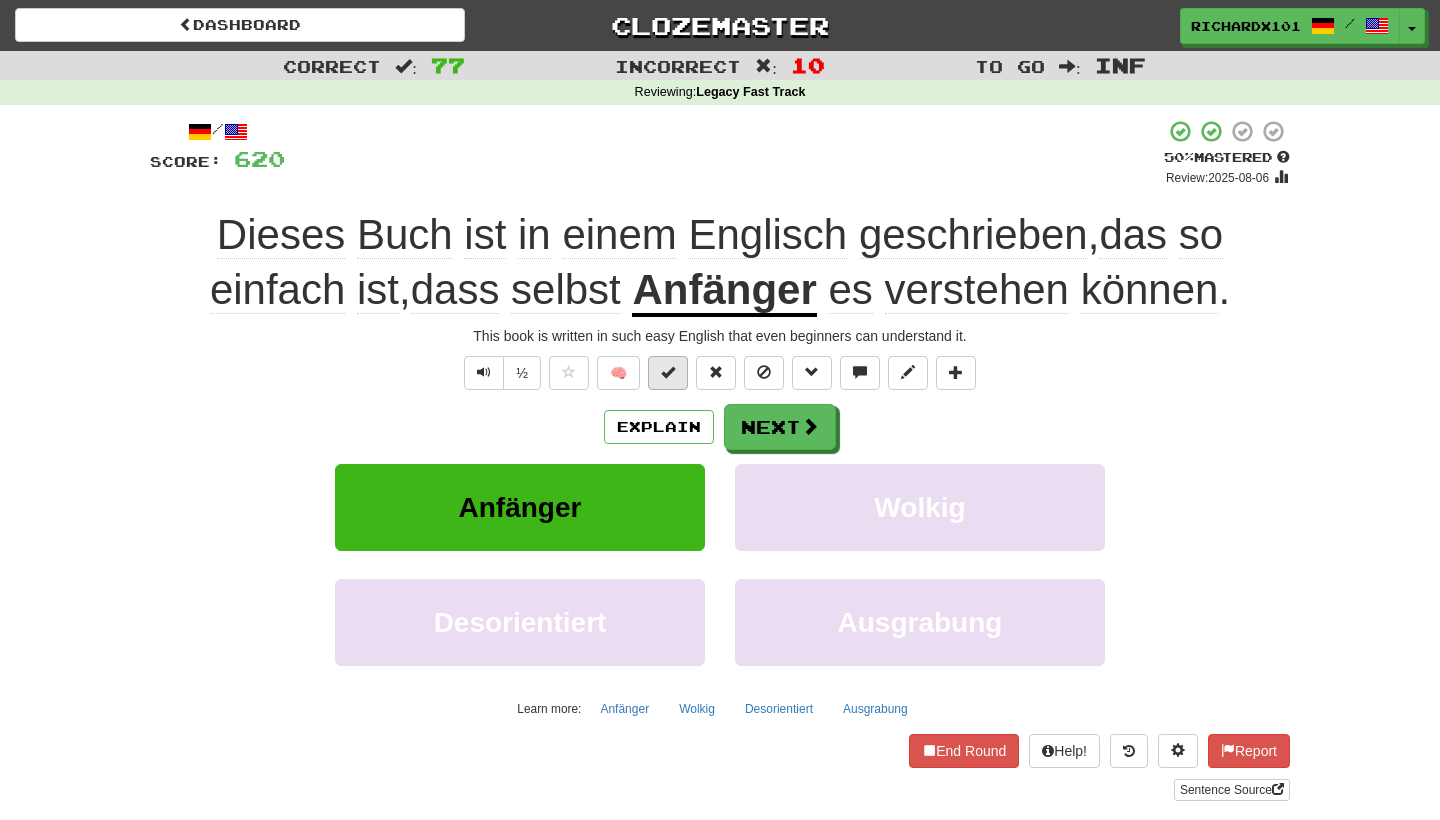 click at bounding box center [668, 373] 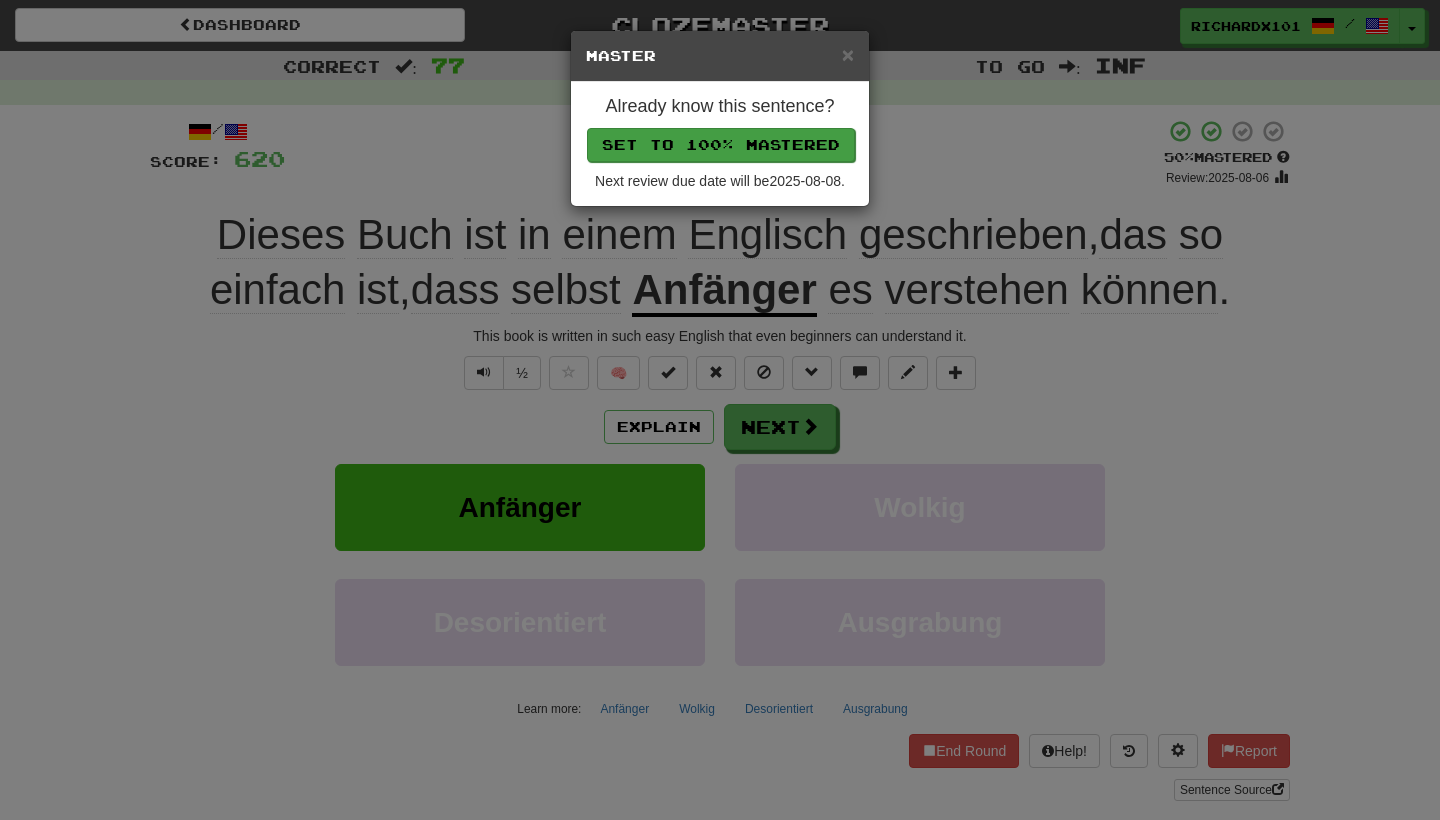 click on "Set to 100% Mastered" at bounding box center (721, 145) 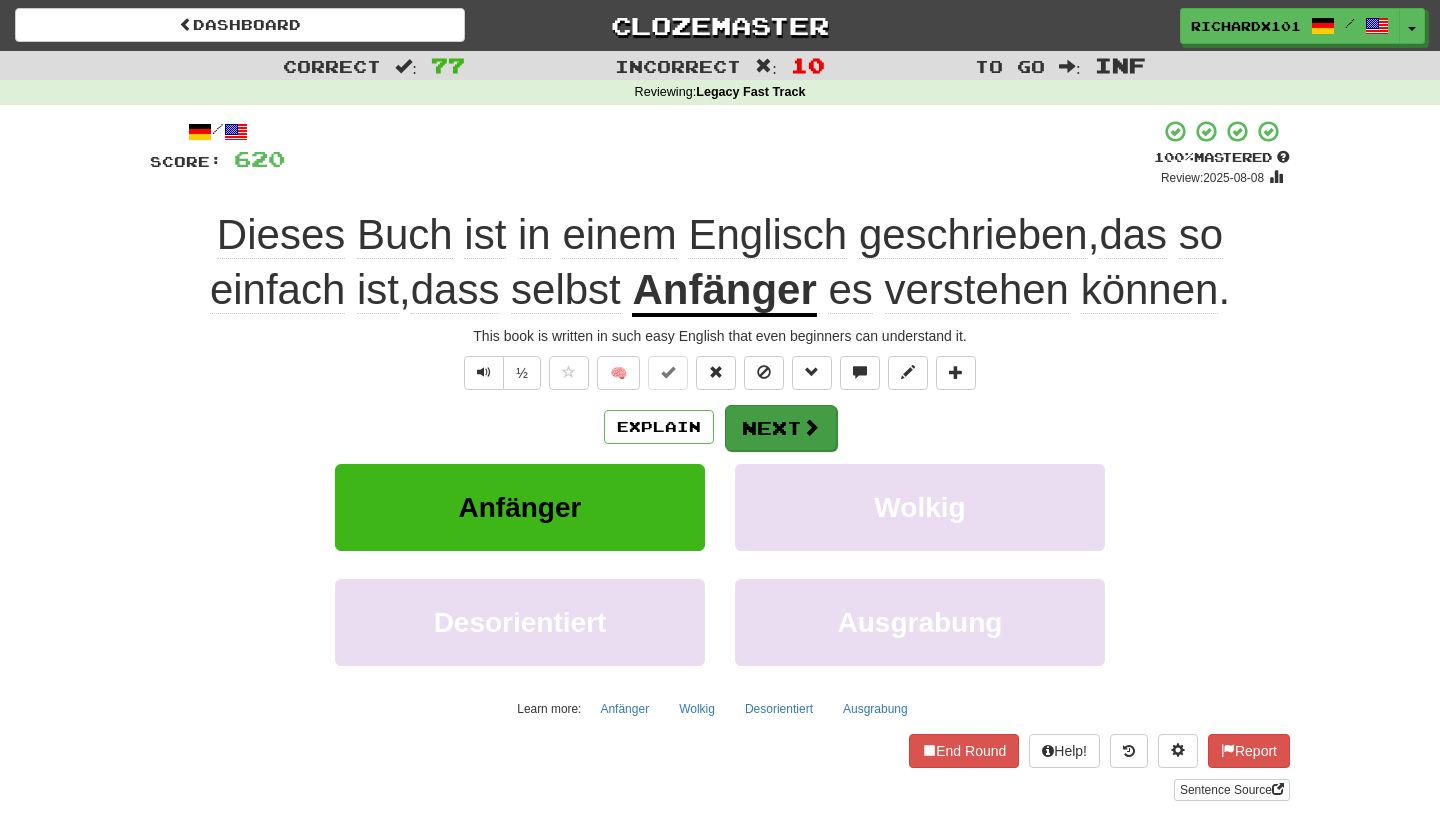 click on "Next" at bounding box center [781, 428] 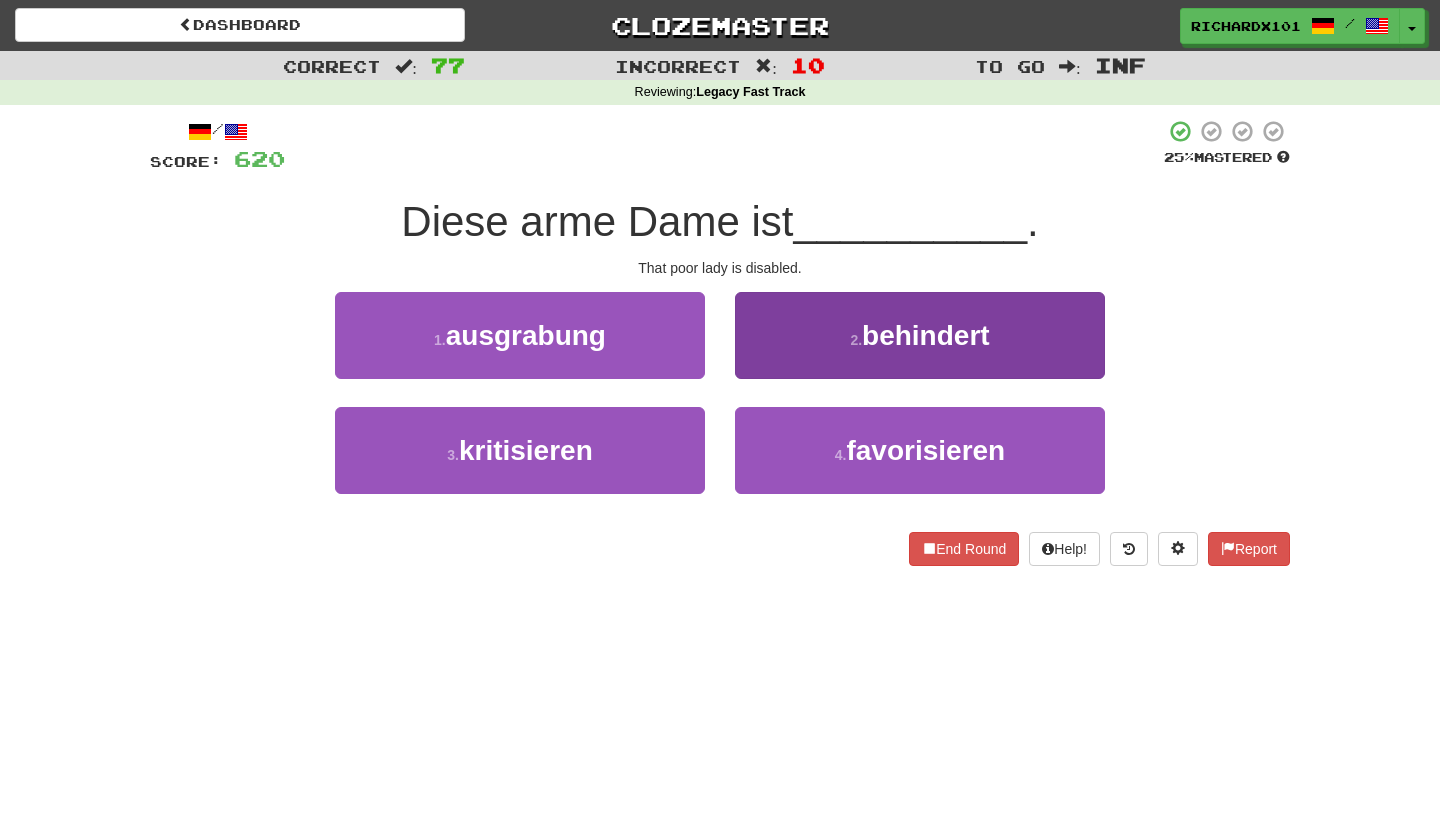 click on "2 .  behindert" at bounding box center (920, 335) 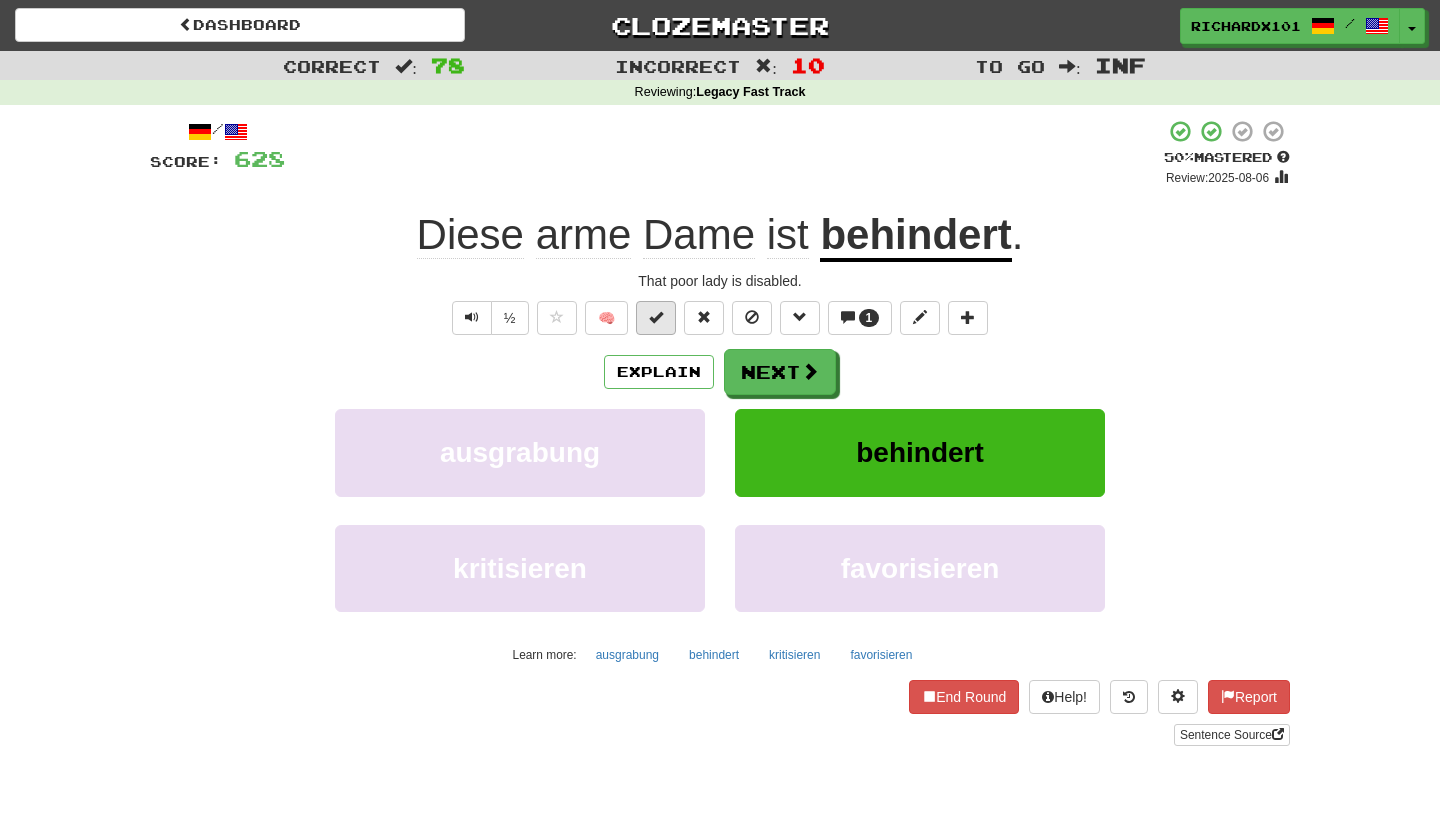 click at bounding box center [656, 318] 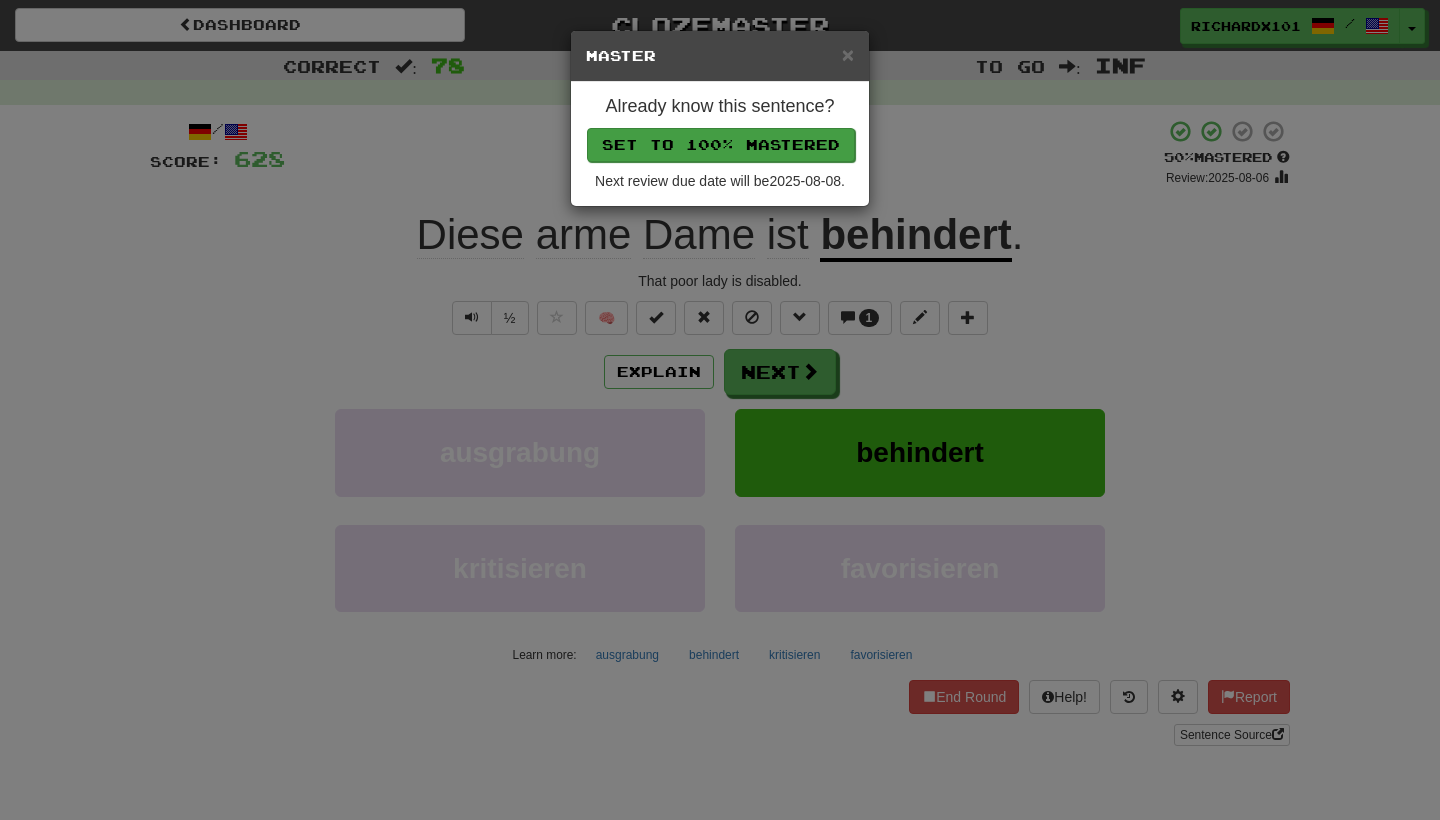 click on "Set to 100% Mastered" at bounding box center [721, 145] 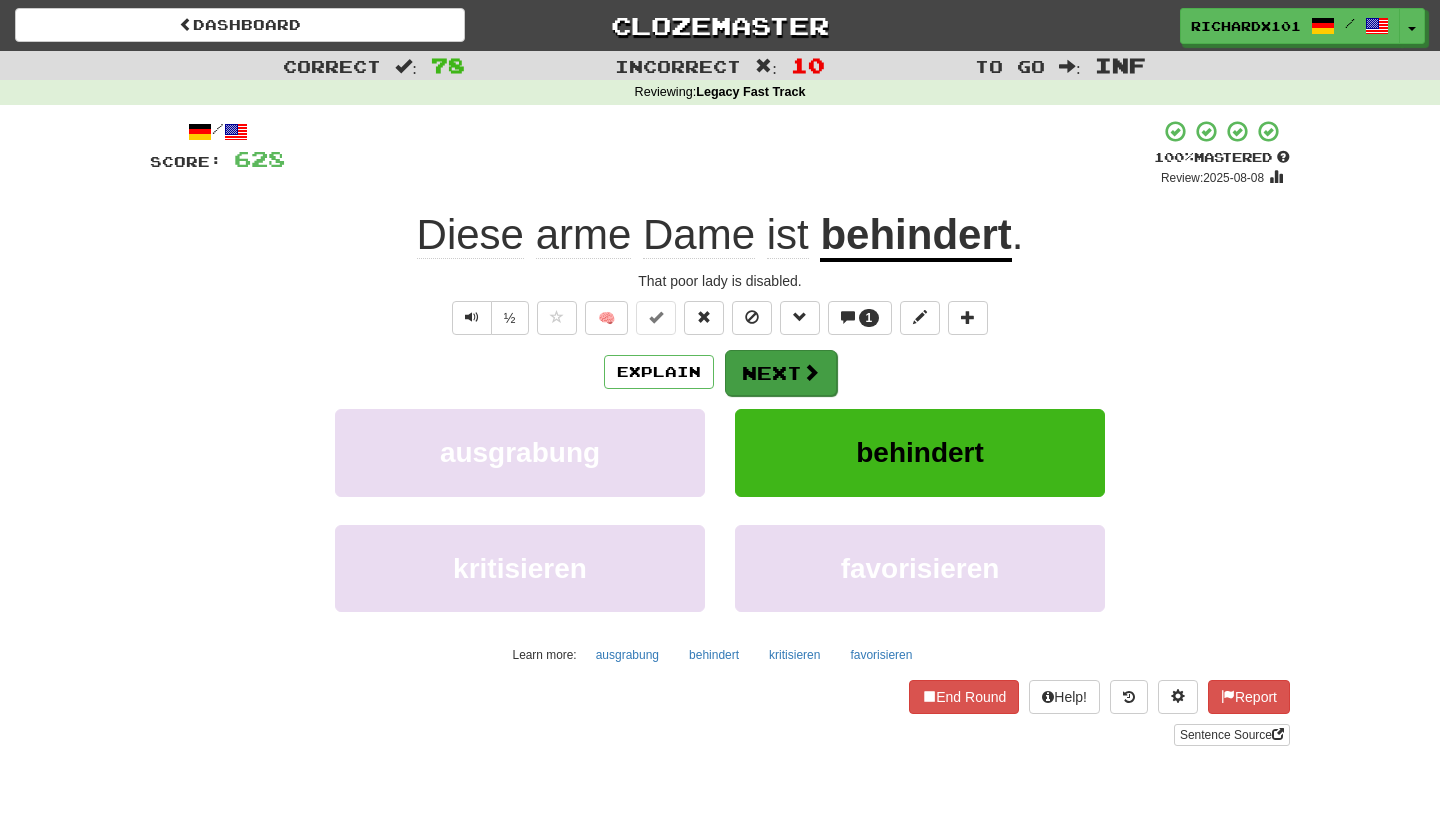 click on "Next" at bounding box center [781, 373] 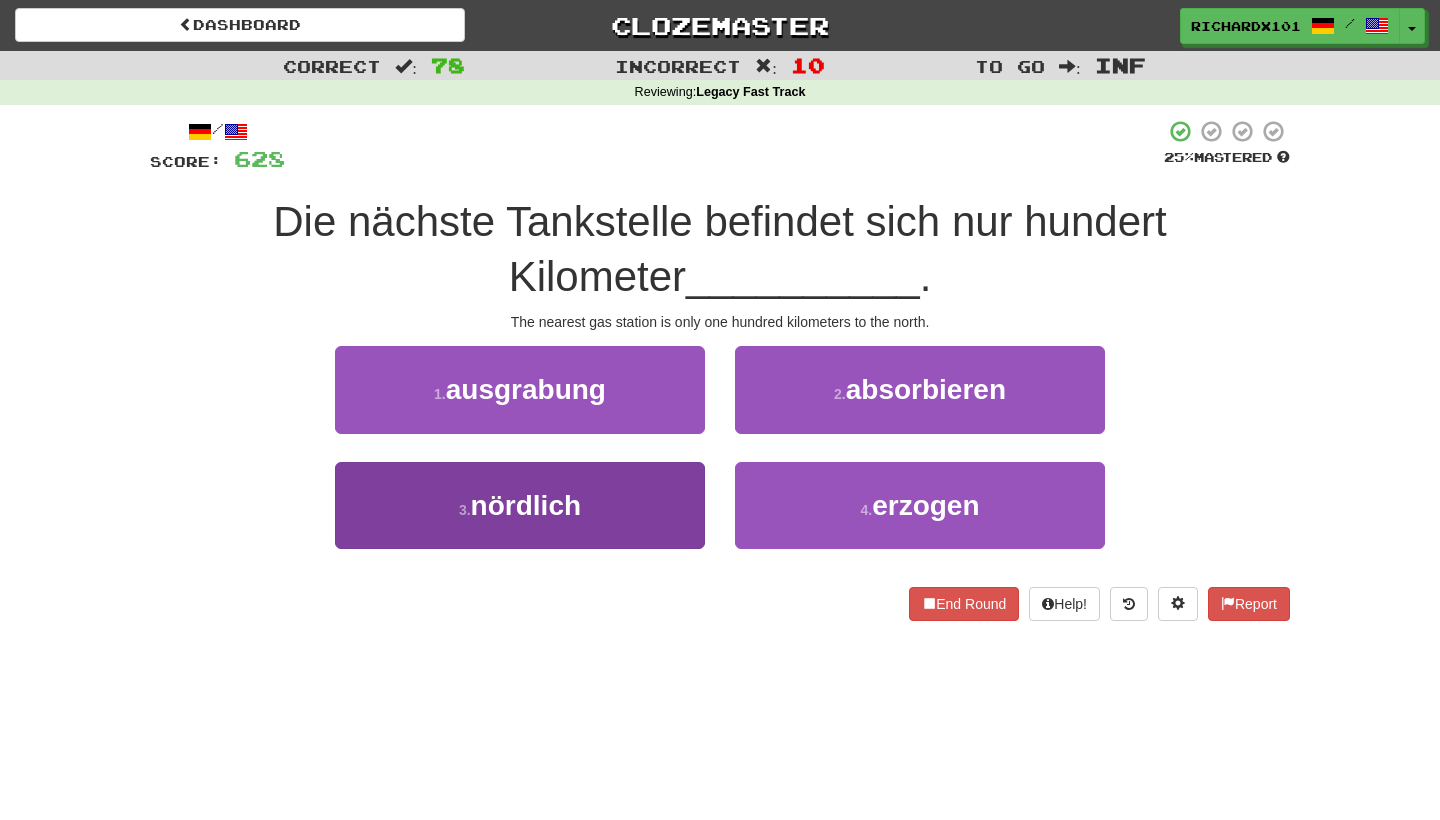 click on "3 .  nördlich" at bounding box center (520, 505) 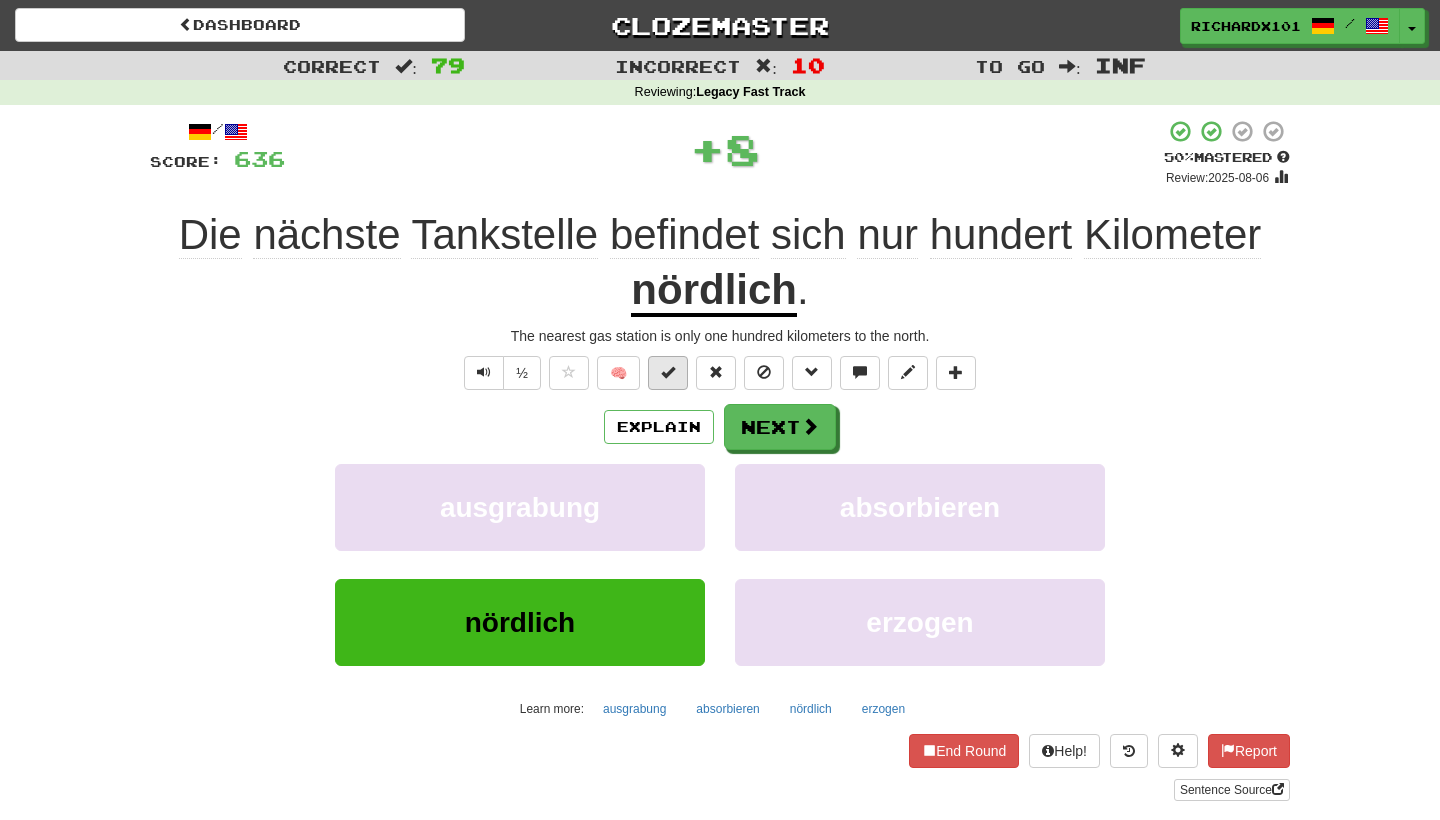 click at bounding box center [668, 372] 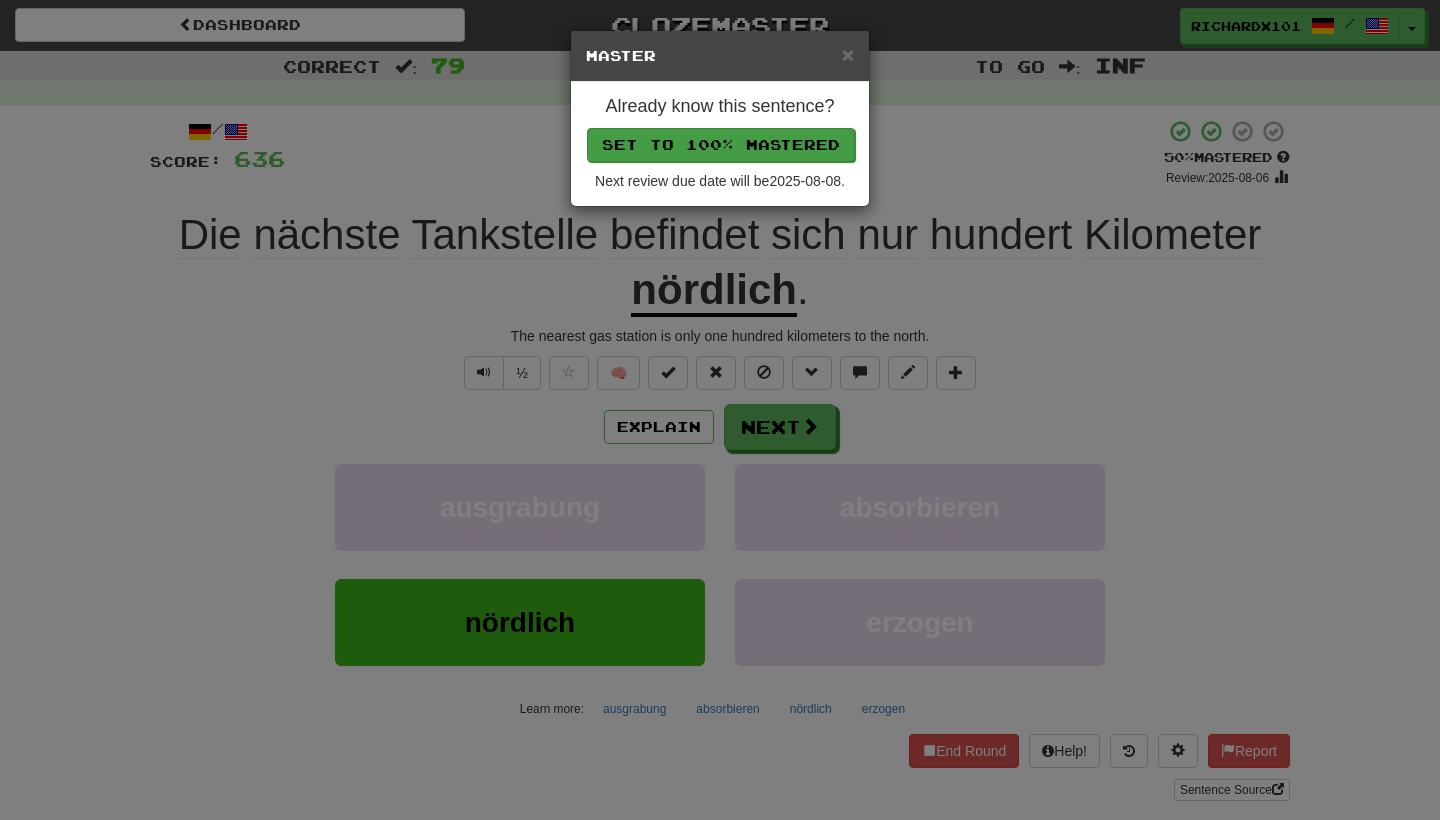 click on "Set to 100% Mastered" at bounding box center [721, 145] 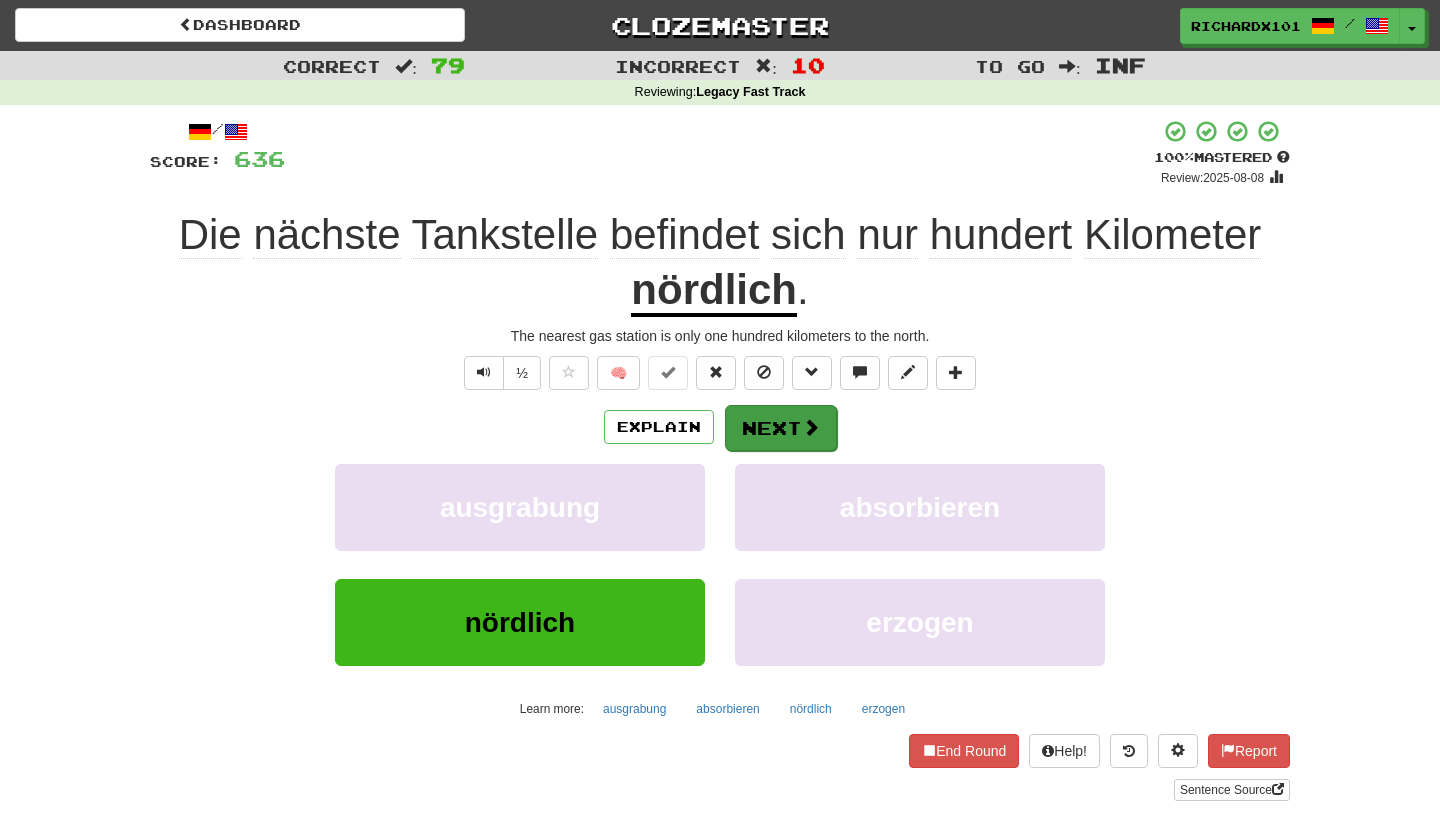 click on "Next" at bounding box center (781, 428) 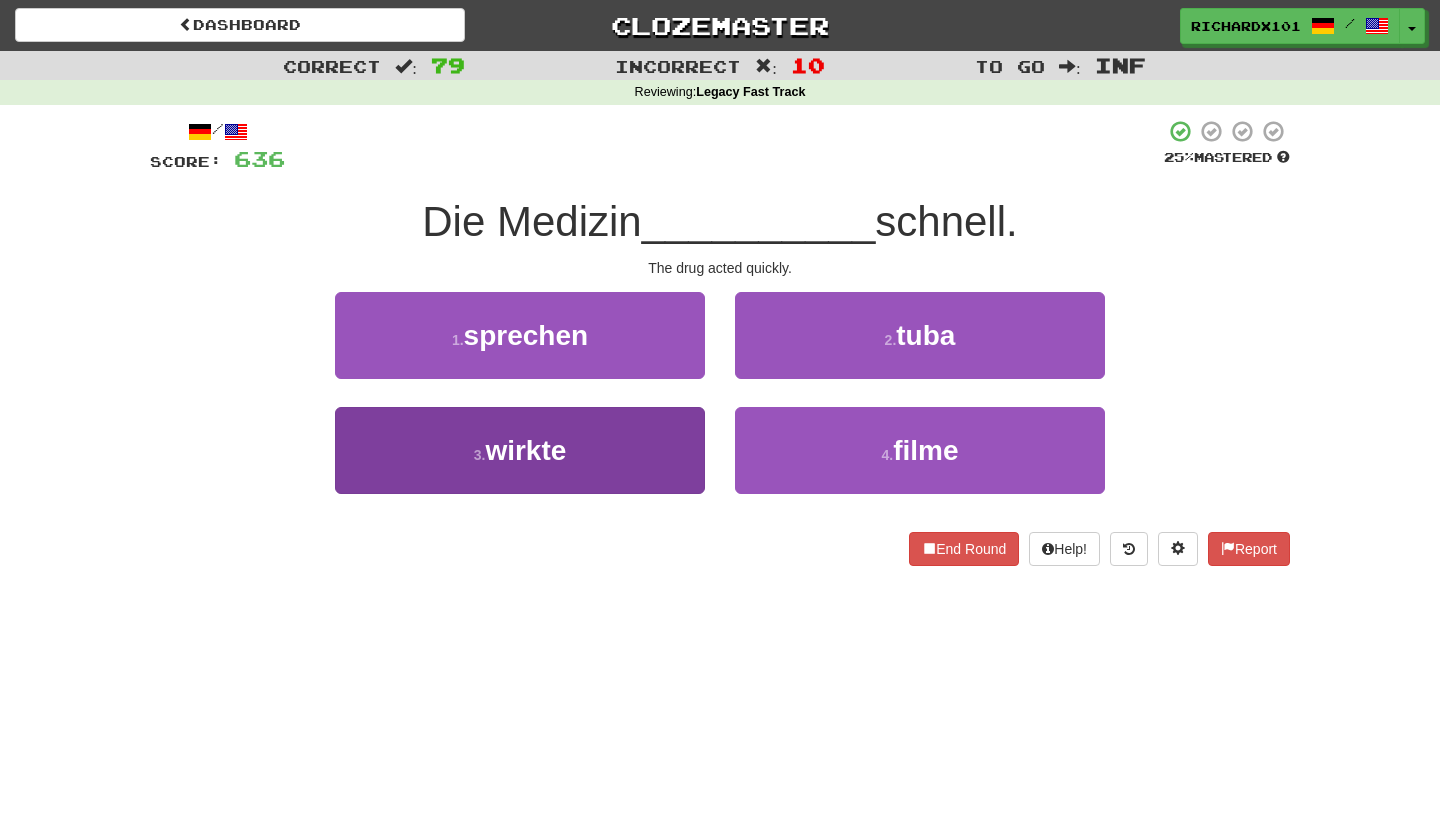 click on "3 .  wirkte" at bounding box center (520, 450) 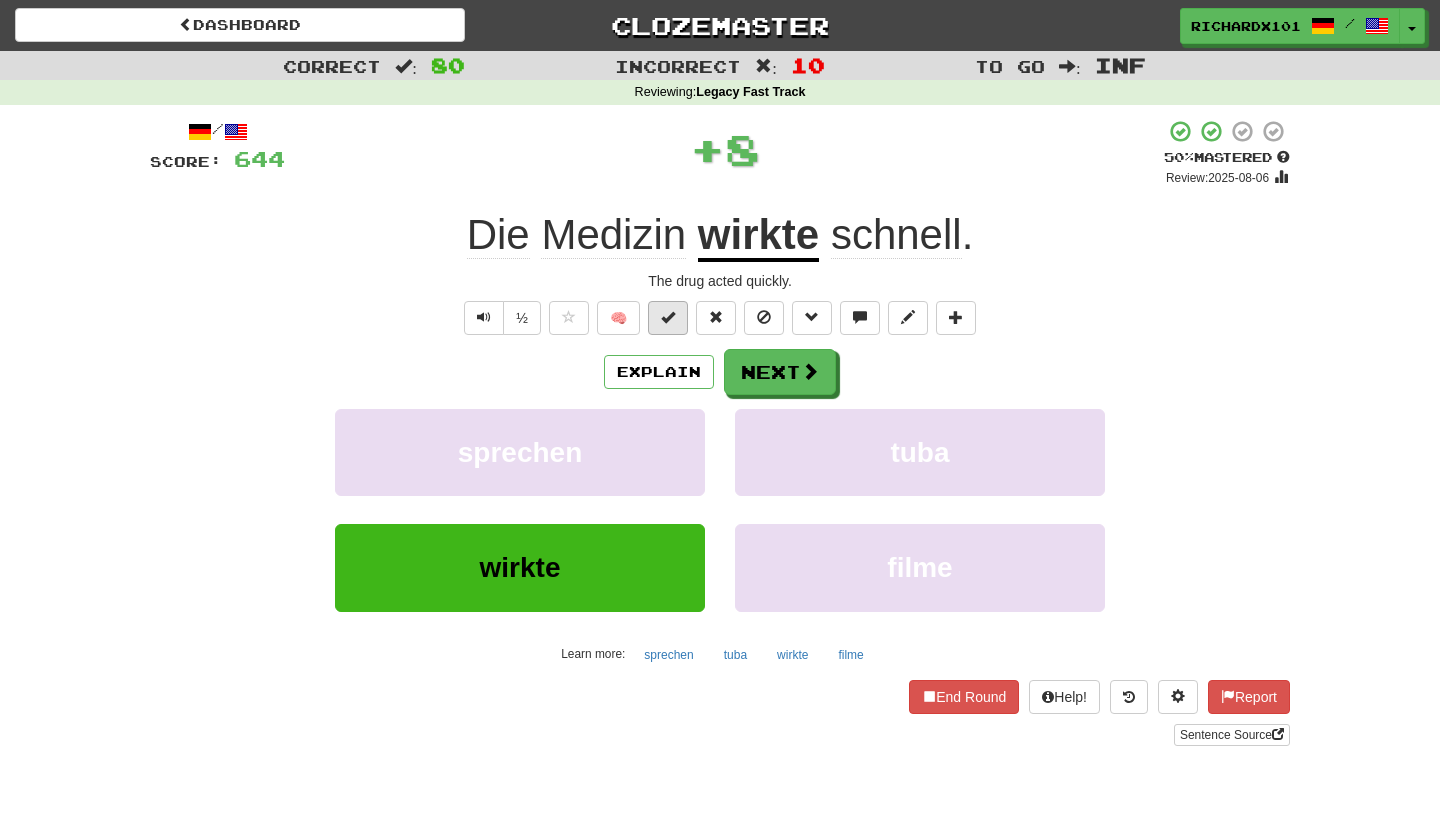 click at bounding box center [668, 318] 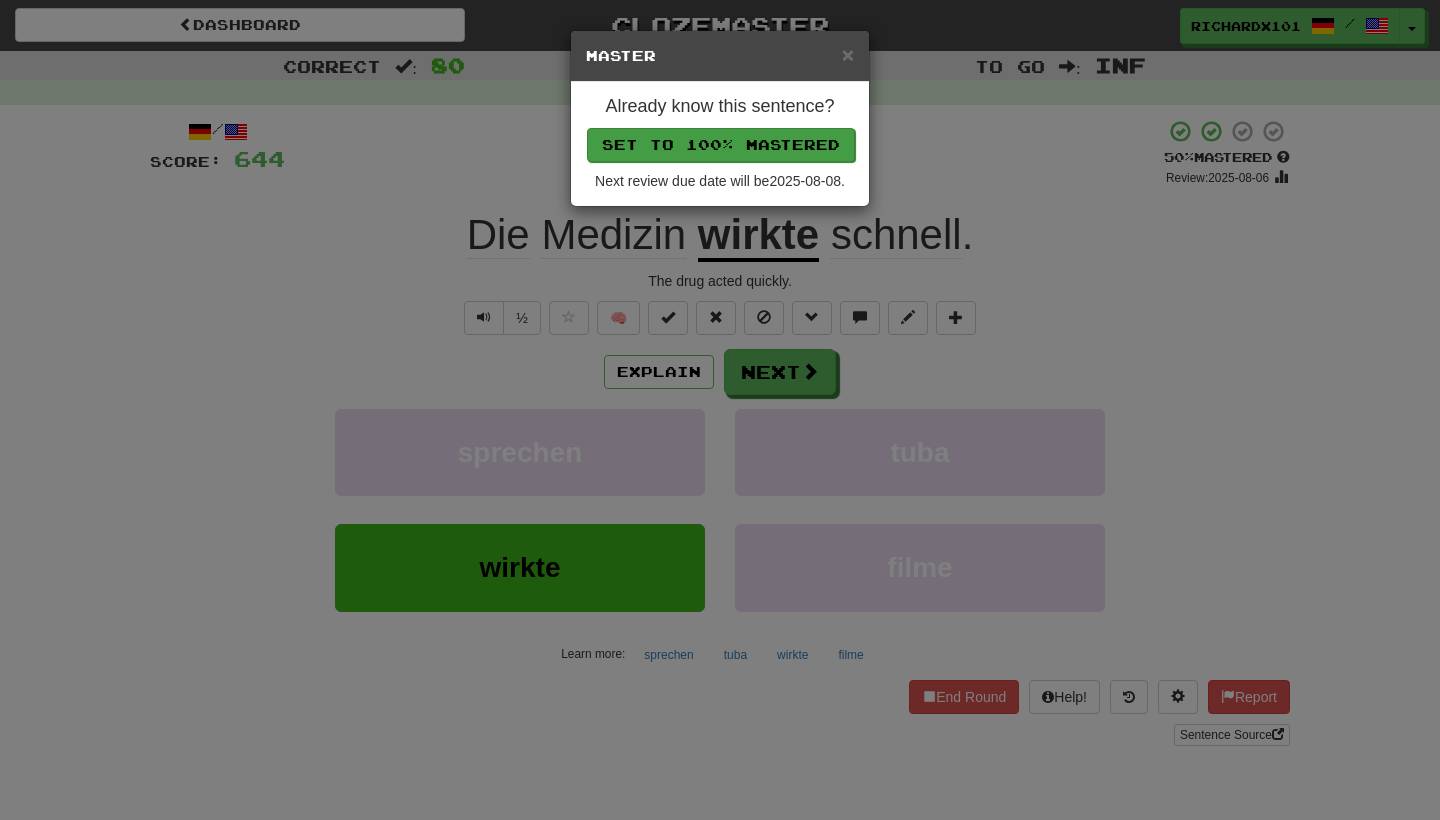 click on "Set to 100% Mastered" at bounding box center [721, 145] 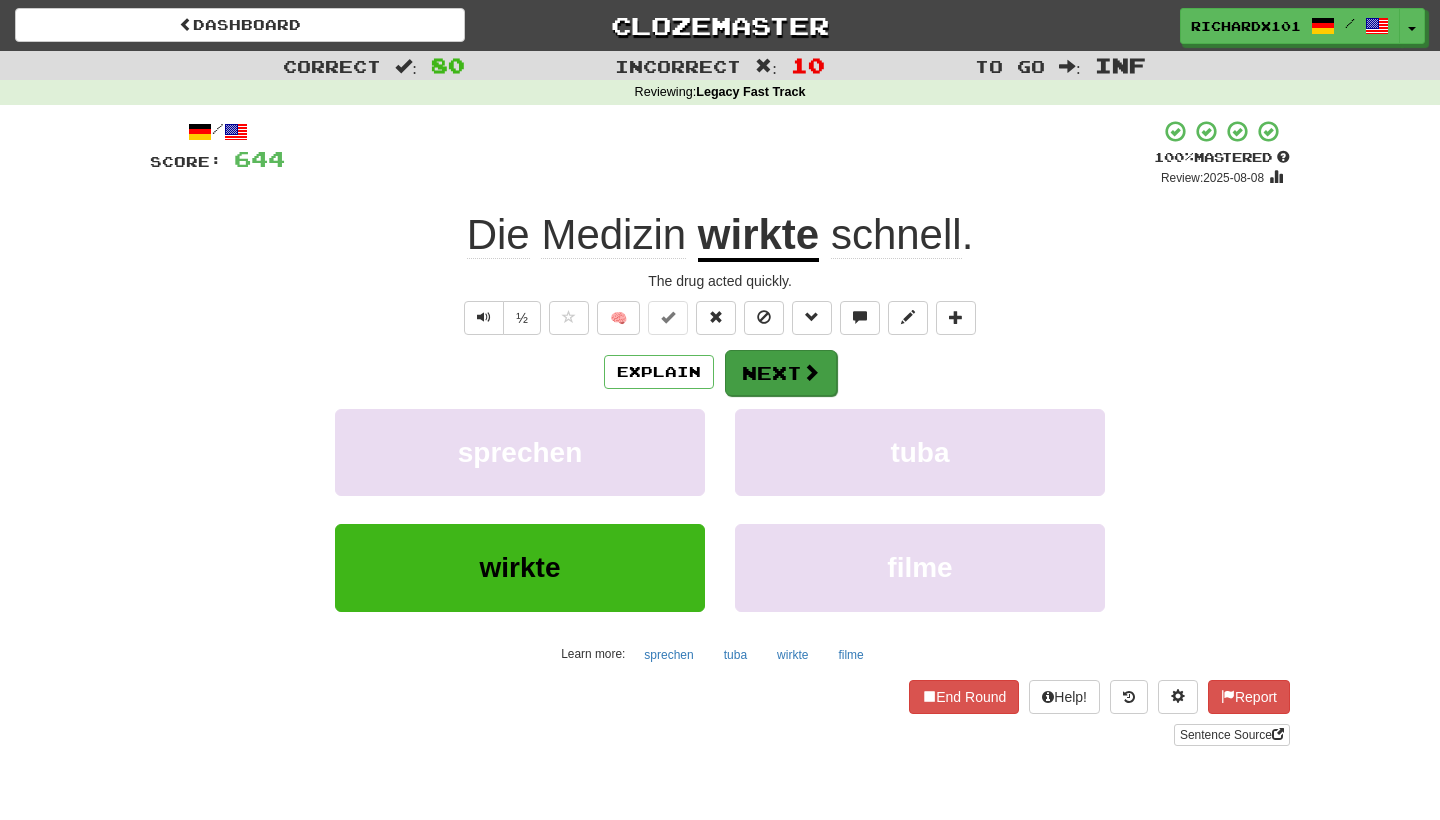 click on "Next" at bounding box center [781, 373] 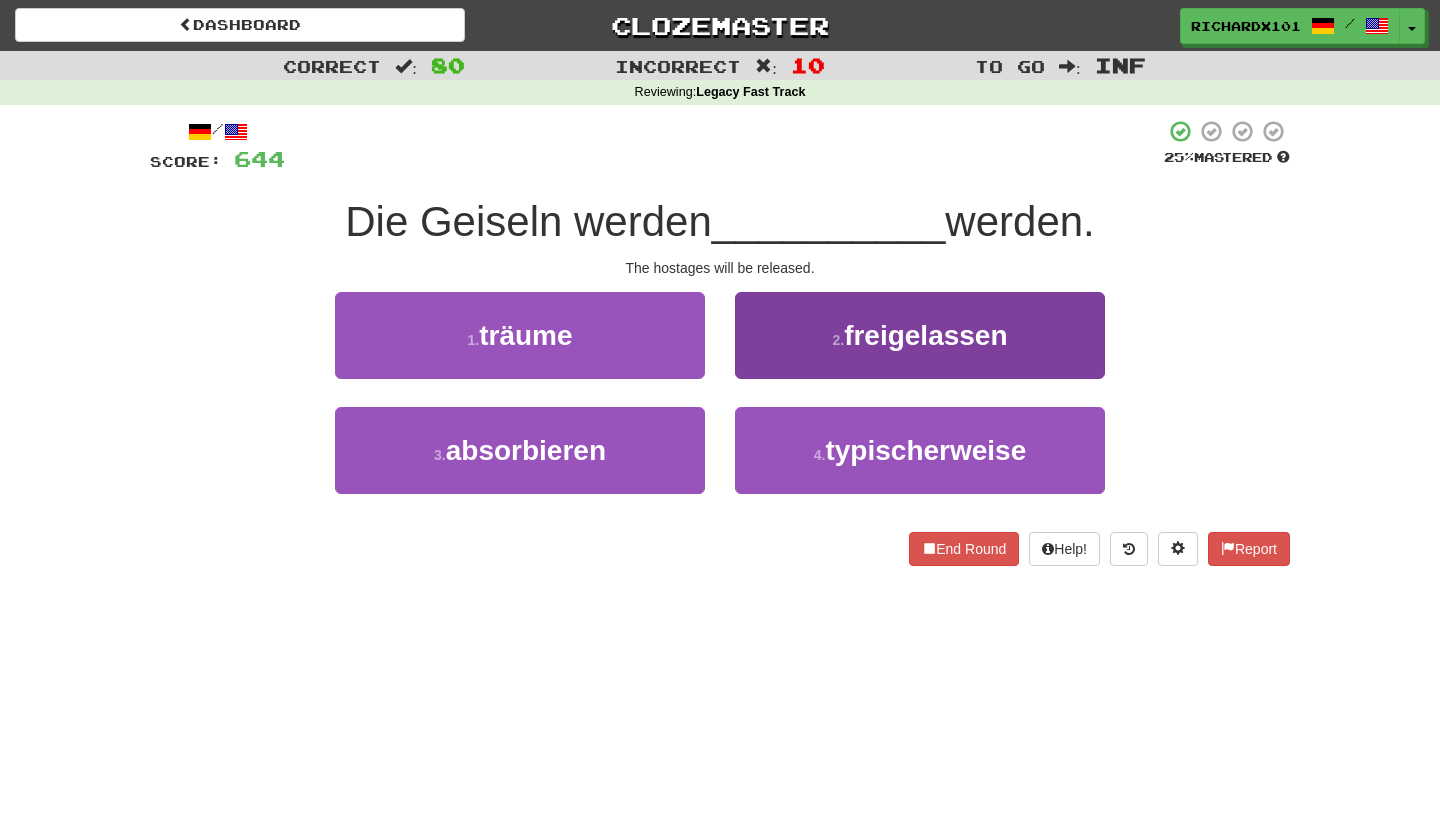 click on "2 .  freigelassen" at bounding box center [920, 335] 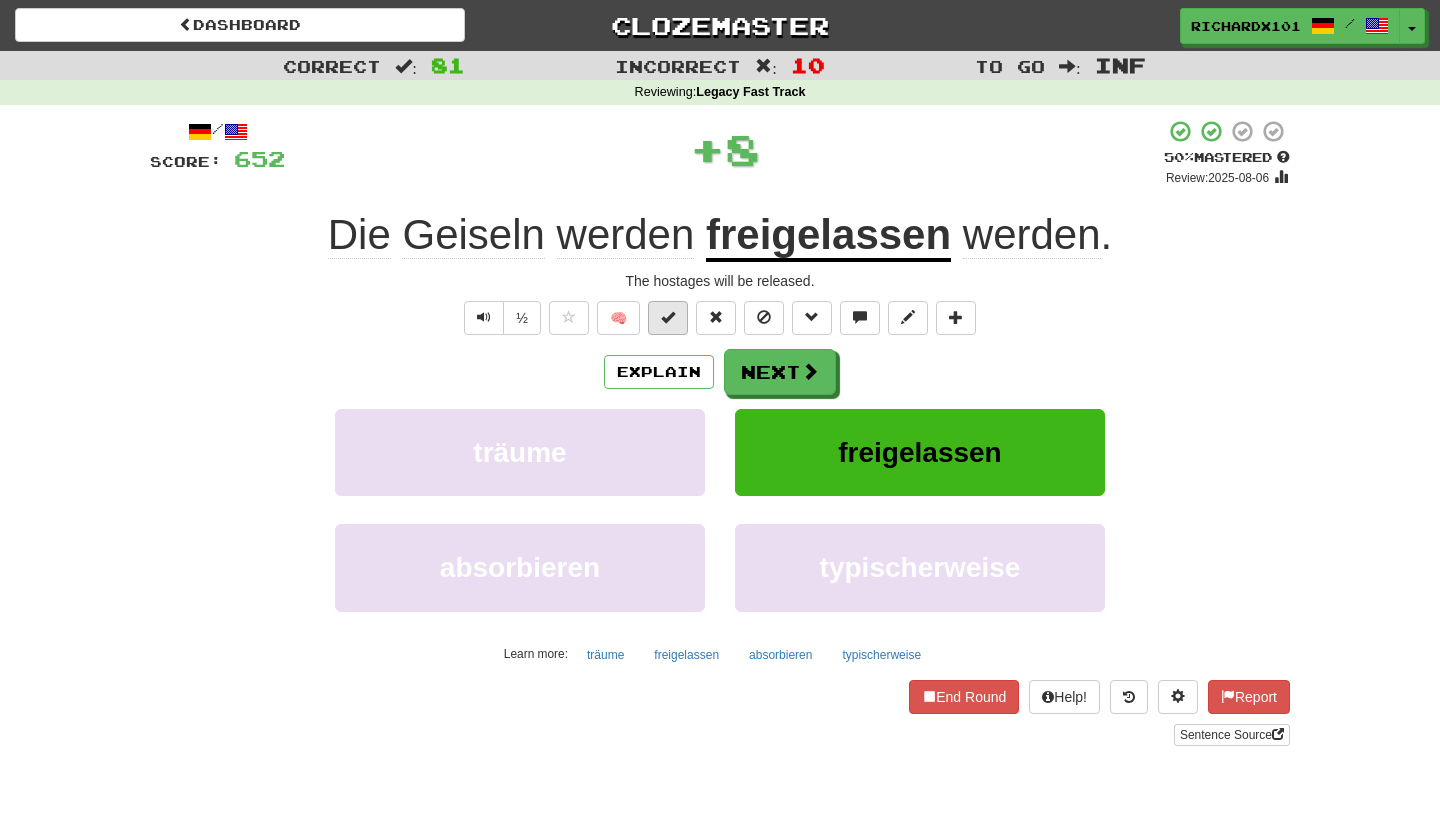 click at bounding box center (668, 318) 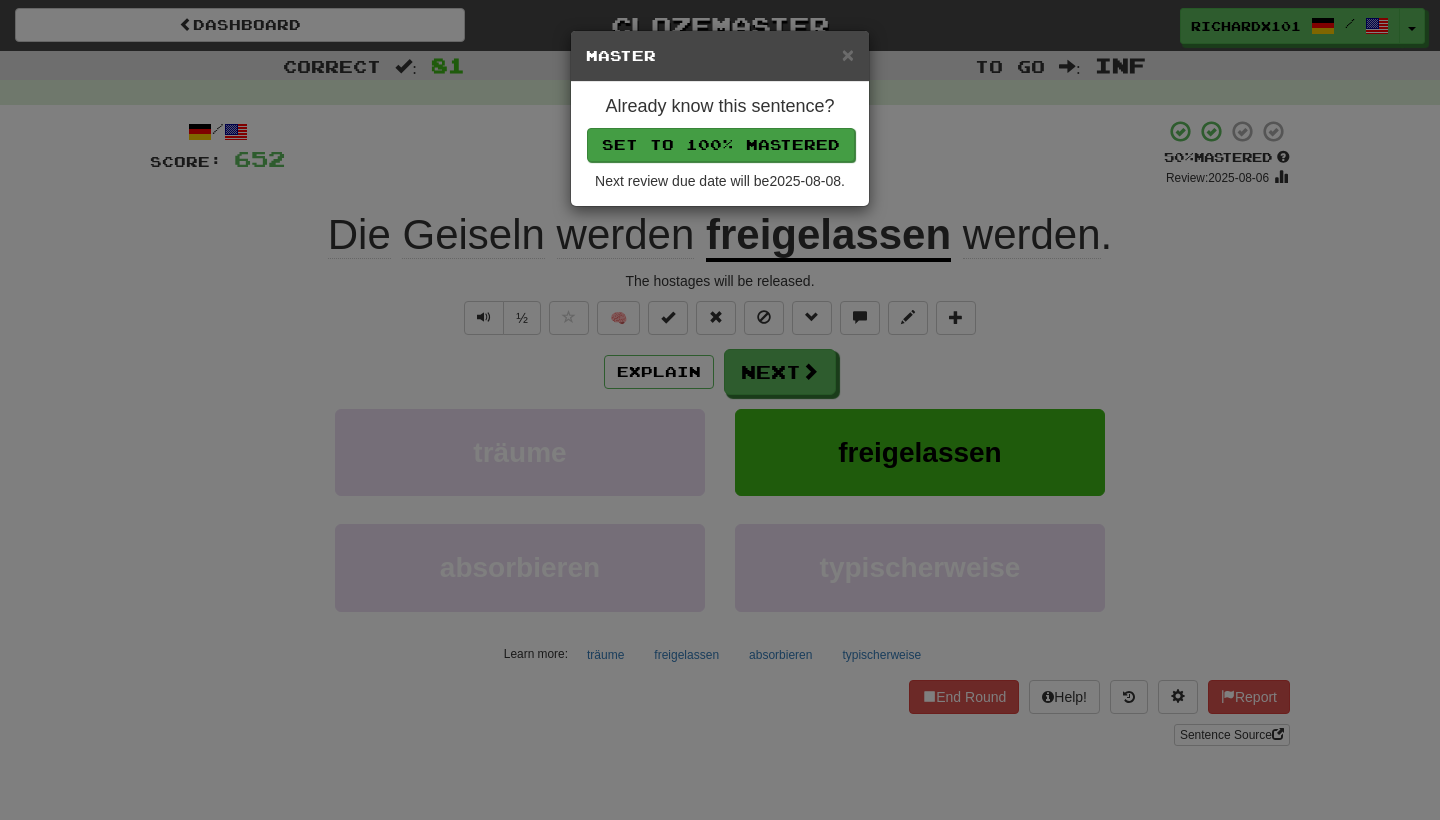 click on "Set to 100% Mastered" at bounding box center (721, 145) 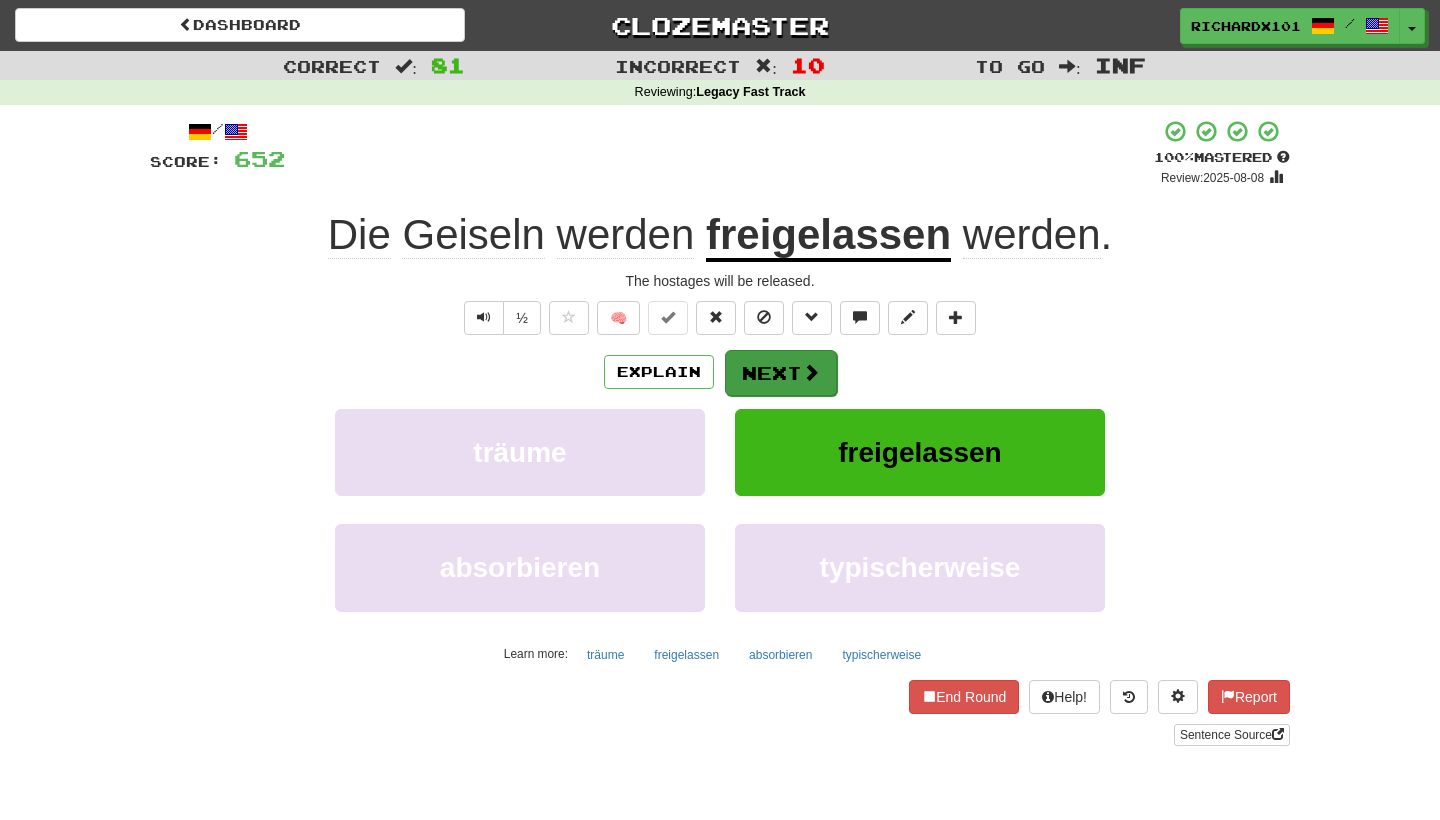 click on "Next" at bounding box center [781, 373] 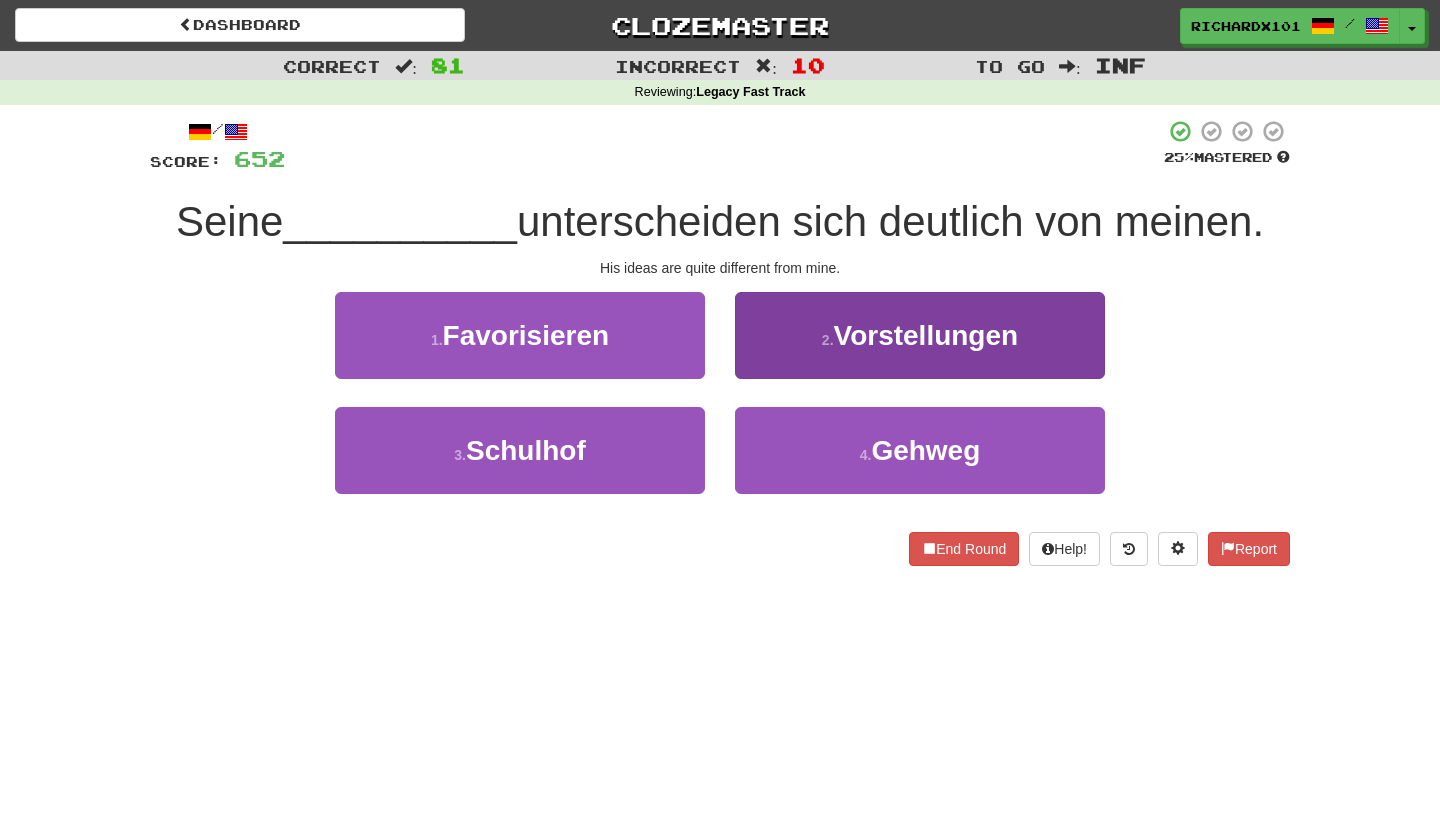 click on "2 .  Vorstellungen" at bounding box center (920, 335) 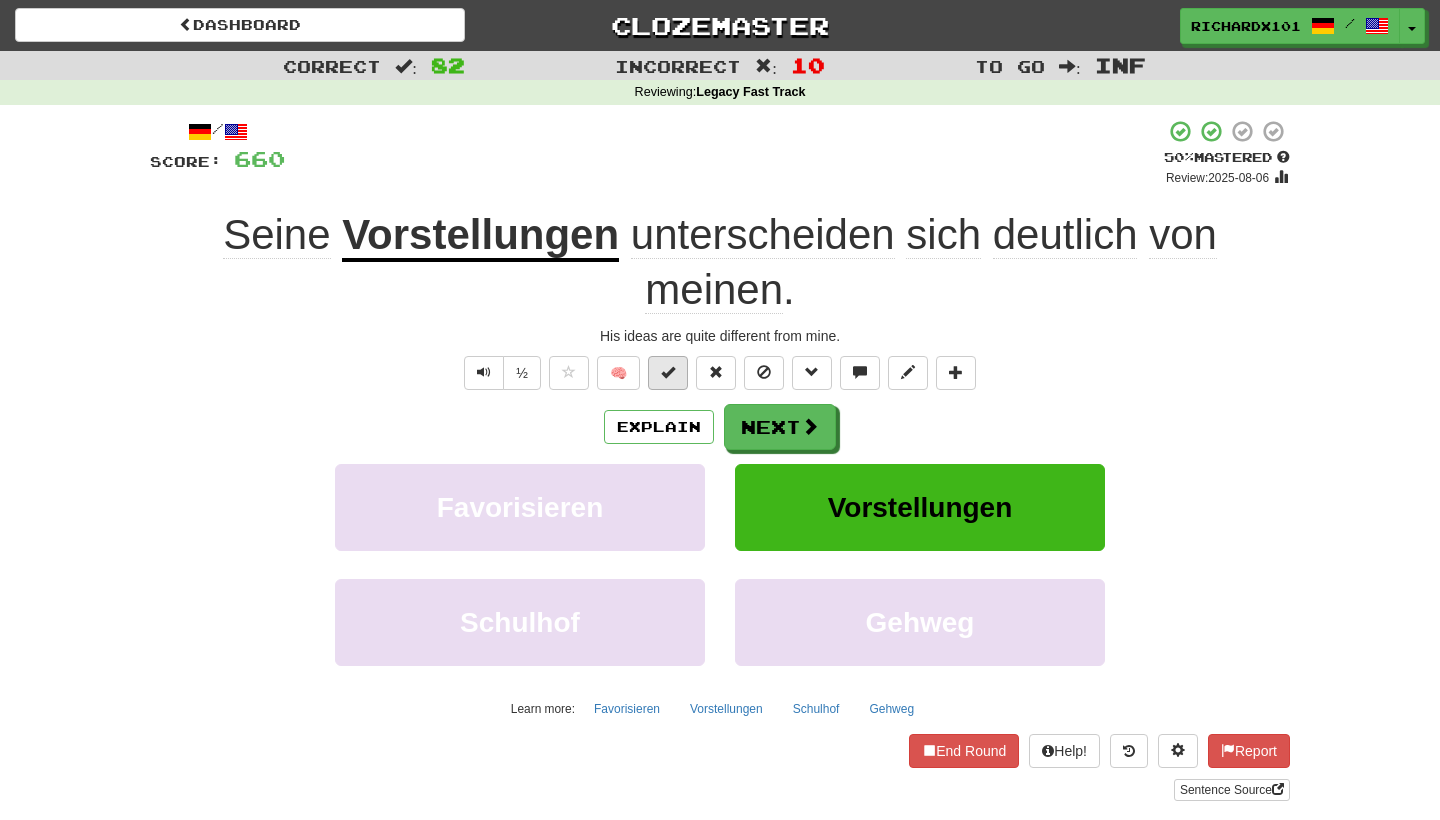 click at bounding box center (668, 373) 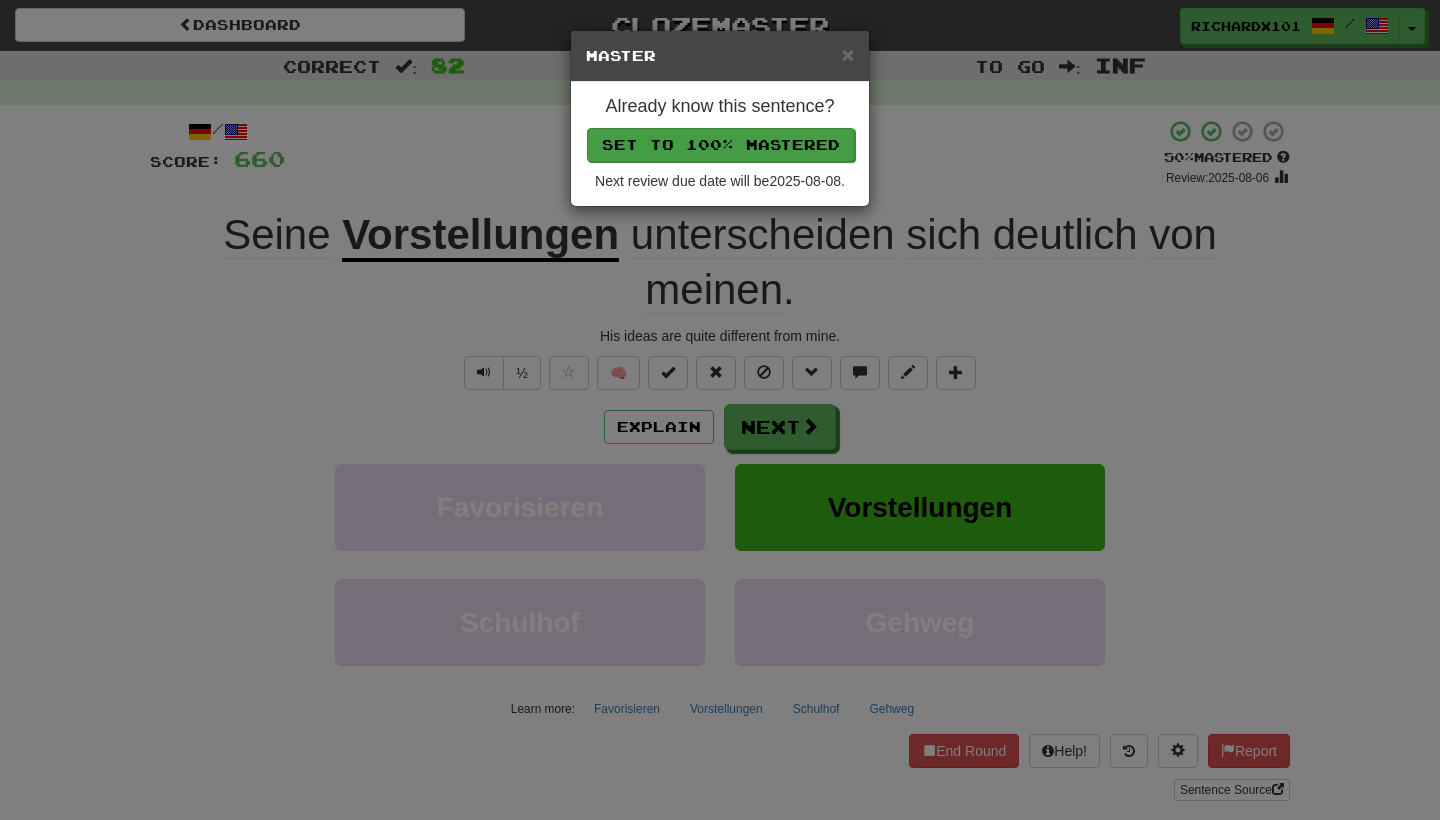 click on "Set to 100% Mastered" at bounding box center [721, 145] 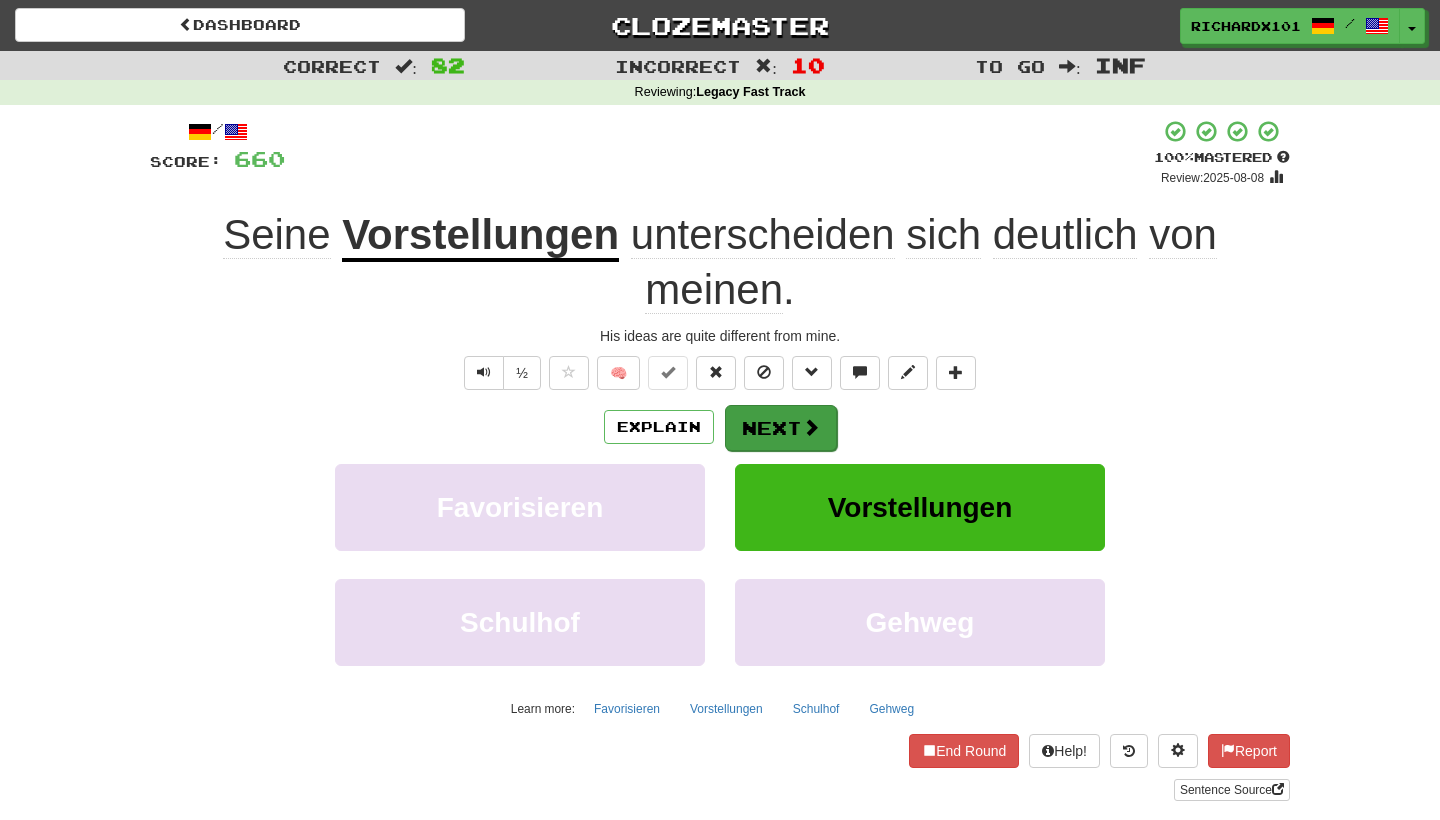 click on "Next" at bounding box center [781, 428] 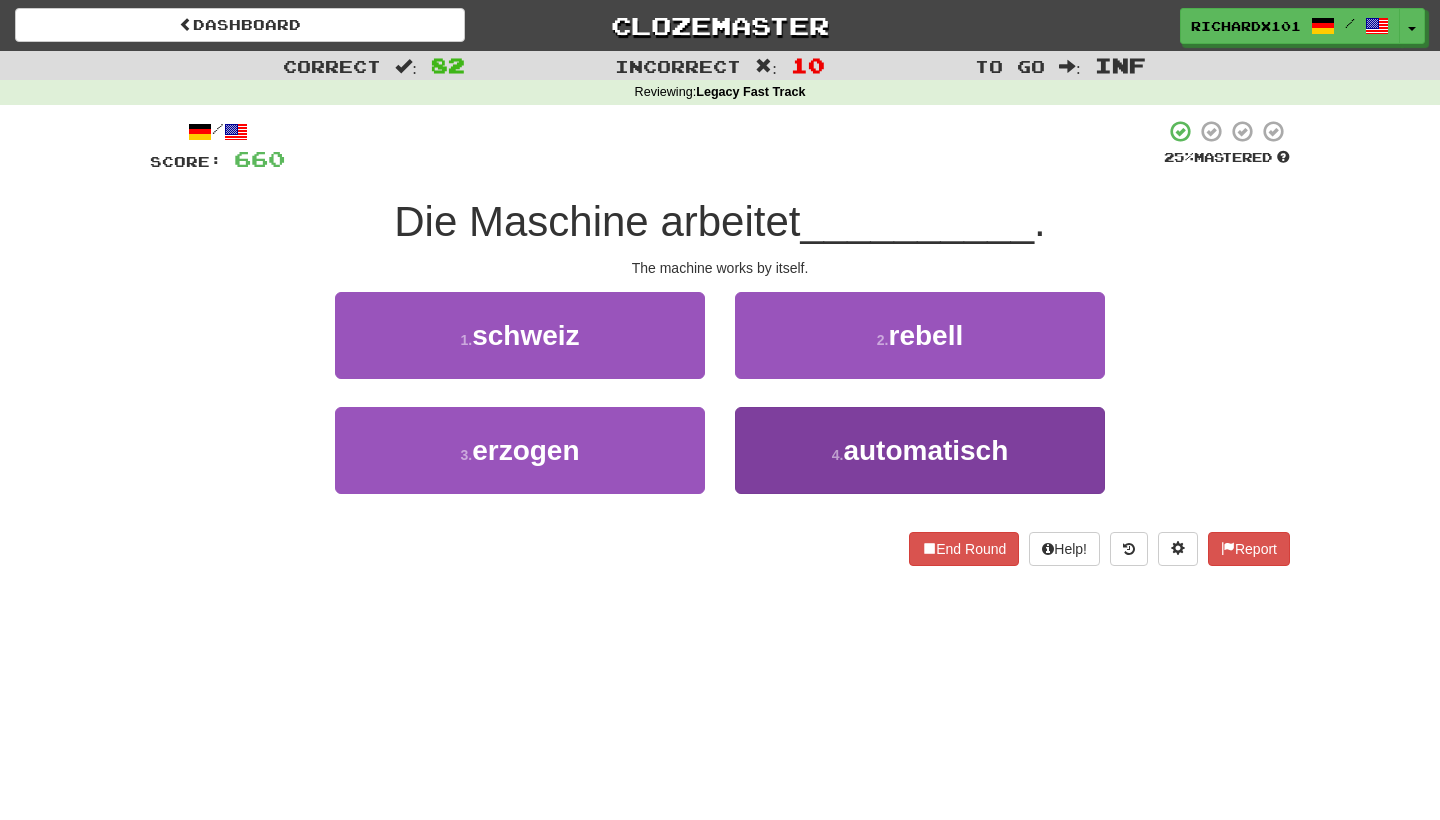 click on "4 .  automatisch" at bounding box center (920, 450) 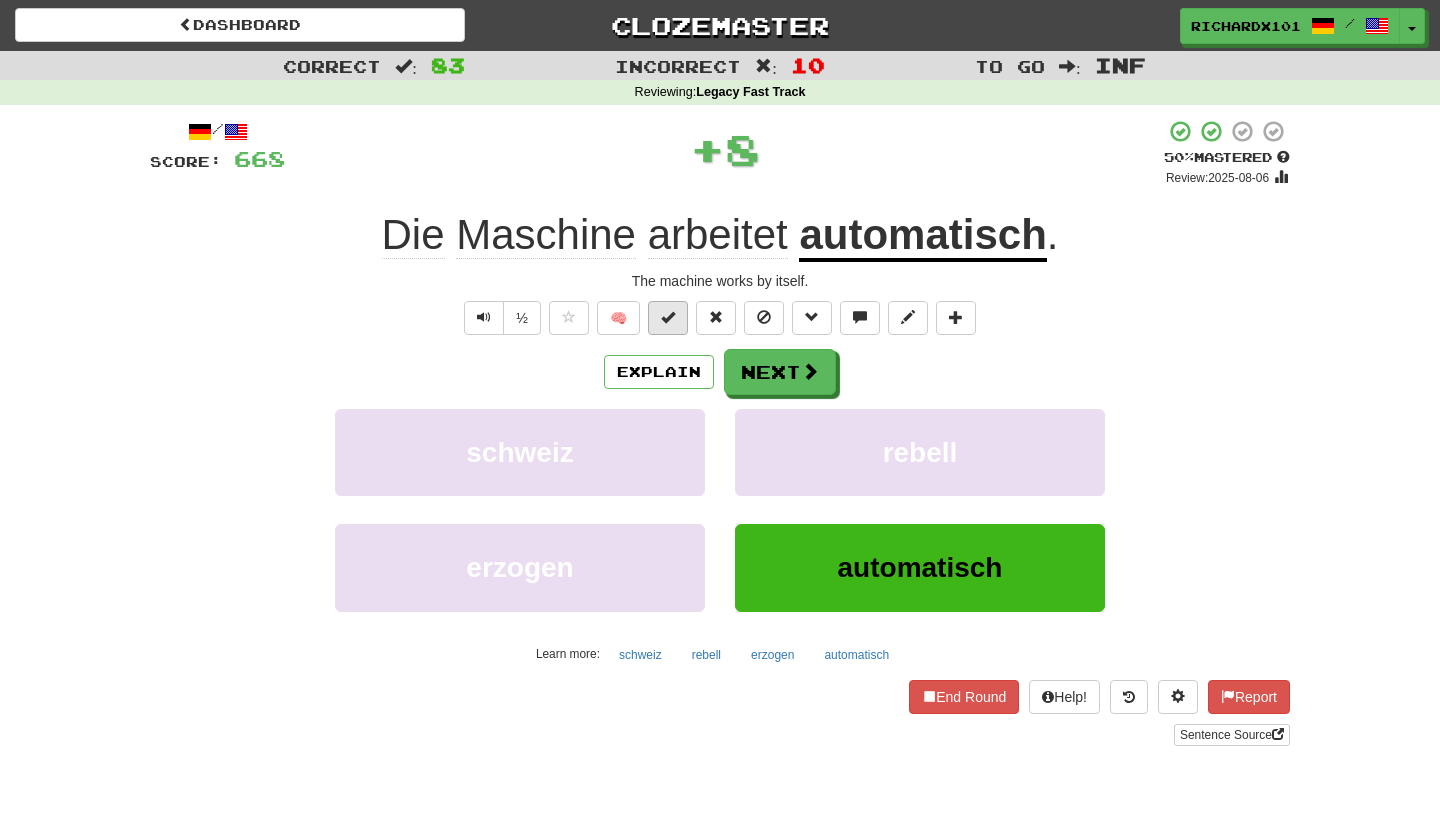 click at bounding box center [668, 317] 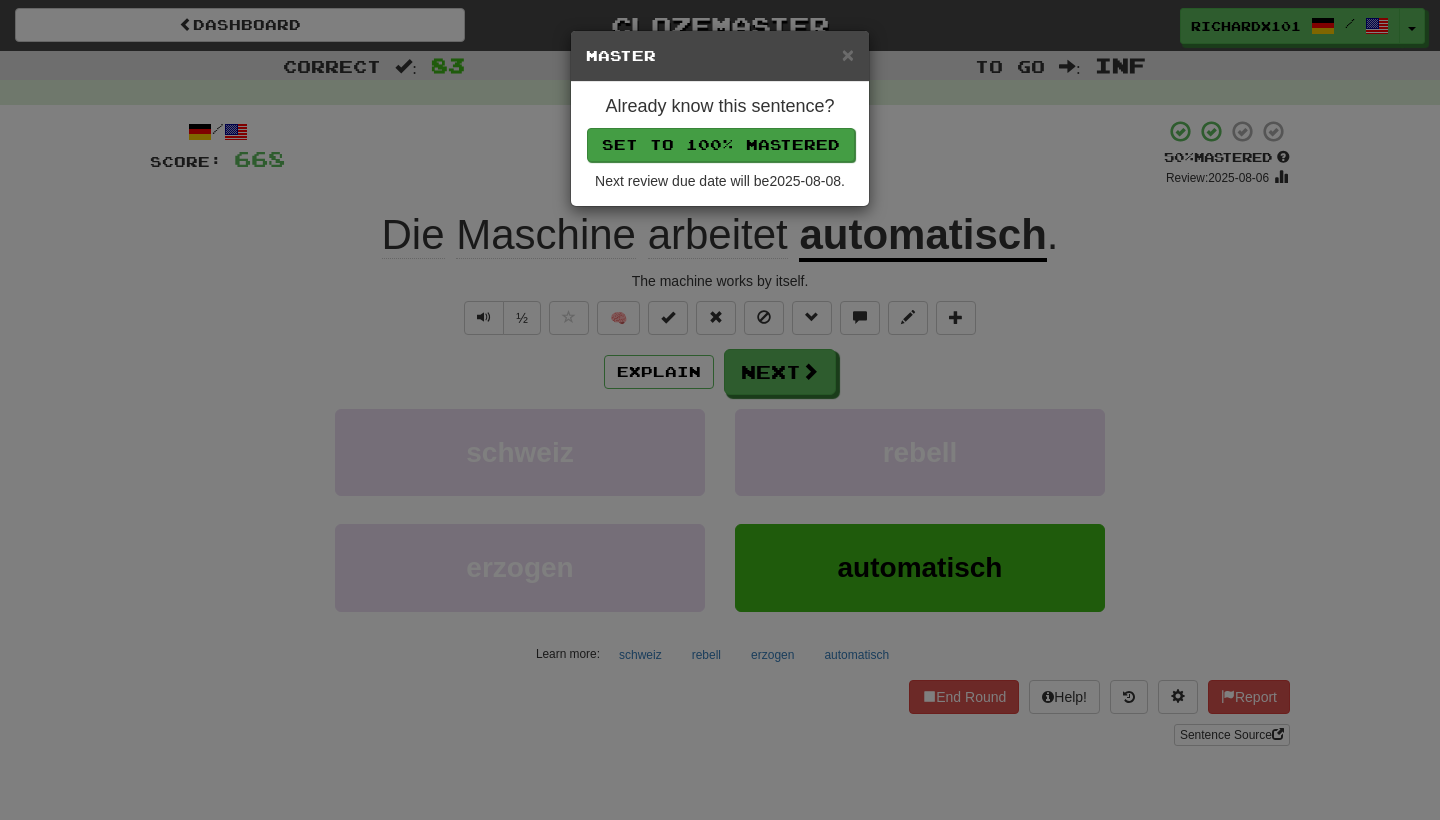 click on "Set to 100% Mastered" at bounding box center [721, 145] 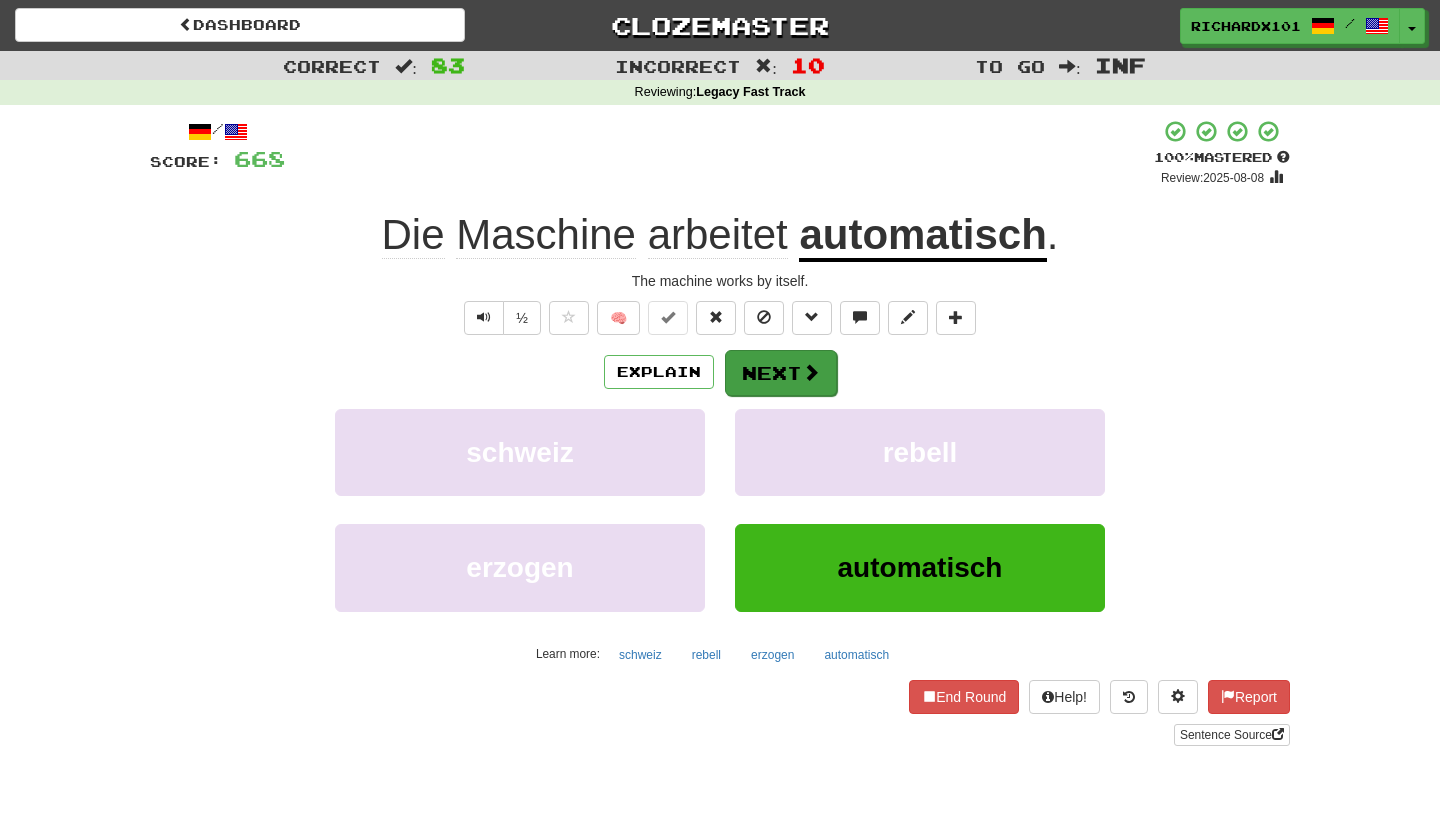 click on "Next" at bounding box center [781, 373] 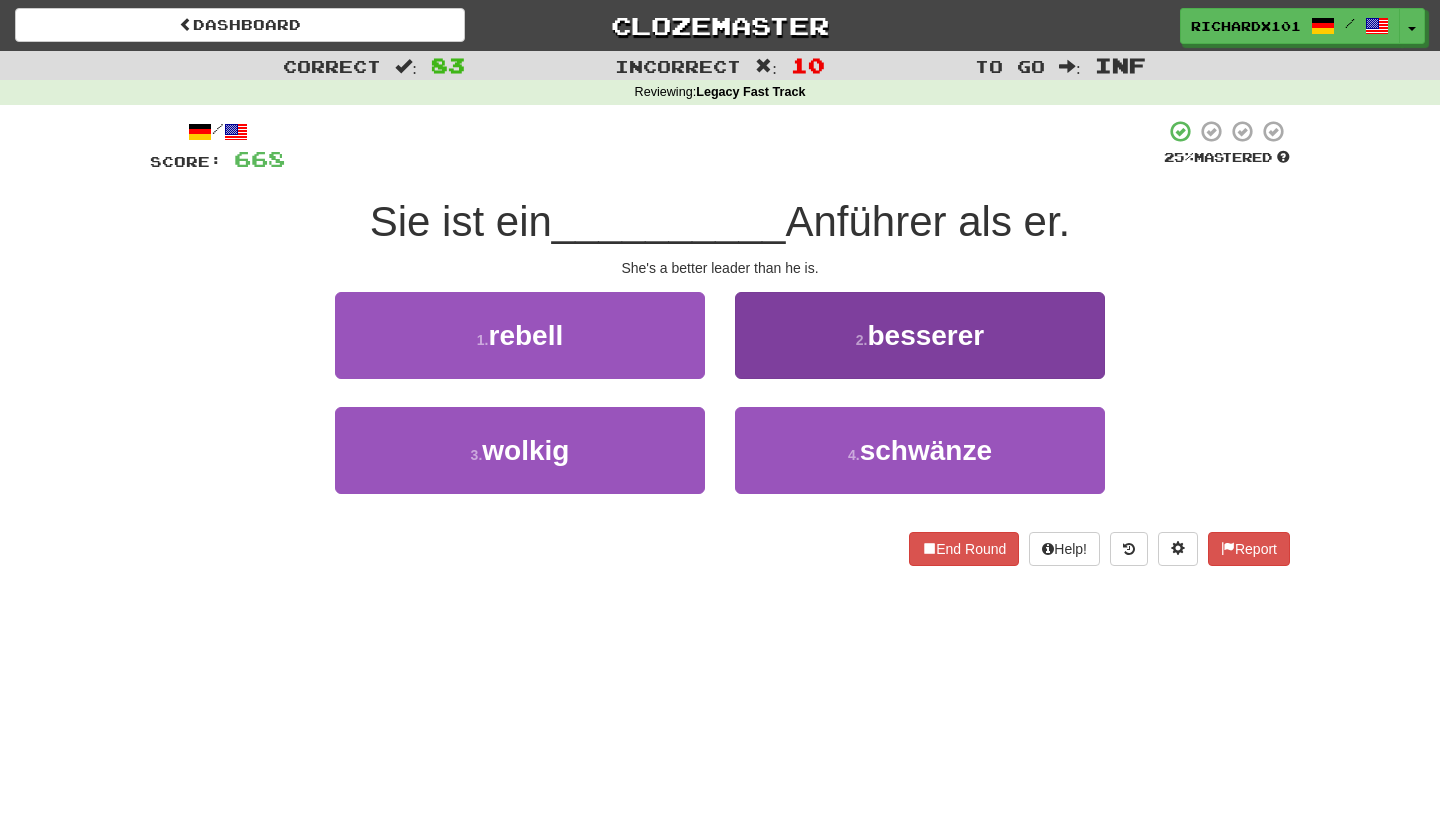 click on "2 .  besserer" at bounding box center [920, 335] 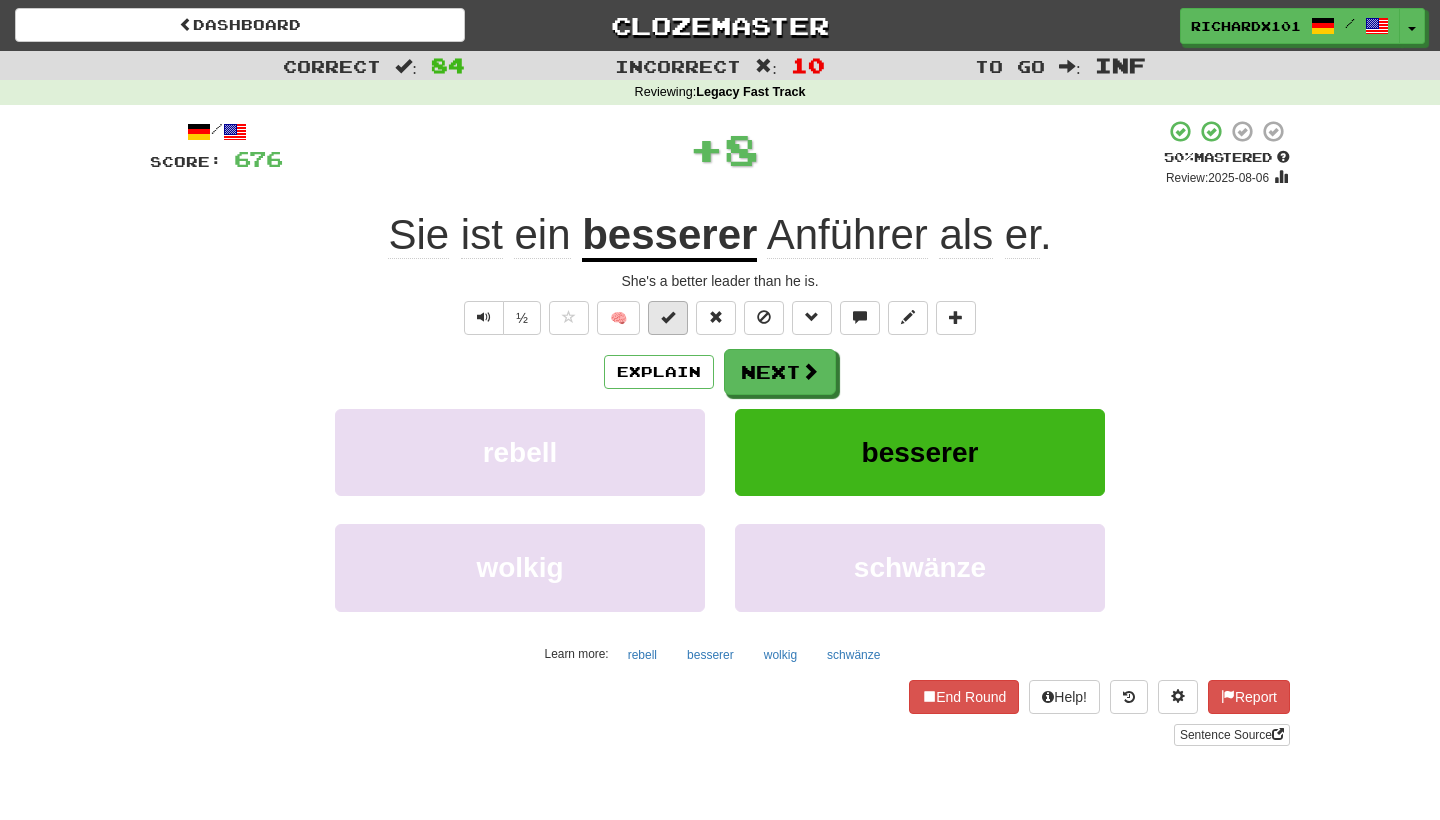 click at bounding box center [668, 317] 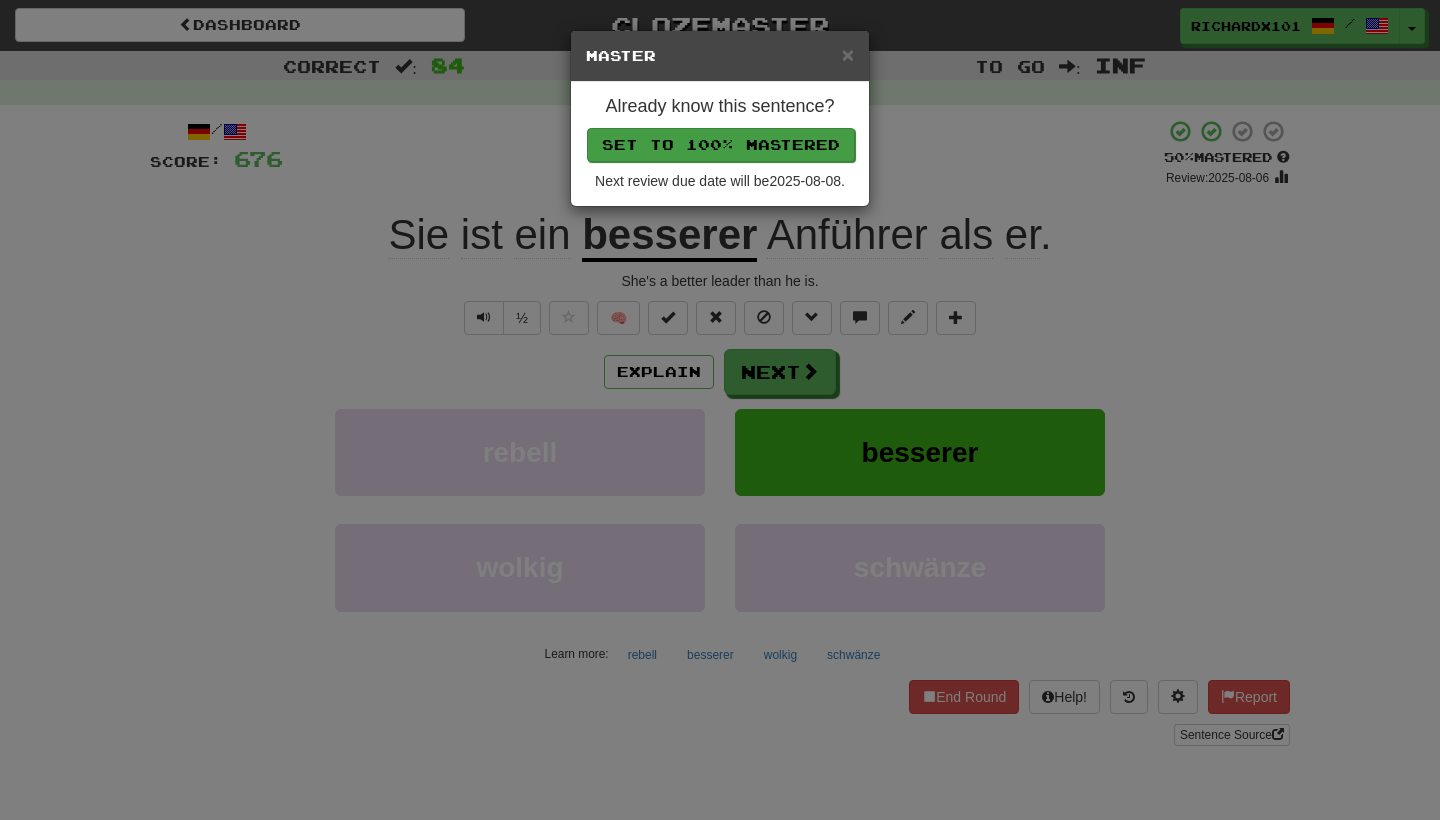 click on "Set to 100% Mastered" at bounding box center [721, 145] 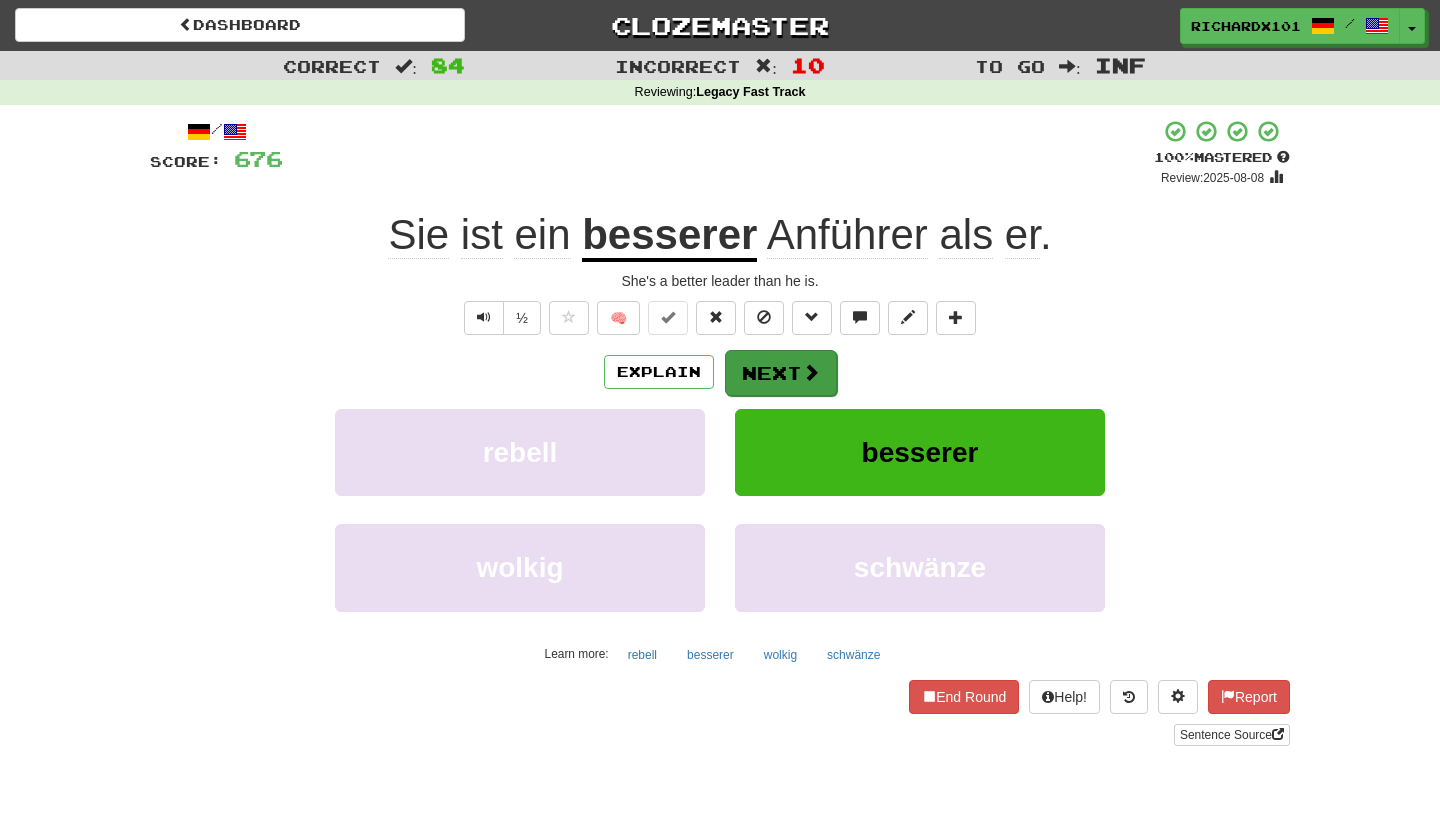 click on "Next" at bounding box center [781, 373] 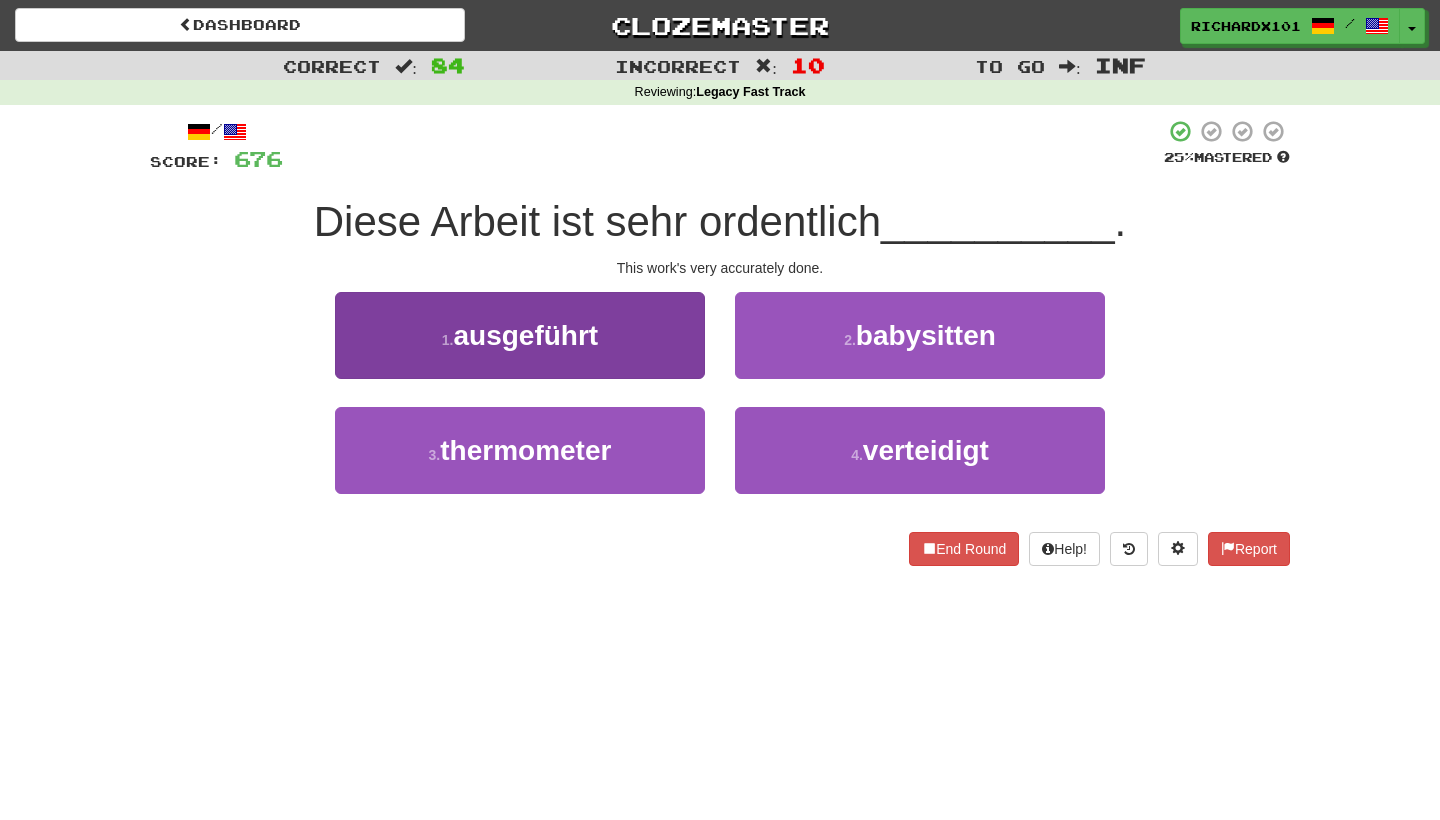 click on "1 .  ausgeführt" at bounding box center [520, 335] 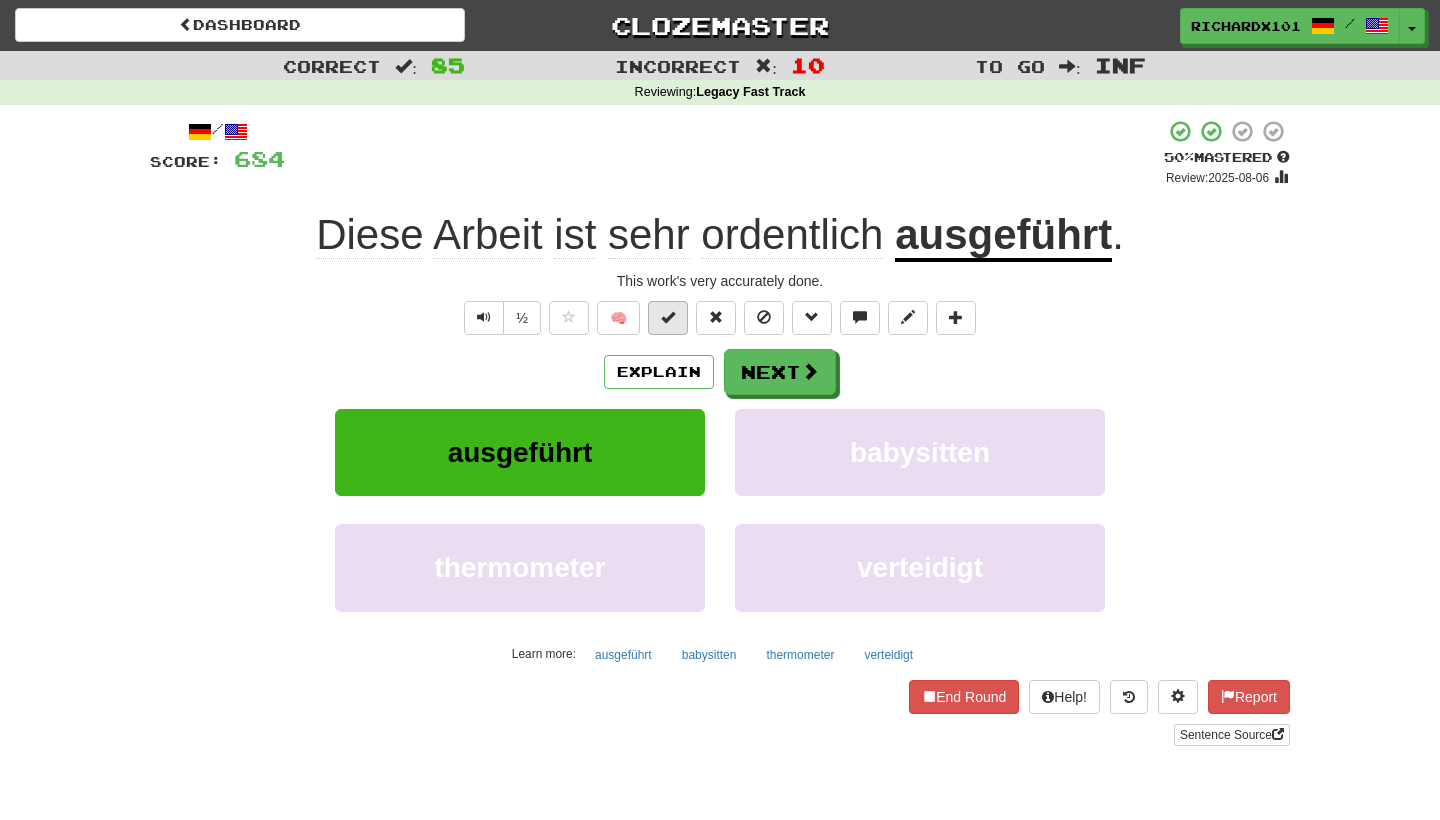 click at bounding box center [668, 318] 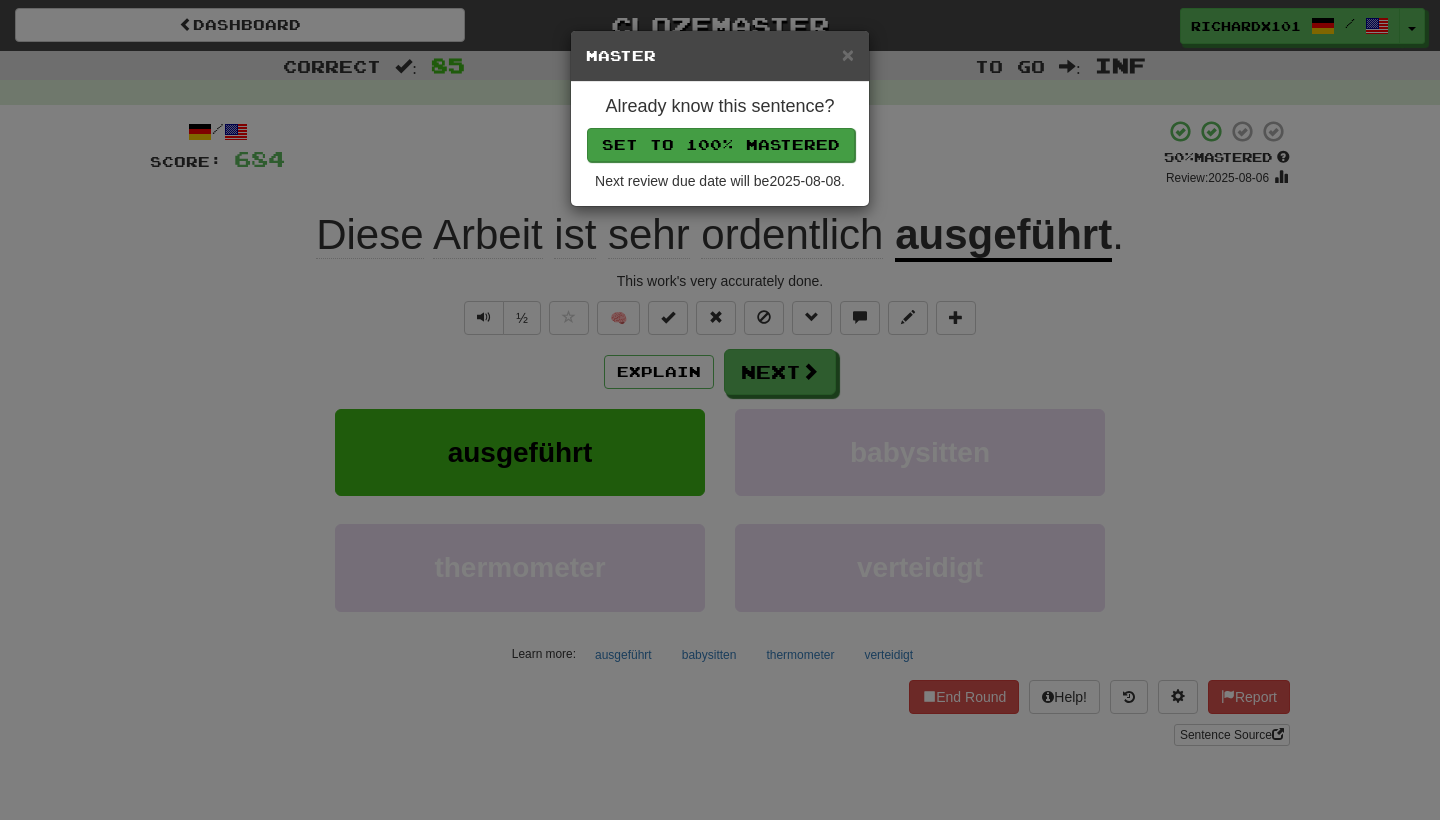 click on "Set to 100% Mastered" at bounding box center (721, 145) 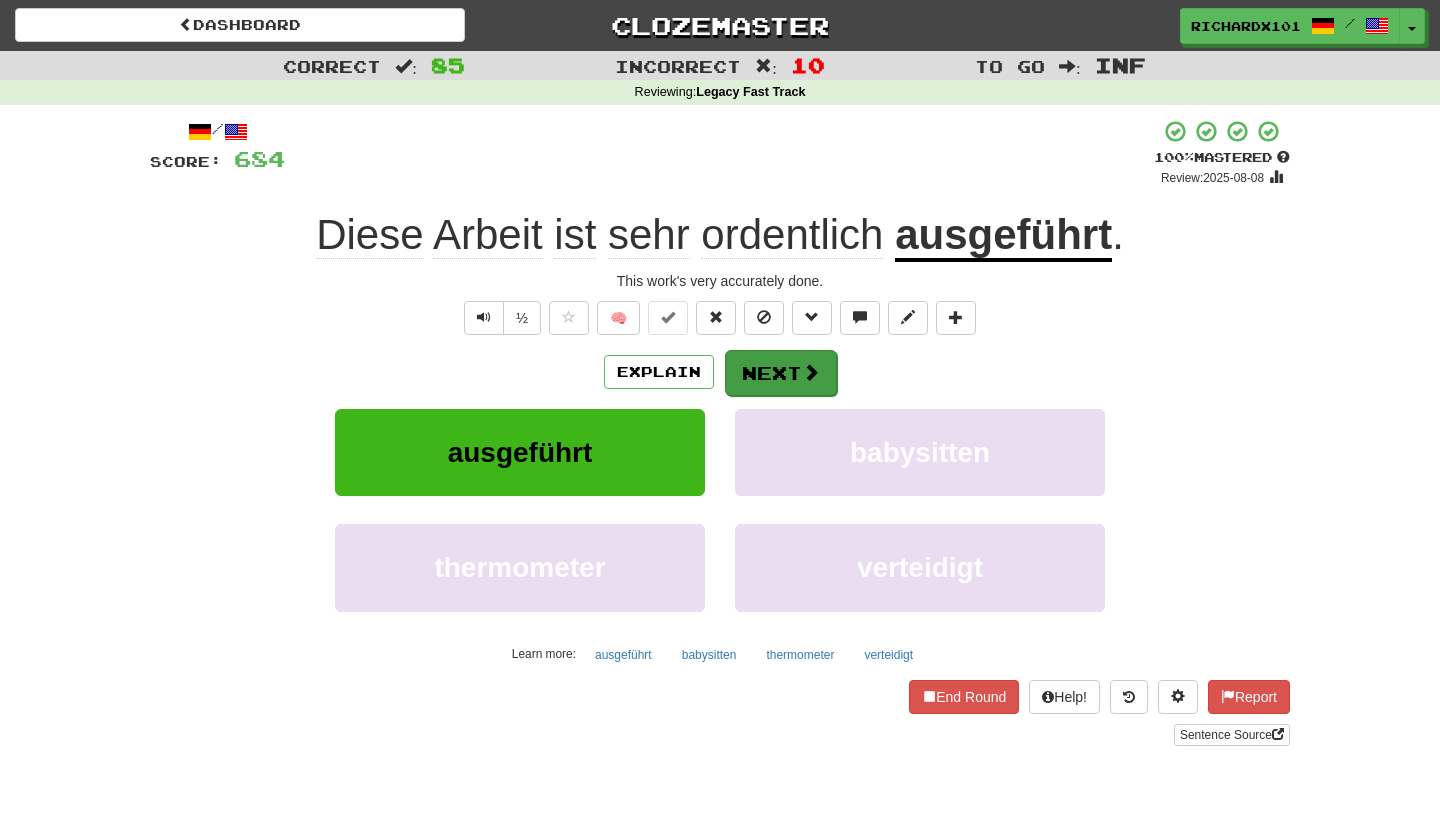click on "Next" at bounding box center [781, 373] 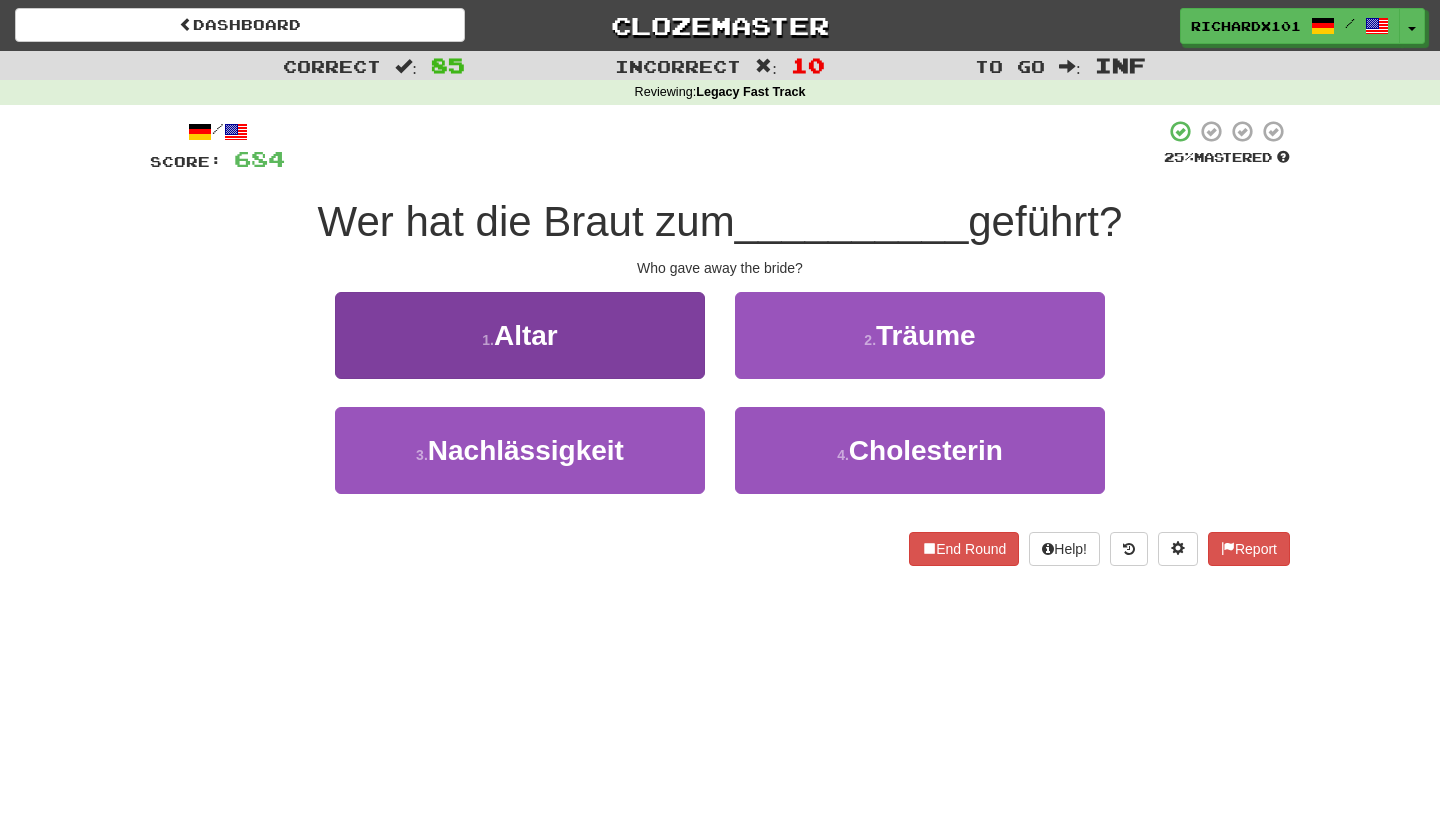 click on "1 .  Altar" at bounding box center (520, 335) 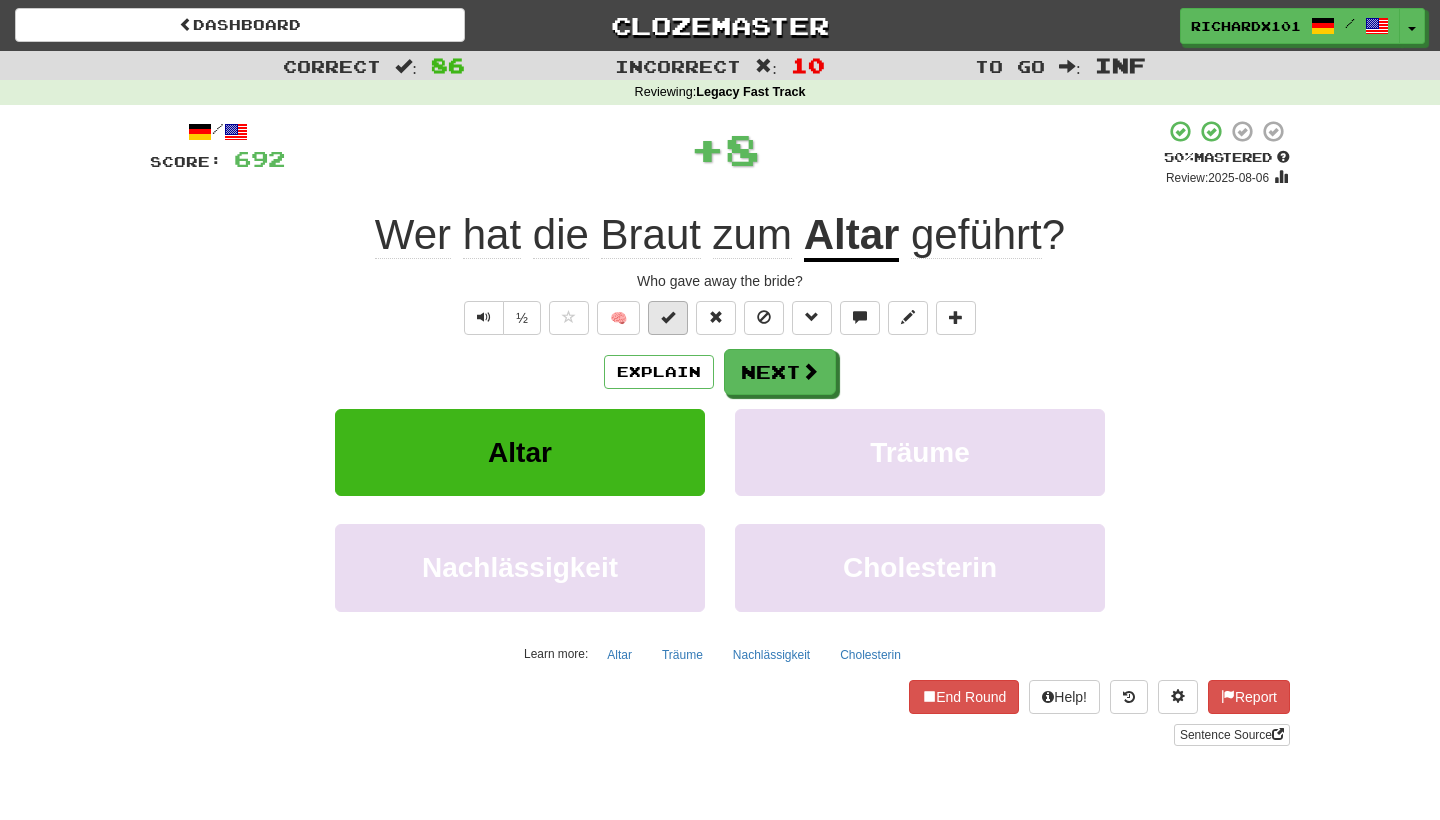 click at bounding box center (668, 318) 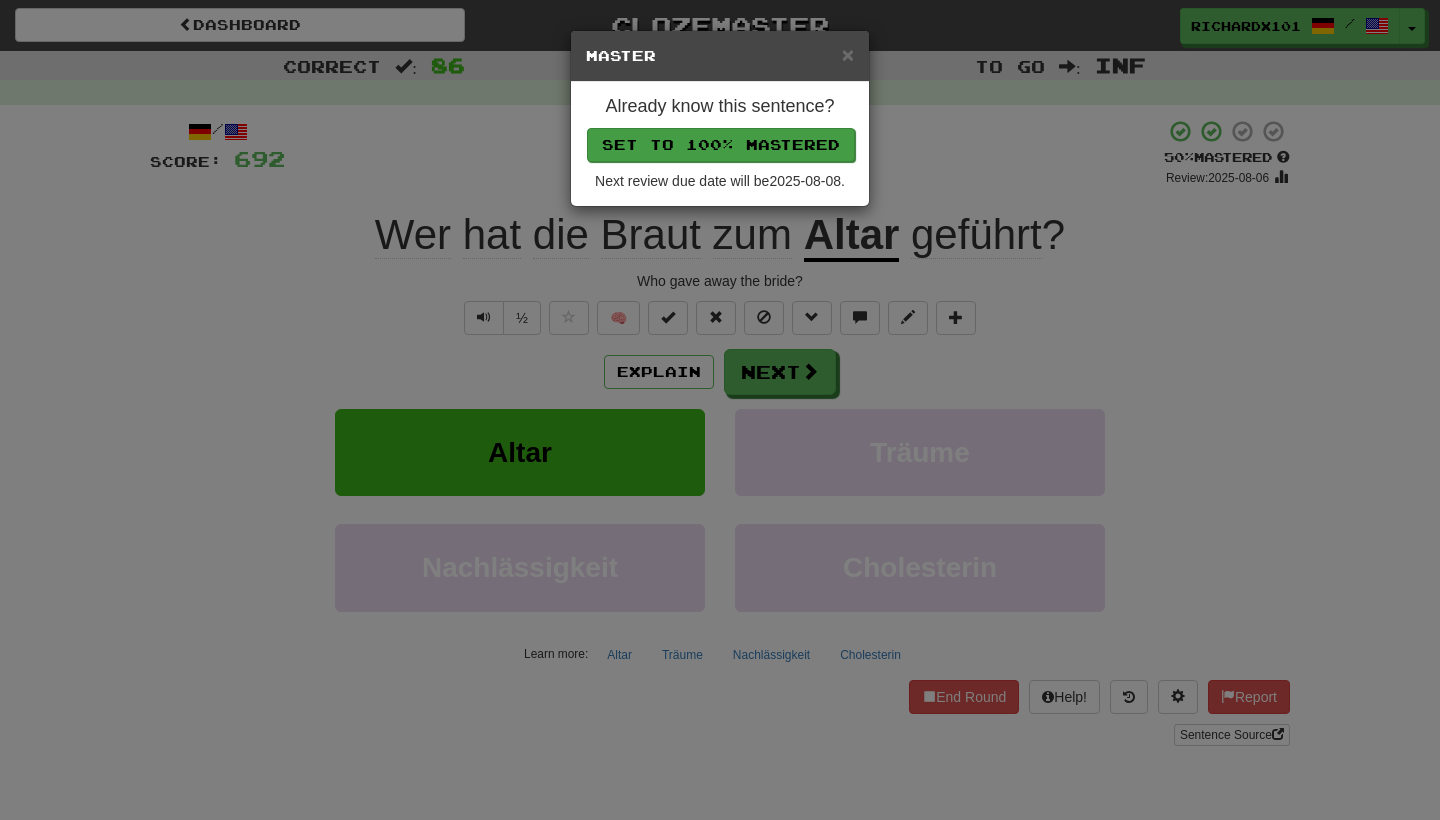 click on "Set to 100% Mastered" at bounding box center (721, 145) 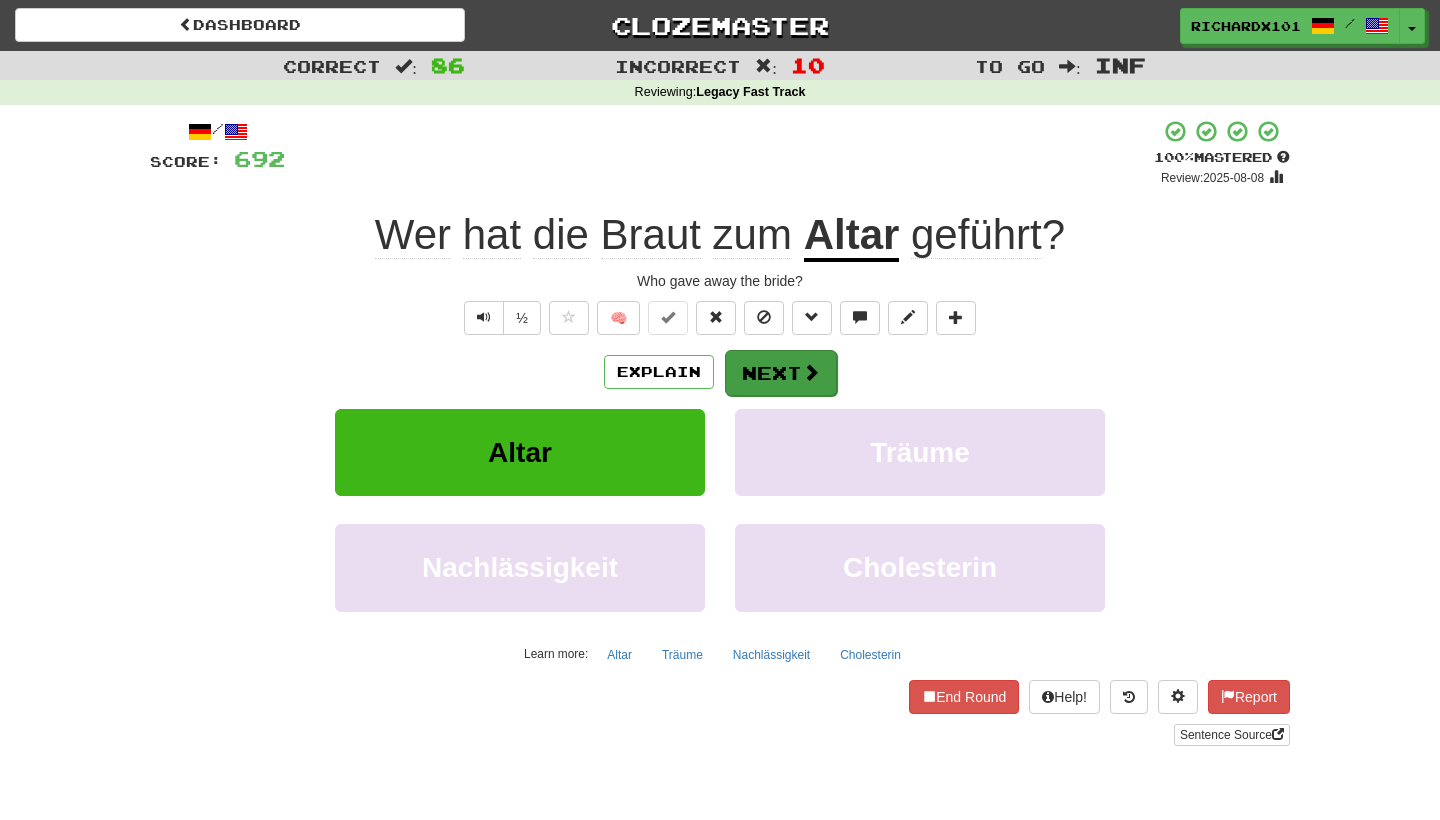 click on "Next" at bounding box center (781, 373) 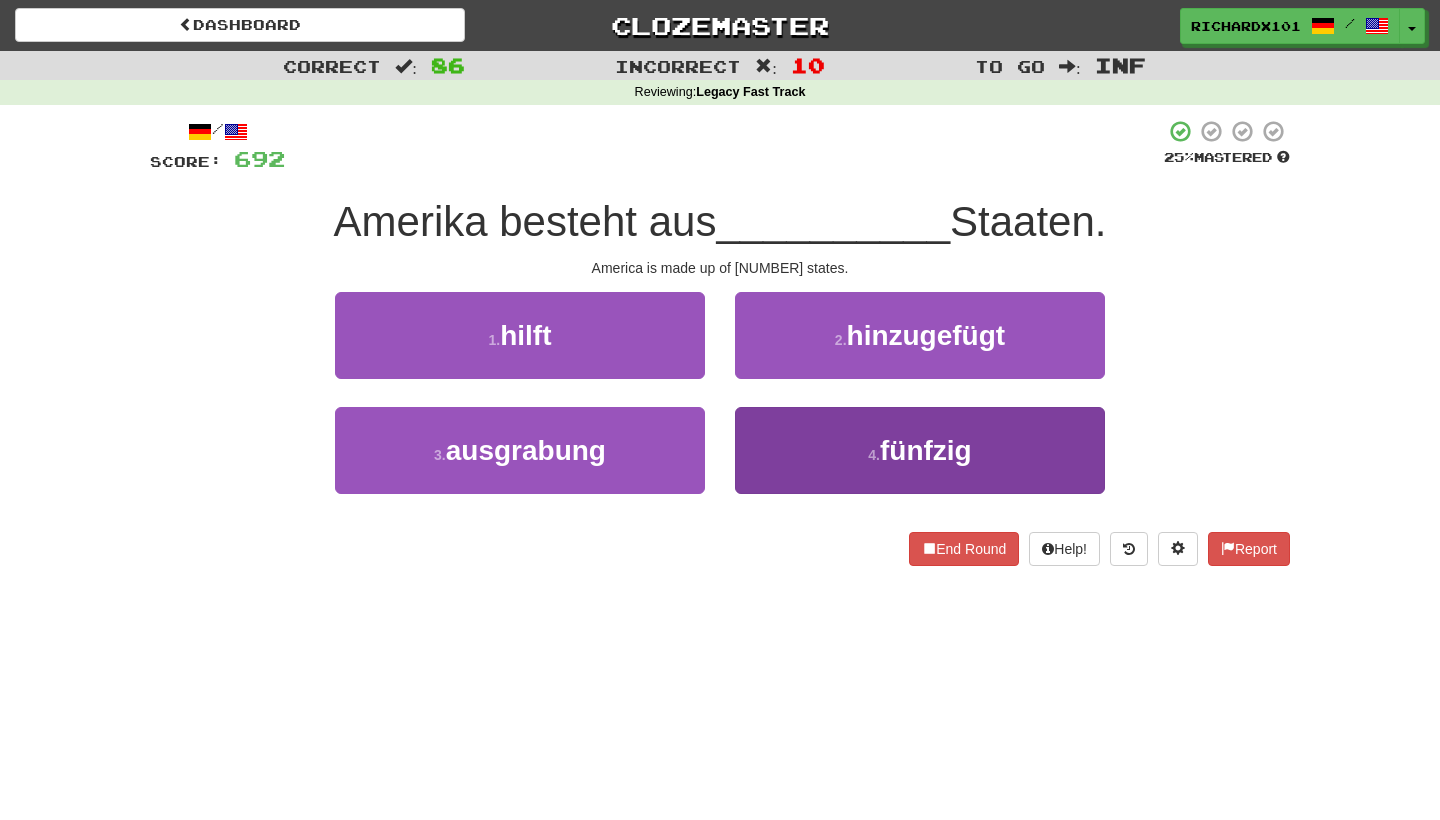 click on "4 .  fünfzig" at bounding box center (920, 450) 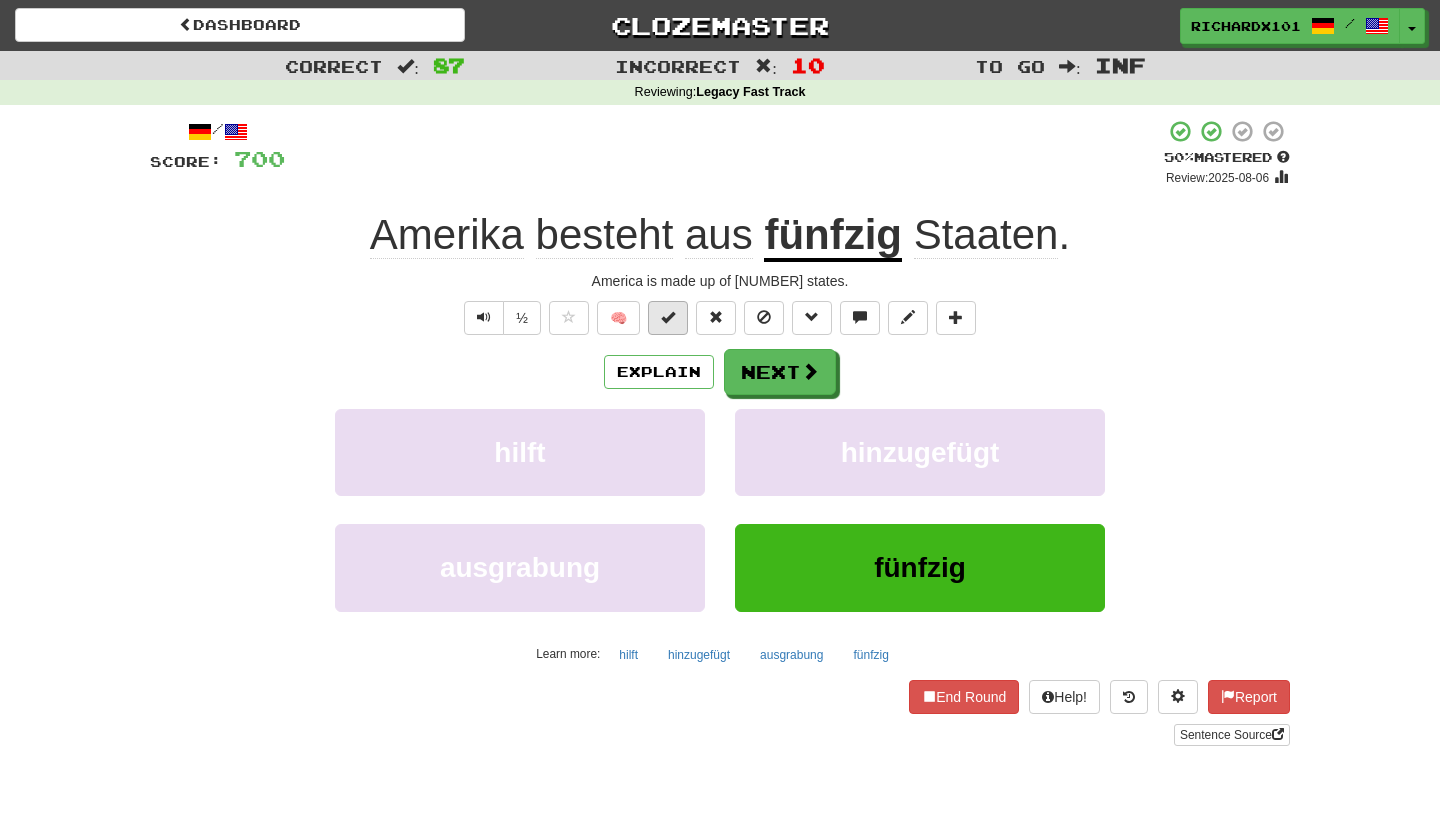 click at bounding box center [668, 317] 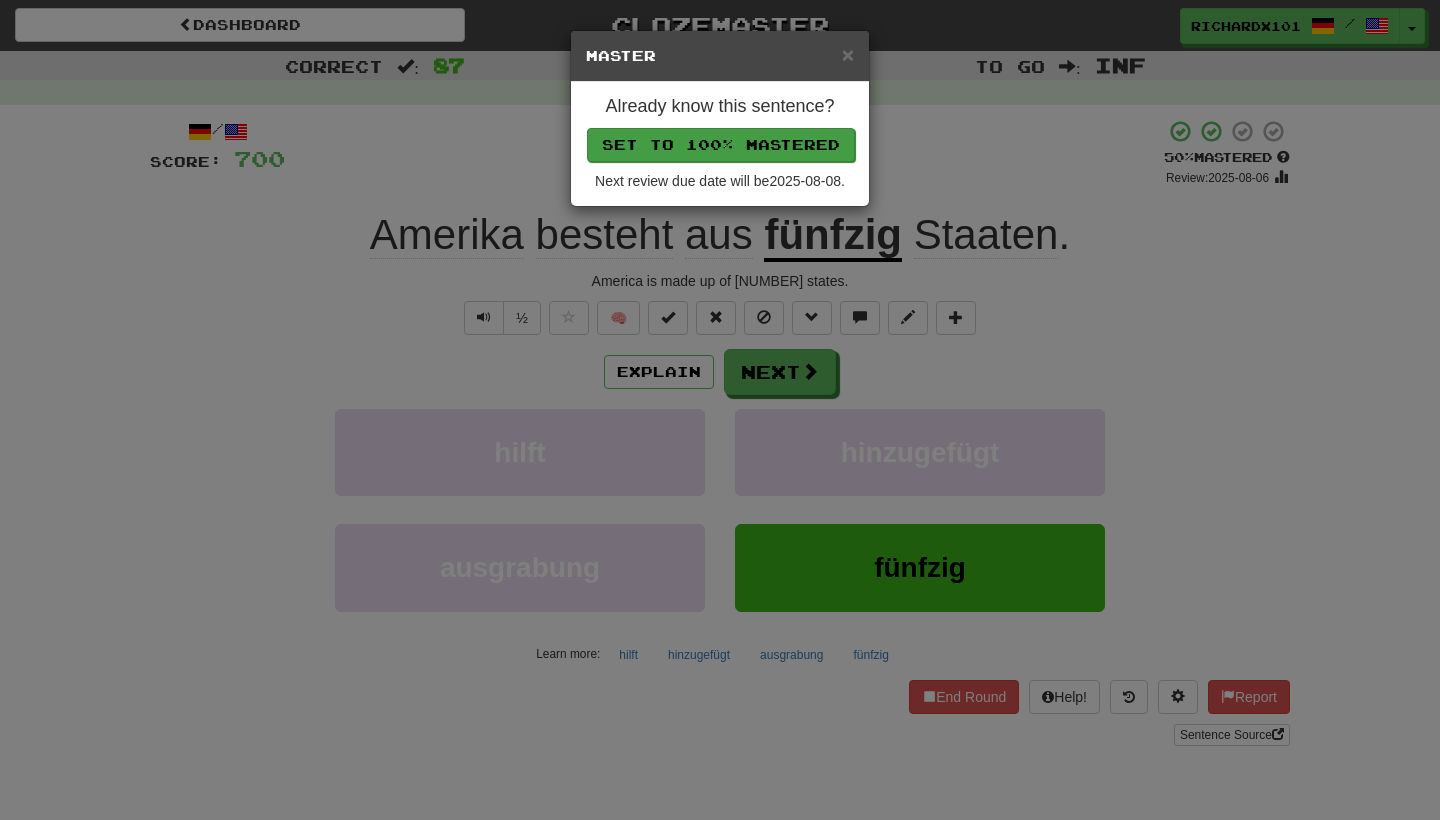 click on "Set to 100% Mastered" at bounding box center [721, 145] 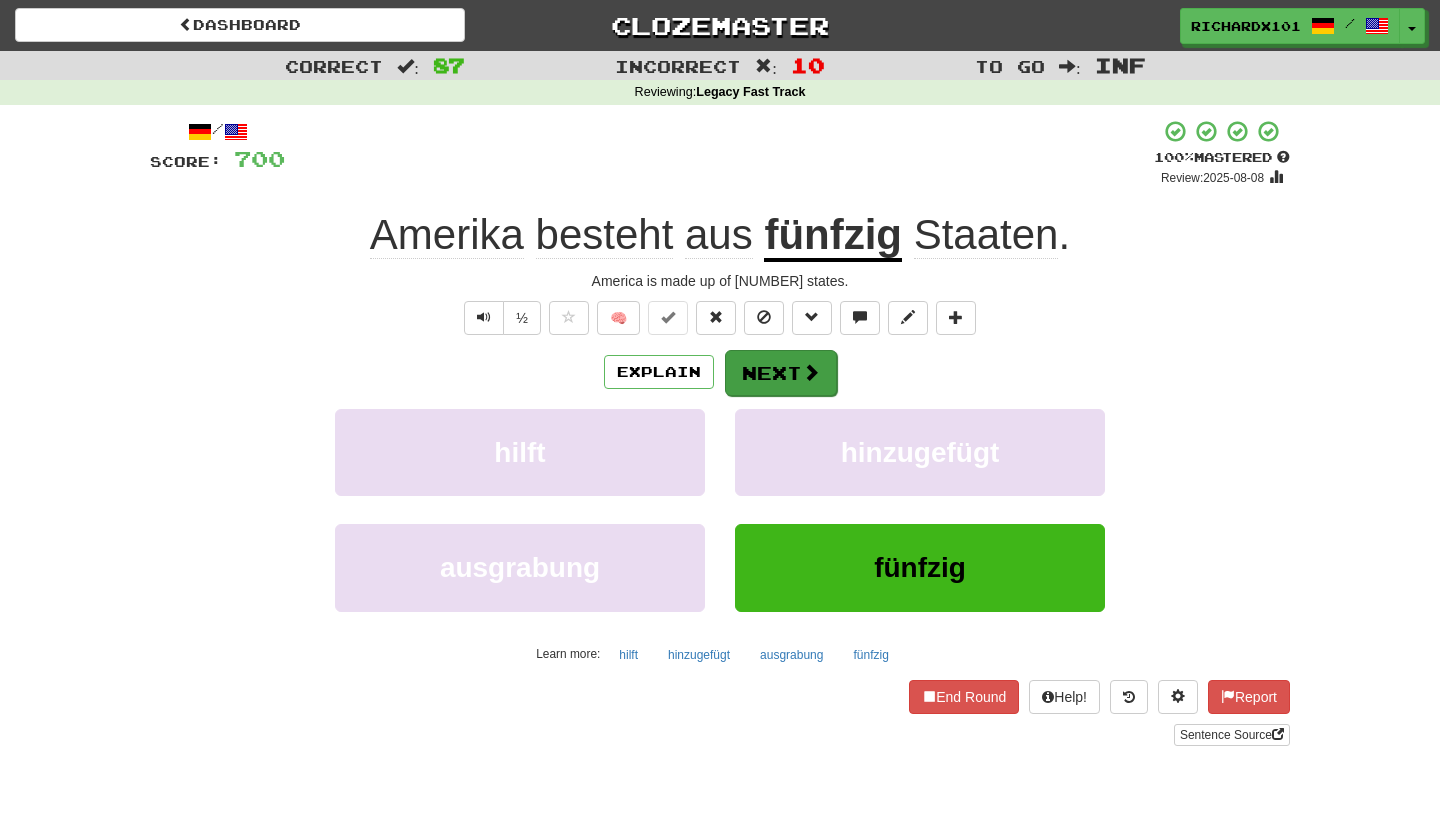 click on "Next" at bounding box center [781, 373] 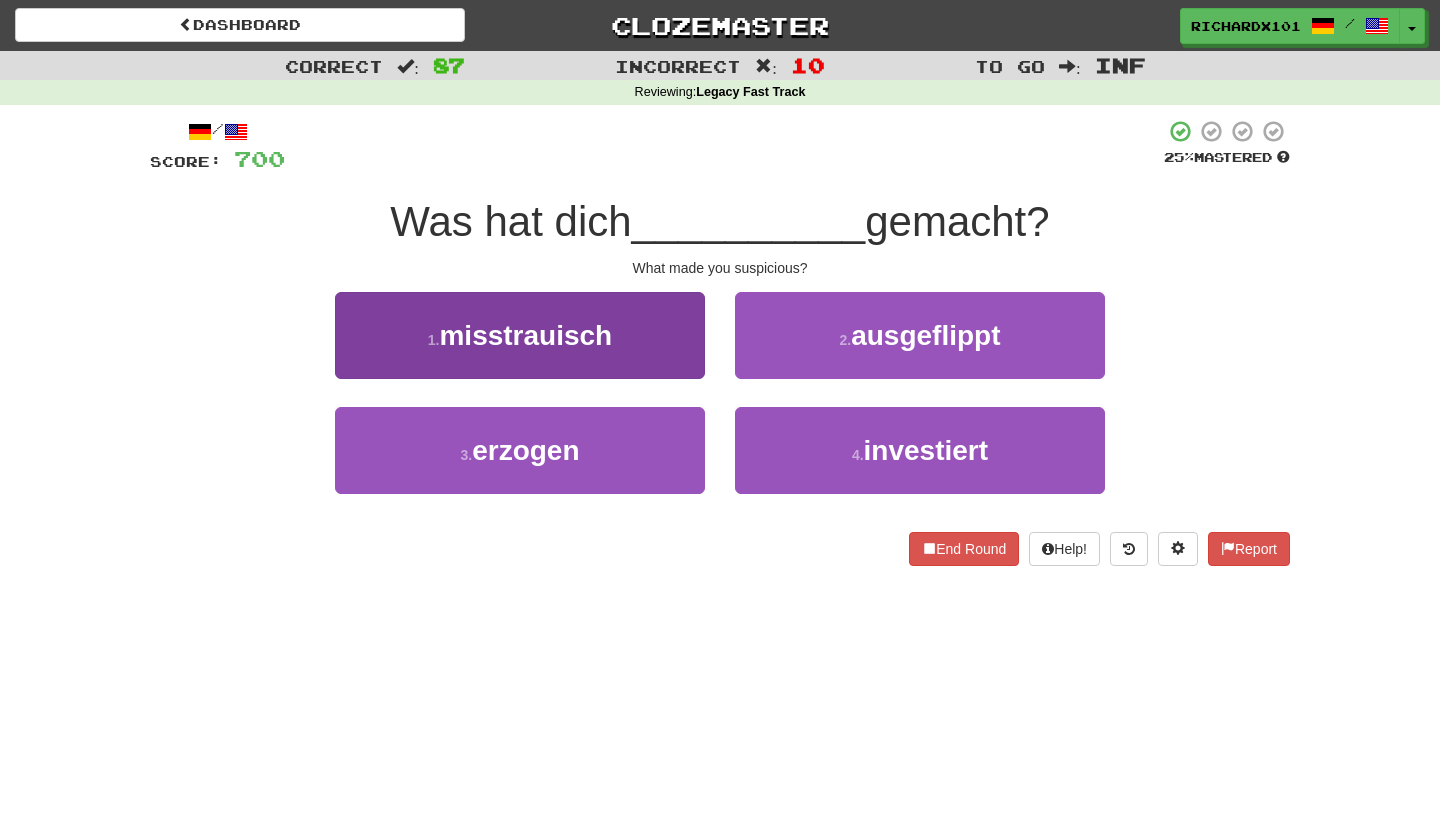 click on "1 .  misstrauisch" at bounding box center (520, 335) 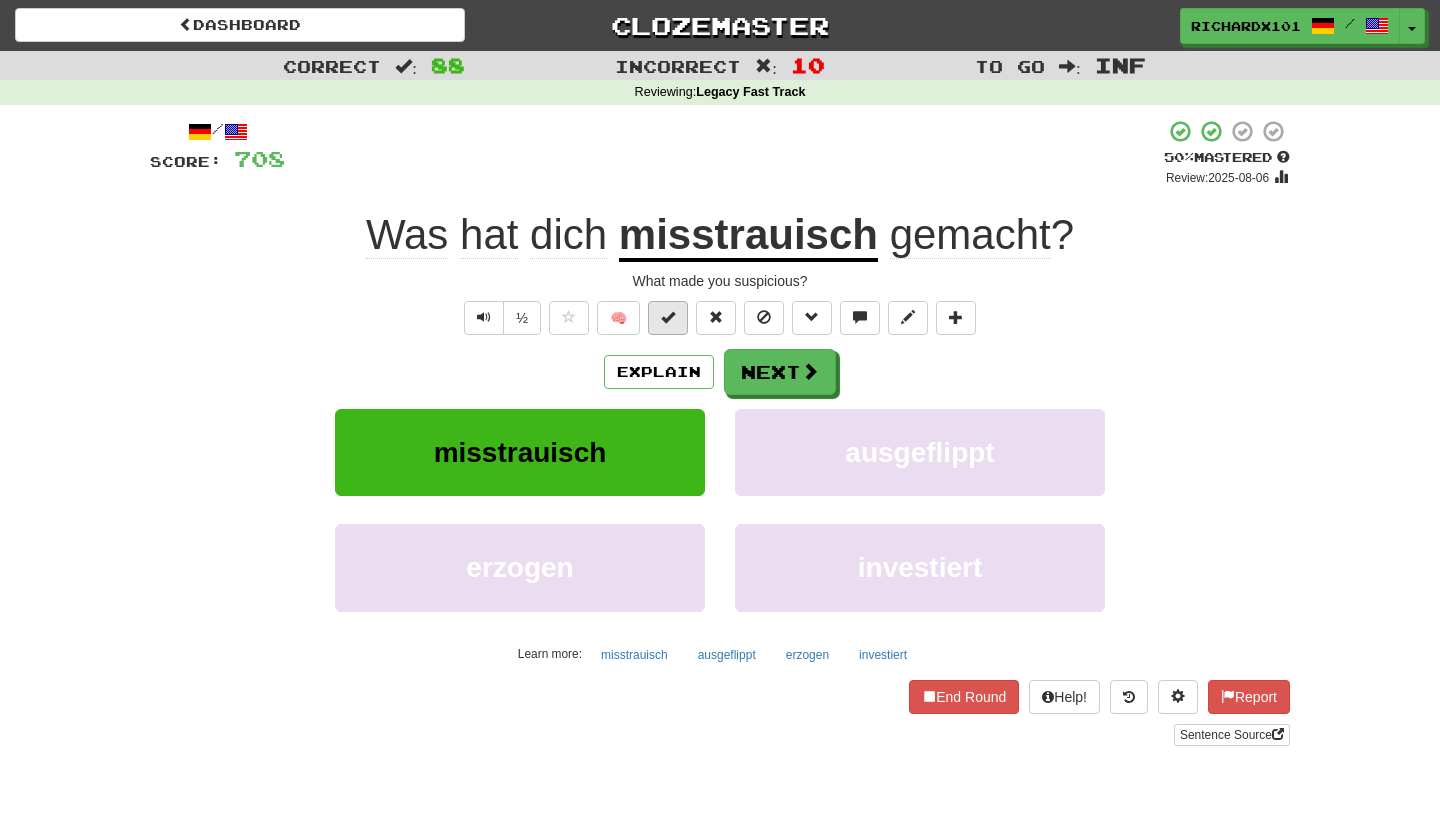 click at bounding box center [668, 318] 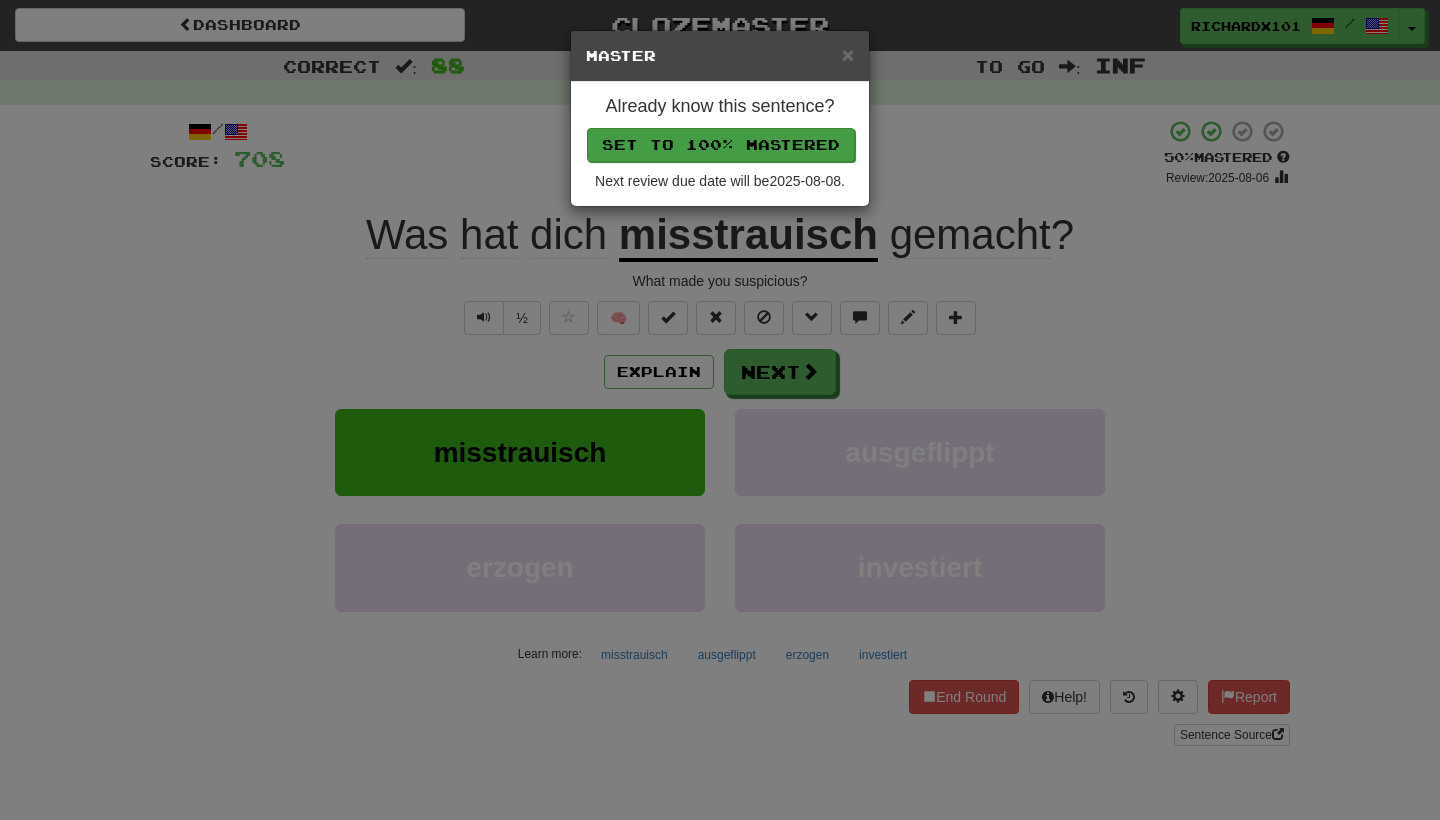 click on "Set to 100% Mastered" at bounding box center [721, 145] 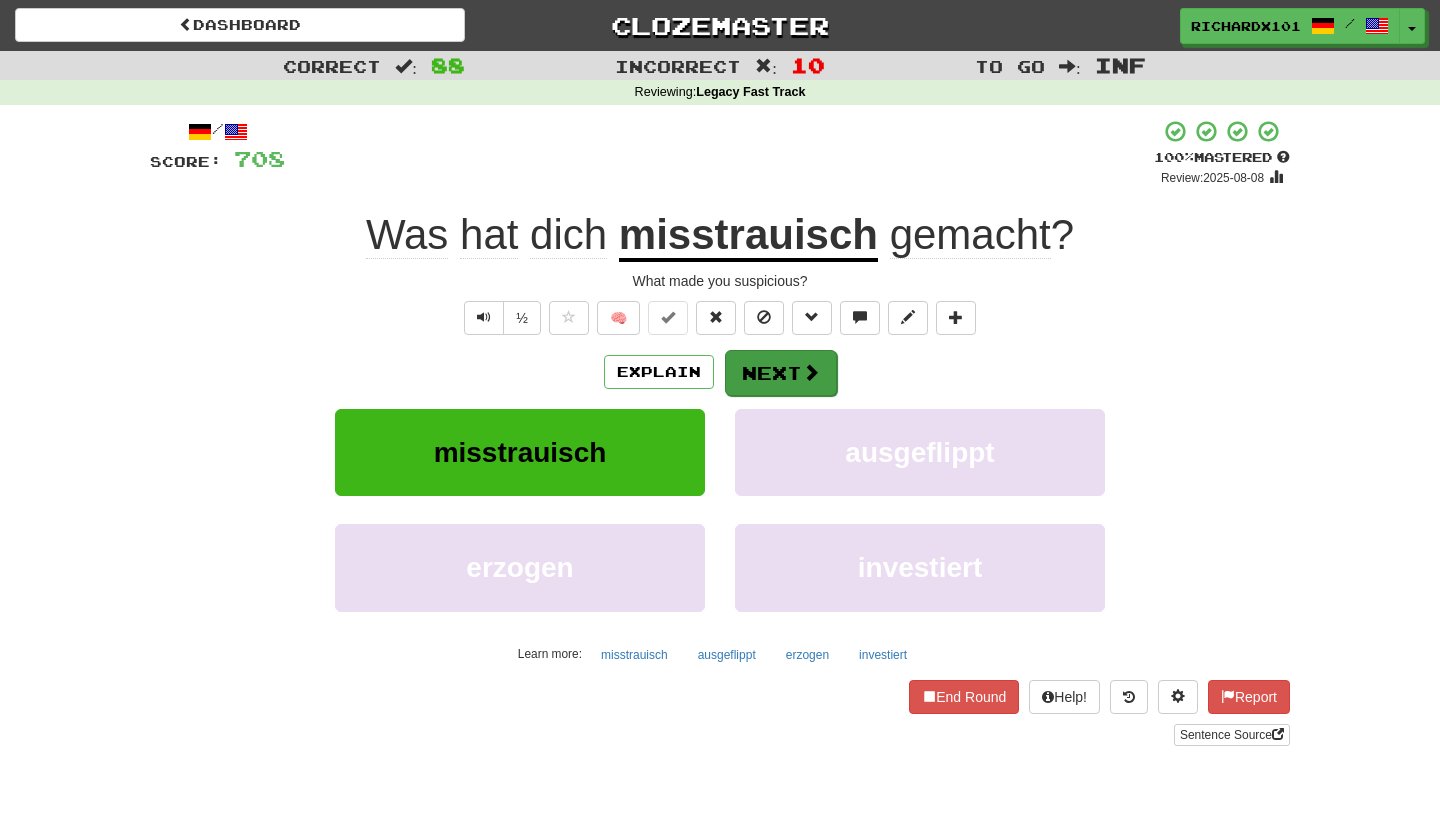 click on "Next" at bounding box center (781, 373) 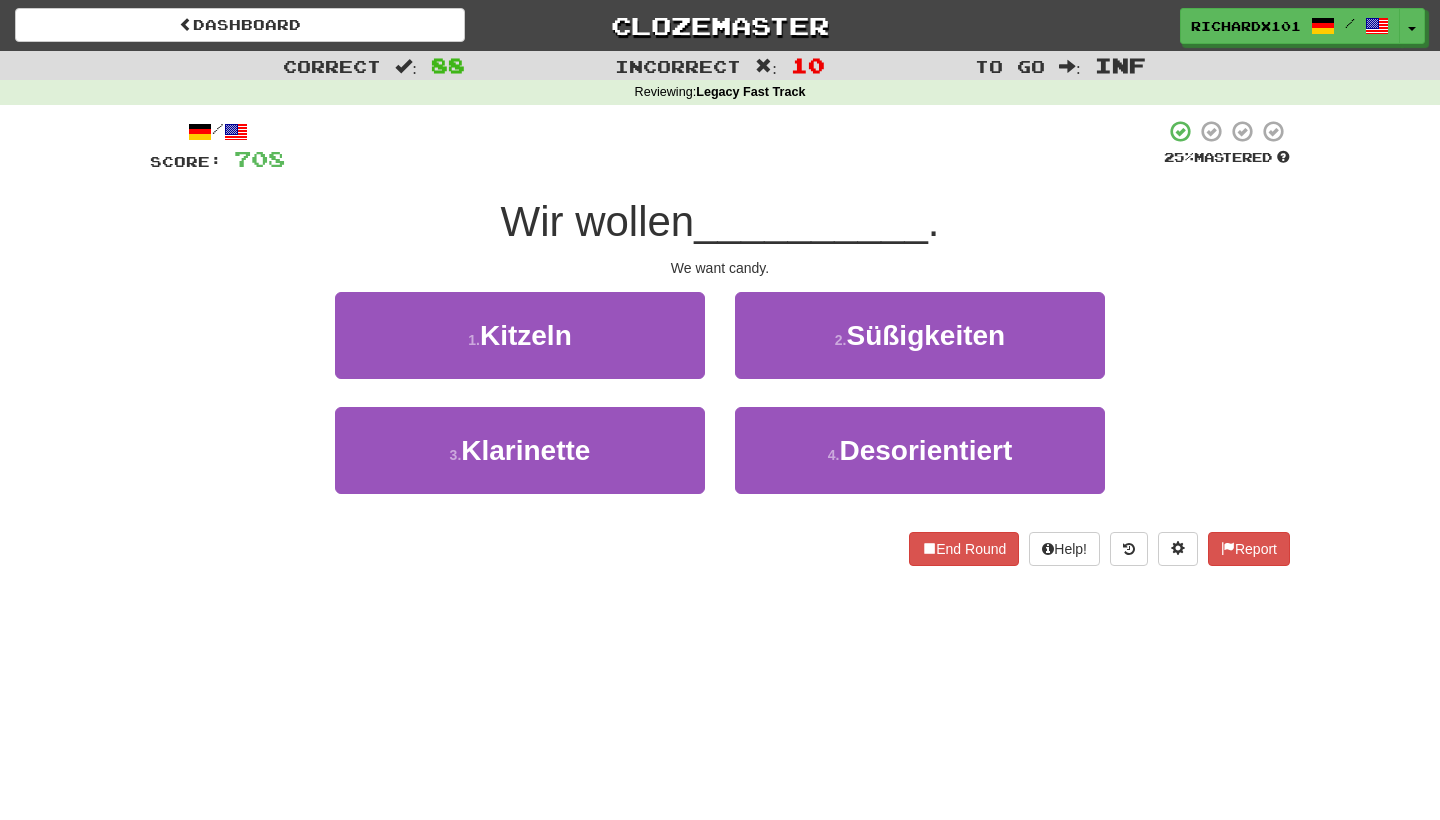 click on "2 .  Süßigkeiten" at bounding box center (920, 335) 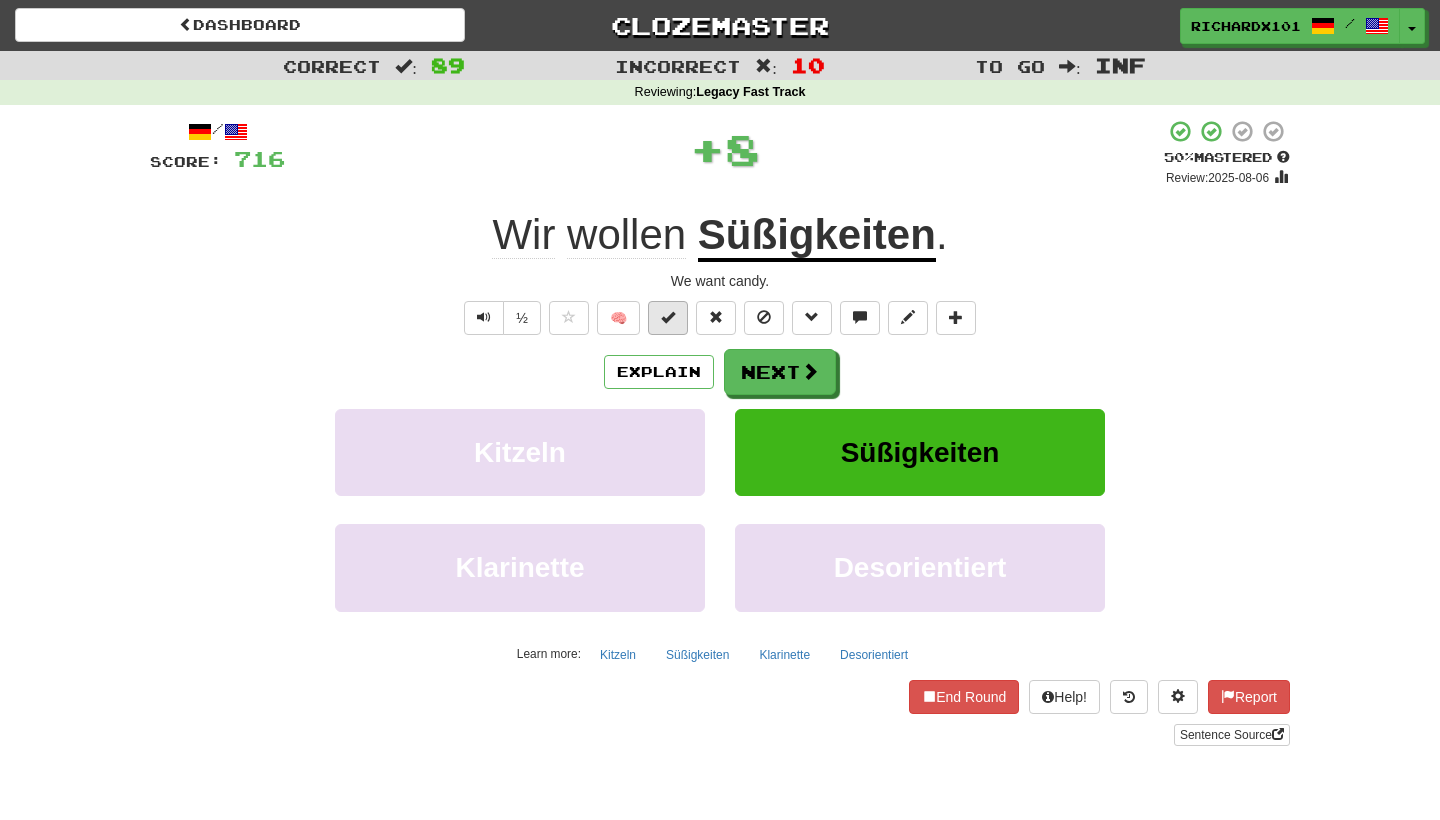 click at bounding box center (668, 318) 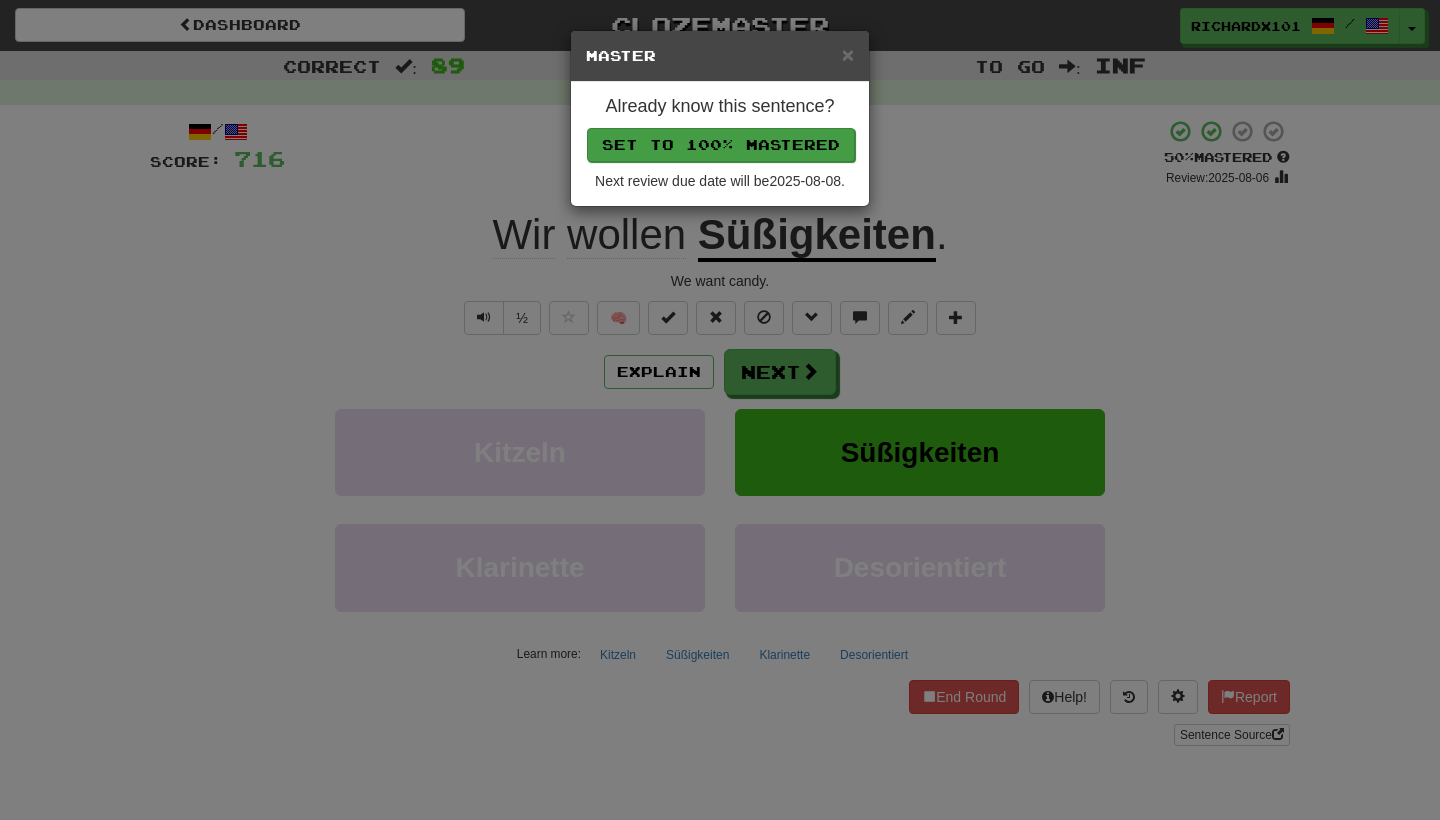 click on "Set to 100% Mastered" at bounding box center [721, 145] 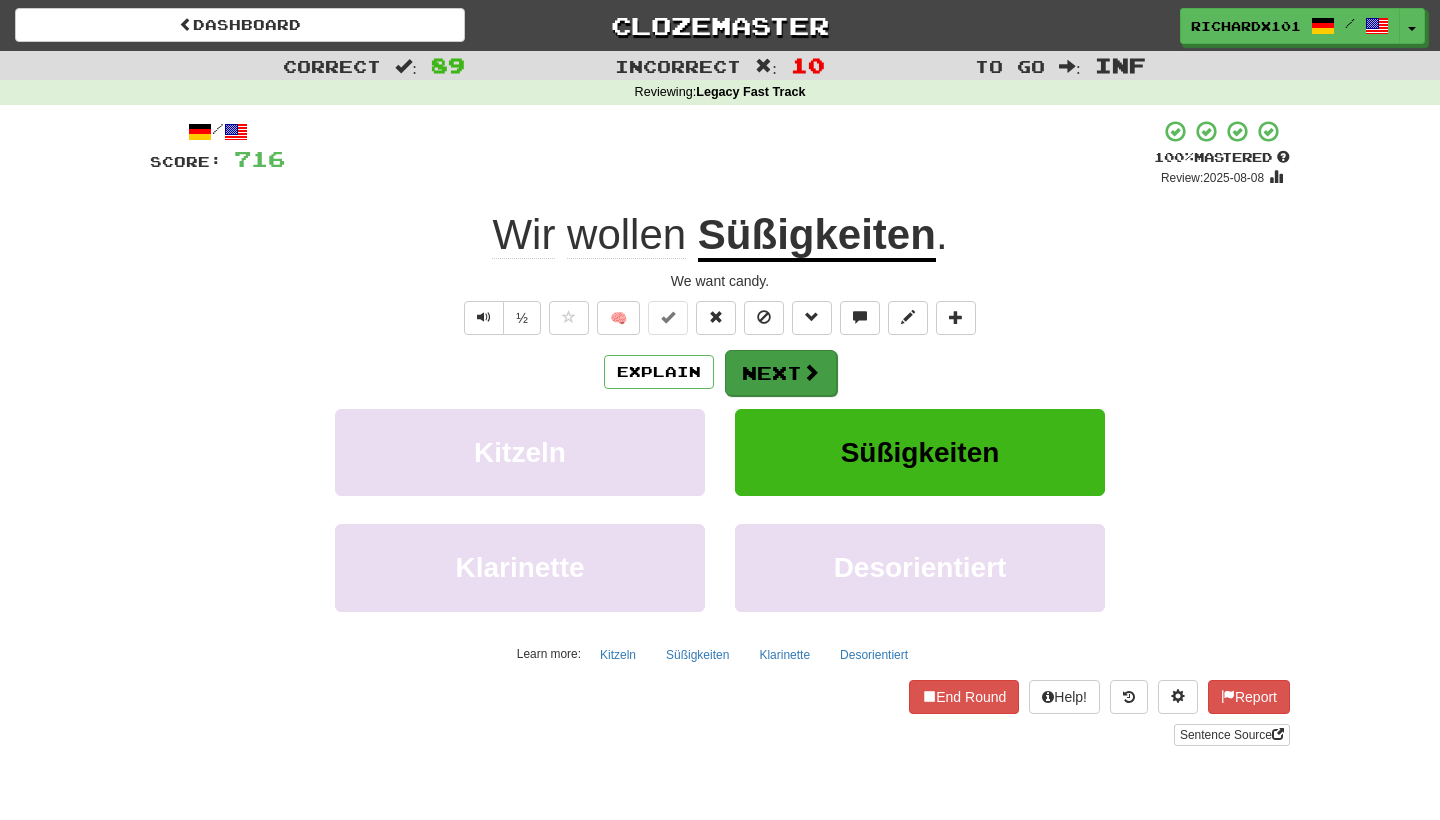 click on "Next" at bounding box center [781, 373] 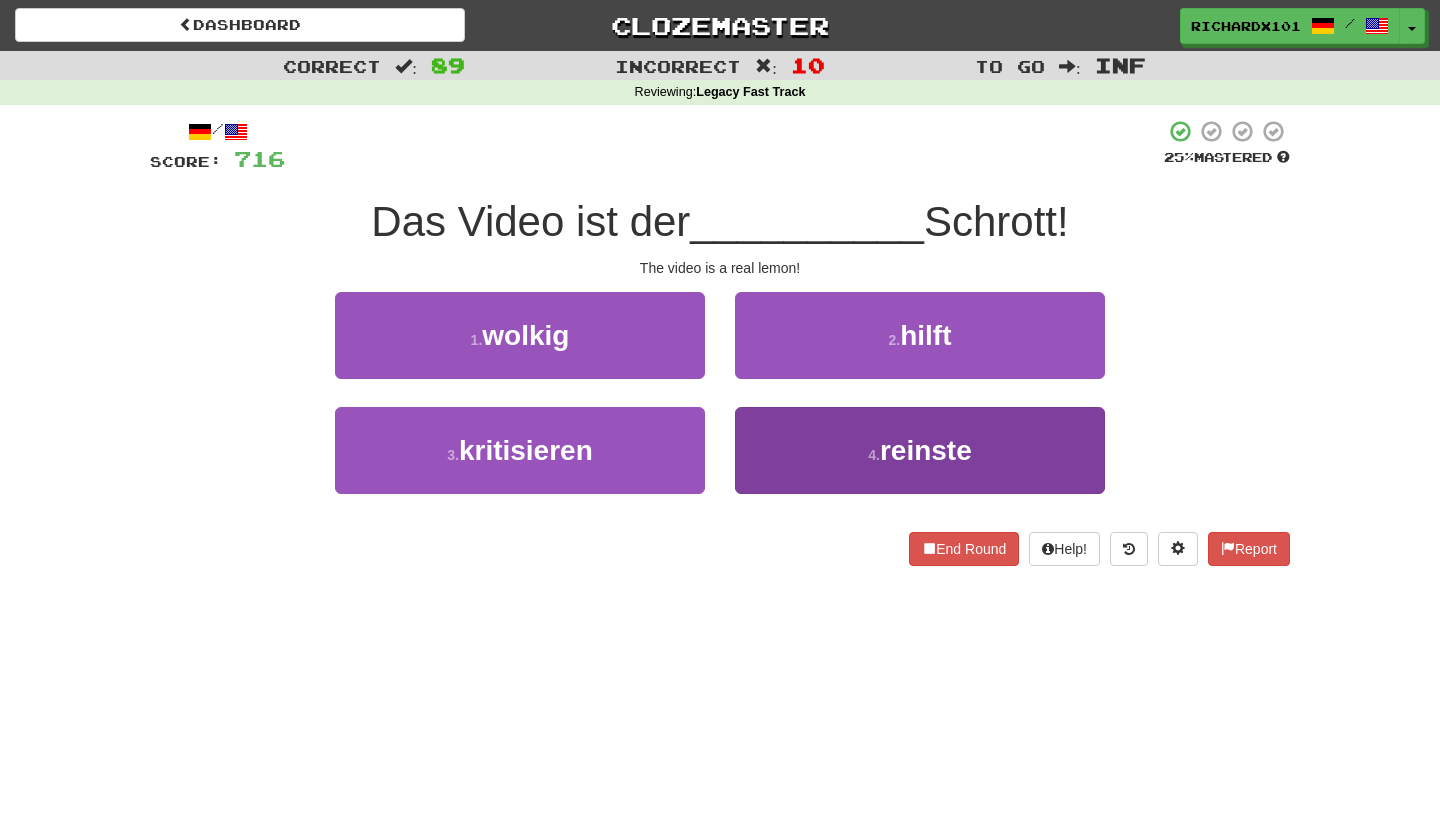 click on "4 .  reinste" at bounding box center (920, 450) 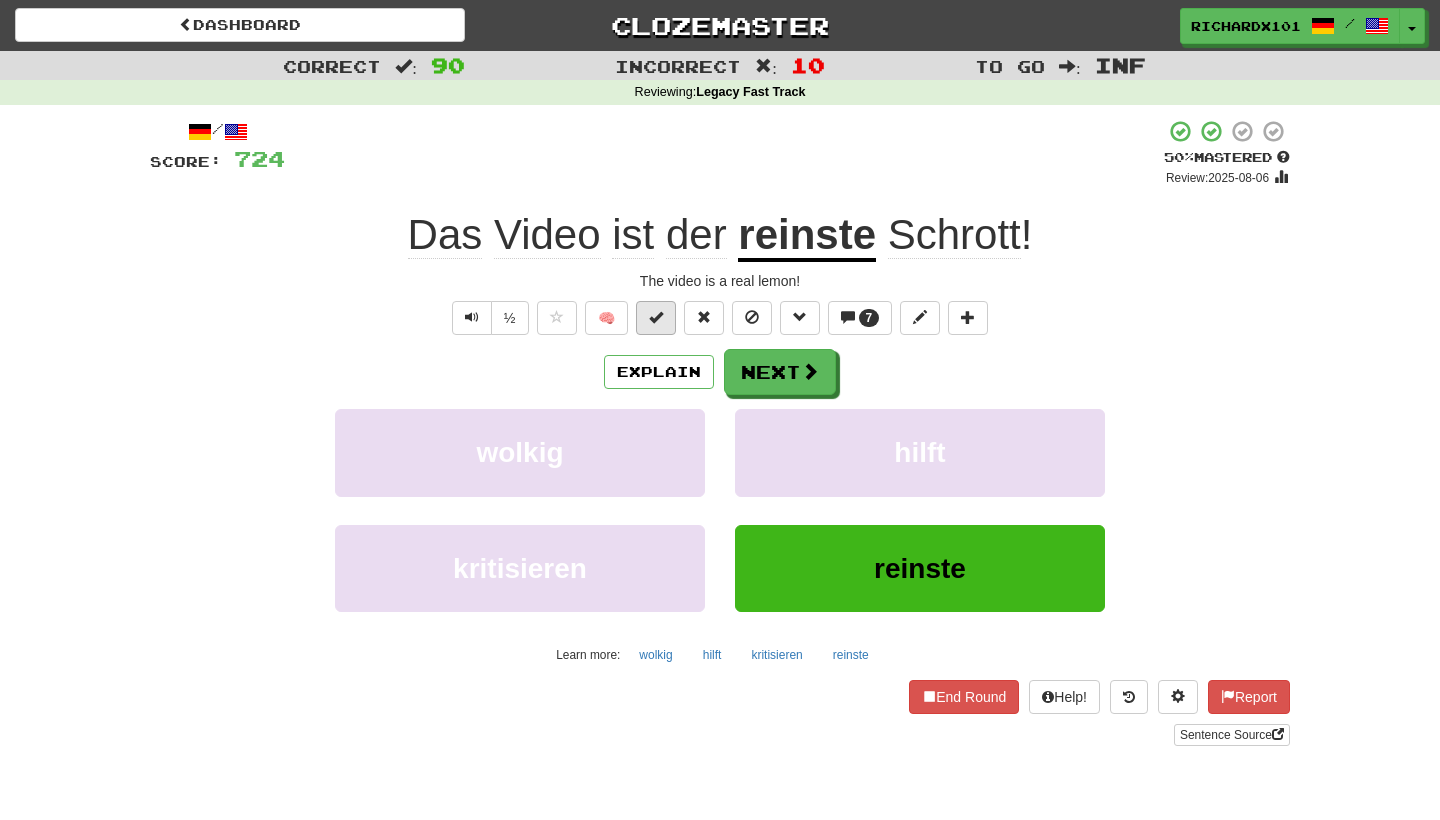 click at bounding box center [656, 317] 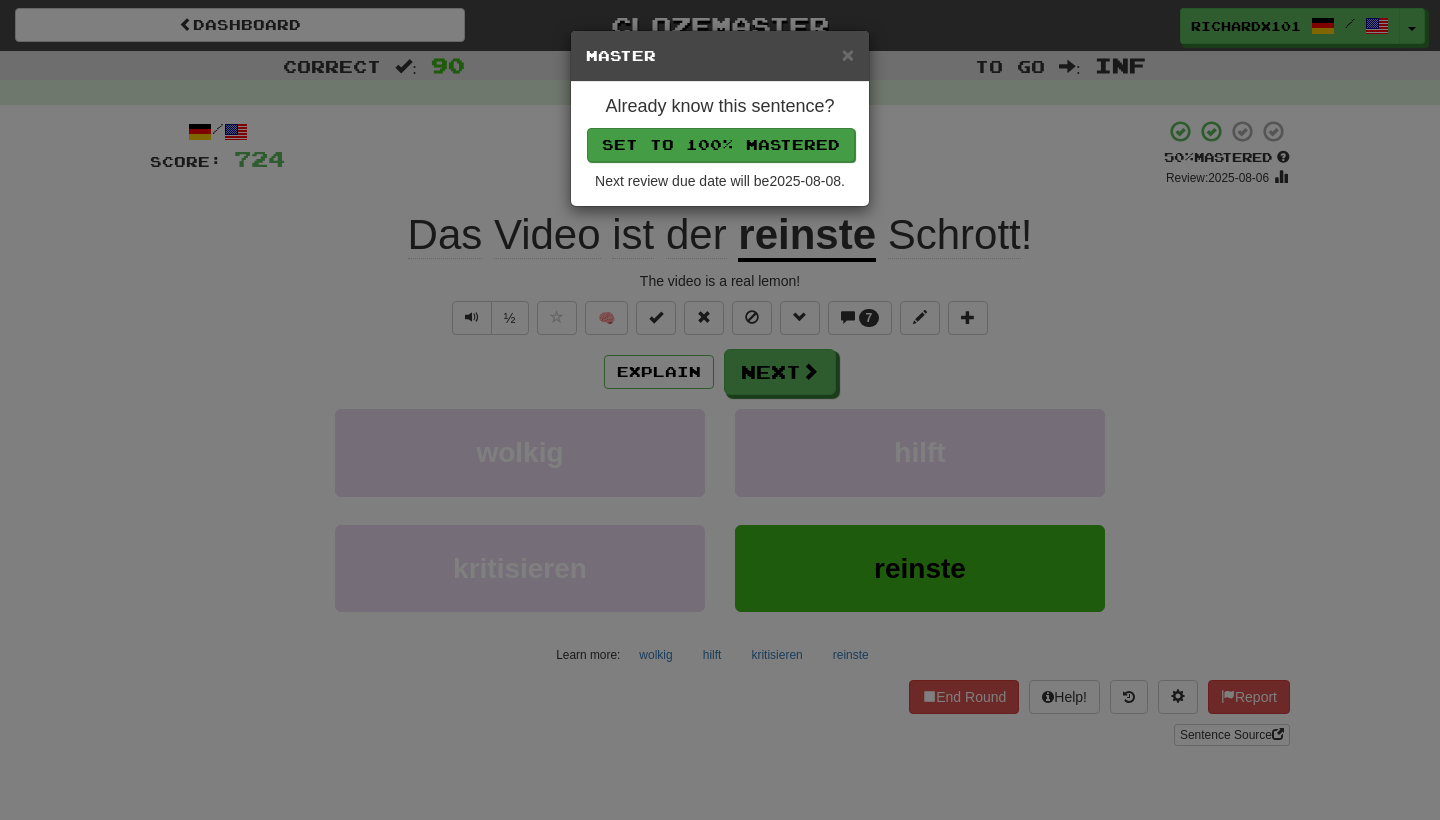 click on "Set to 100% Mastered" at bounding box center [721, 145] 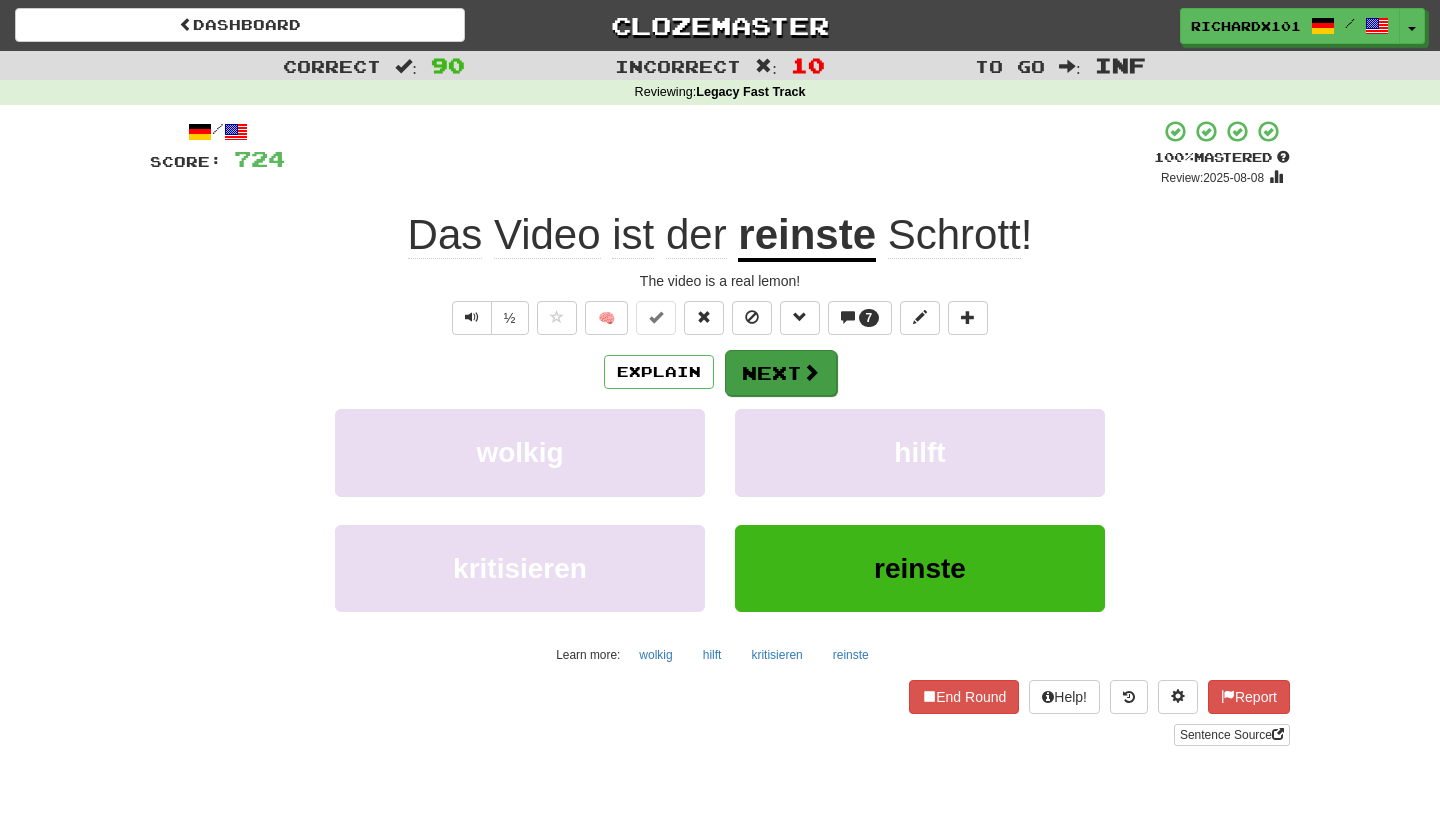 click on "Next" at bounding box center [781, 373] 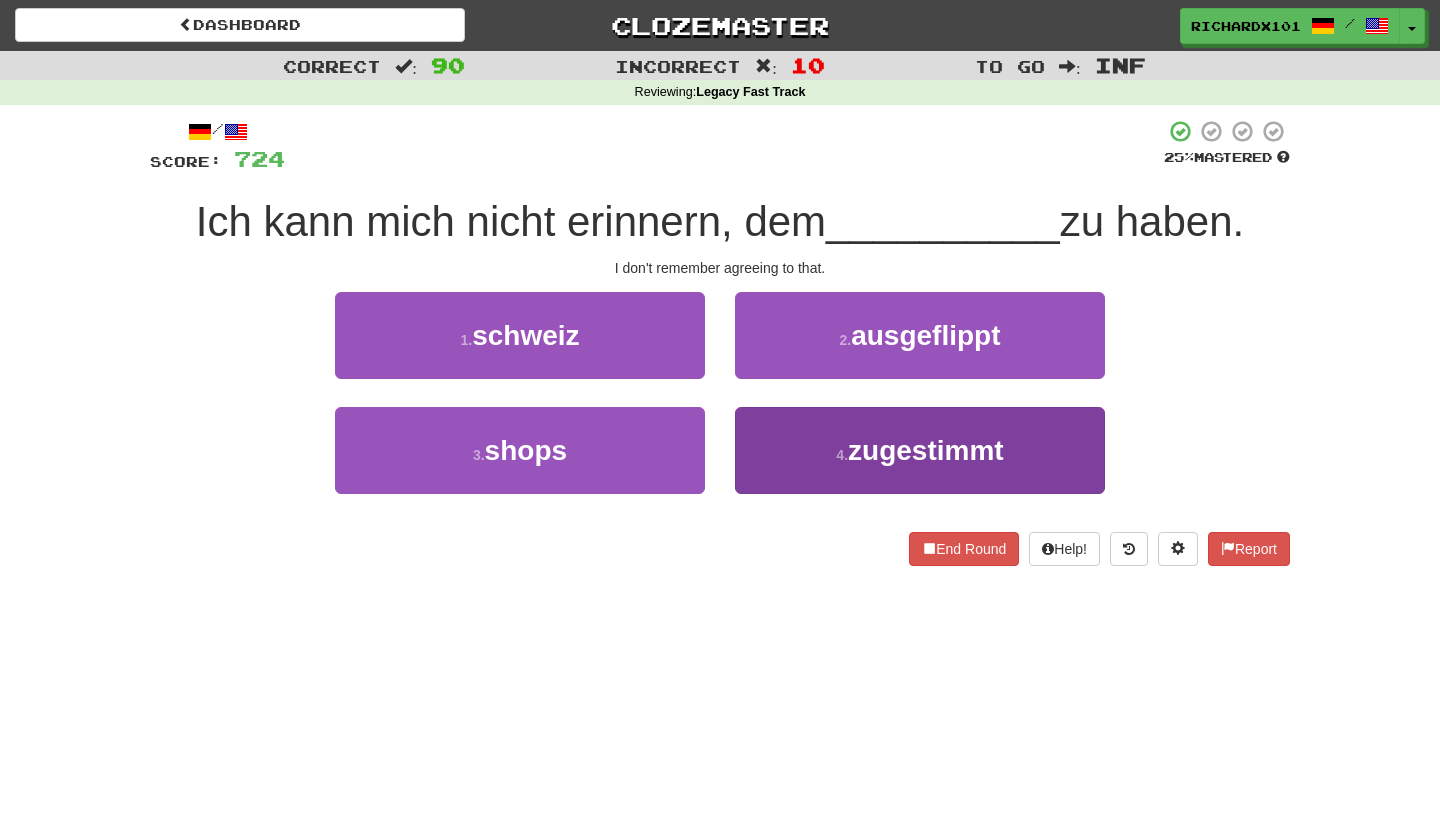 click on "4 .  zugestimmt" at bounding box center [920, 450] 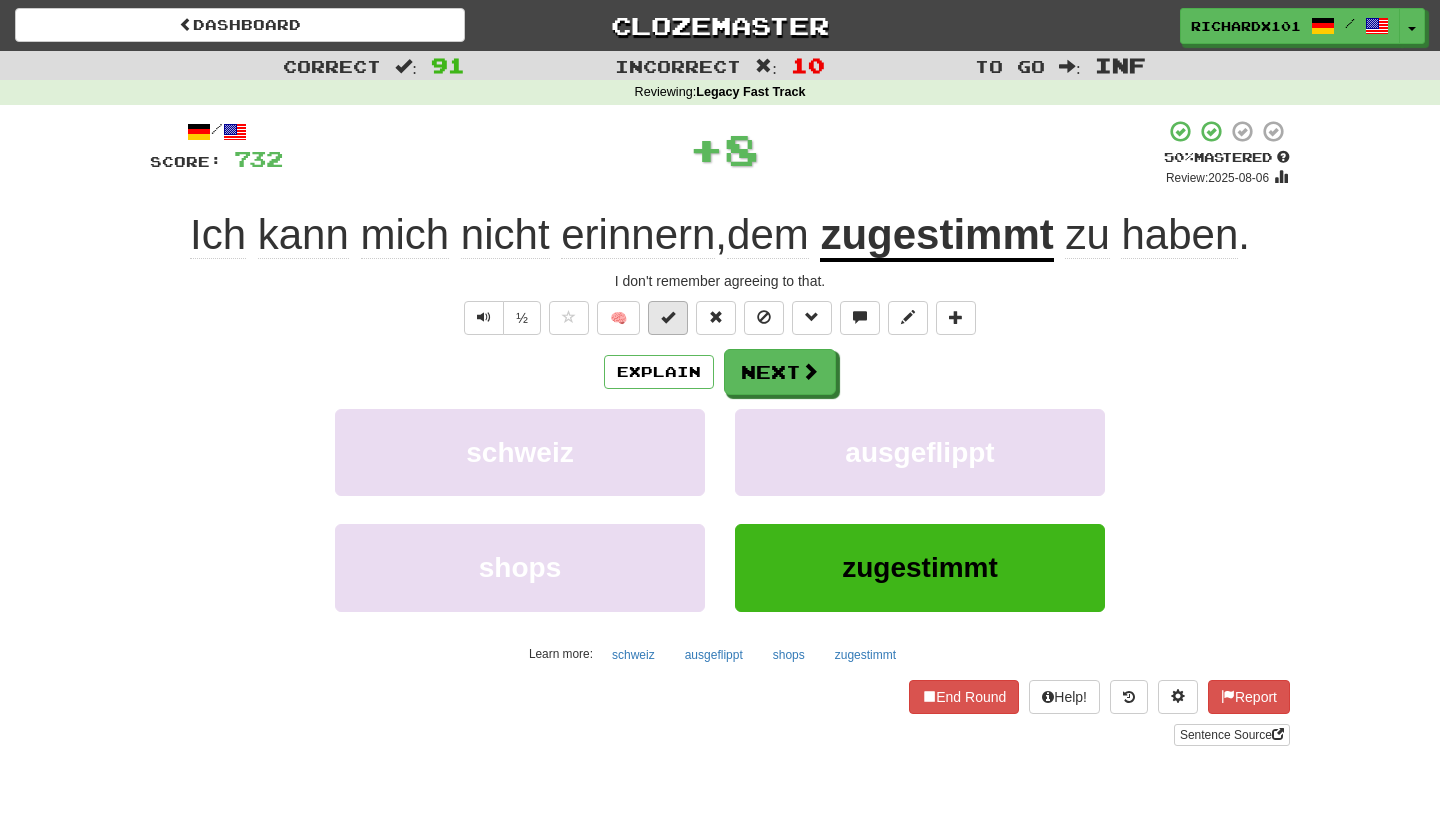 click at bounding box center [668, 318] 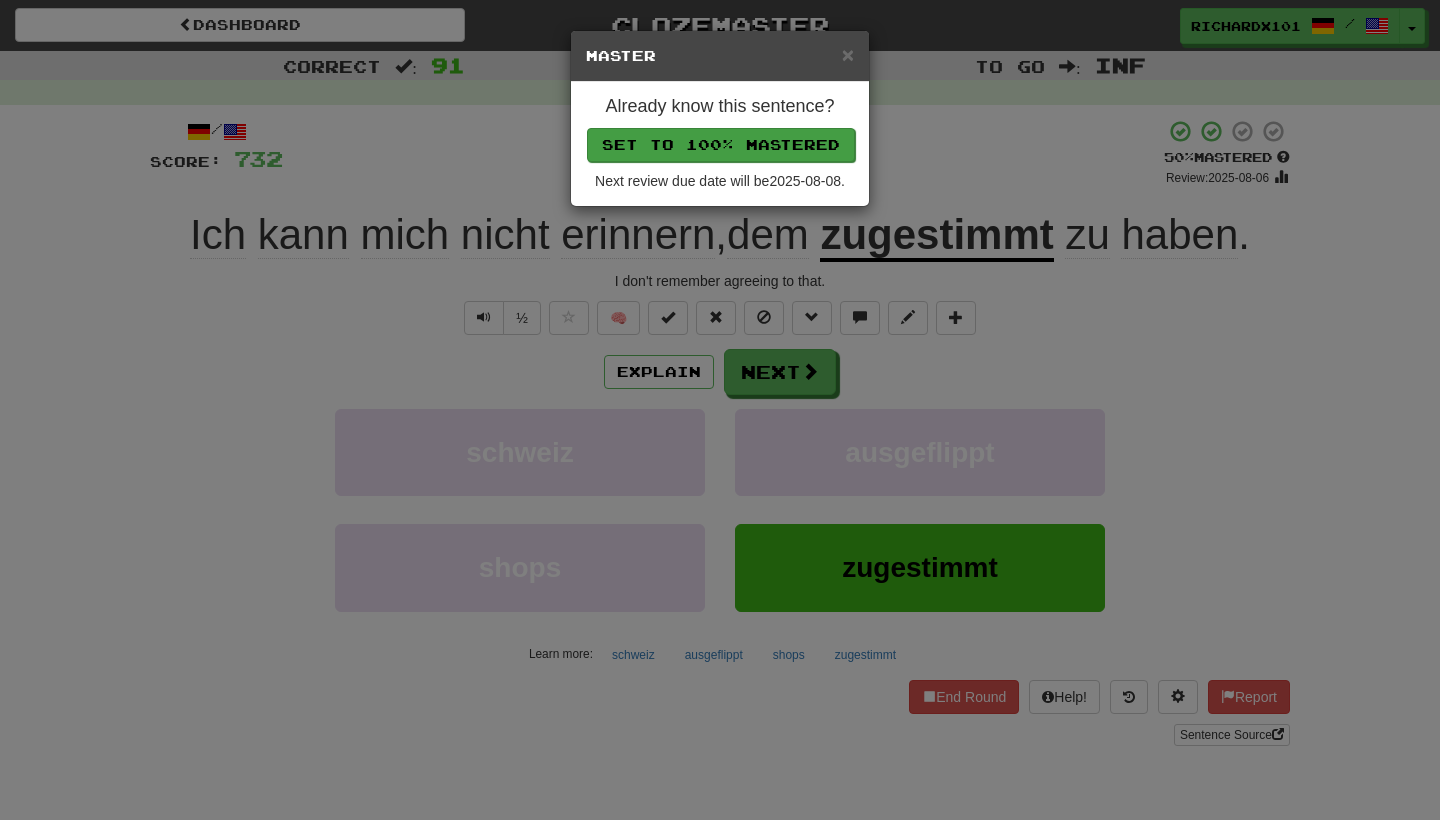 click on "Set to 100% Mastered" at bounding box center (721, 145) 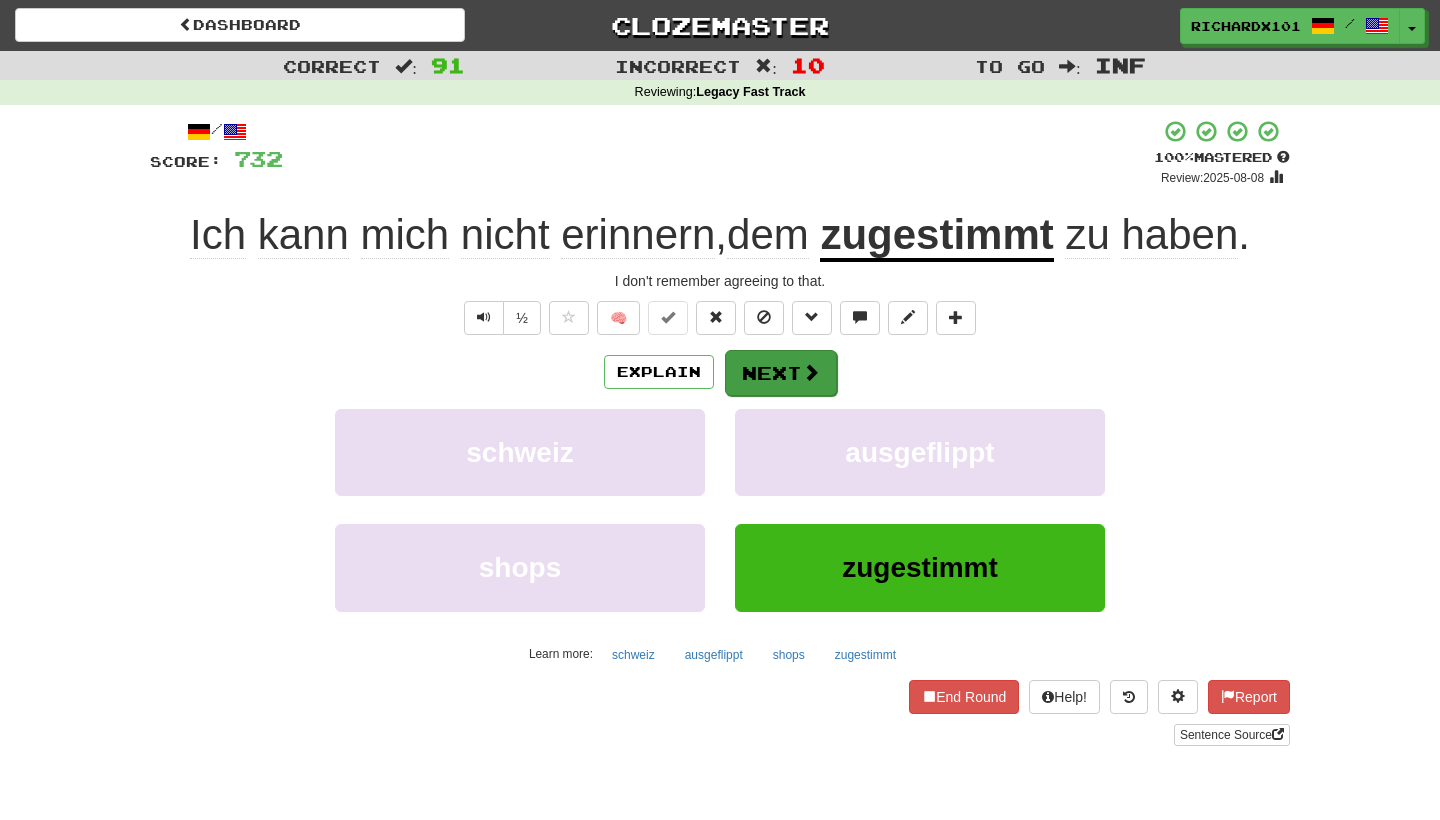 click on "Next" at bounding box center [781, 373] 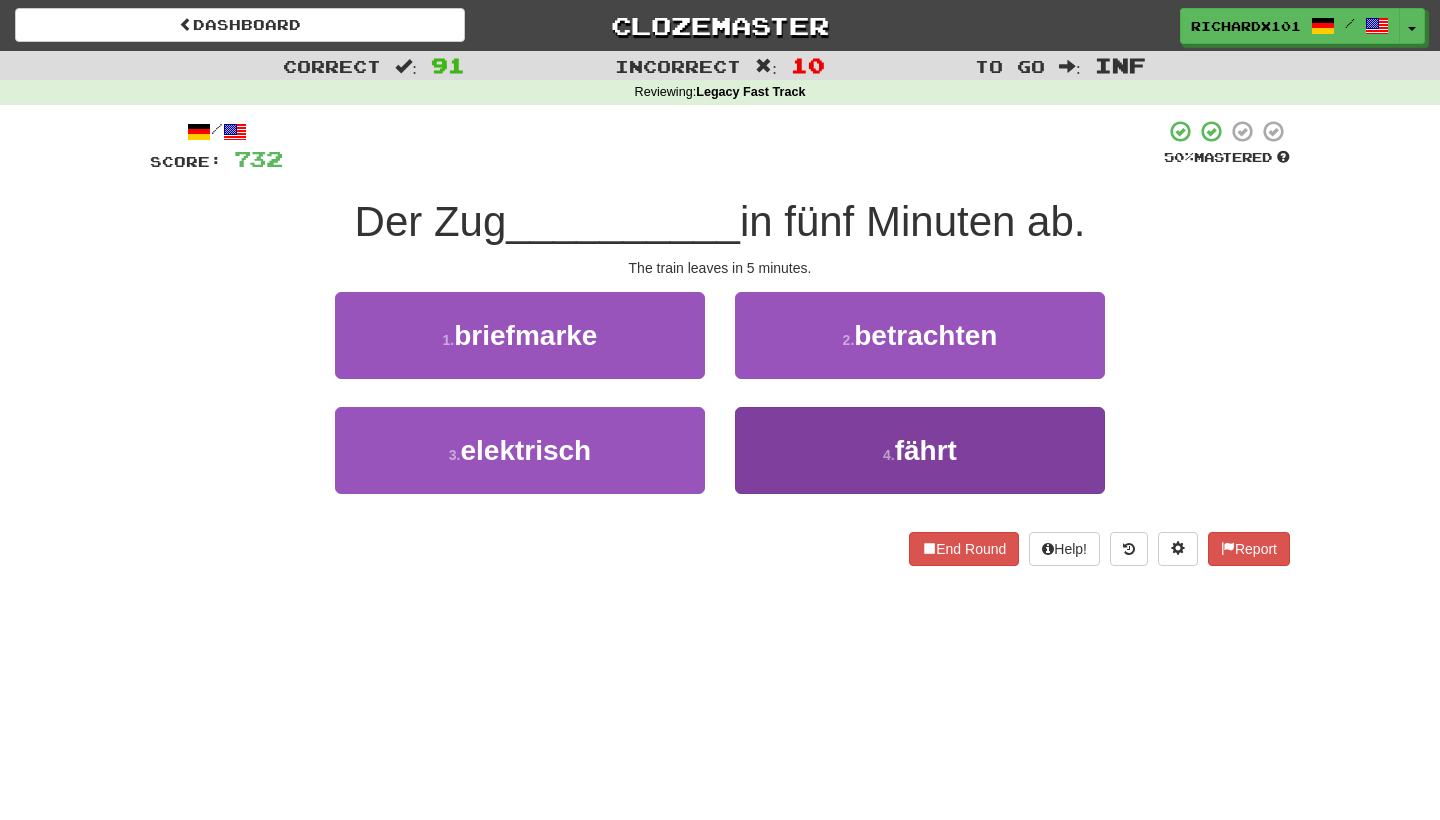 click on "4 .  fährt" at bounding box center [920, 450] 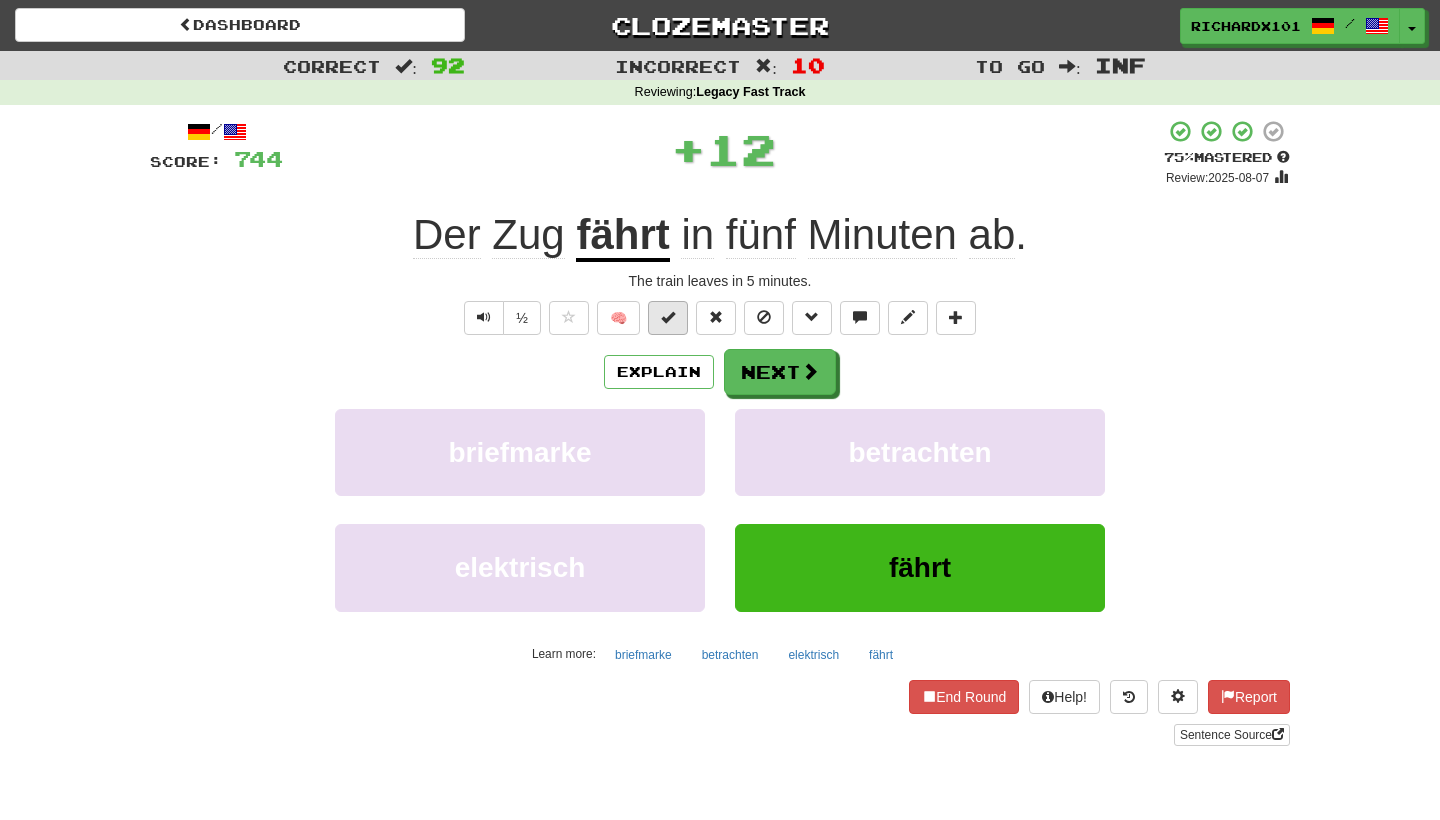 click at bounding box center [668, 318] 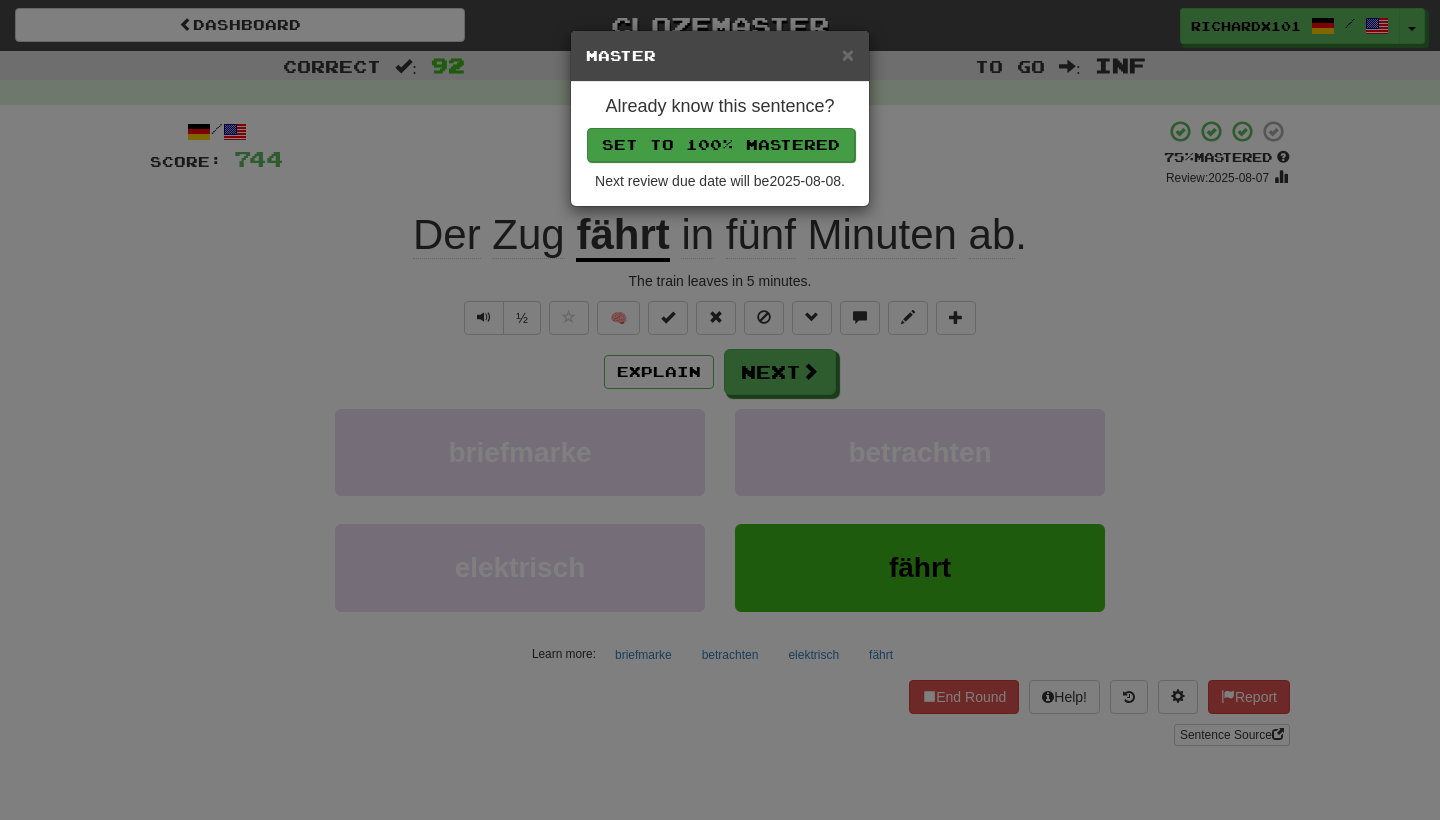 click on "Set to 100% Mastered" at bounding box center [721, 145] 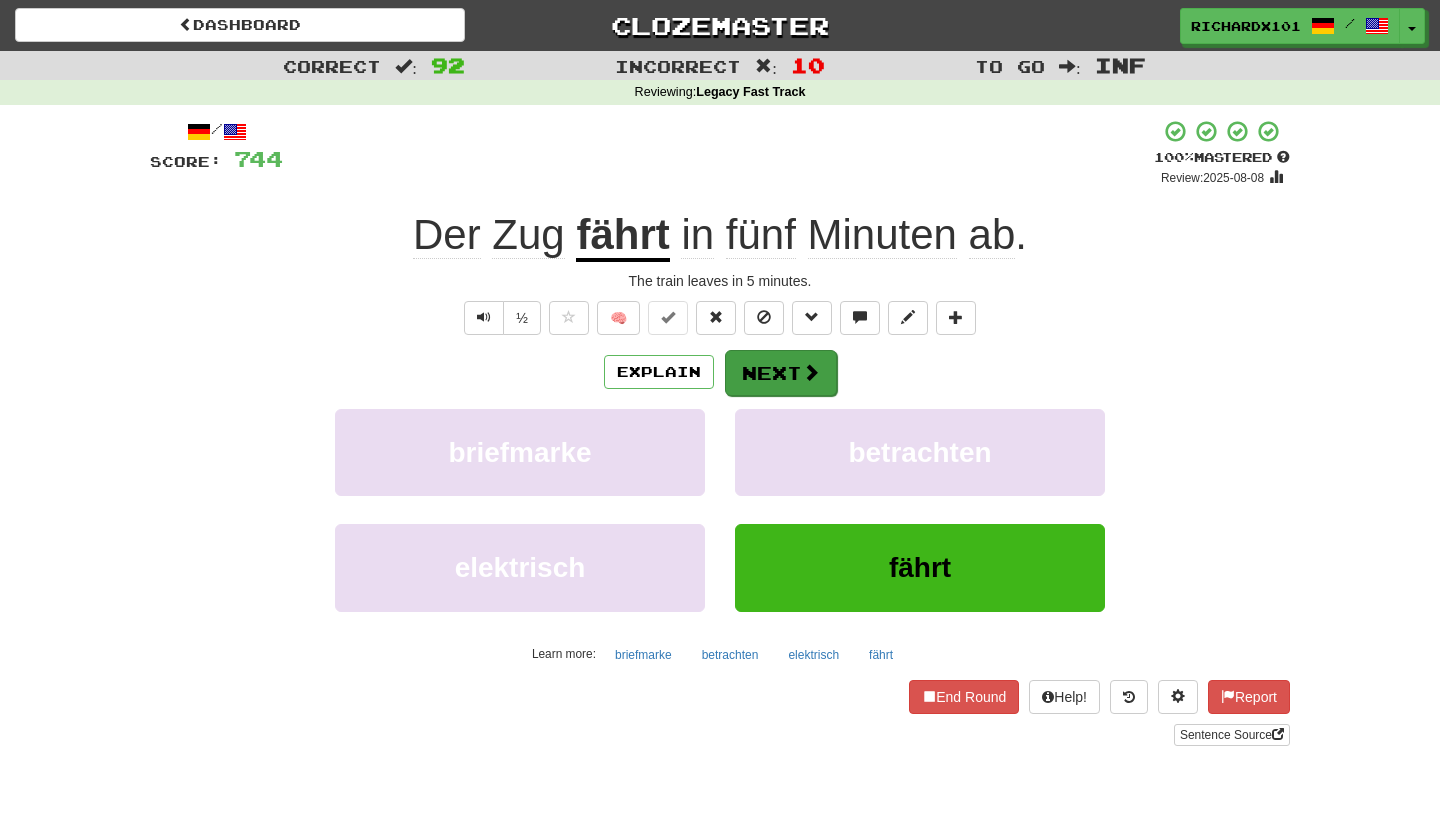 click on "Next" at bounding box center [781, 373] 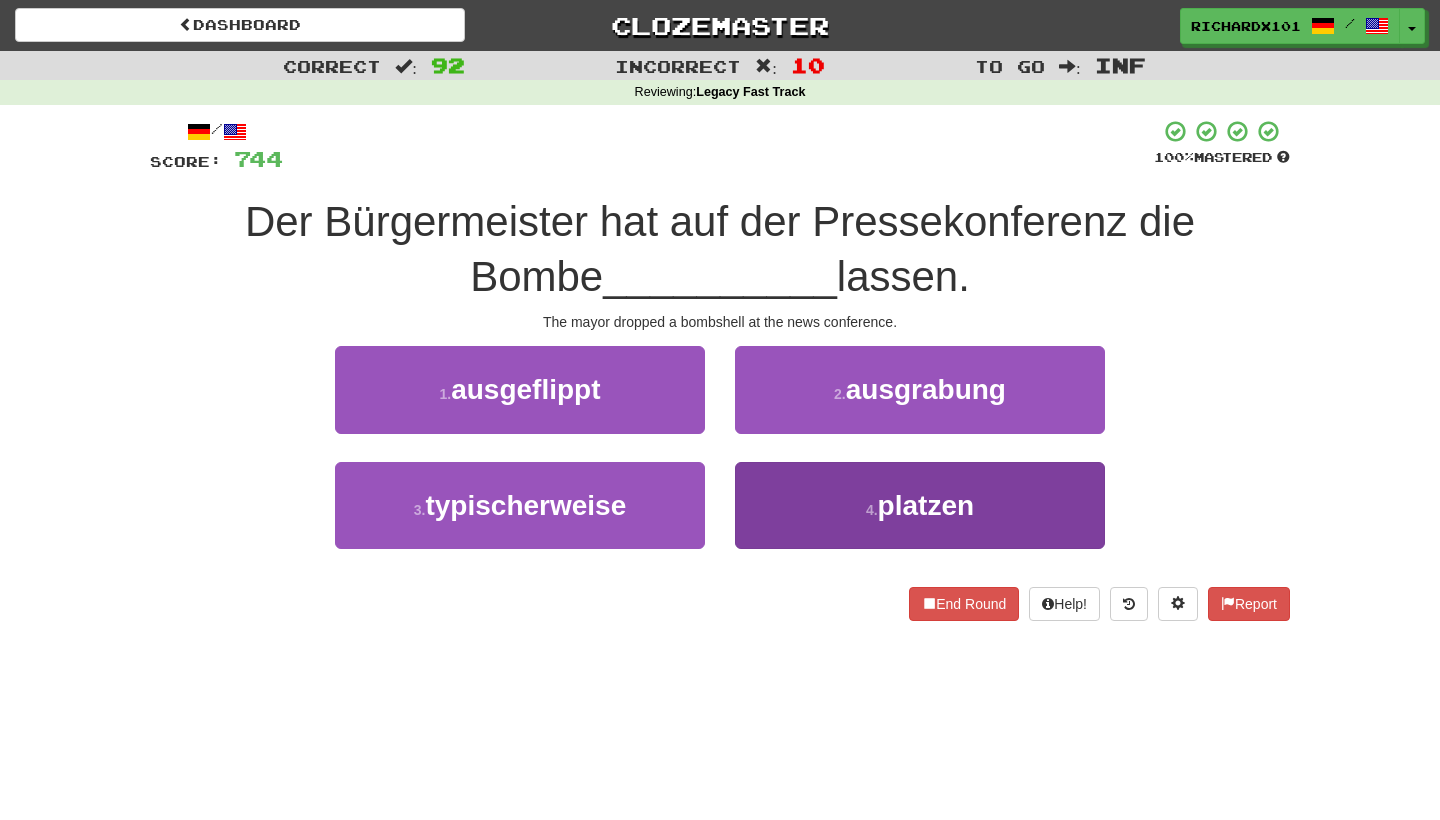 click on "4 .  platzen" at bounding box center [920, 505] 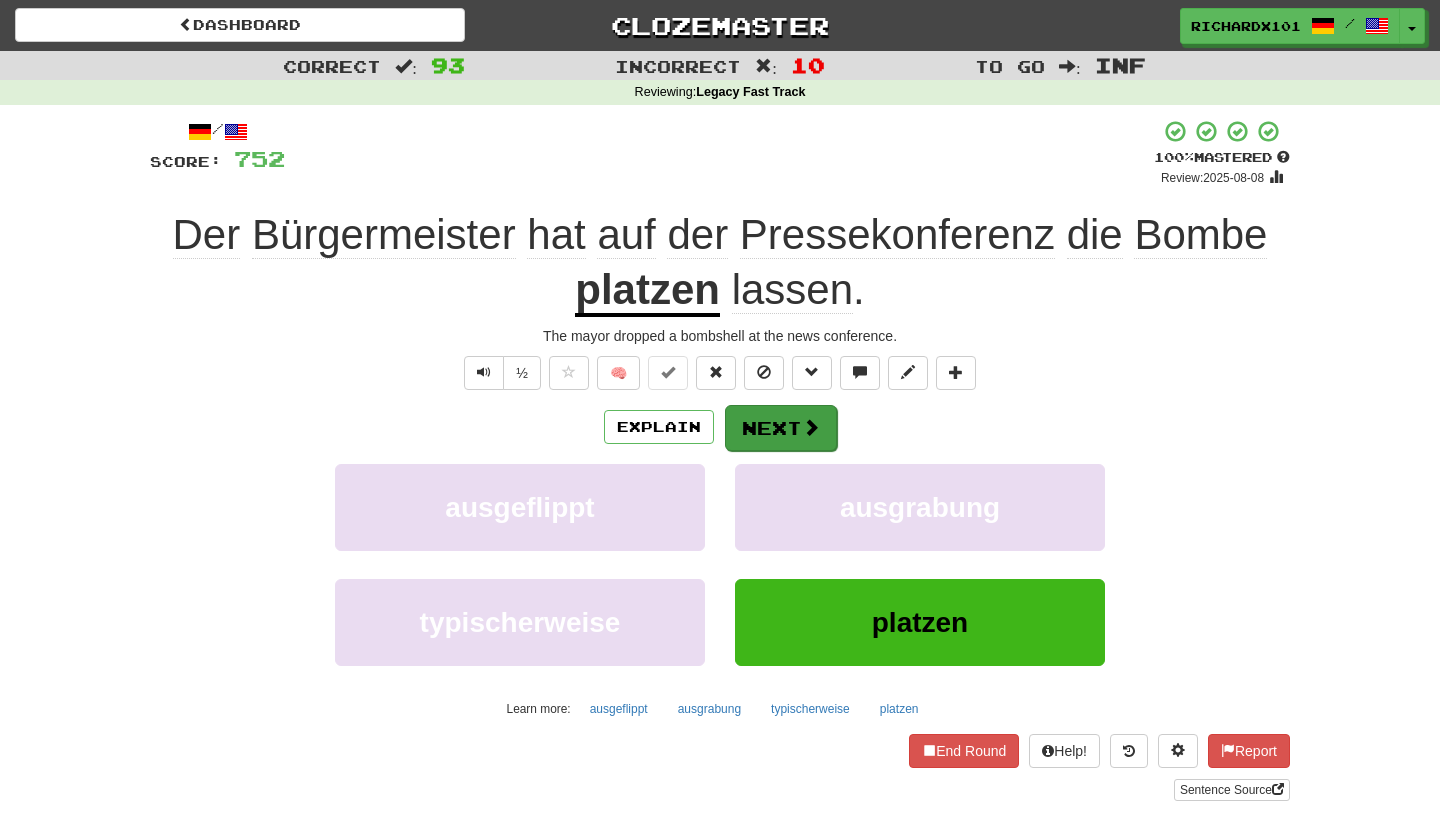 click on "Next" at bounding box center [781, 428] 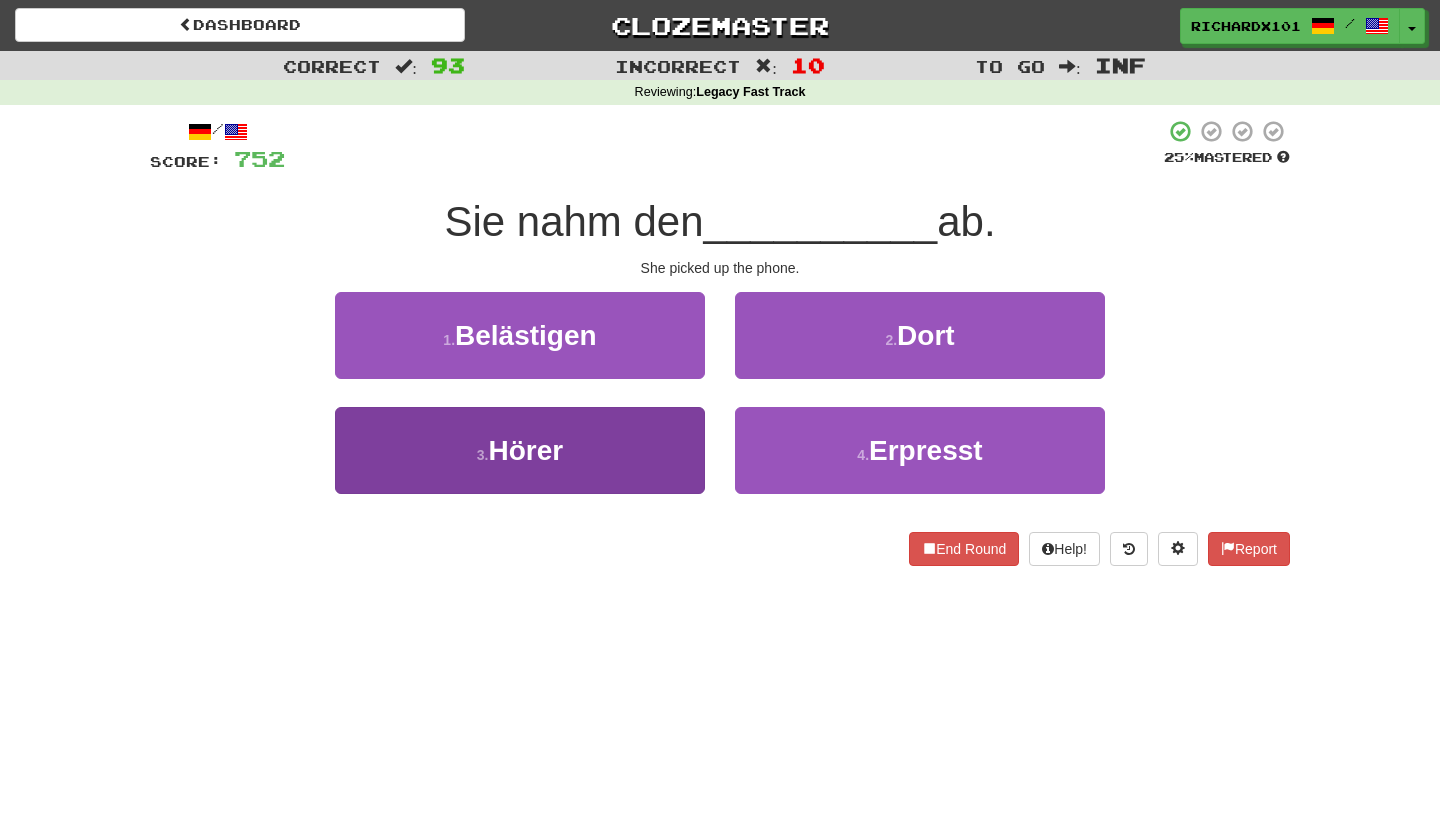 click on "3 .  Hörer" at bounding box center (520, 450) 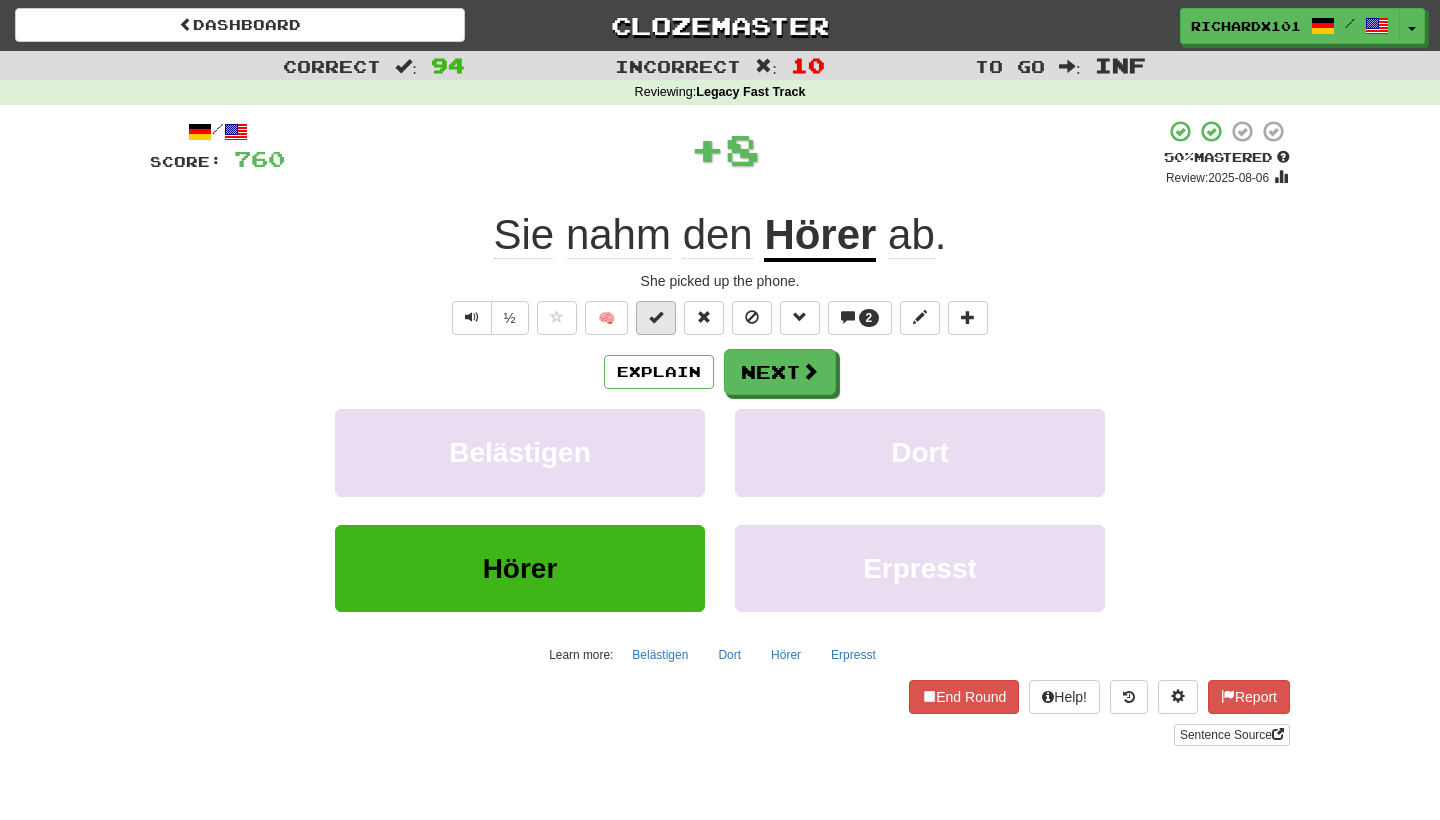 click at bounding box center (656, 318) 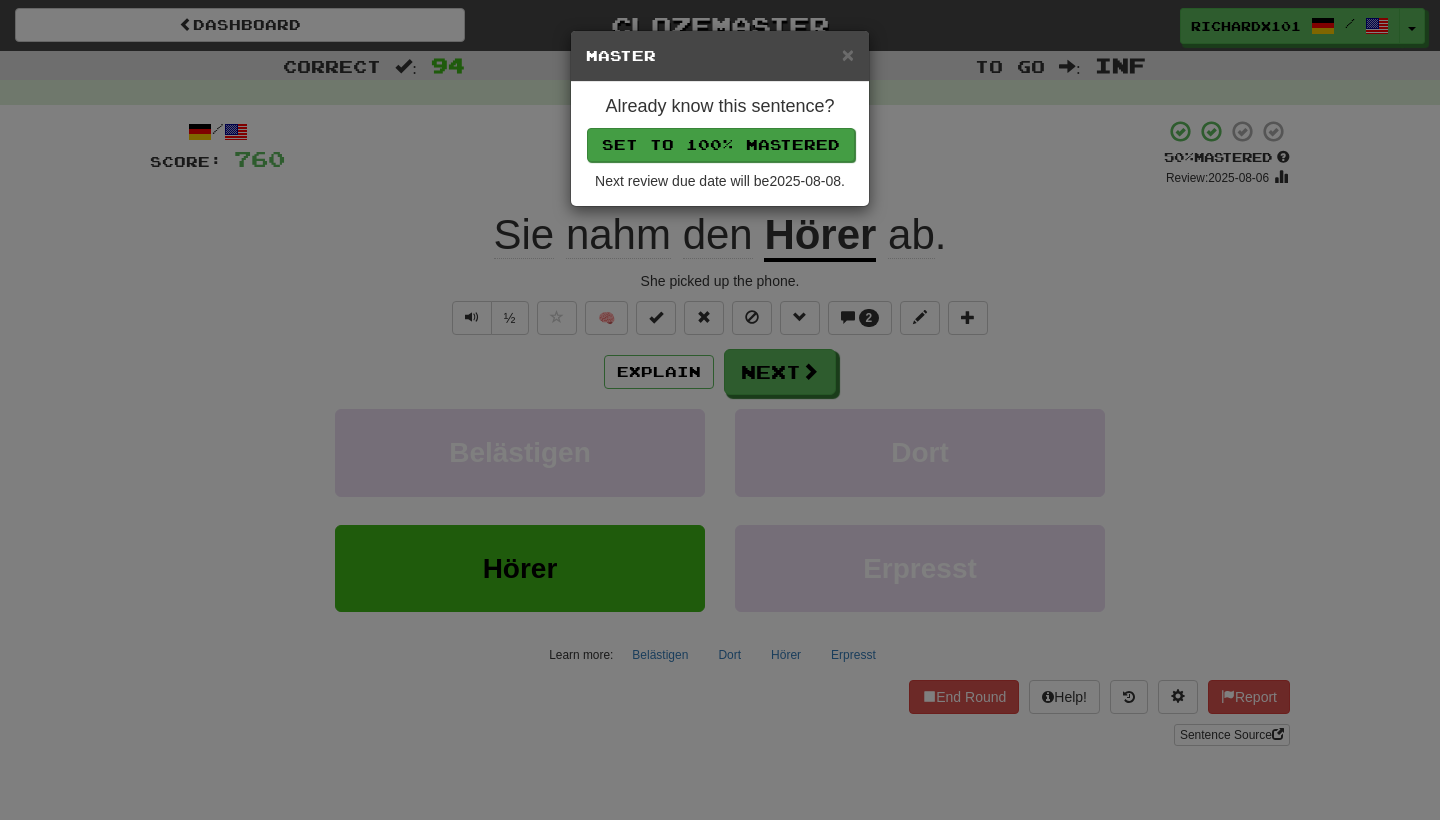 click on "Set to 100% Mastered" at bounding box center (721, 145) 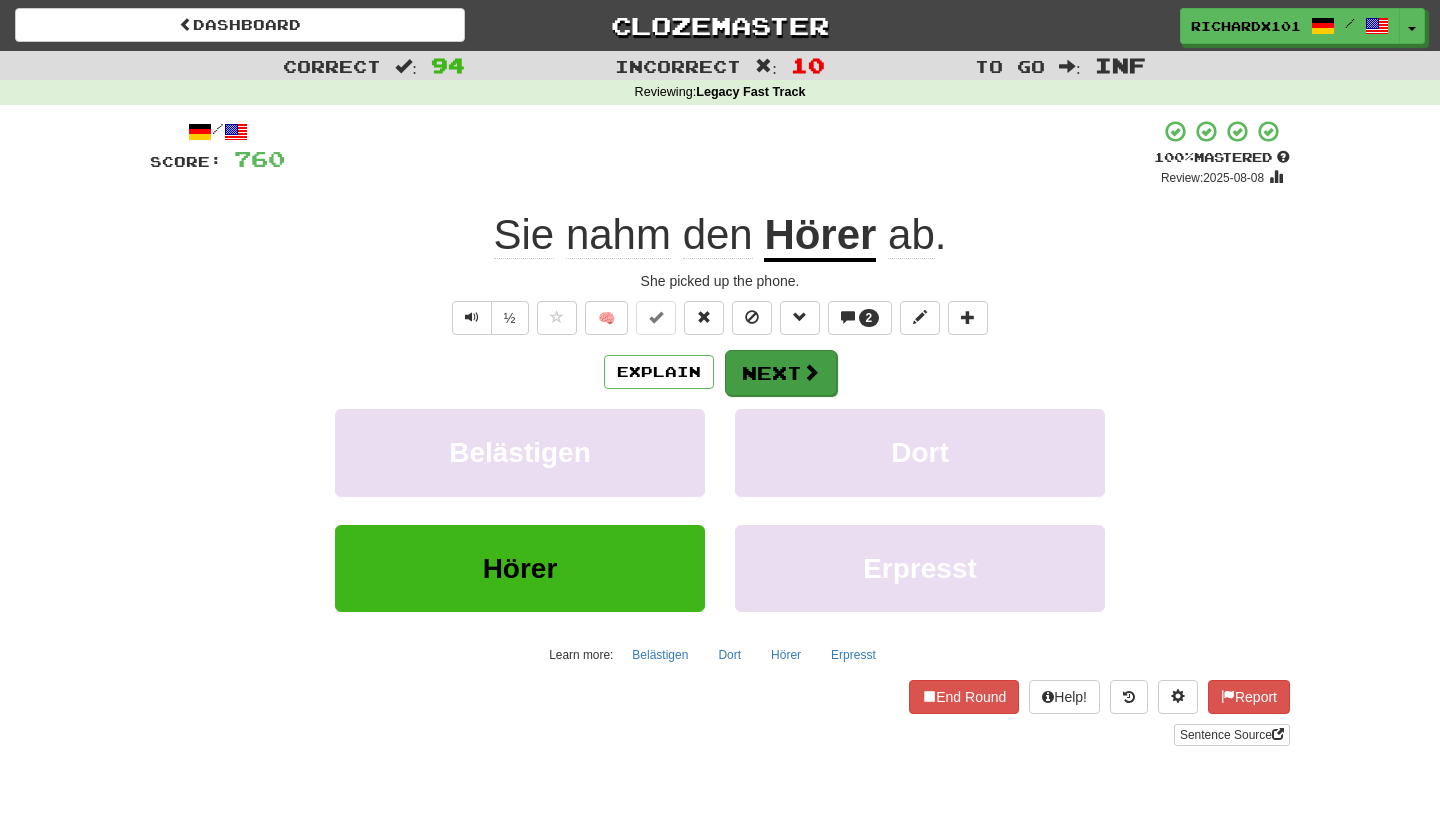 click on "Next" at bounding box center (781, 373) 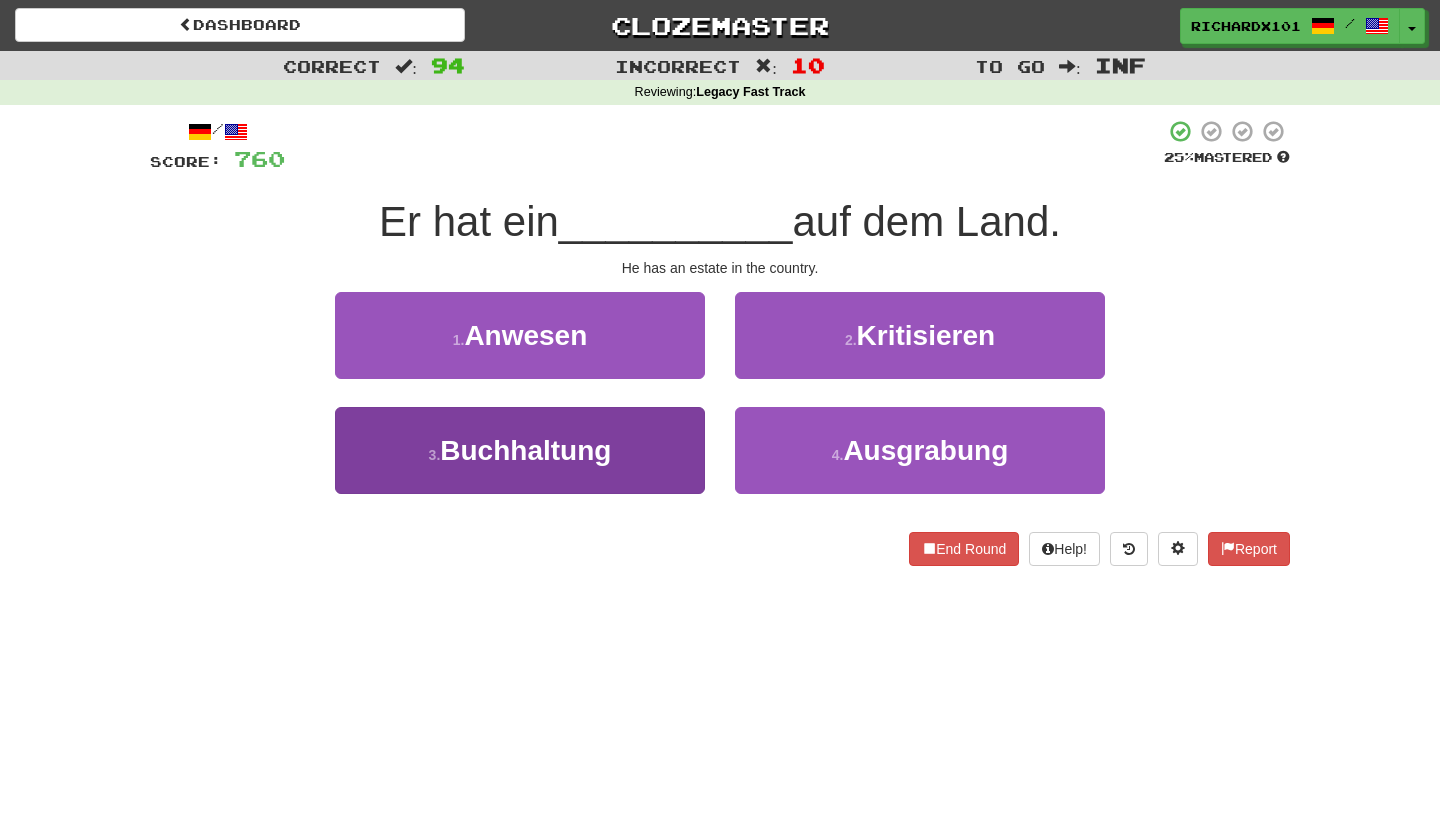 click on "3 .  Buchhaltung" at bounding box center (520, 450) 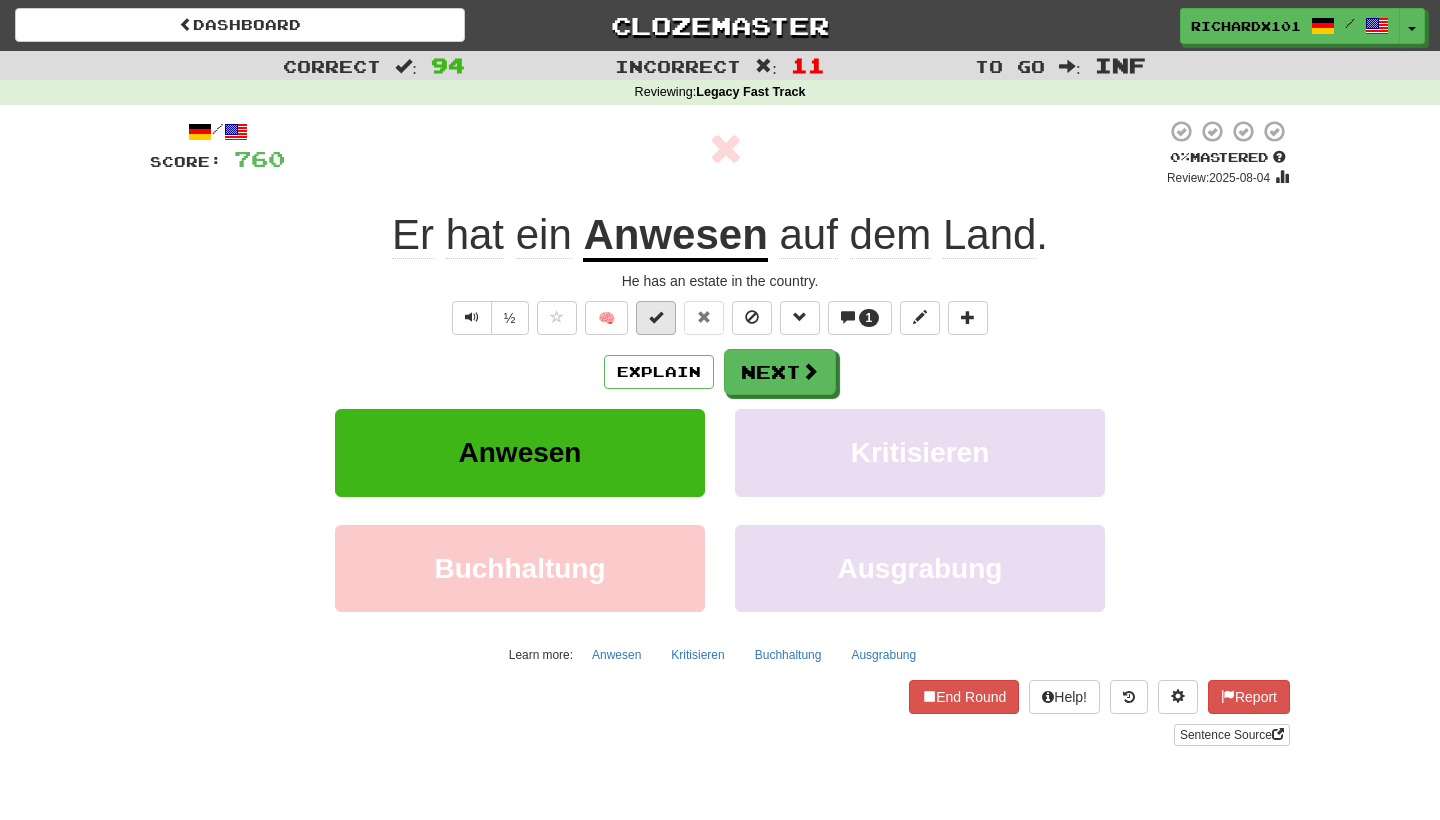 drag, startPoint x: 756, startPoint y: 366, endPoint x: 662, endPoint y: 325, distance: 102.55243 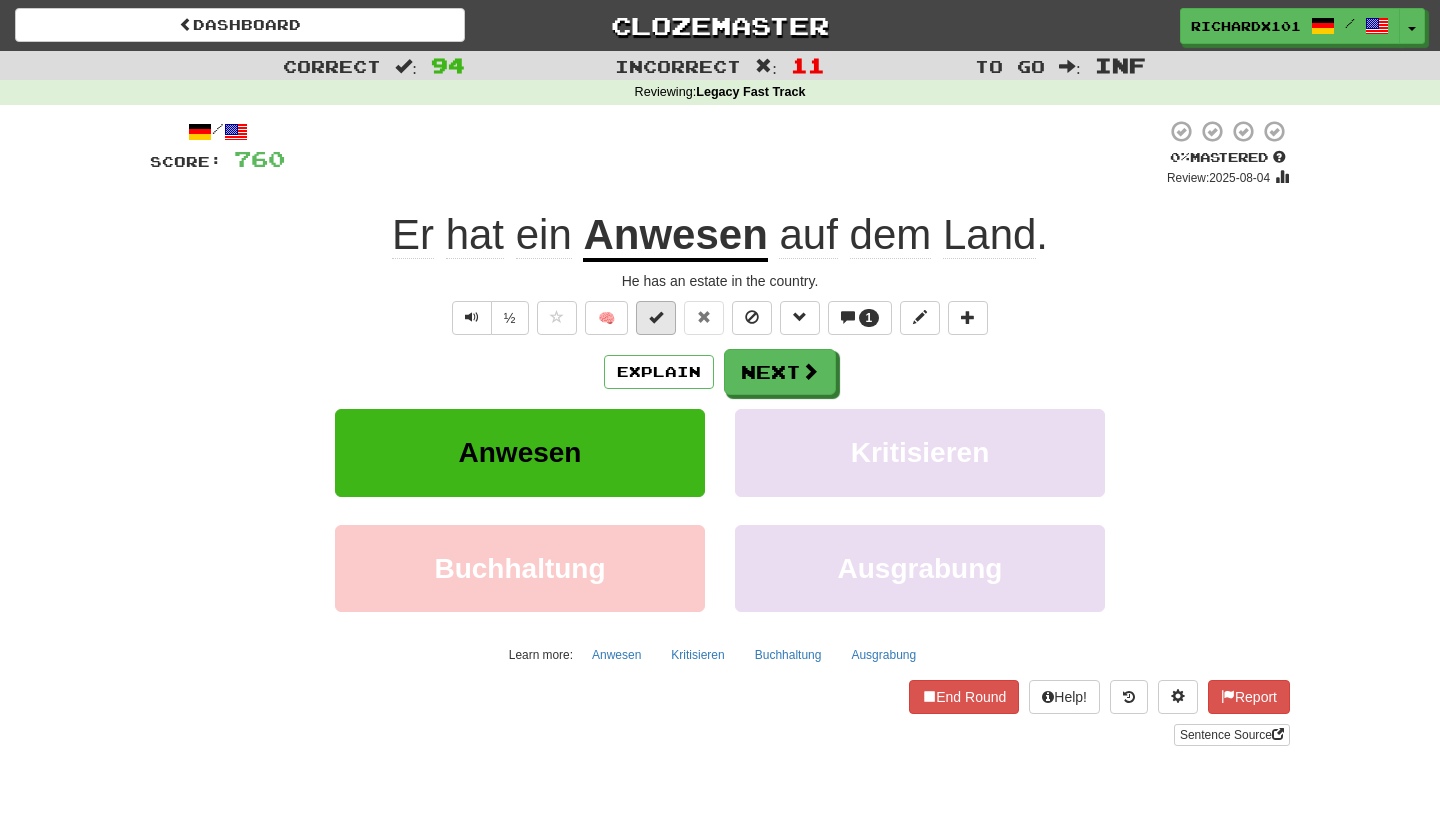 click at bounding box center [656, 318] 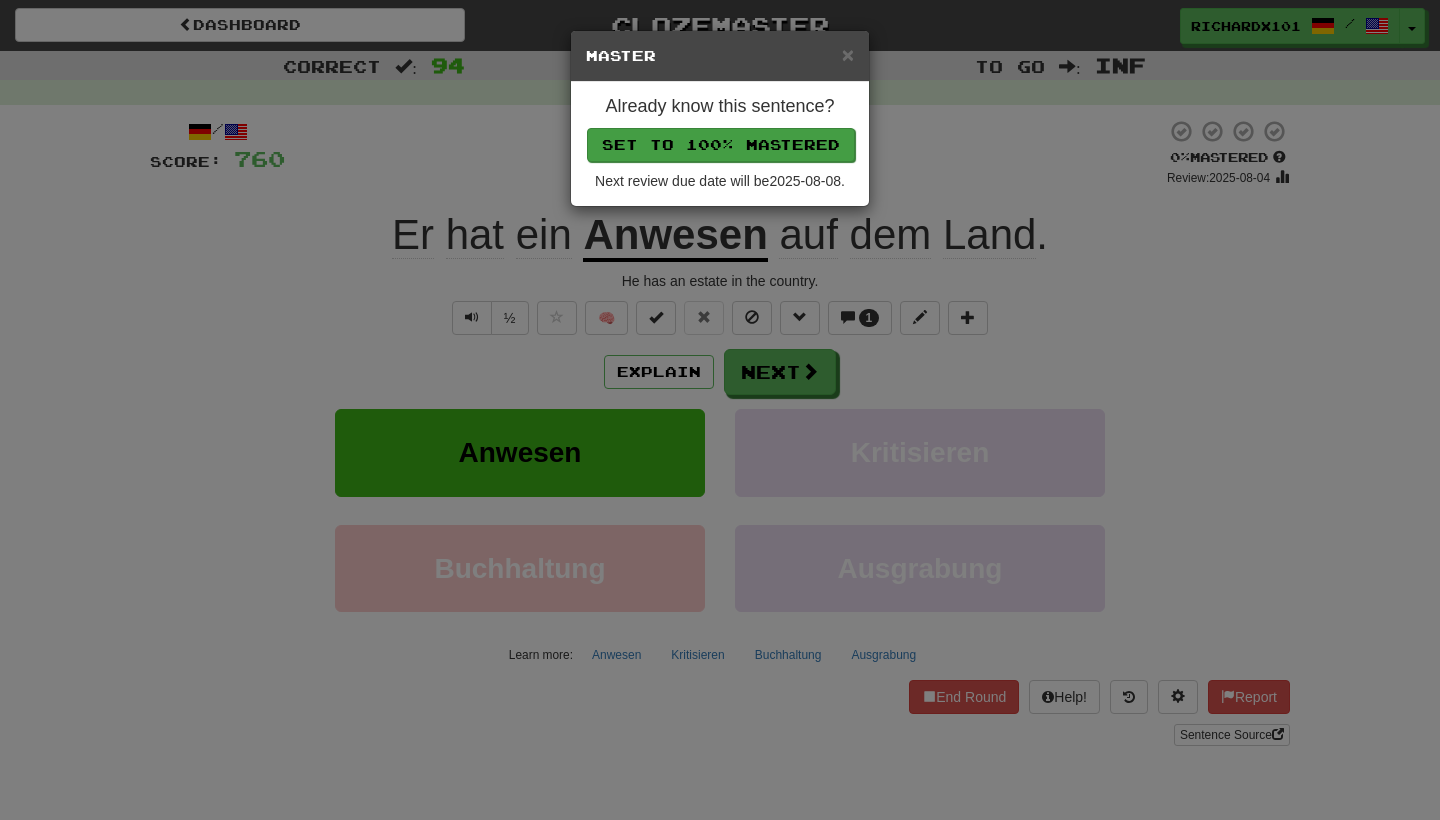 click on "Set to 100% Mastered" at bounding box center (721, 145) 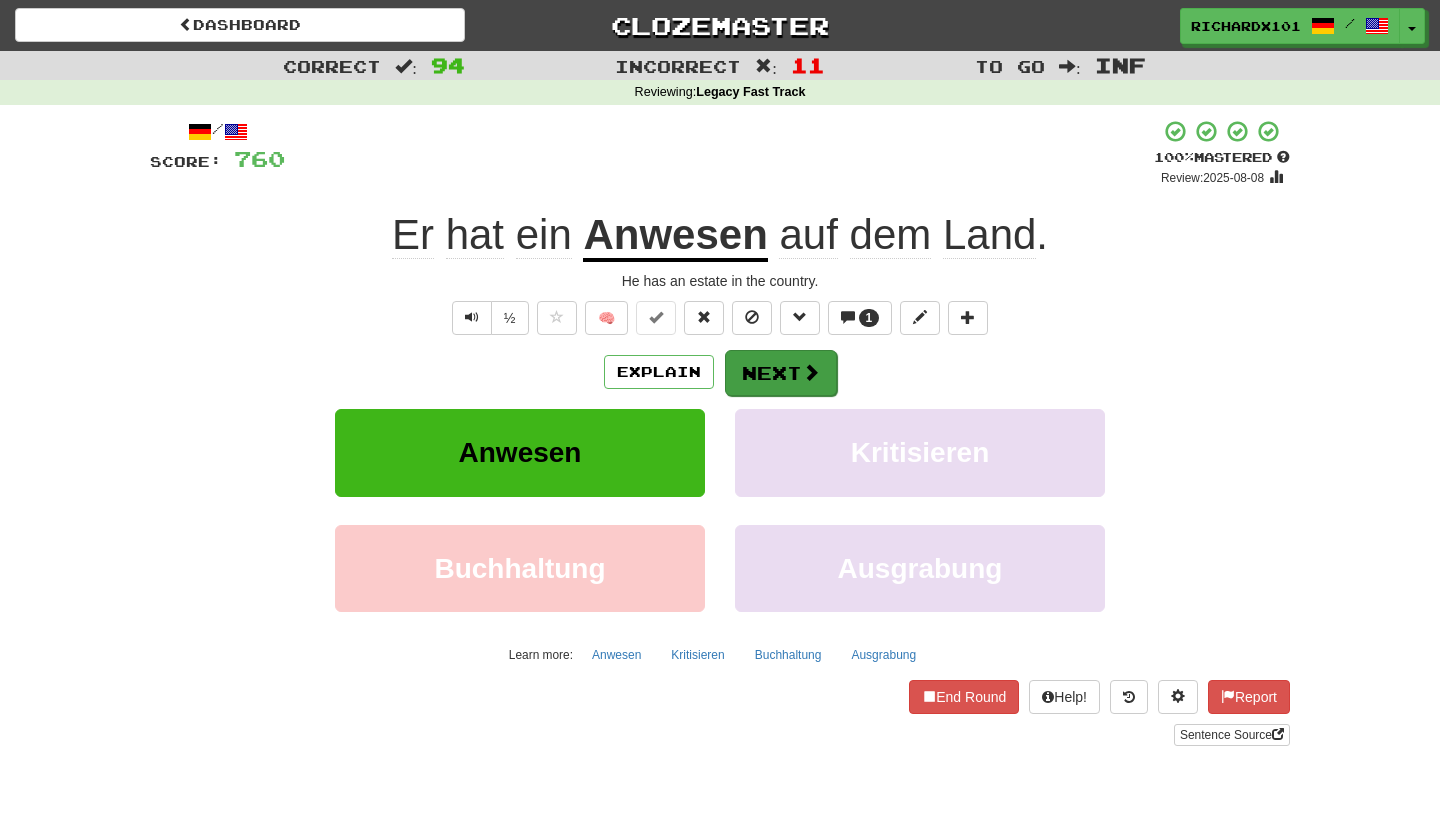 click on "Next" at bounding box center (781, 373) 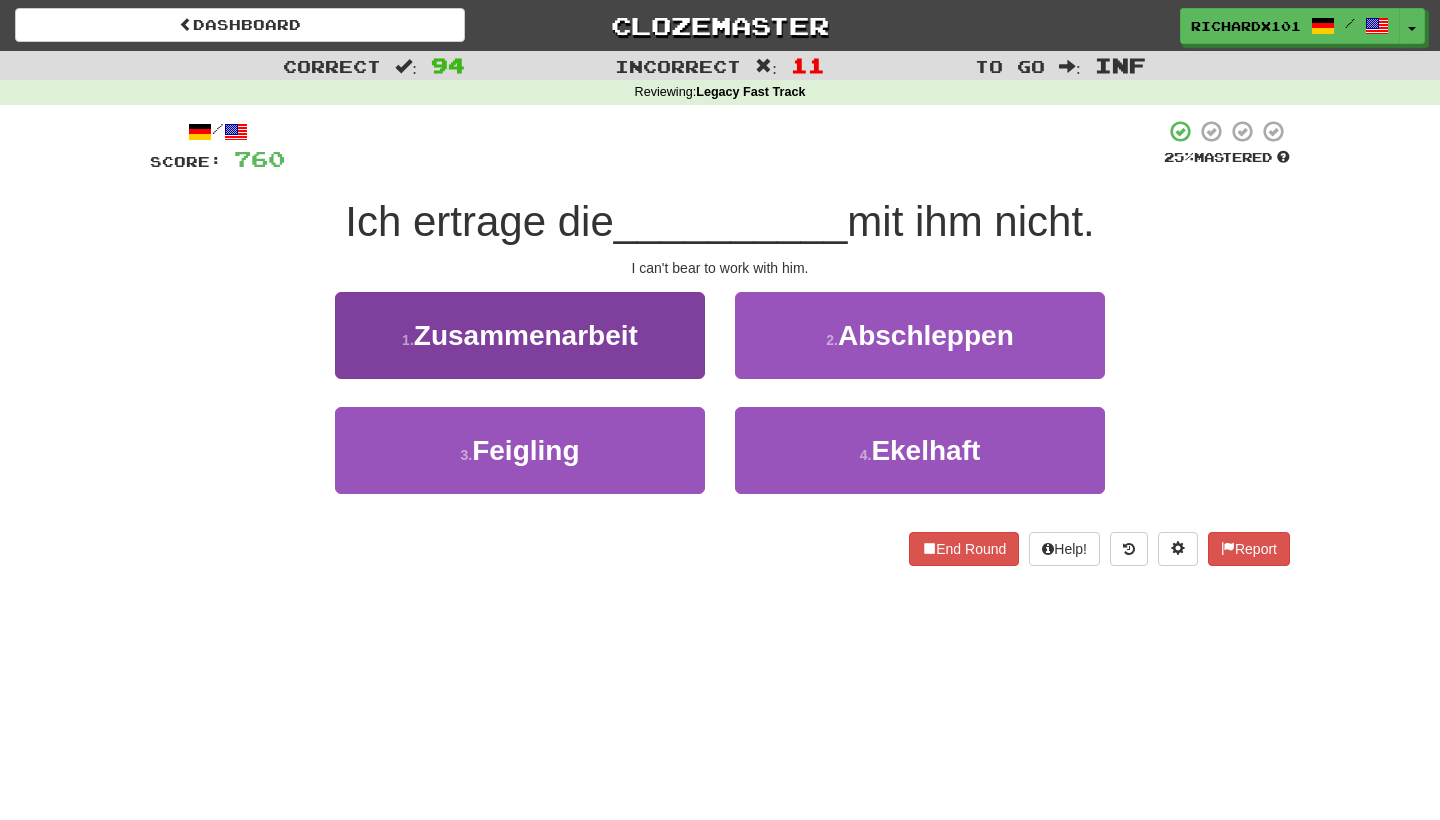 click on "1 .  Zusammenarbeit" at bounding box center (520, 335) 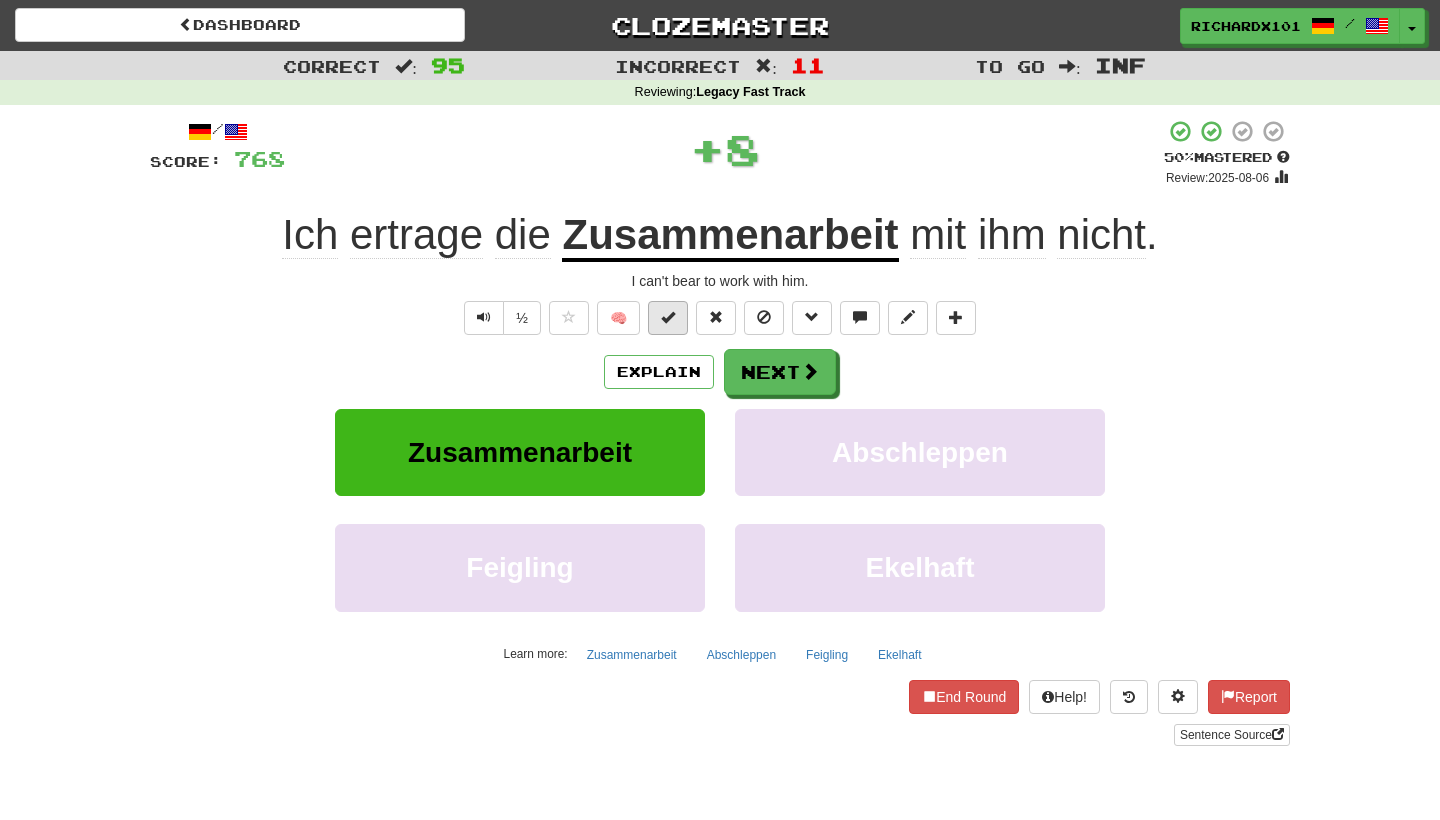 click at bounding box center (668, 317) 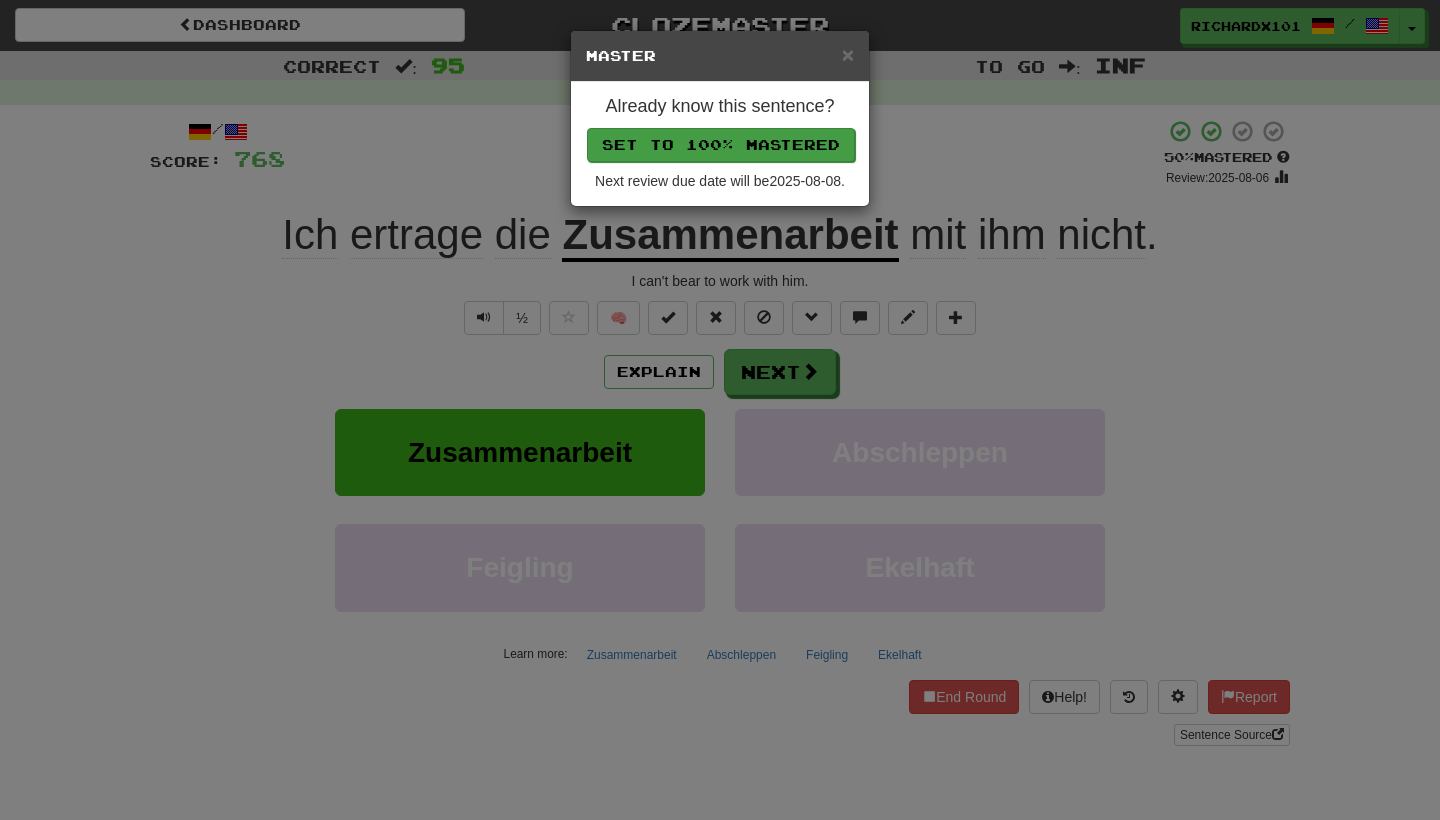 click on "Set to 100% Mastered" at bounding box center [721, 145] 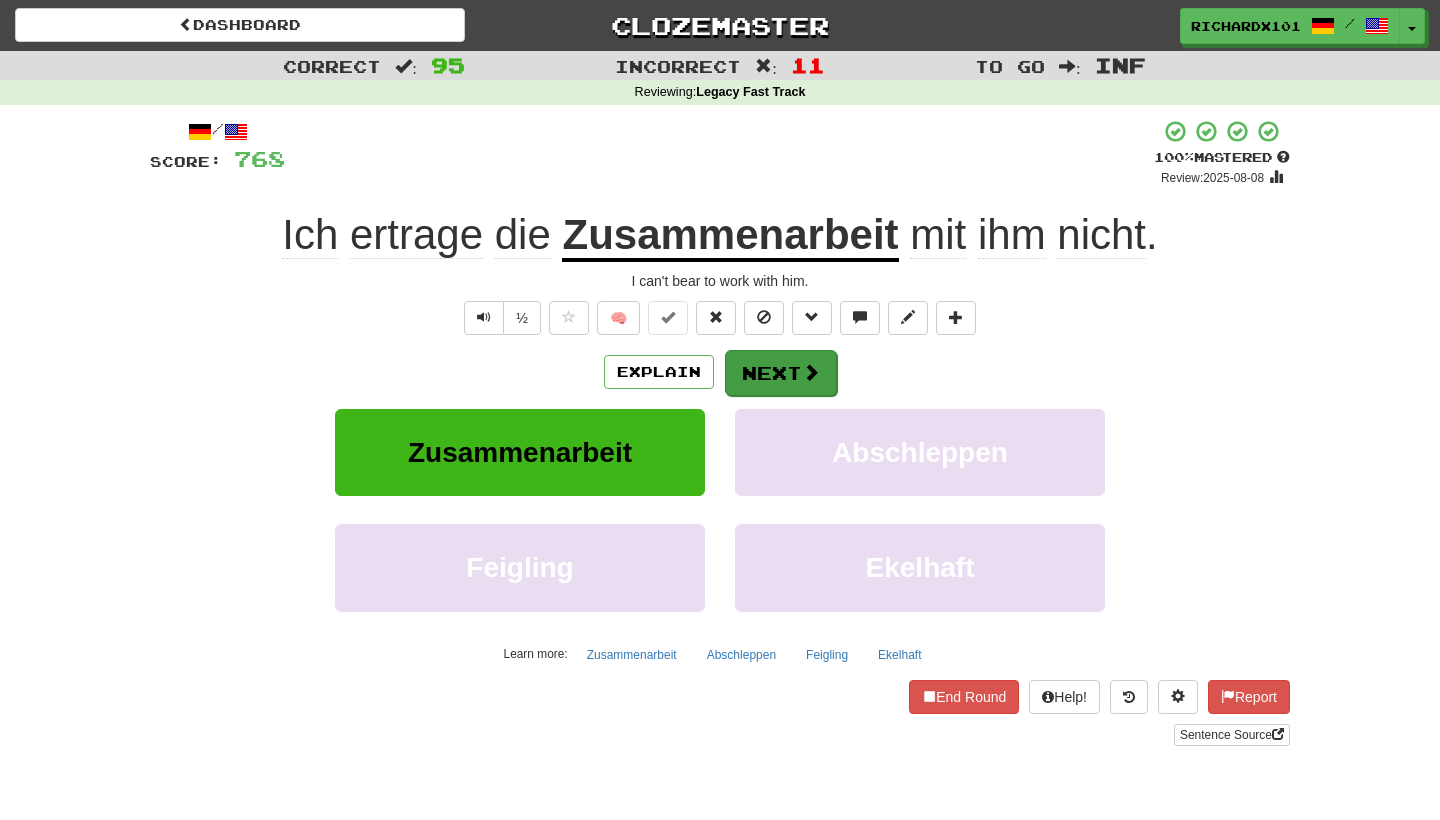 click on "Next" at bounding box center [781, 373] 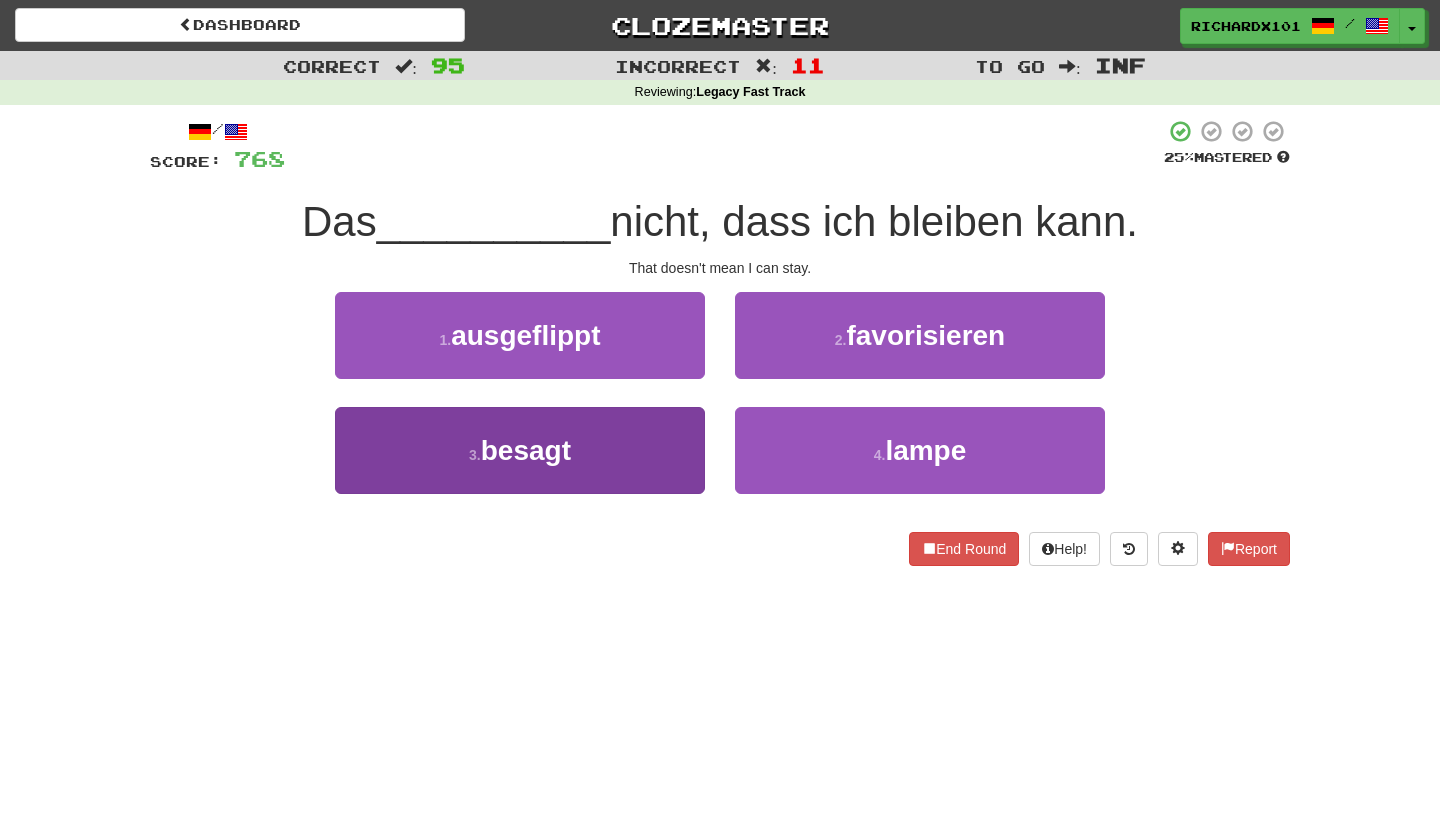 click on "3 .  besagt" at bounding box center (520, 450) 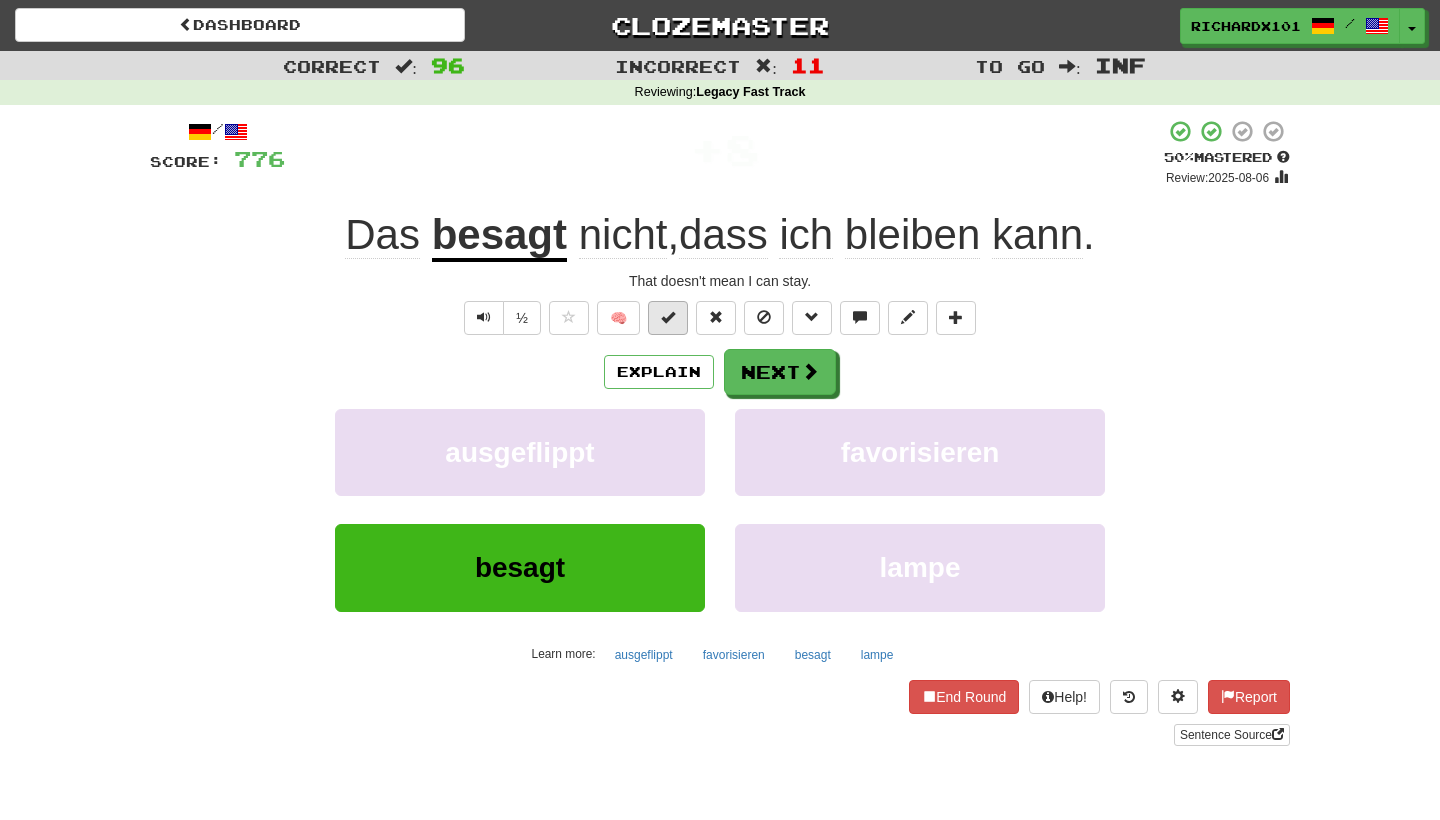 click at bounding box center [668, 317] 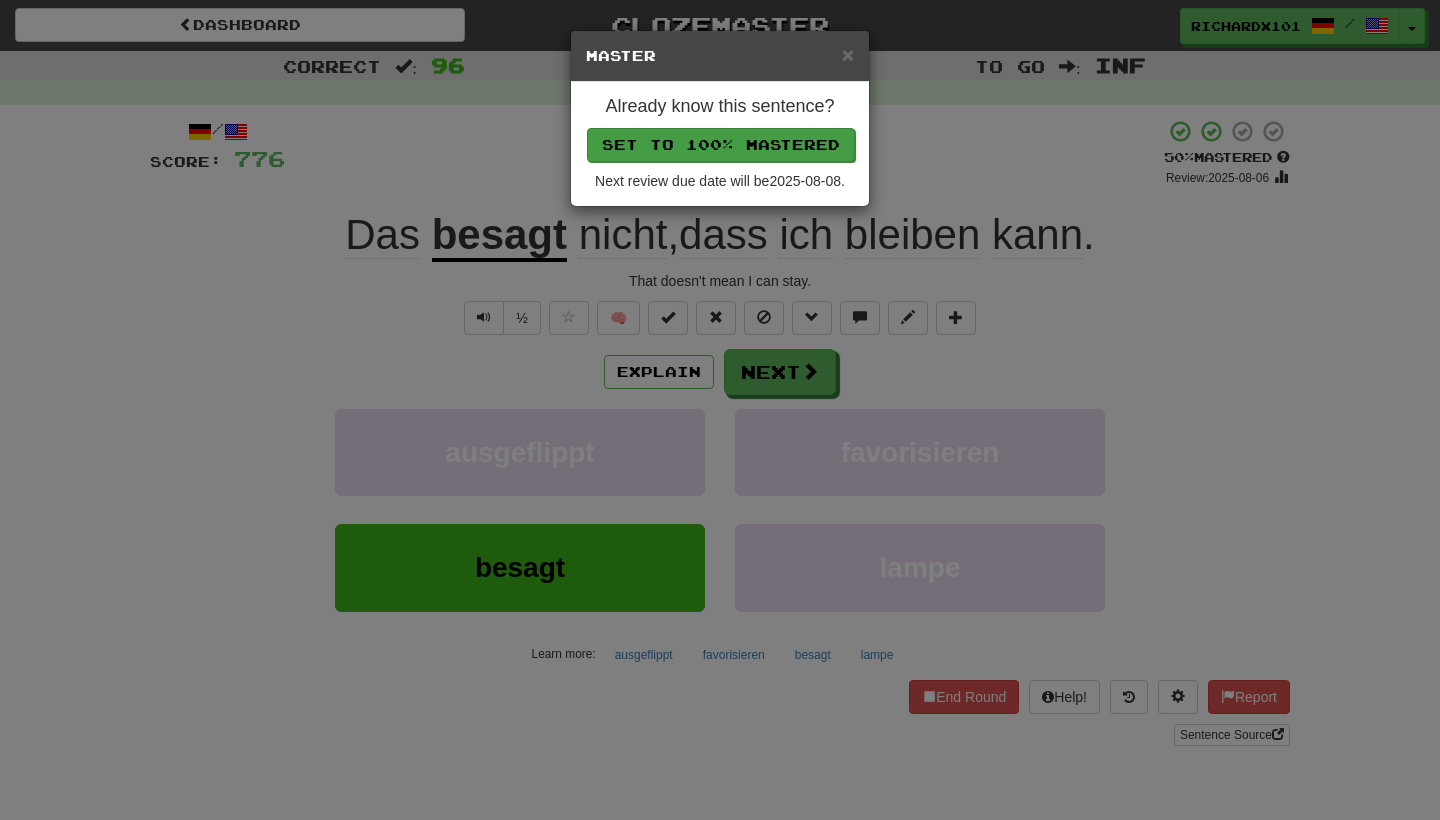 click on "Set to 100% Mastered" at bounding box center (721, 145) 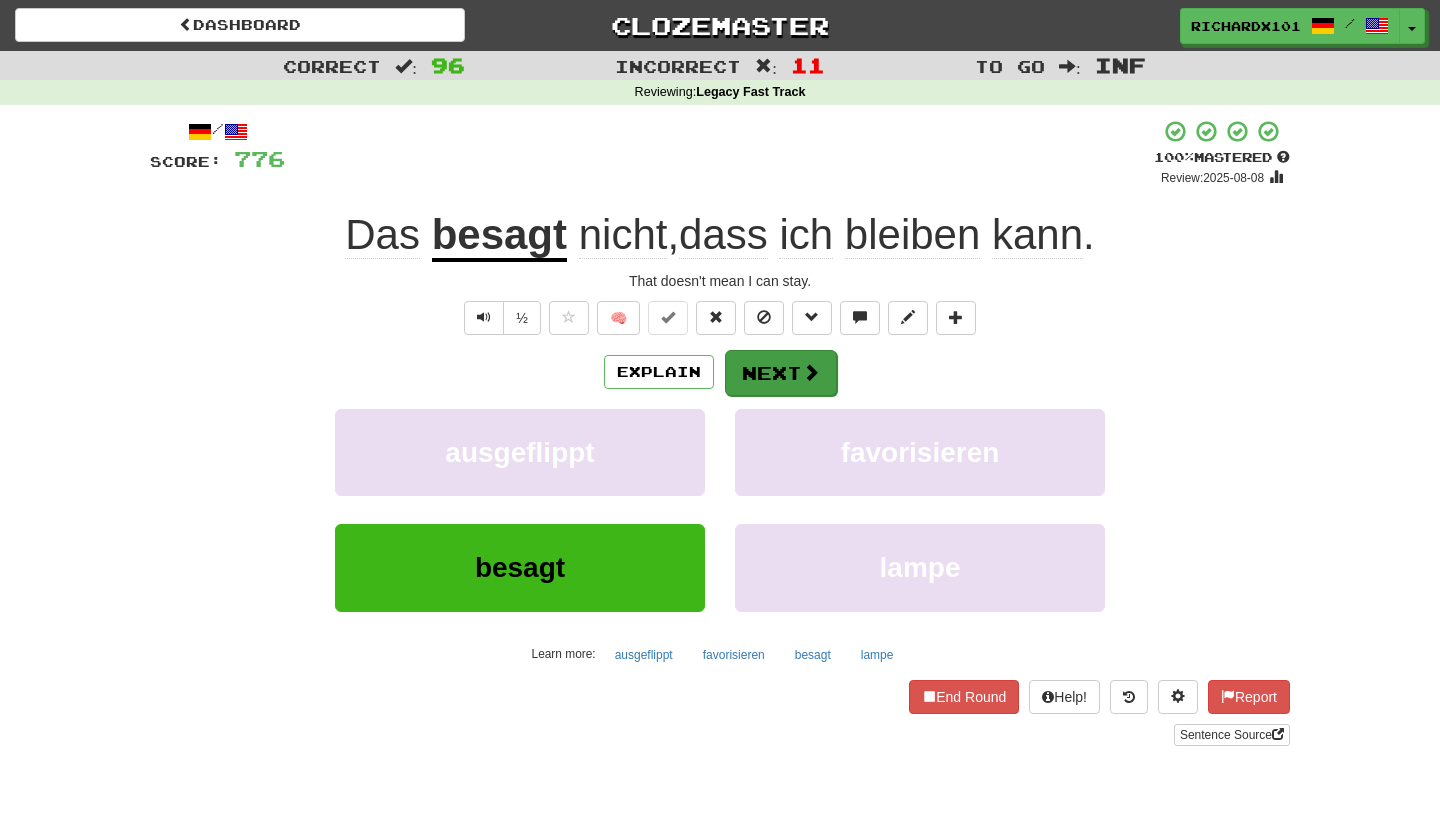 click on "Next" at bounding box center (781, 373) 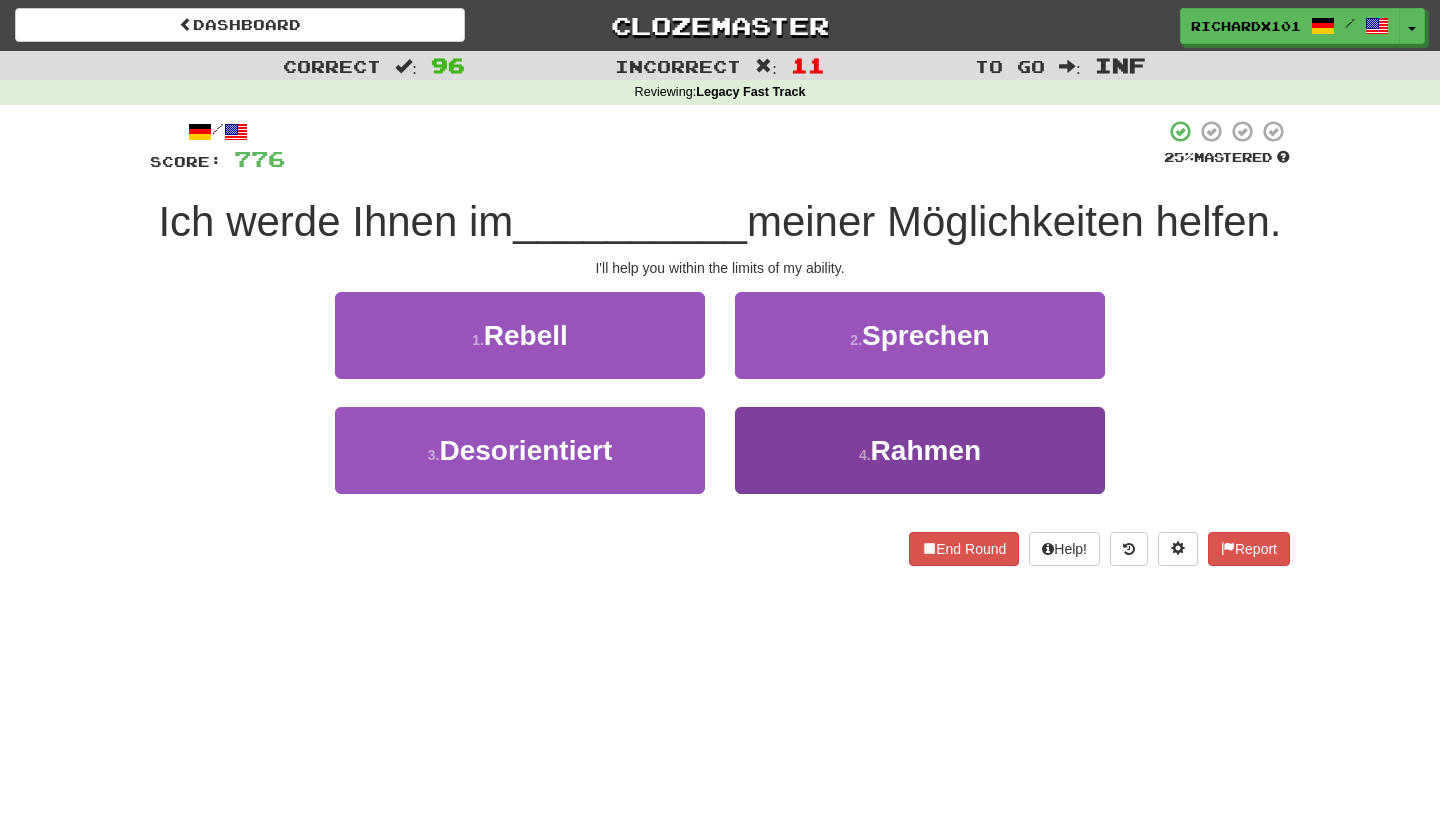 click on "4 .  Rahmen" at bounding box center (920, 450) 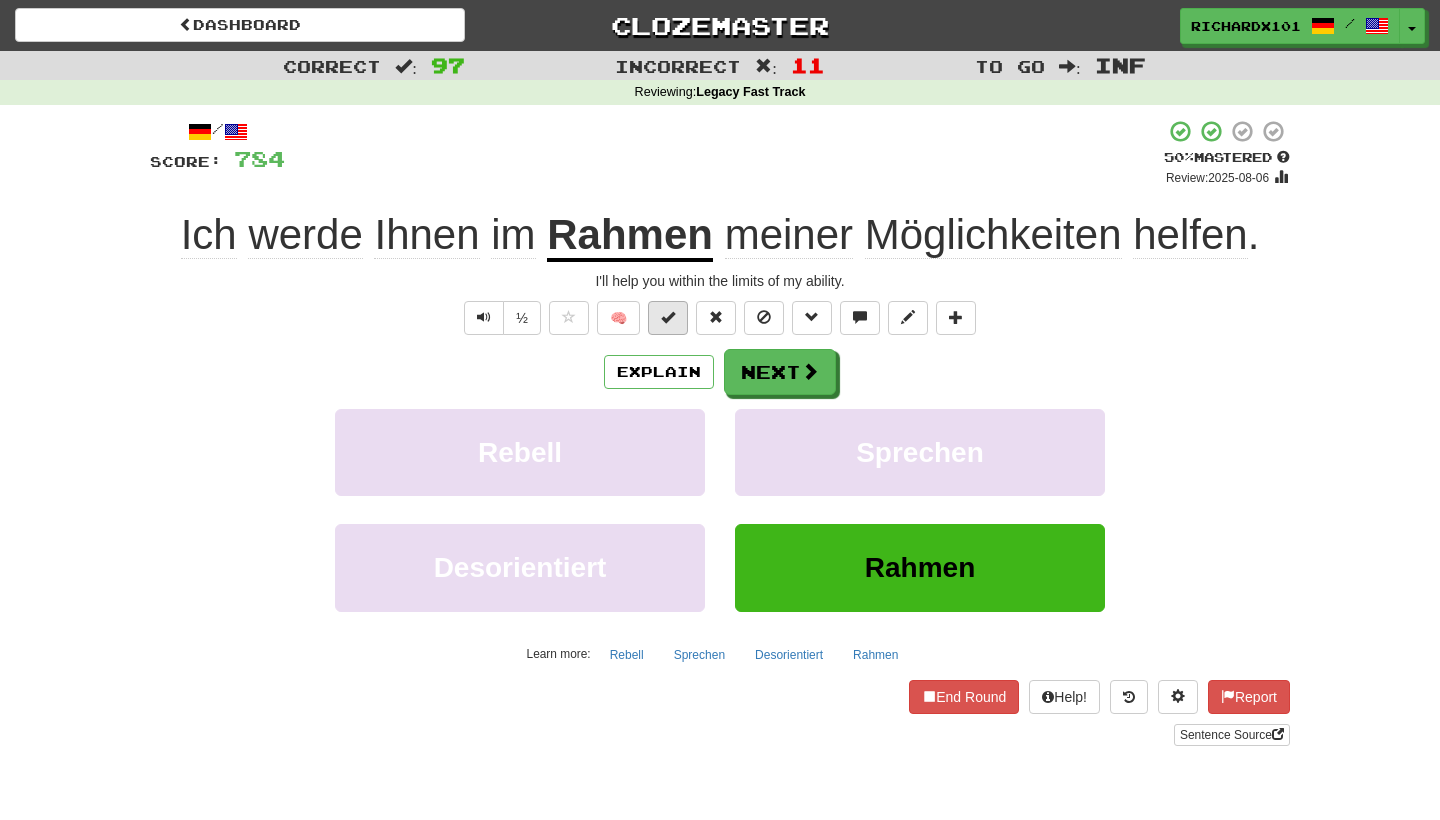 click at bounding box center [668, 318] 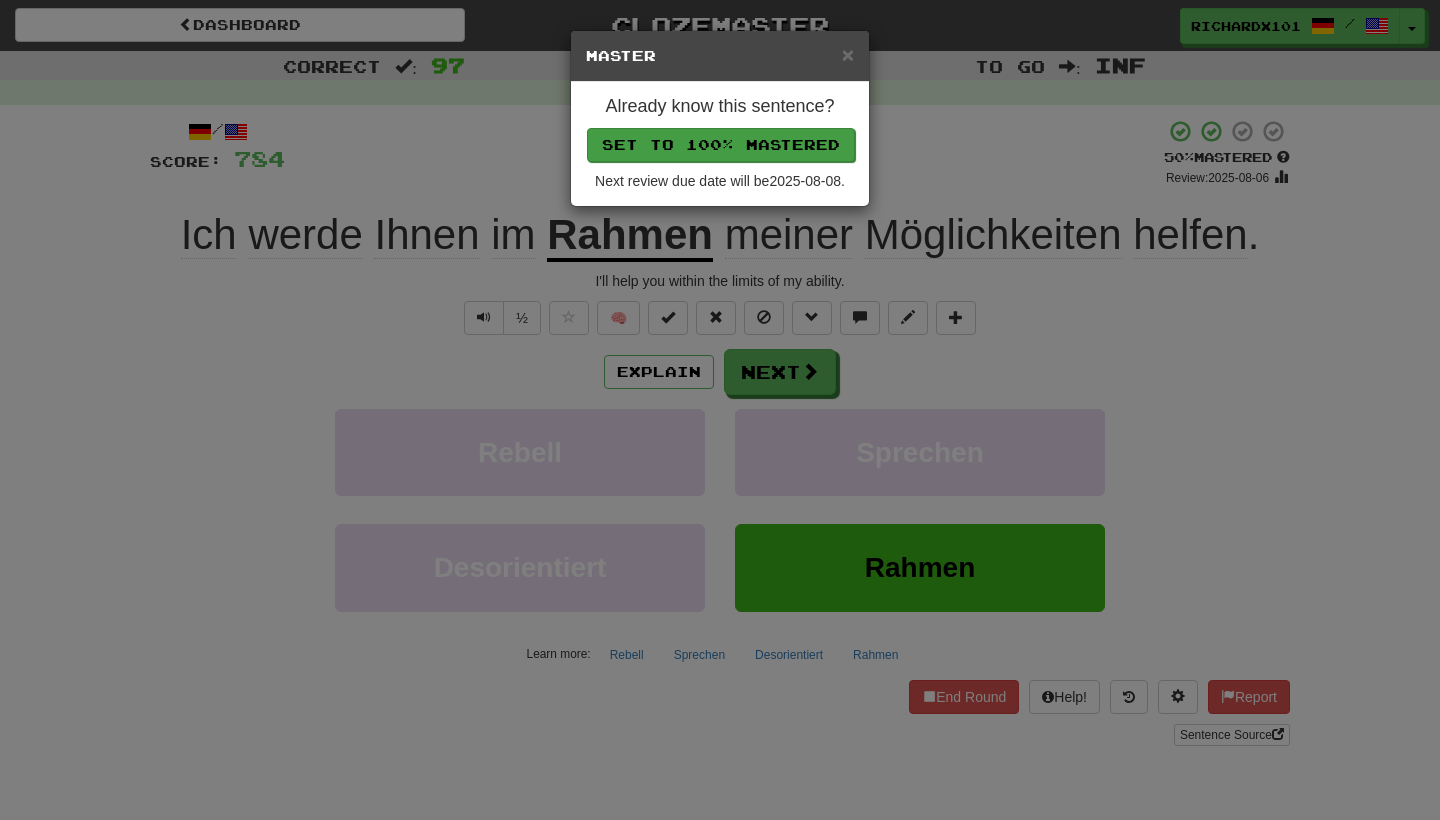 click on "Set to 100% Mastered" at bounding box center [721, 145] 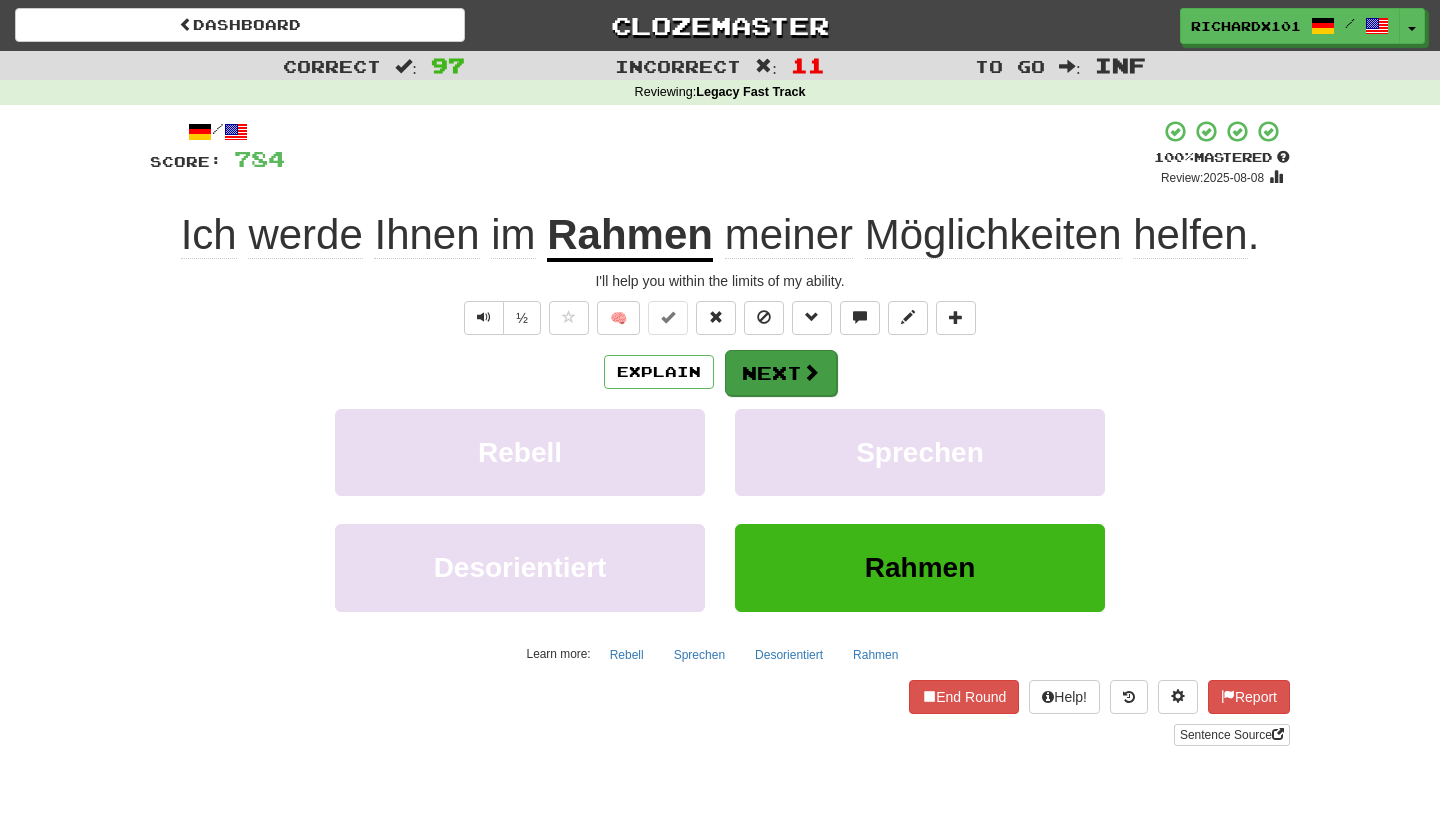 click on "Next" at bounding box center [781, 373] 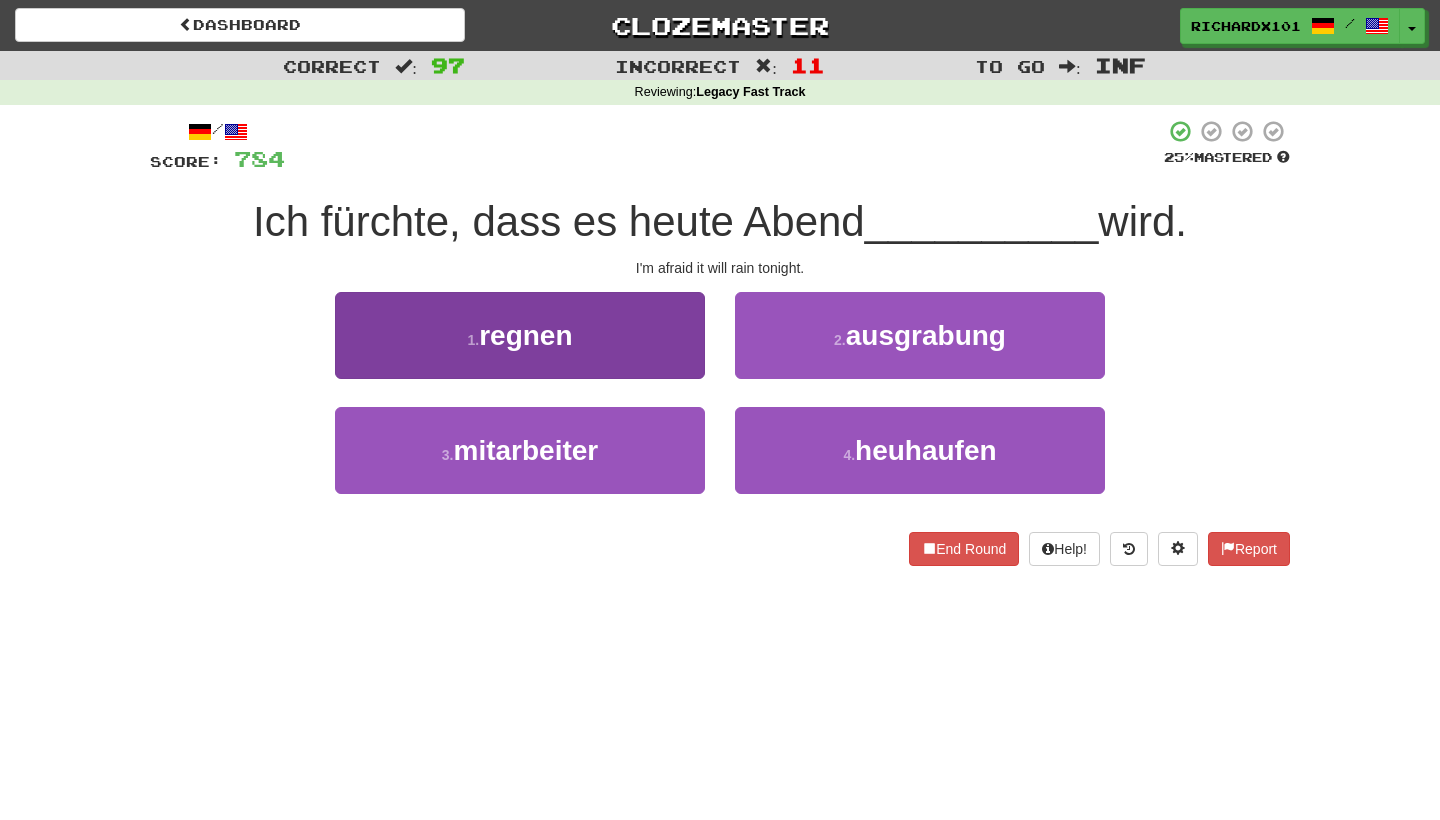 click on "1 .  regnen" at bounding box center [520, 335] 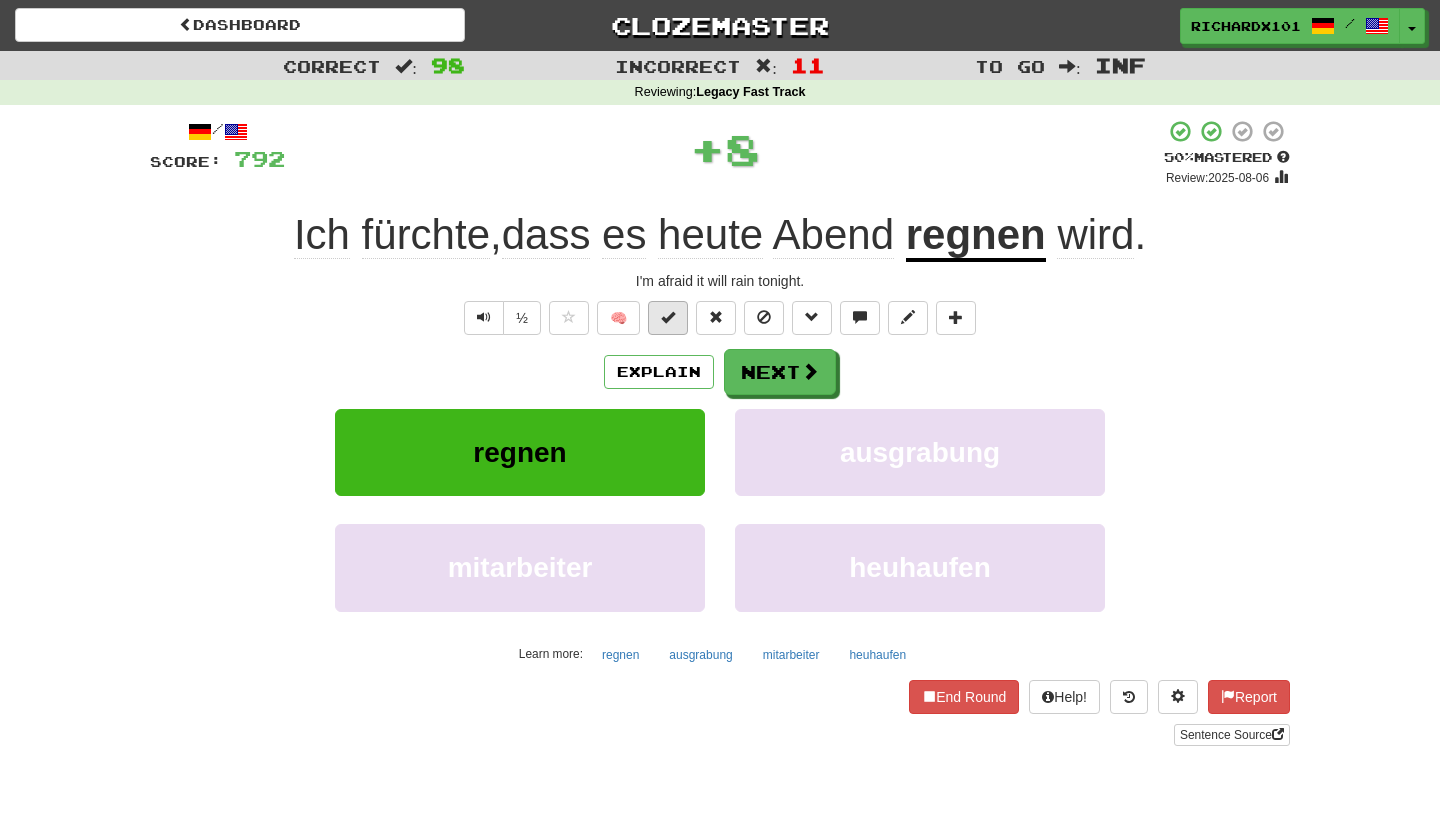 click at bounding box center [668, 318] 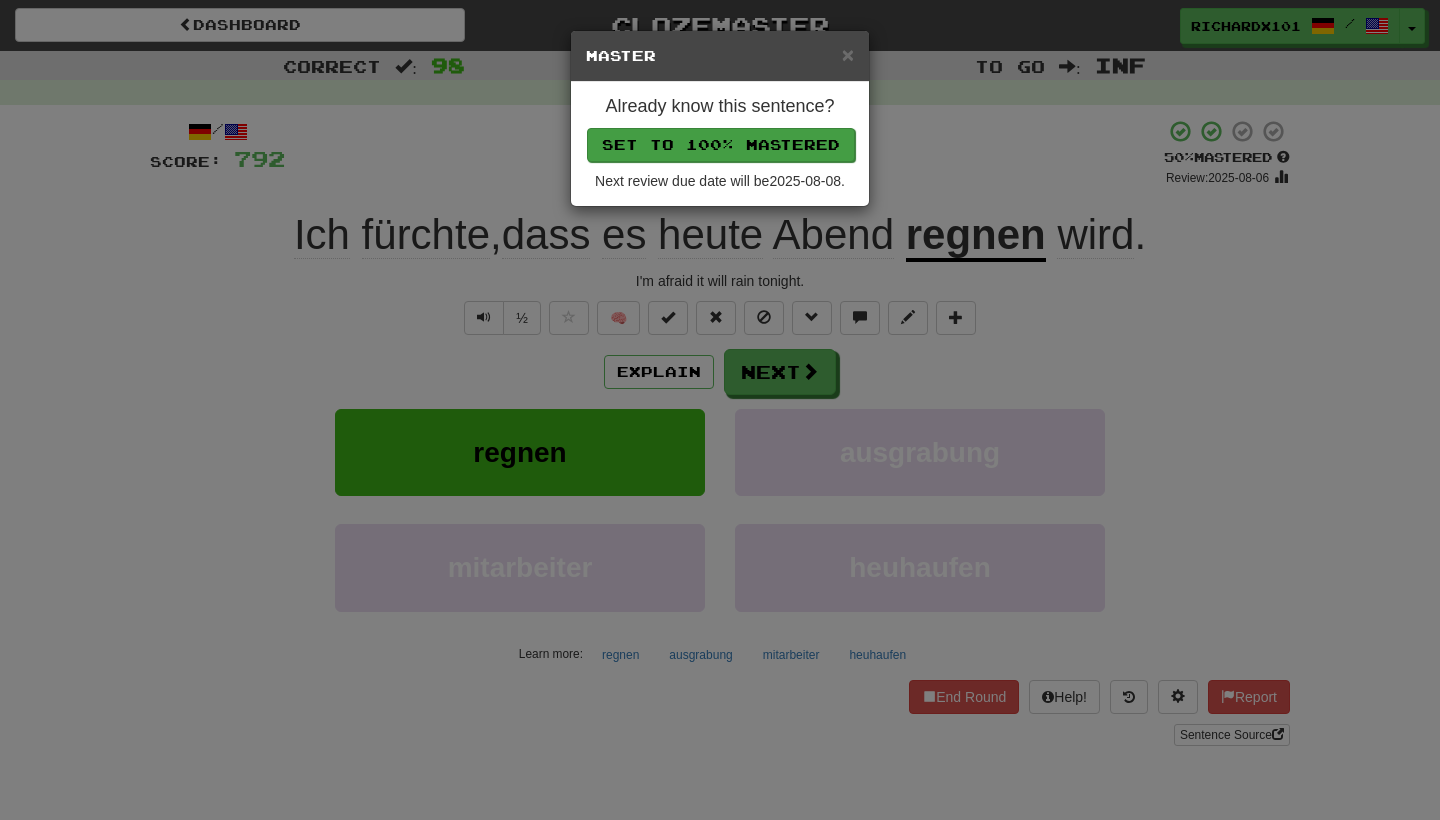 click on "Set to 100% Mastered" at bounding box center [721, 145] 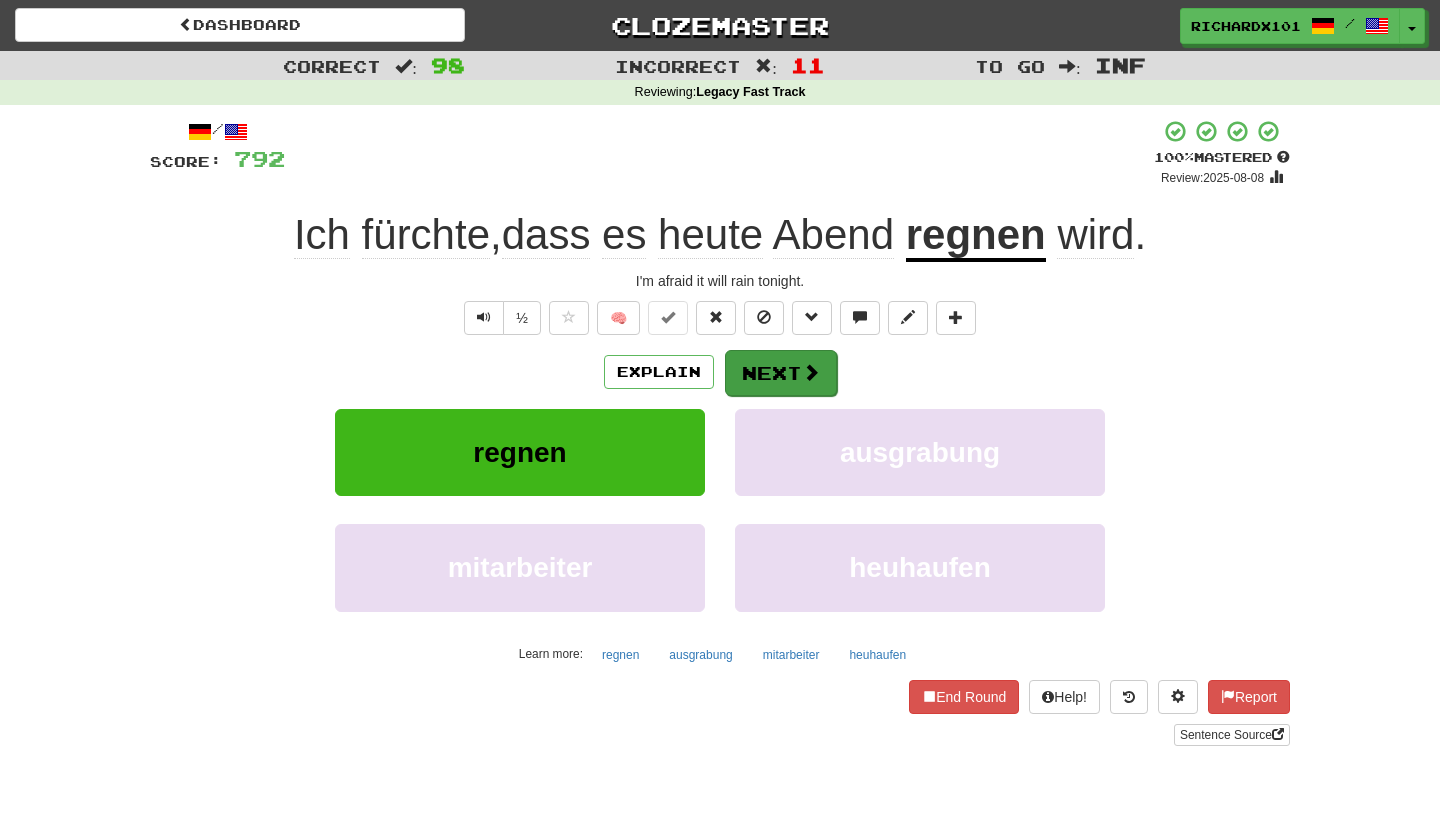 click on "Next" at bounding box center [781, 373] 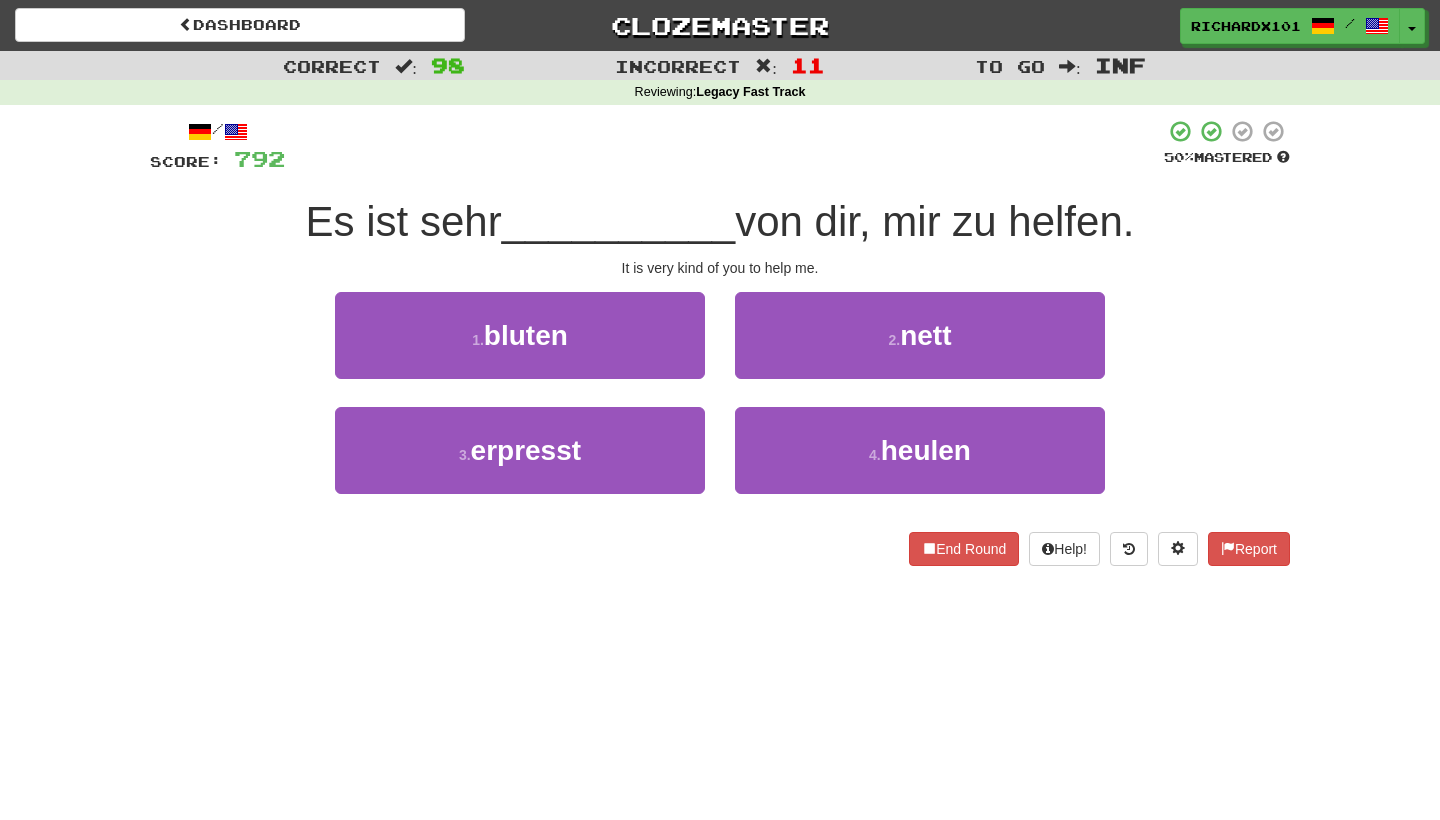 click on "2 .  nett" at bounding box center (920, 335) 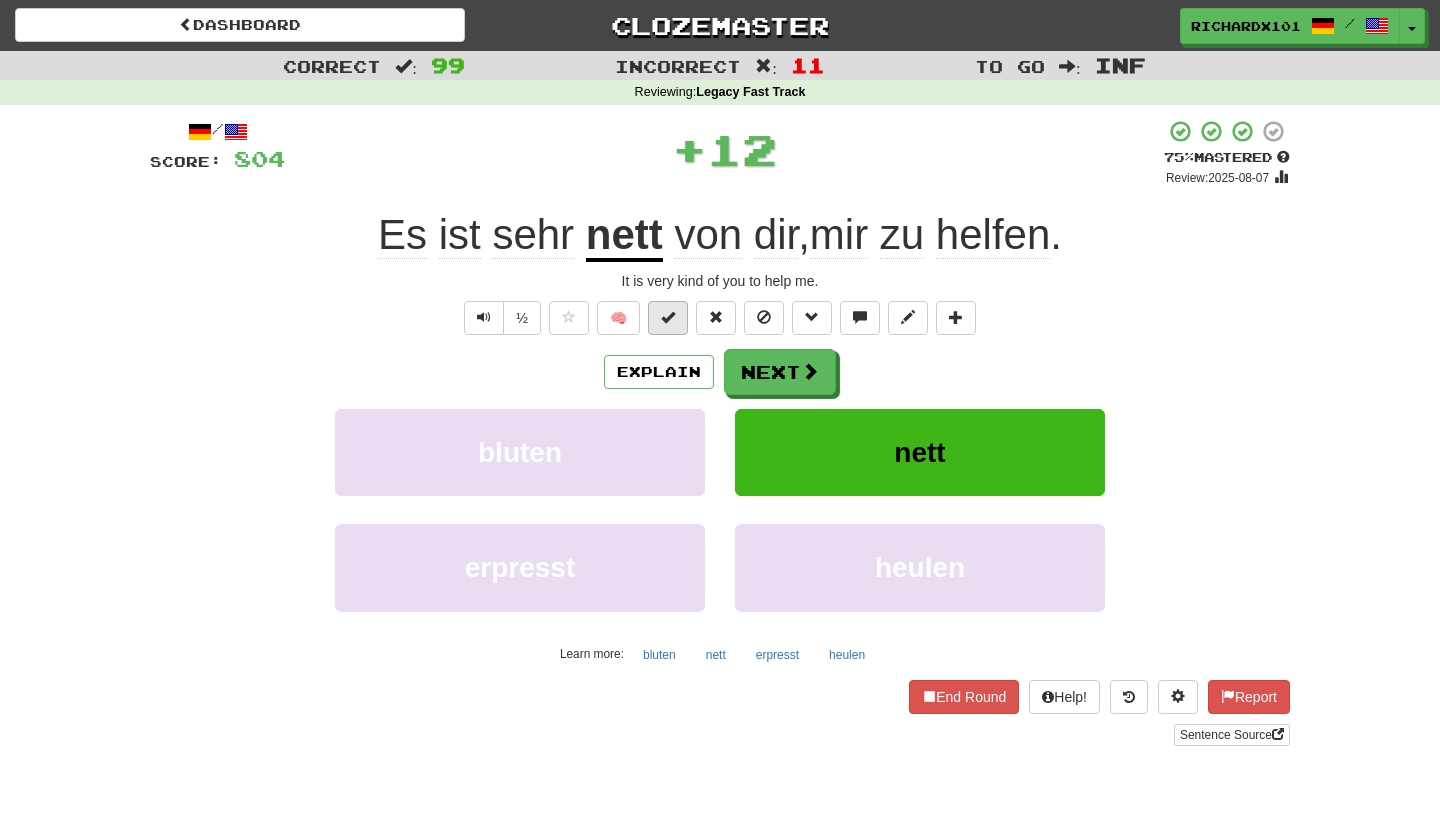 click at bounding box center [668, 318] 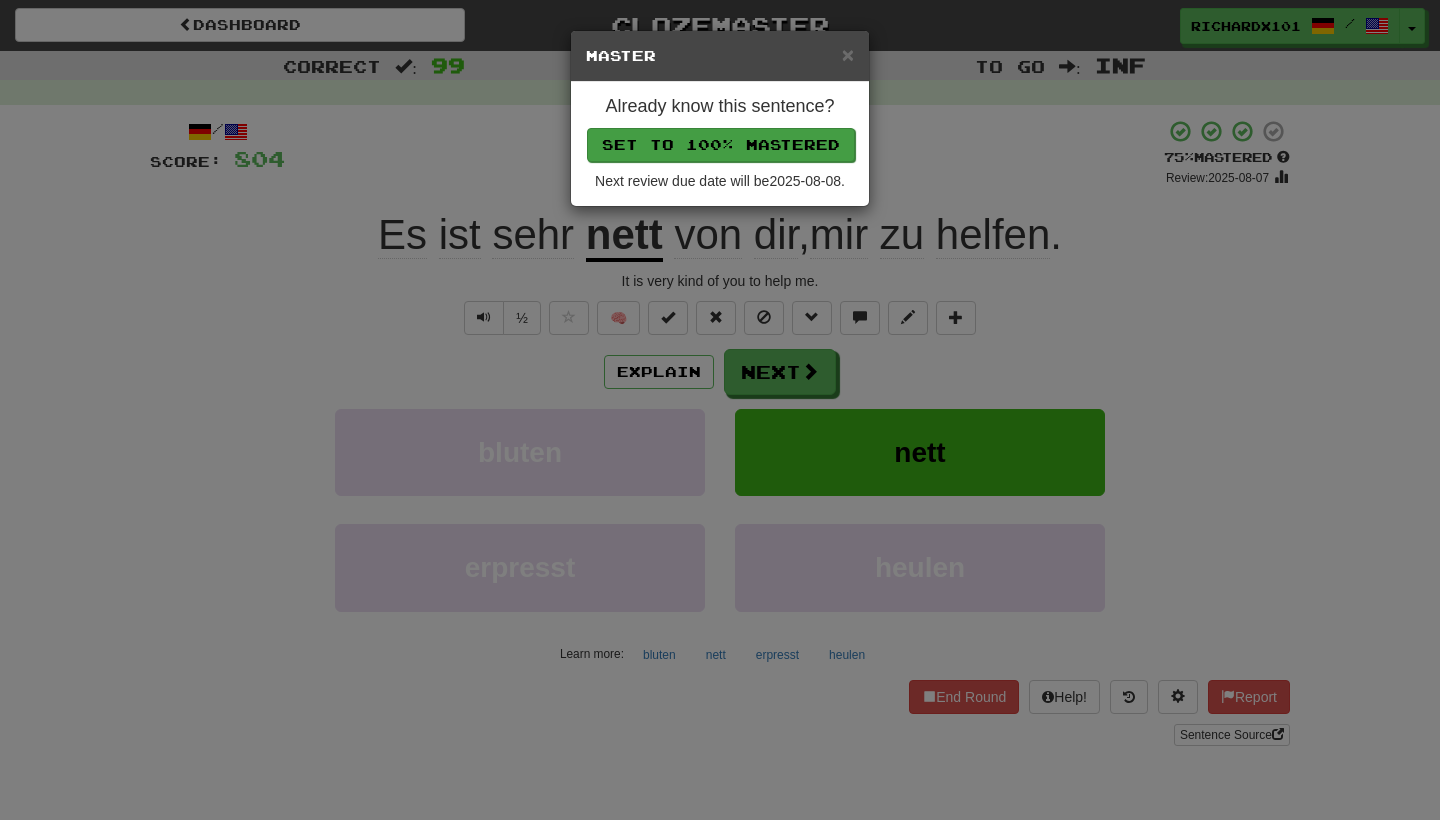 click on "Set to 100% Mastered" at bounding box center (721, 145) 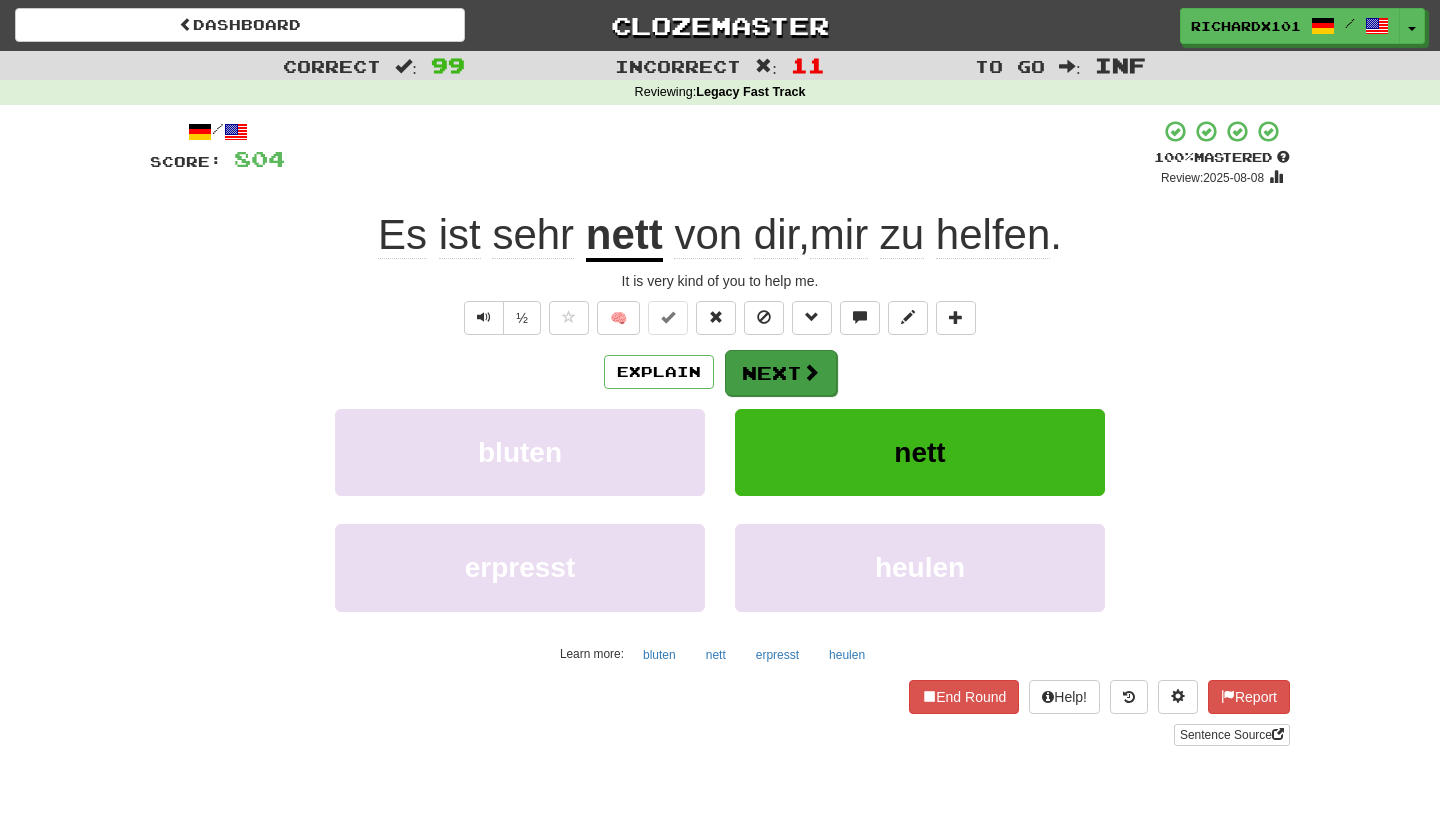 click on "Next" at bounding box center (781, 373) 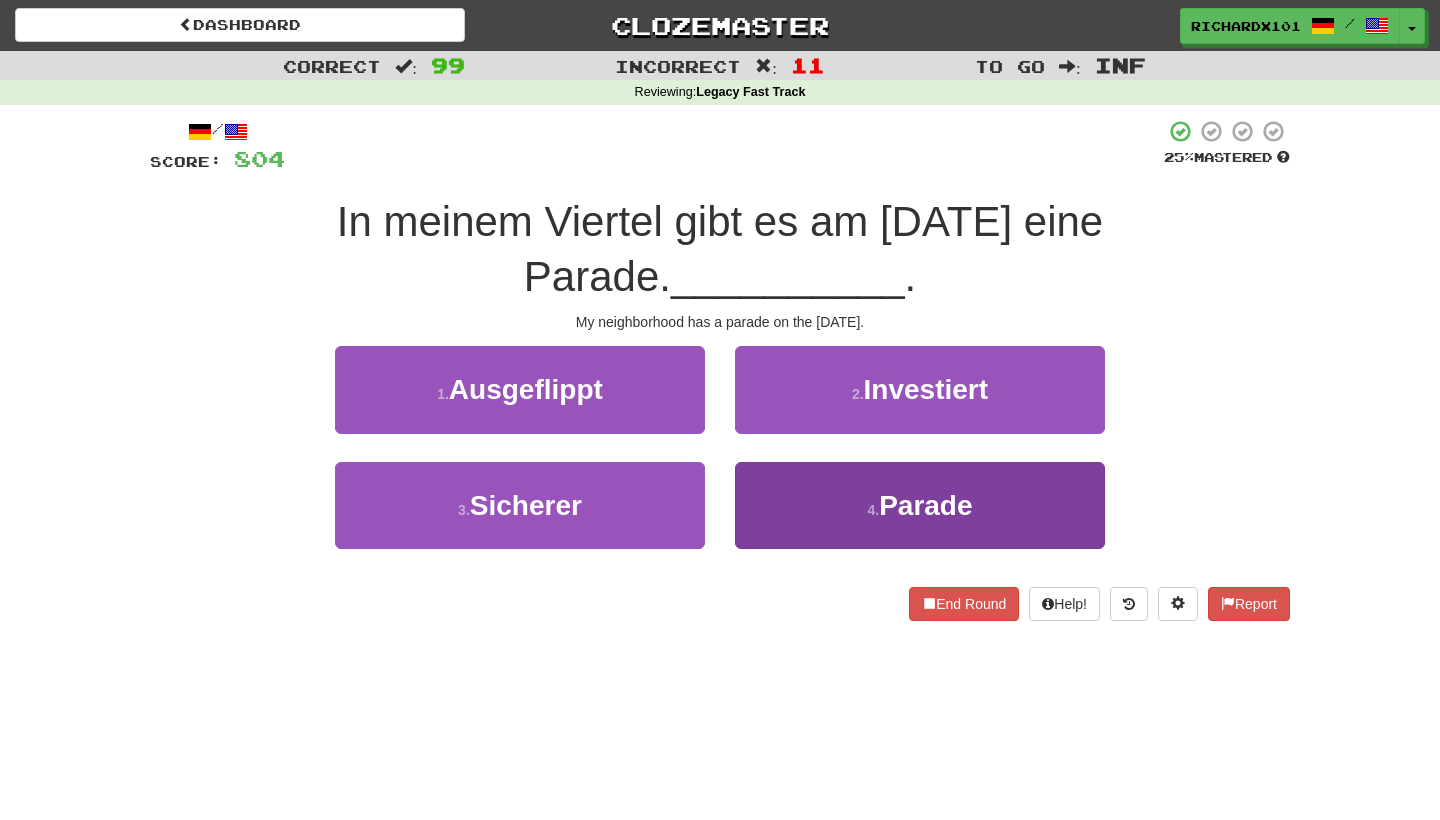 click on "4 .  Parade" at bounding box center [920, 505] 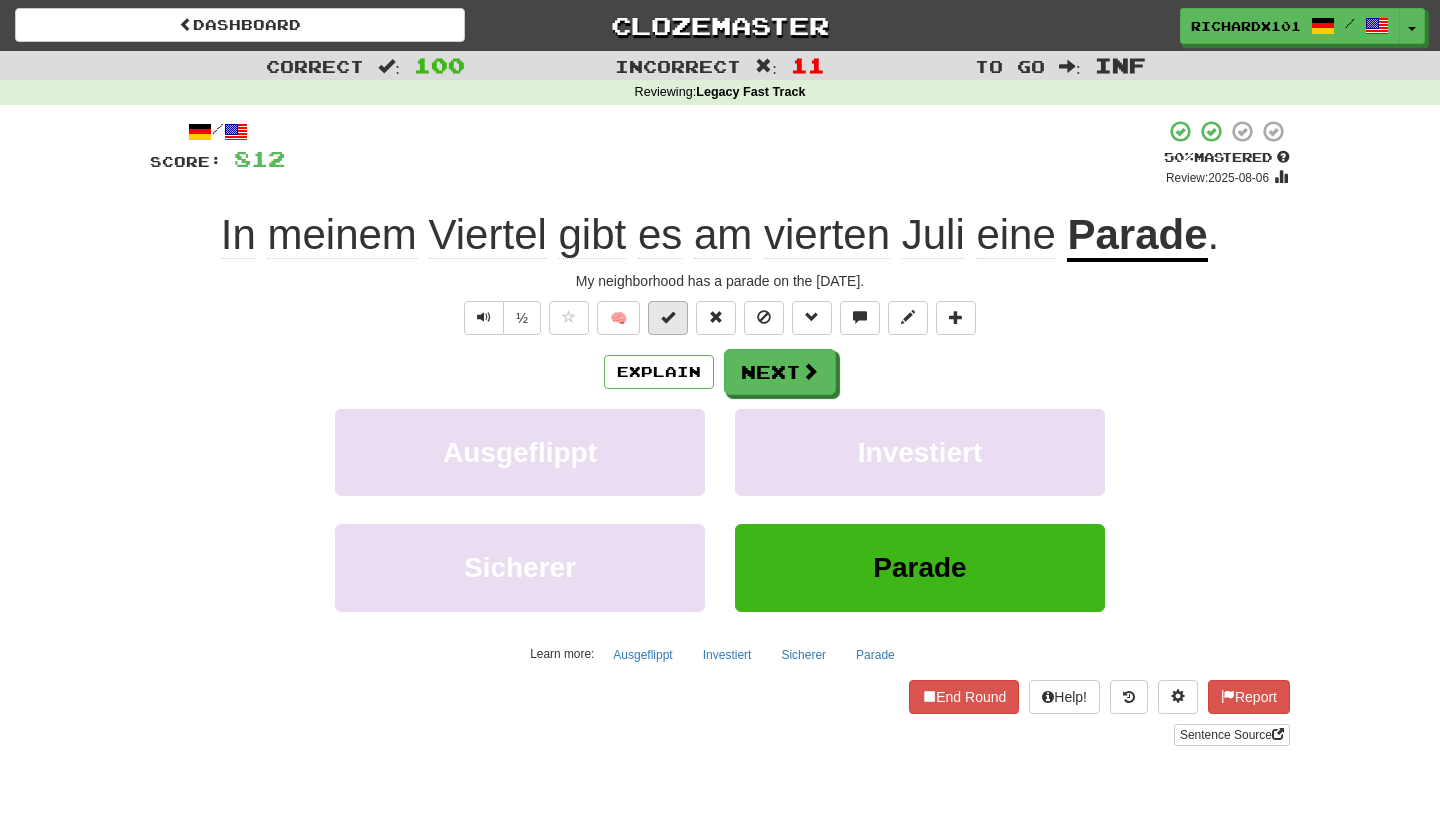 click at bounding box center [668, 318] 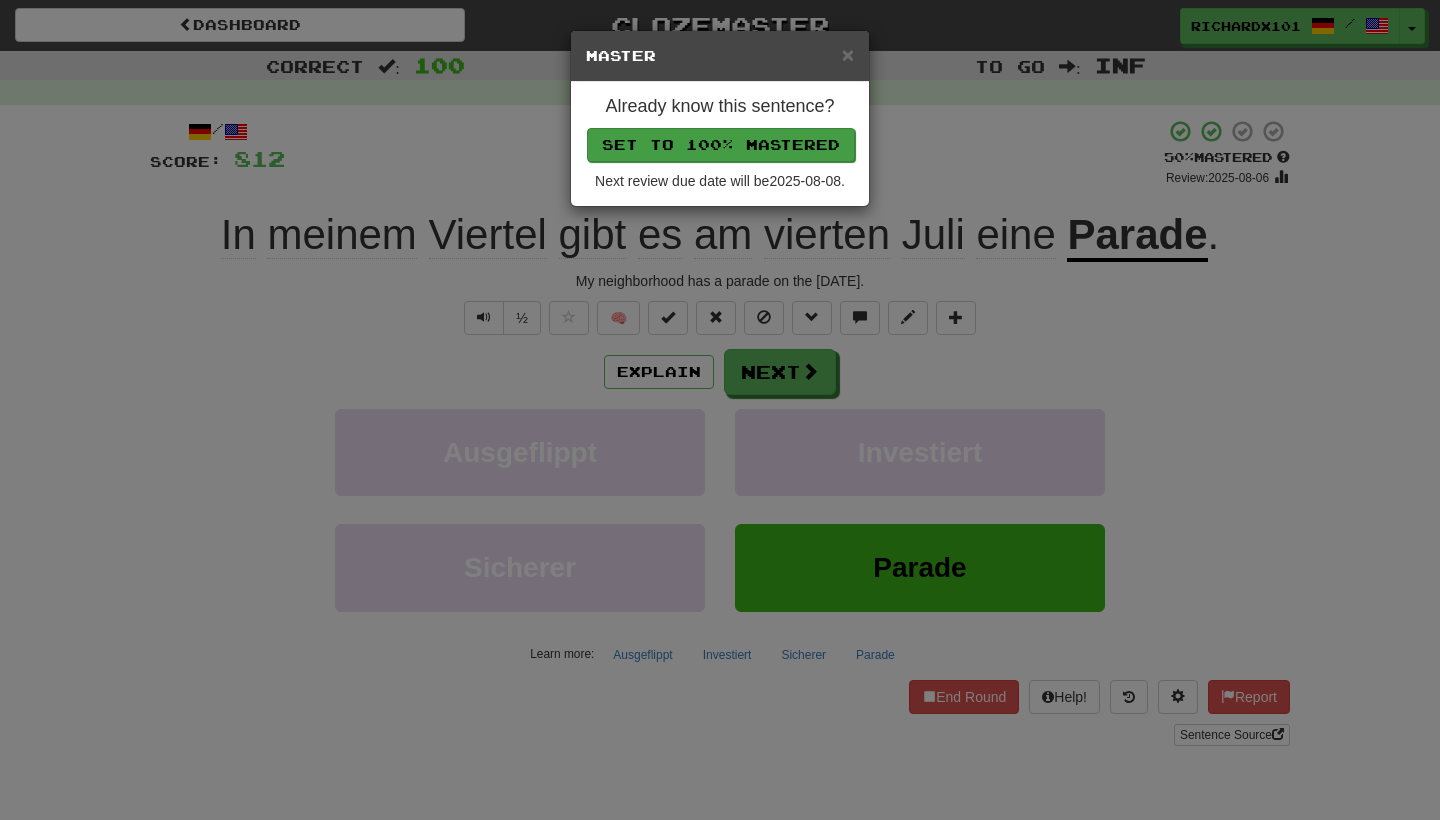 click on "Set to 100% Mastered" at bounding box center (721, 145) 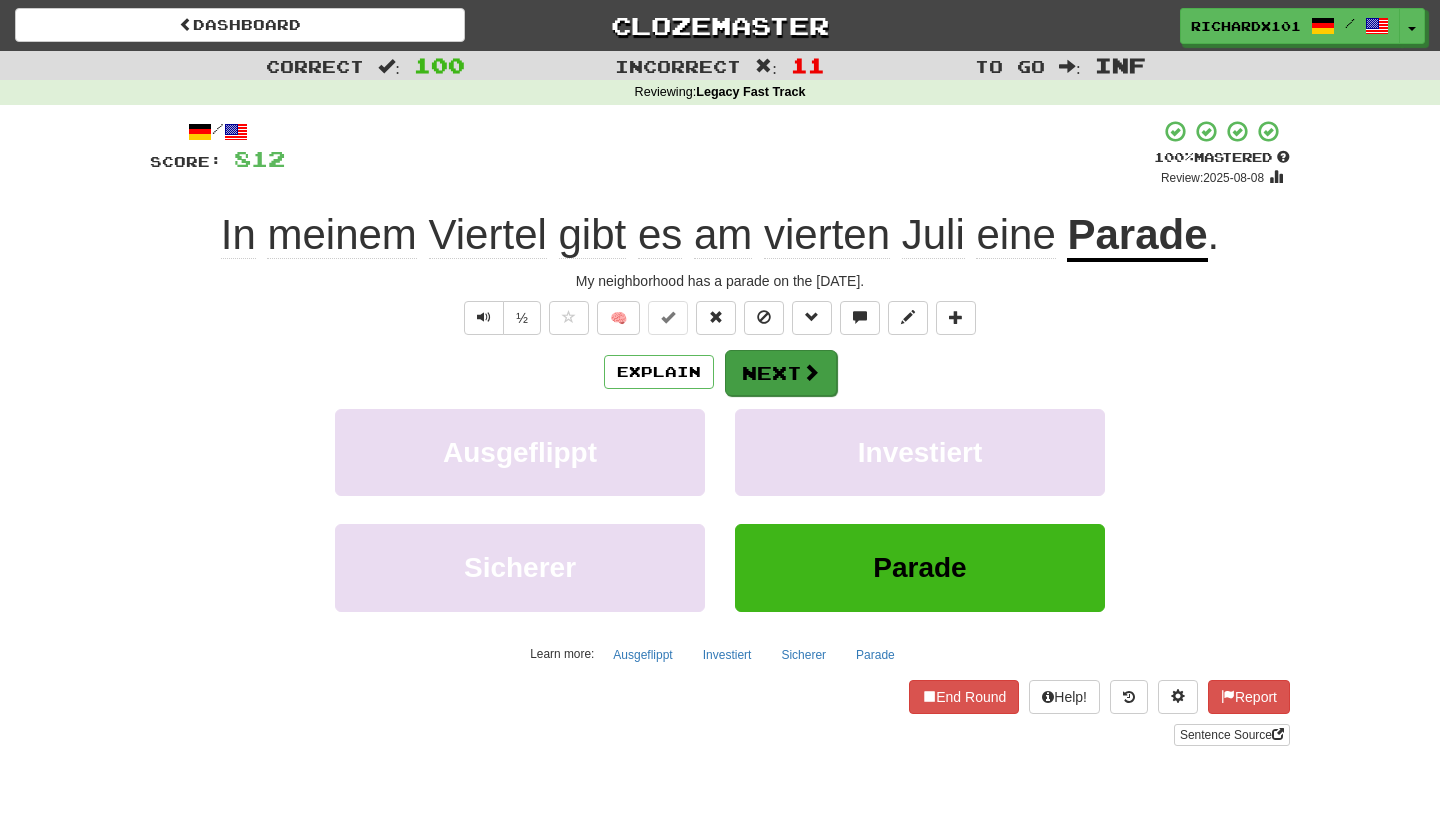 click on "Next" at bounding box center [781, 373] 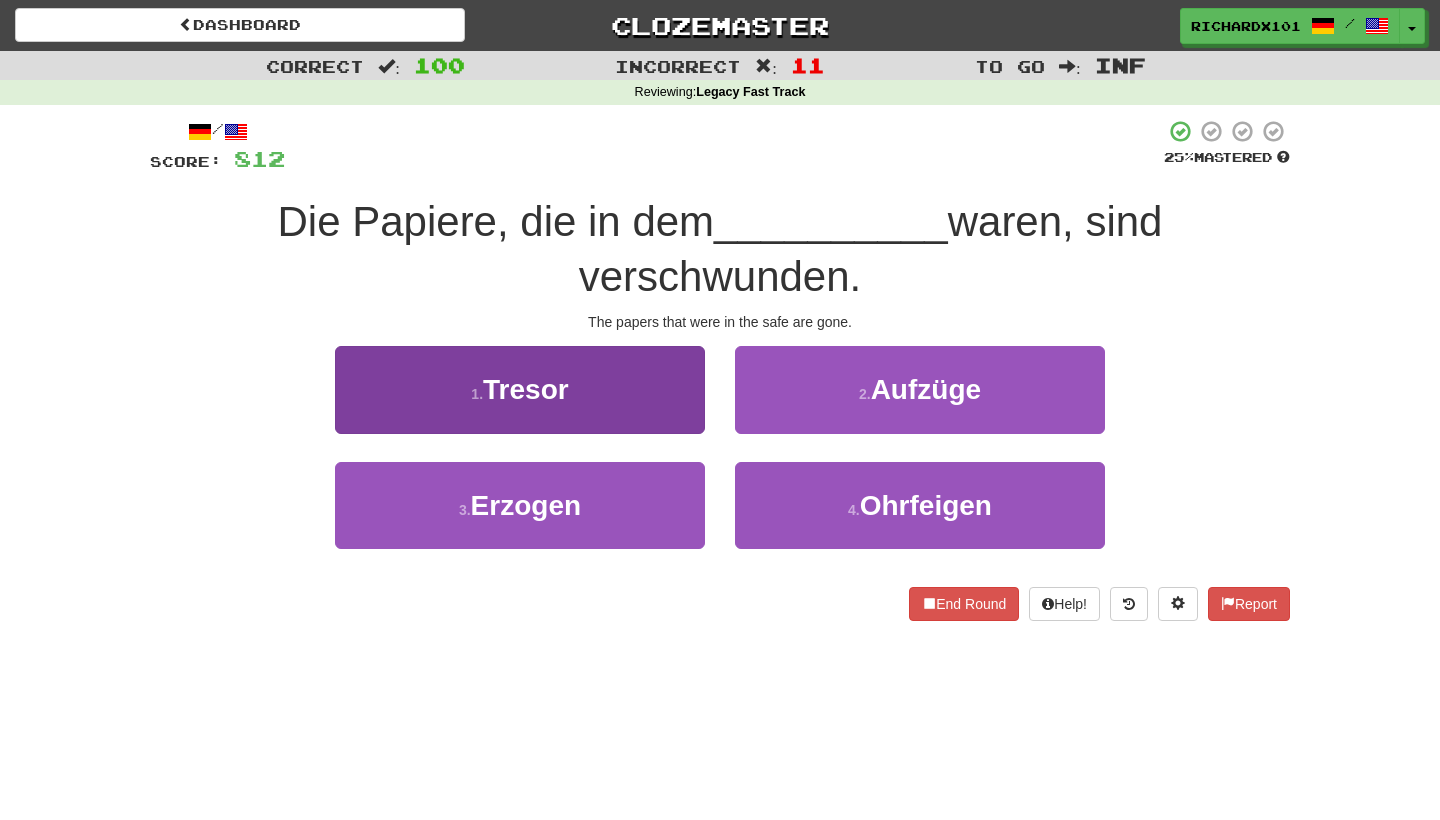 click on "1 .  Tresor" at bounding box center (520, 389) 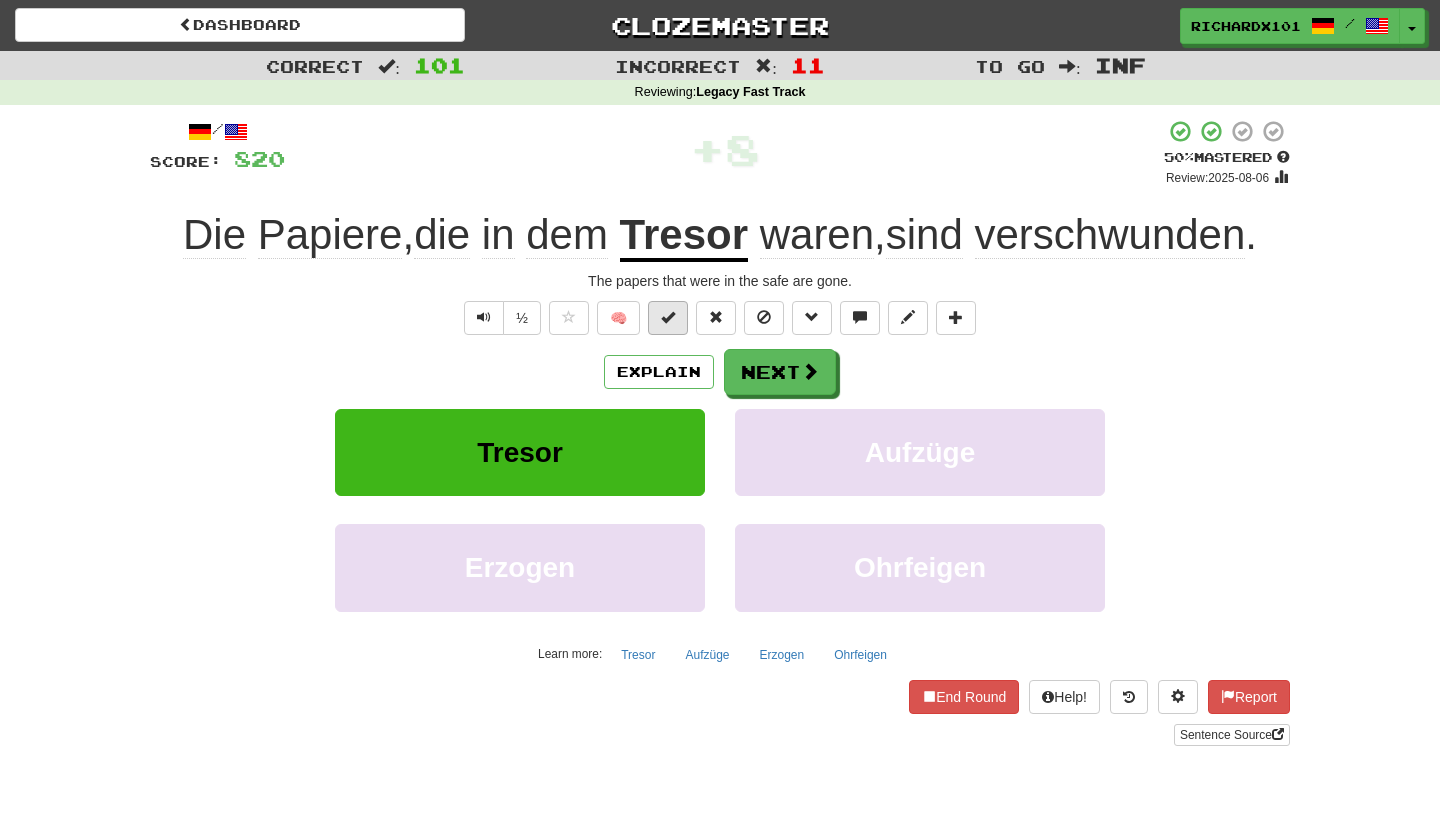 click at bounding box center (668, 317) 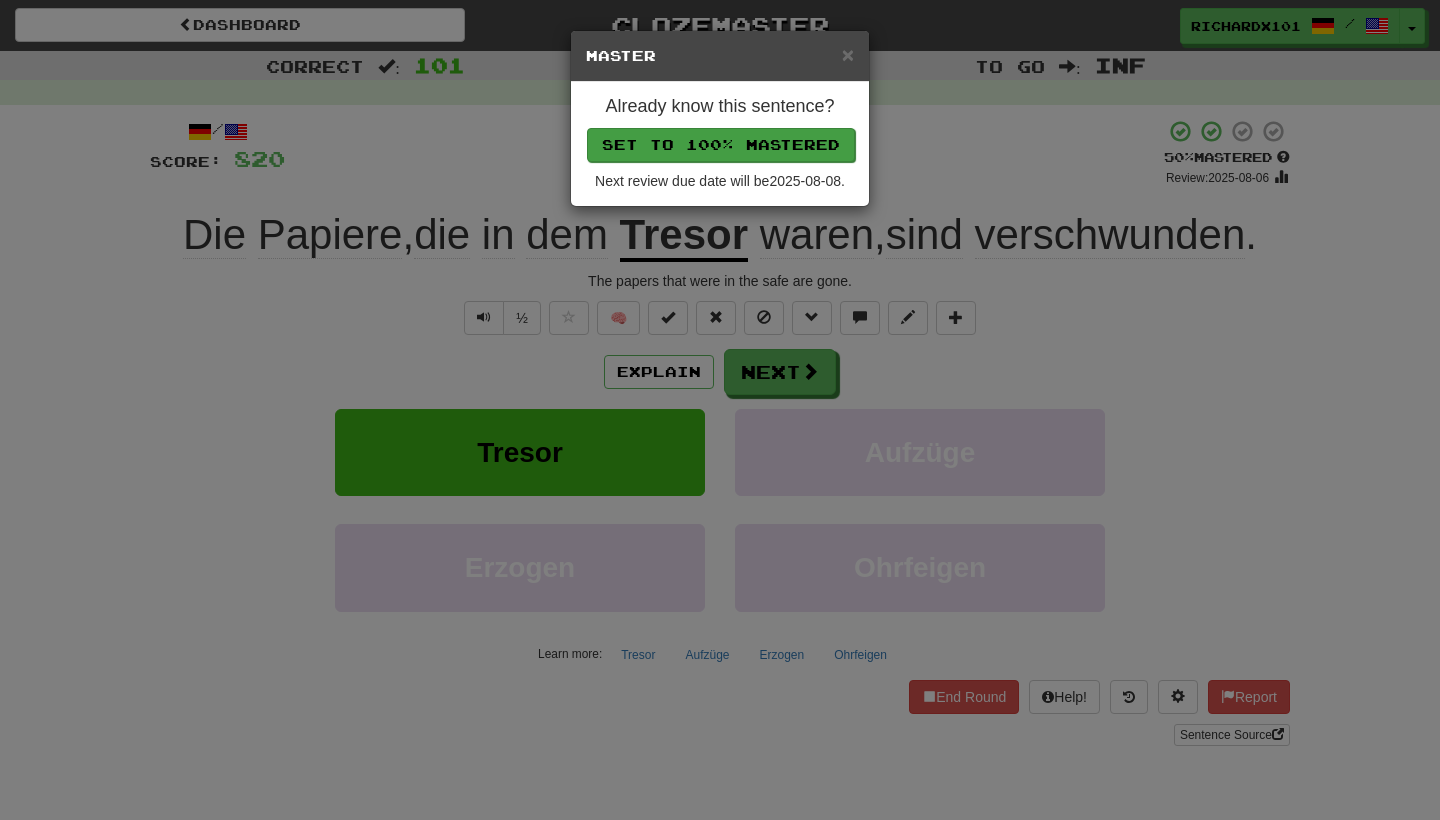 click on "Set to 100% Mastered" at bounding box center (721, 145) 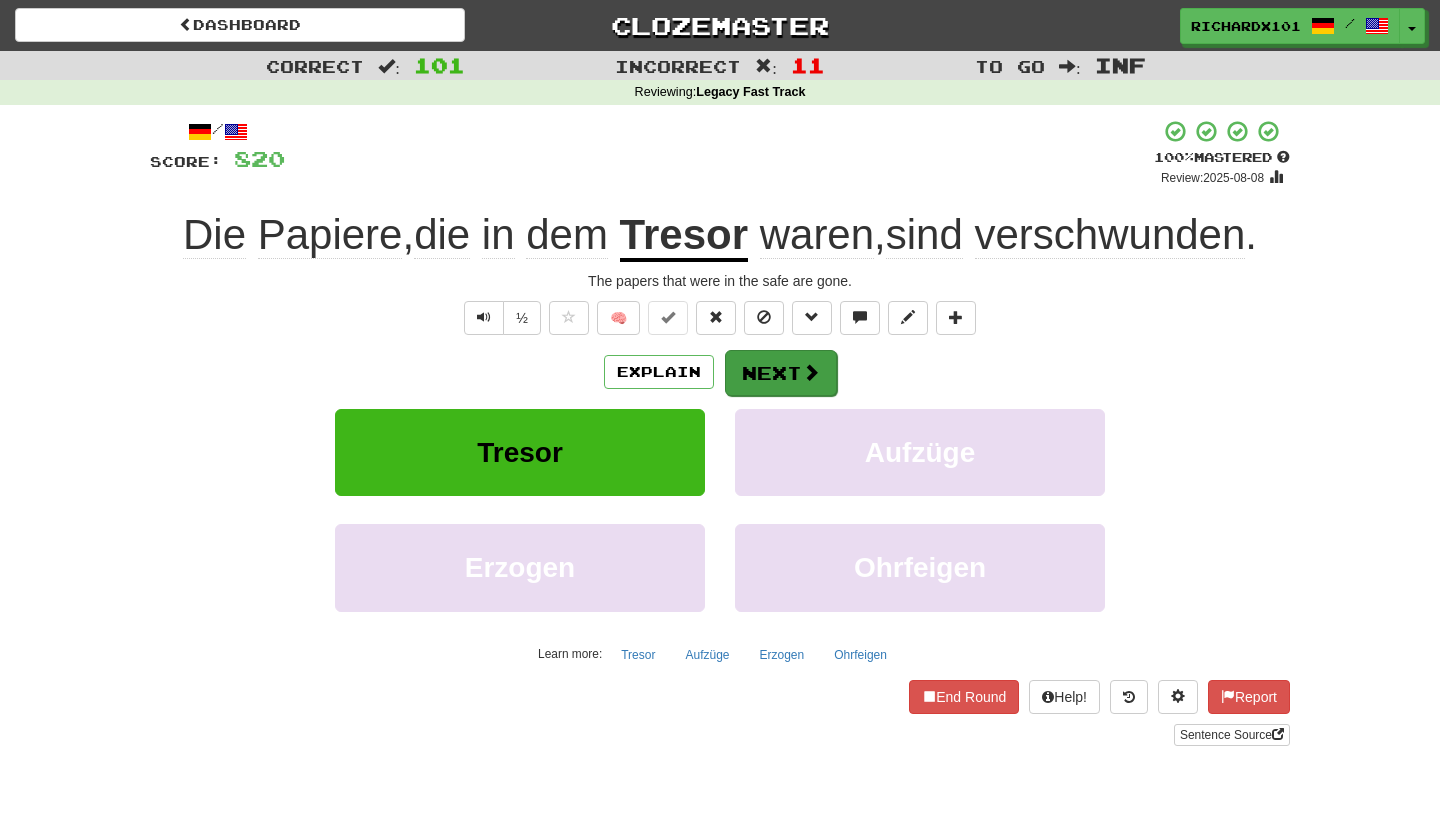 click on "Next" at bounding box center (781, 373) 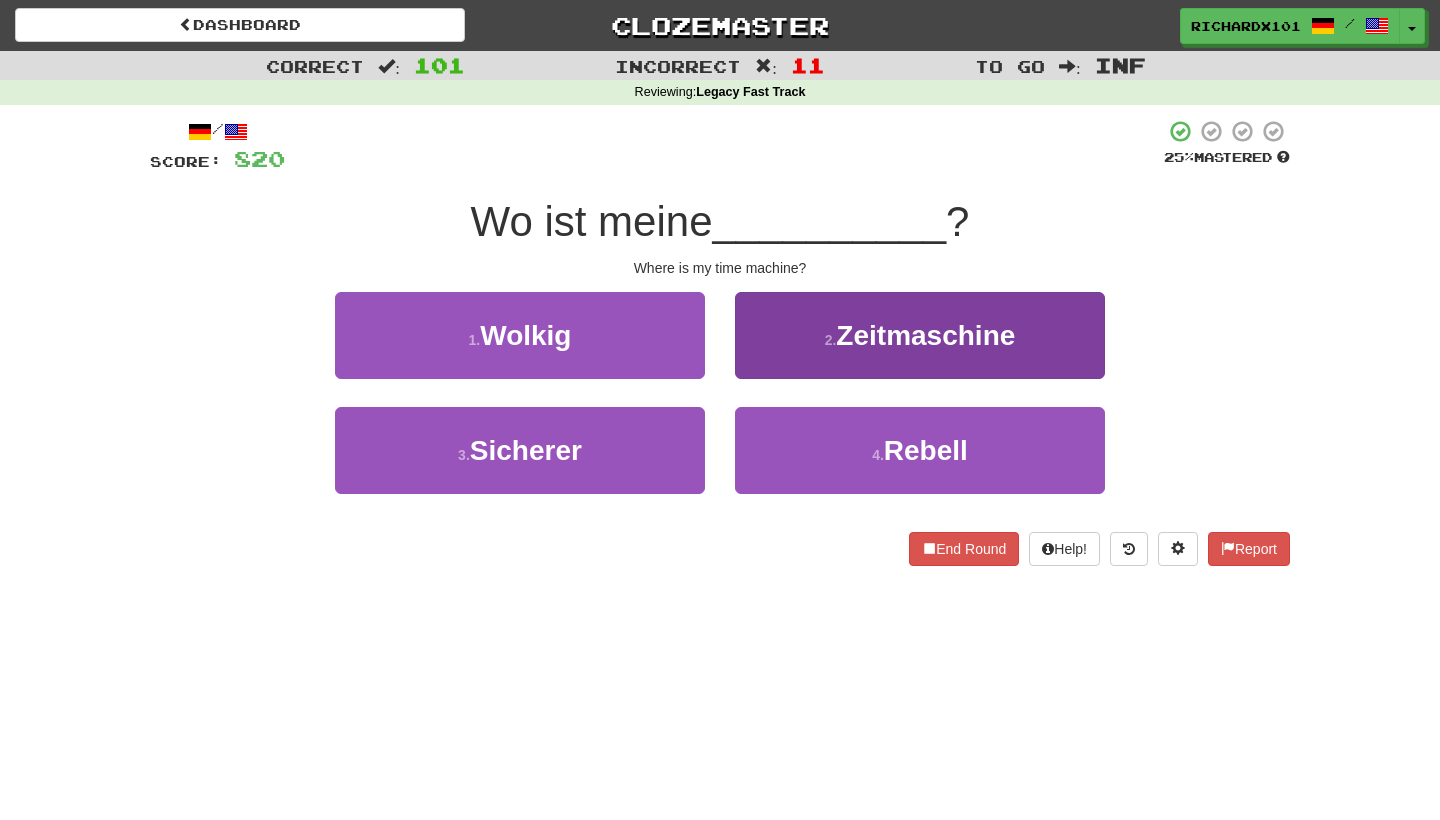 click on "2 .  Zeitmaschine" at bounding box center (920, 335) 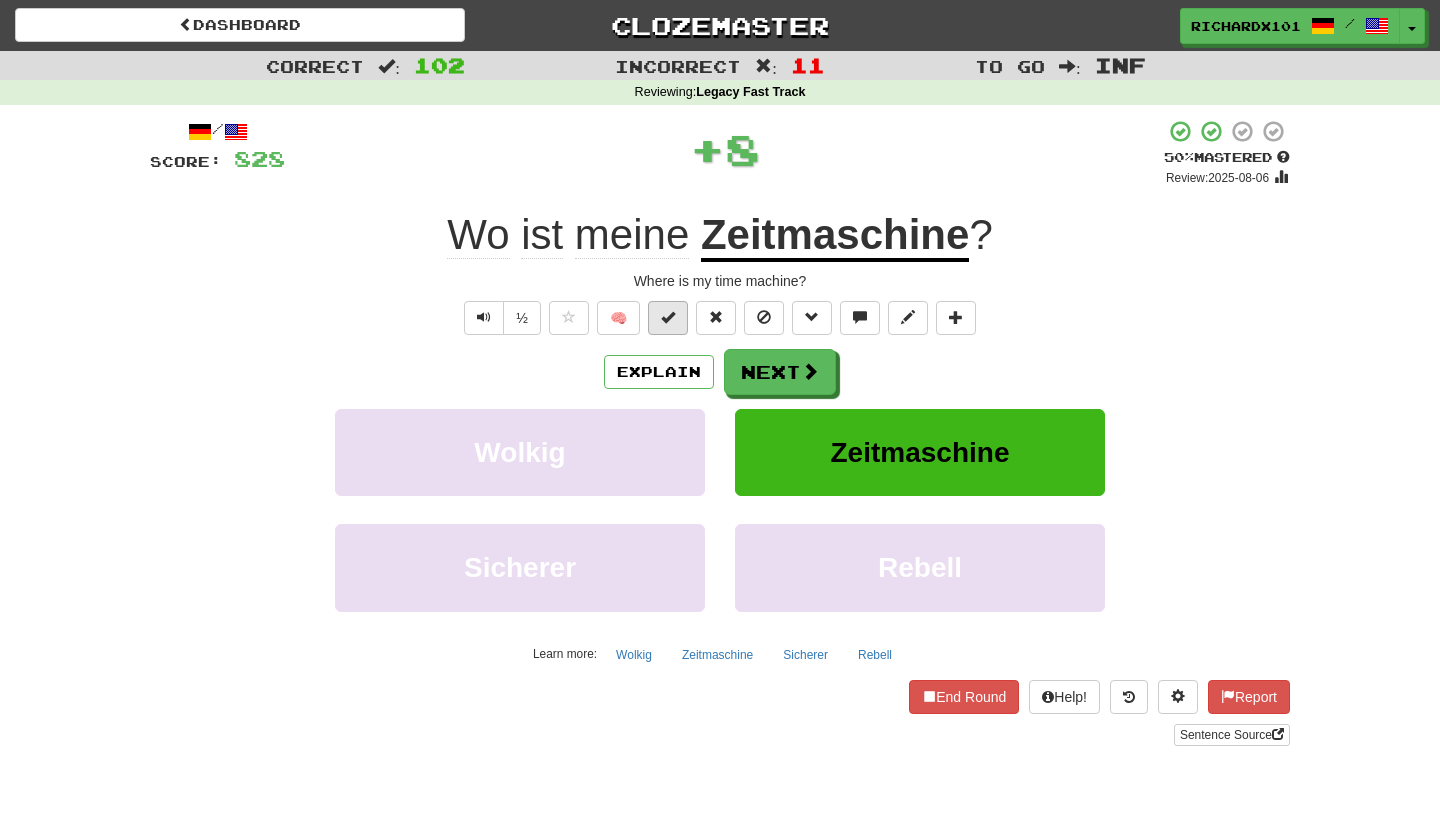 click at bounding box center (668, 318) 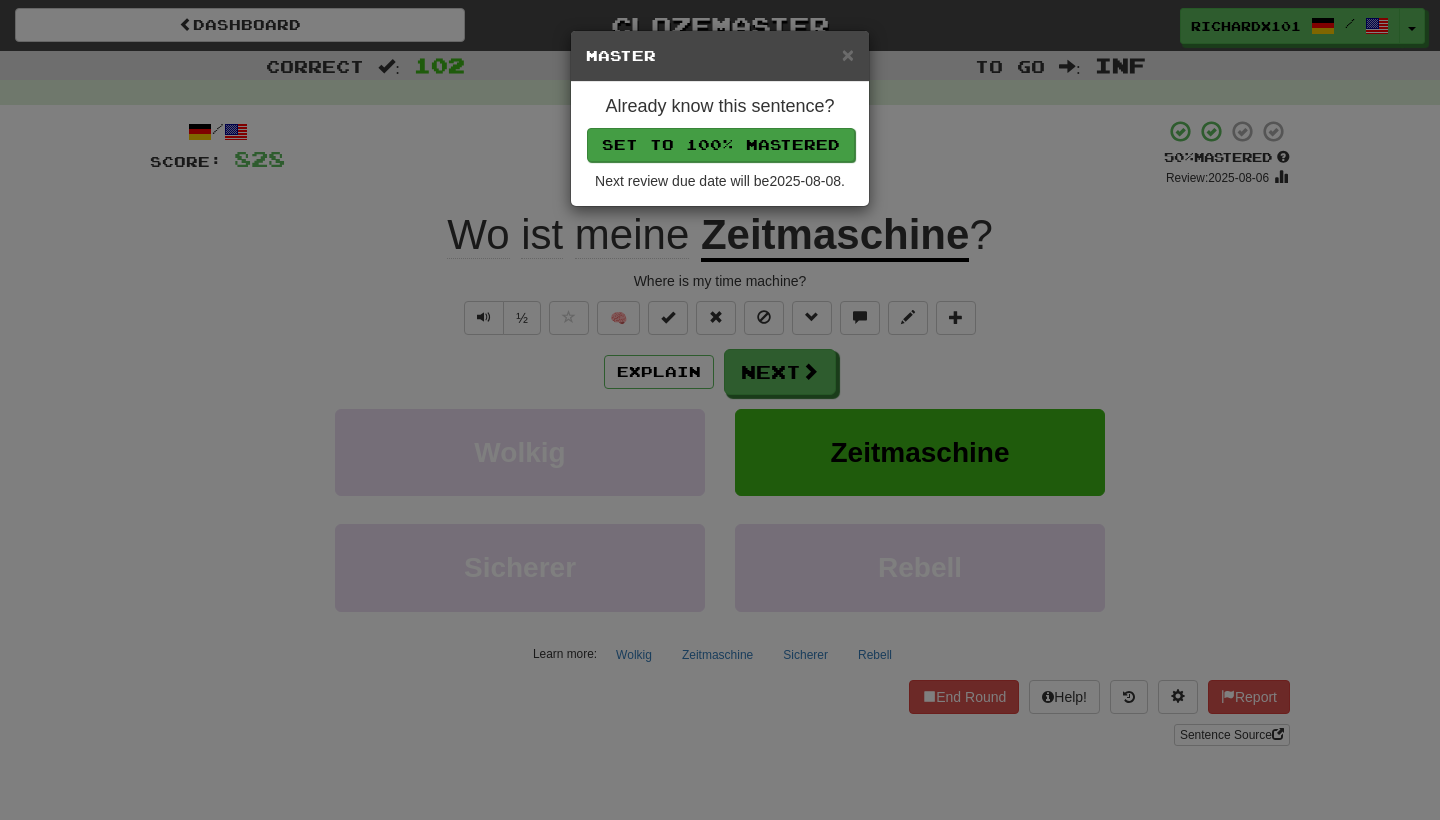 click on "Set to 100% Mastered" at bounding box center (721, 145) 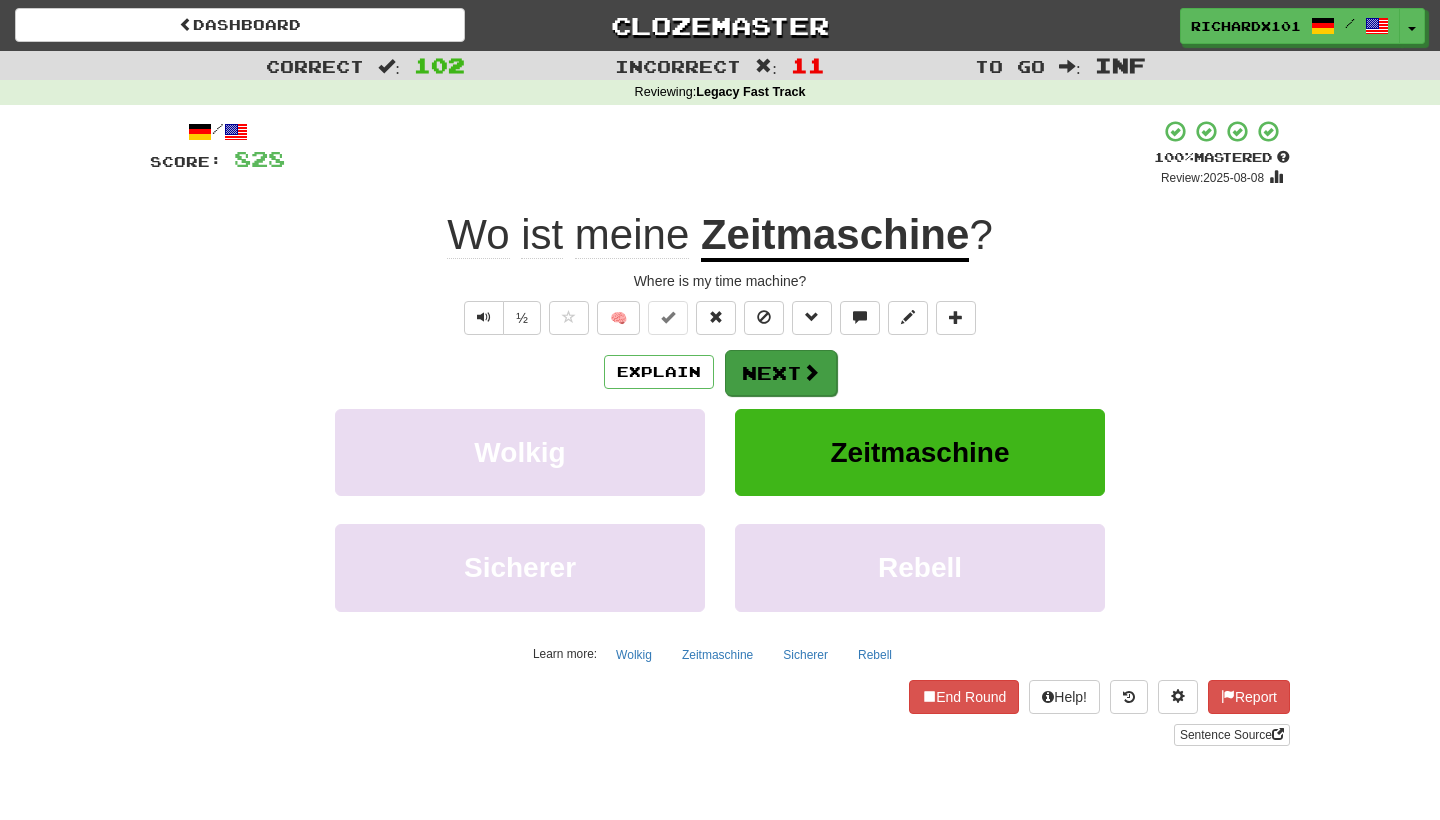 click on "Next" at bounding box center [781, 373] 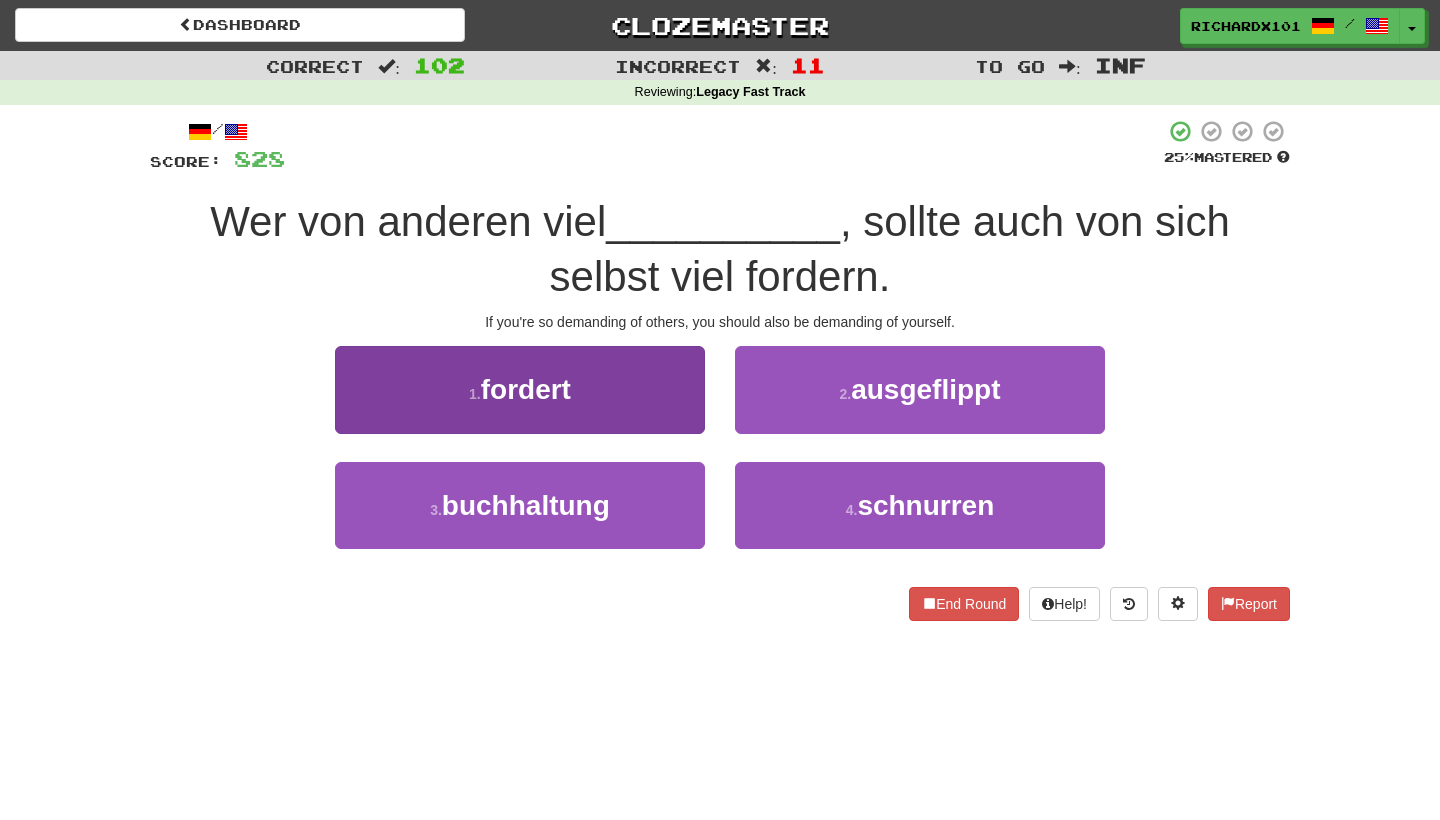 click on "1 .  fordert" at bounding box center [520, 389] 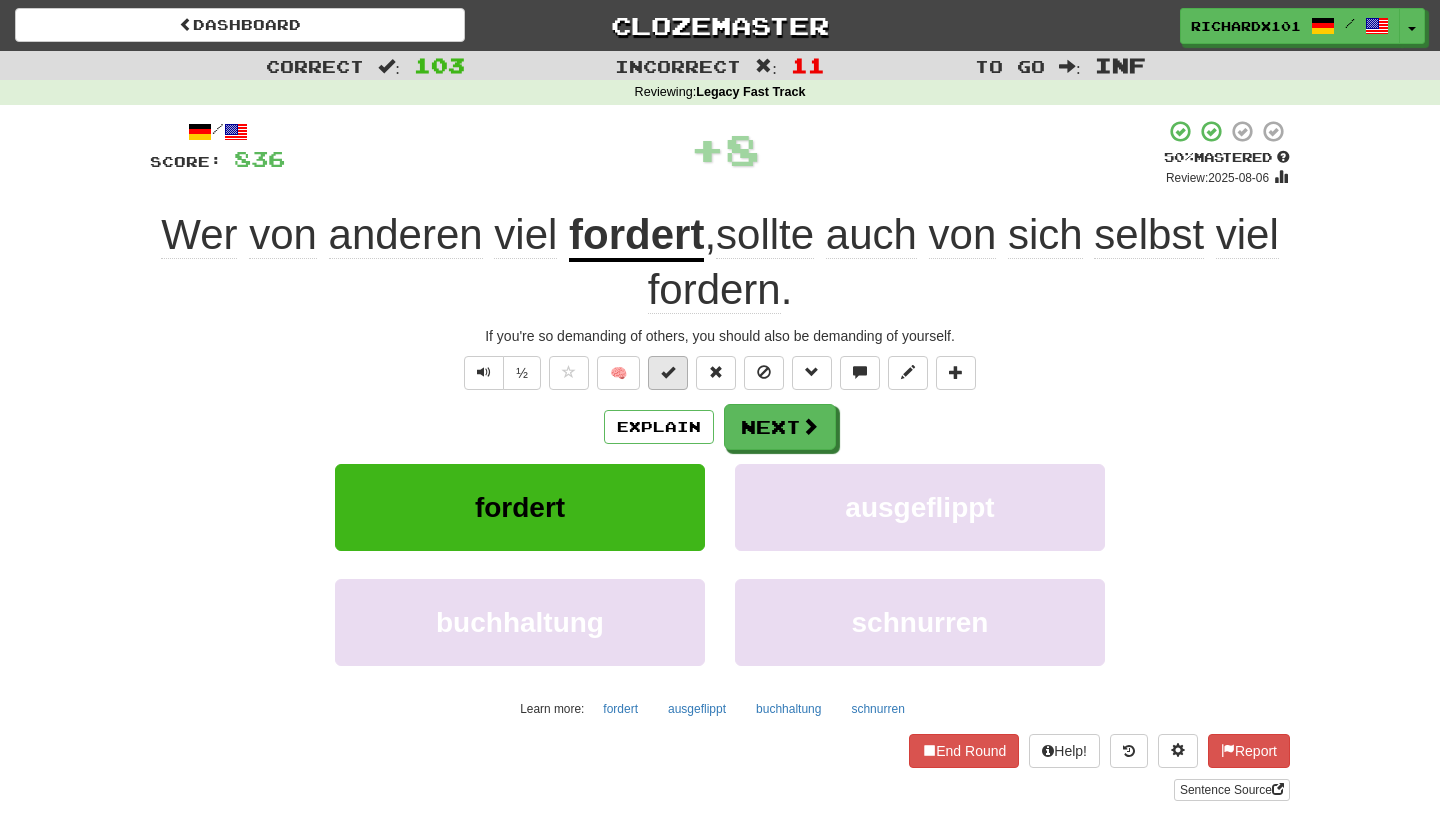 click at bounding box center (668, 372) 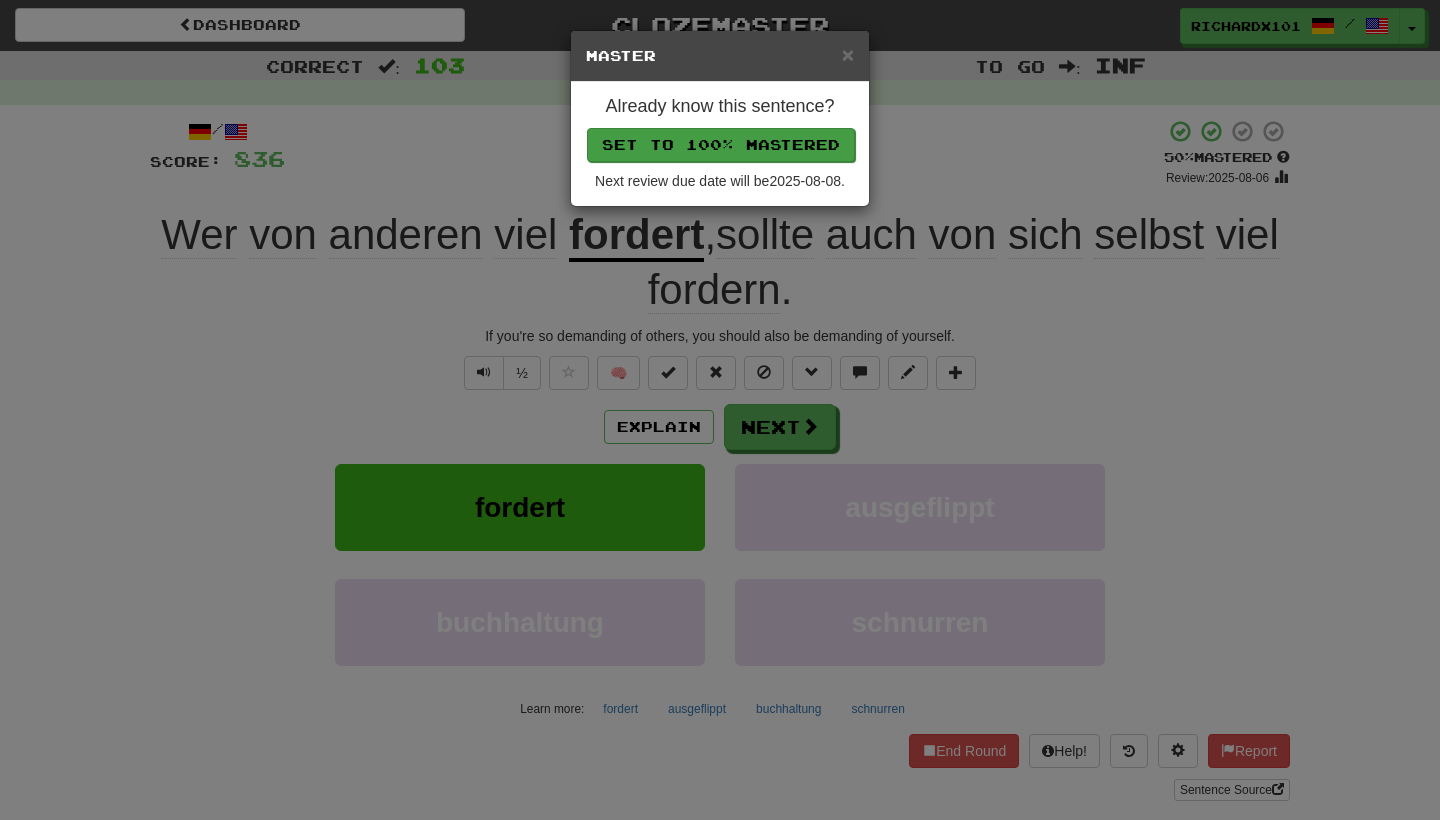 click on "Set to 100% Mastered" at bounding box center (721, 145) 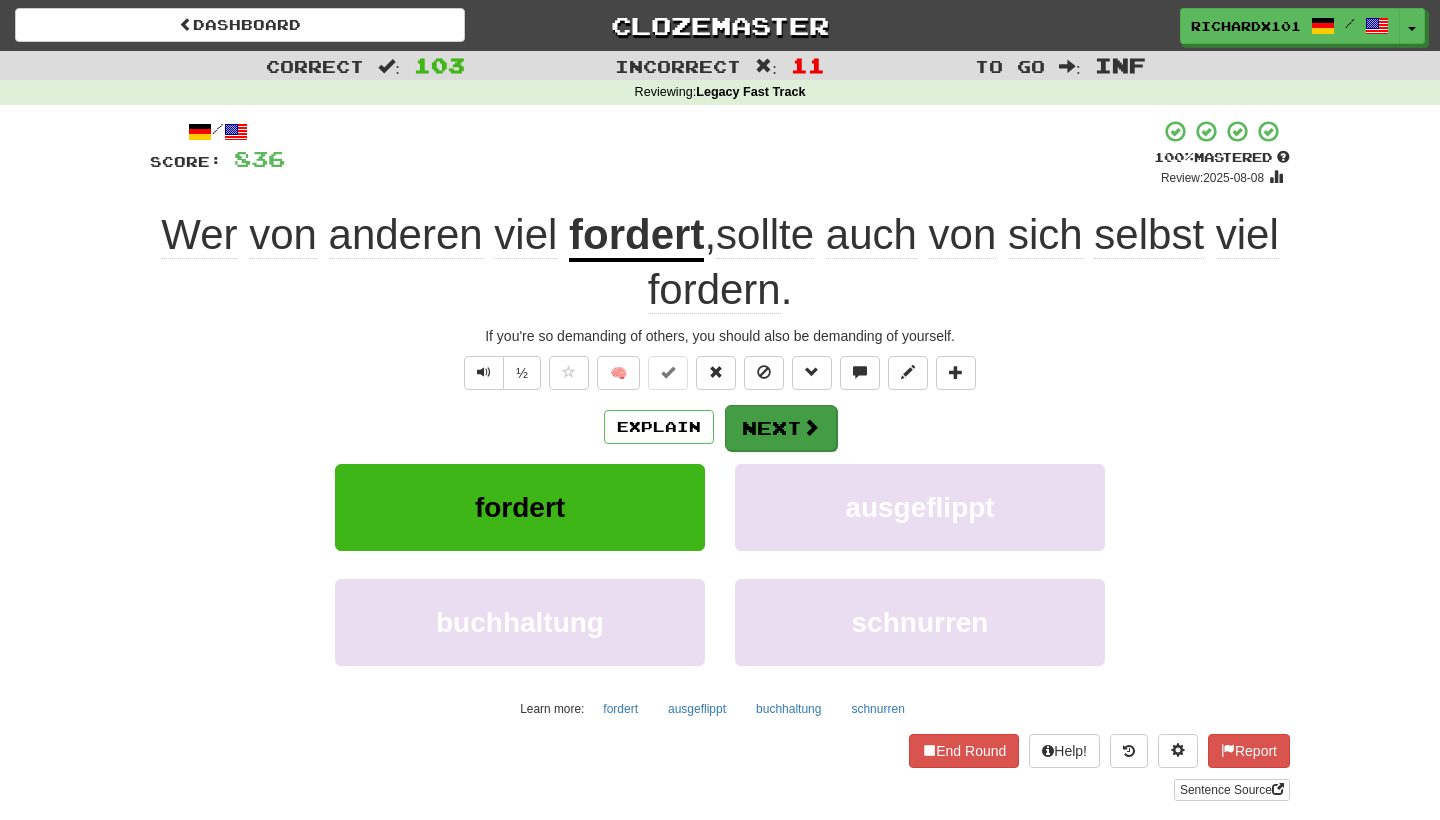click at bounding box center [811, 427] 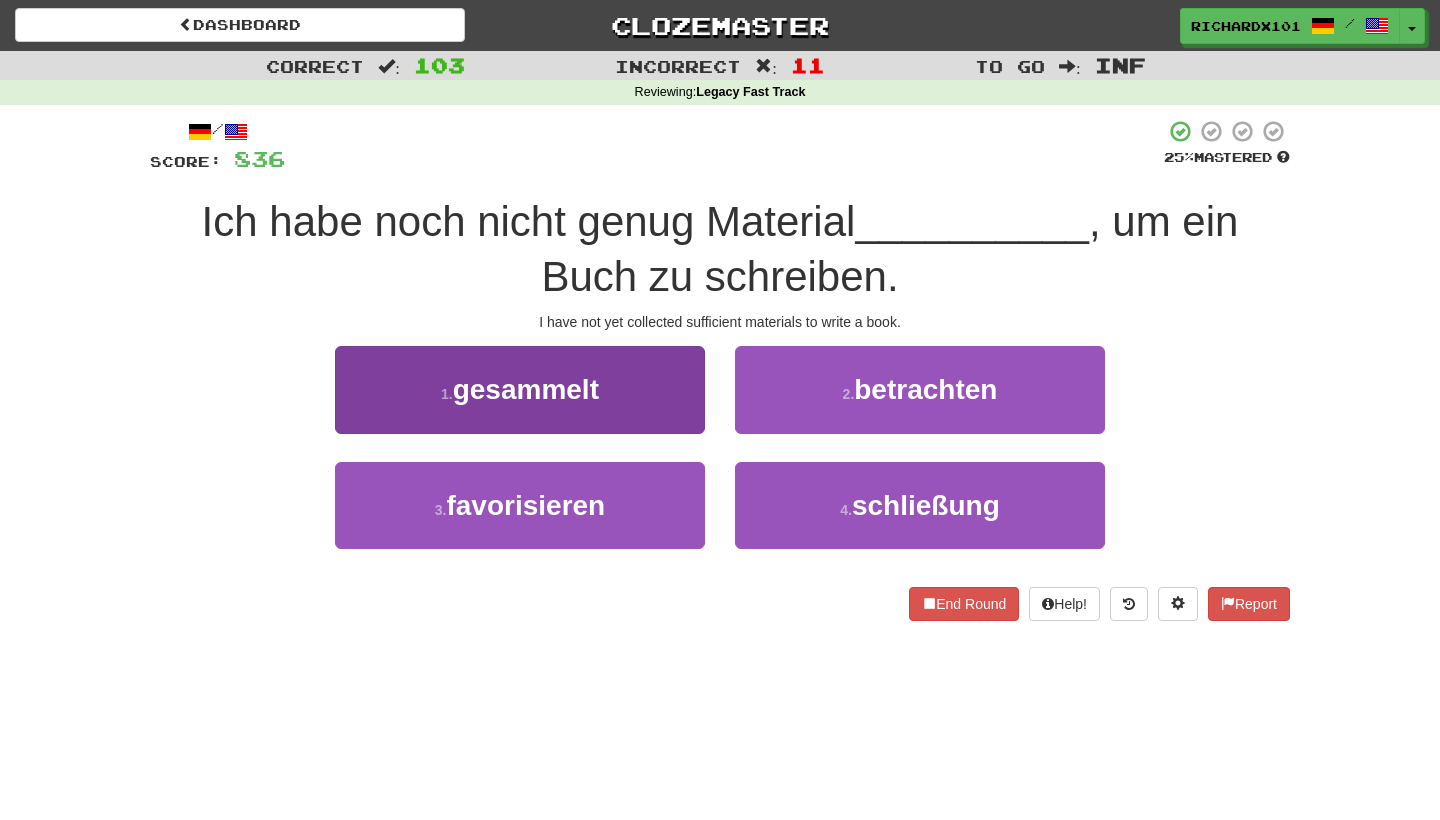 click on "1 .  gesammelt" at bounding box center (520, 389) 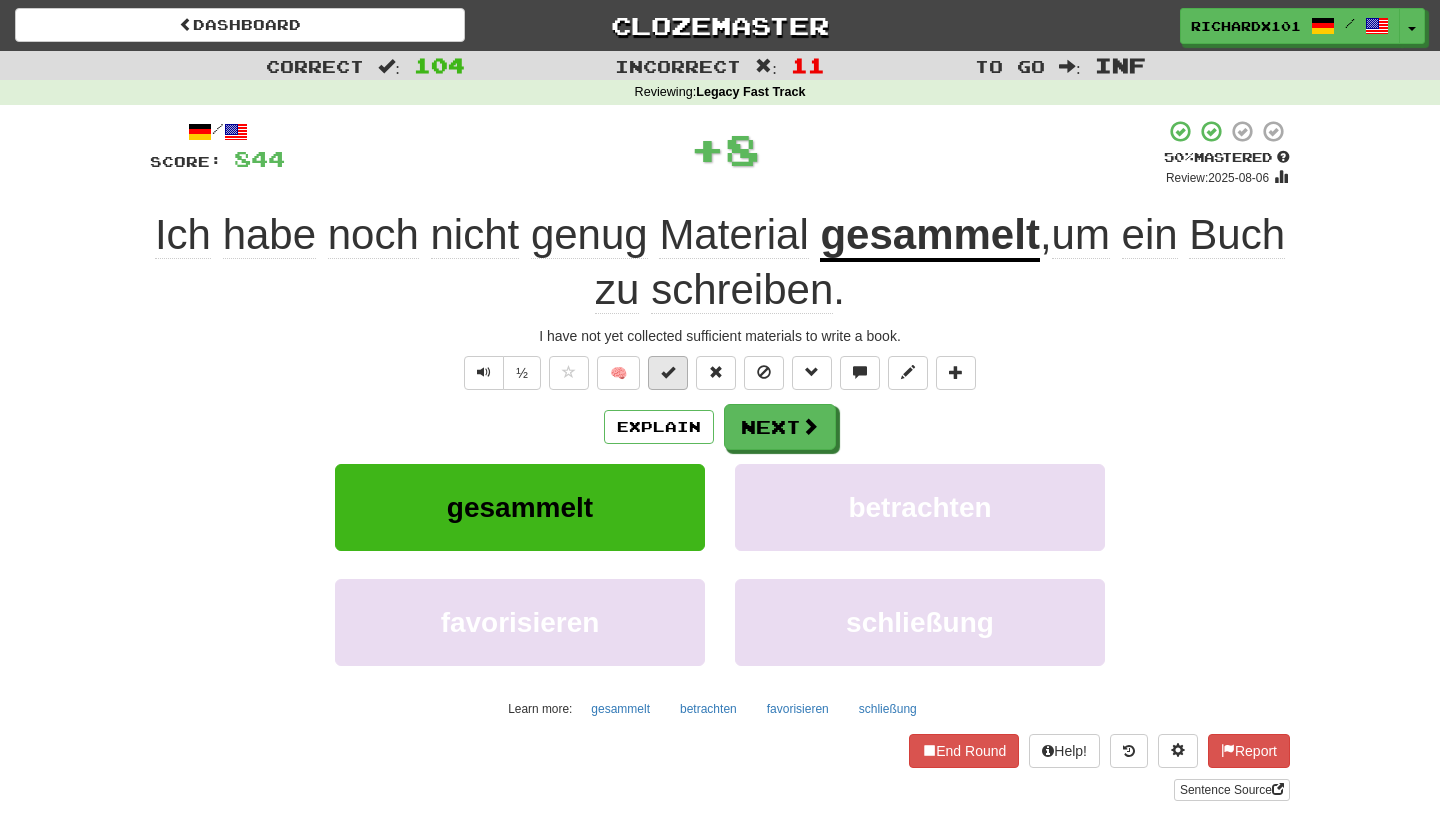 click at bounding box center [668, 373] 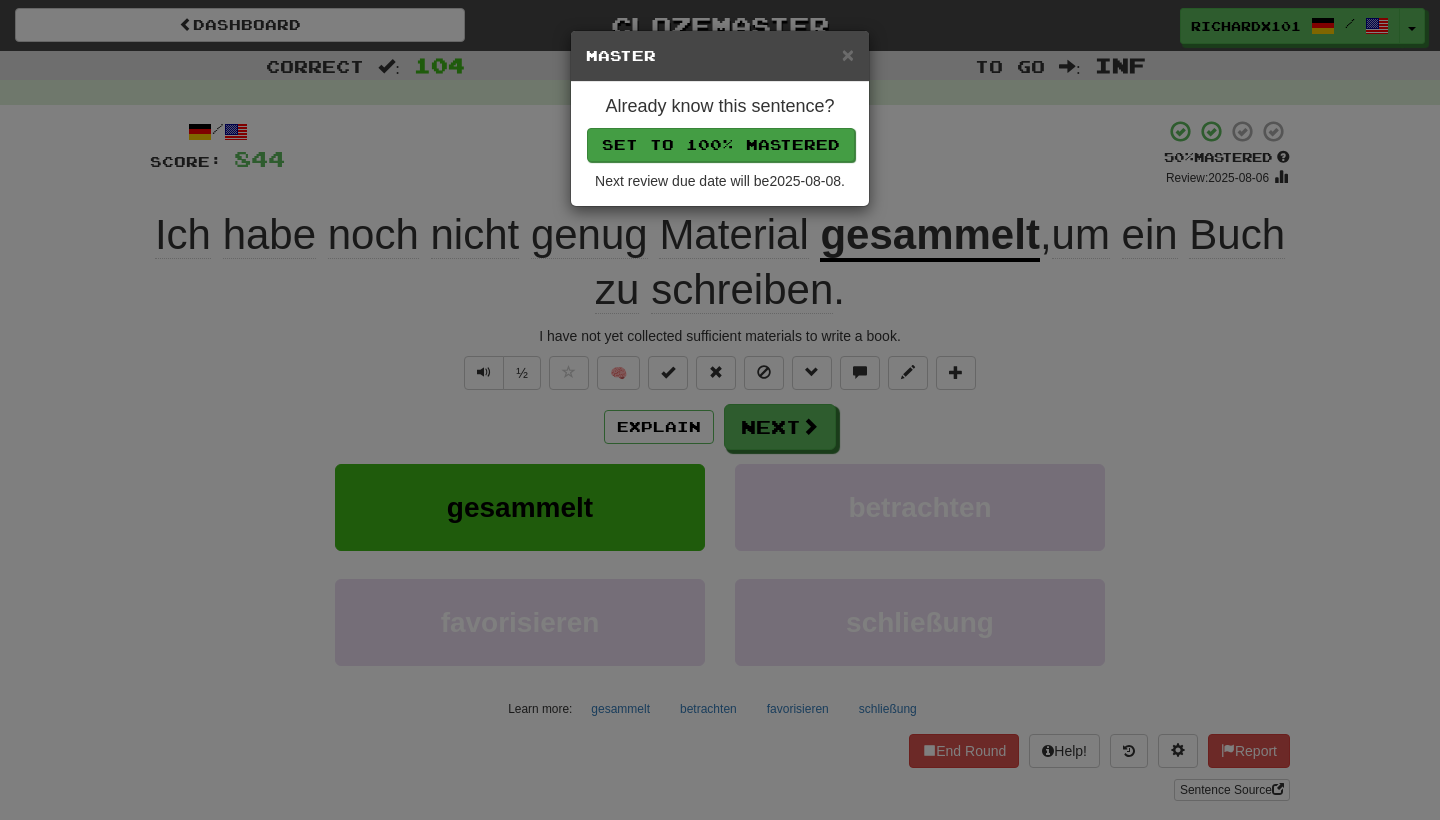 click on "Set to 100% Mastered" at bounding box center (721, 145) 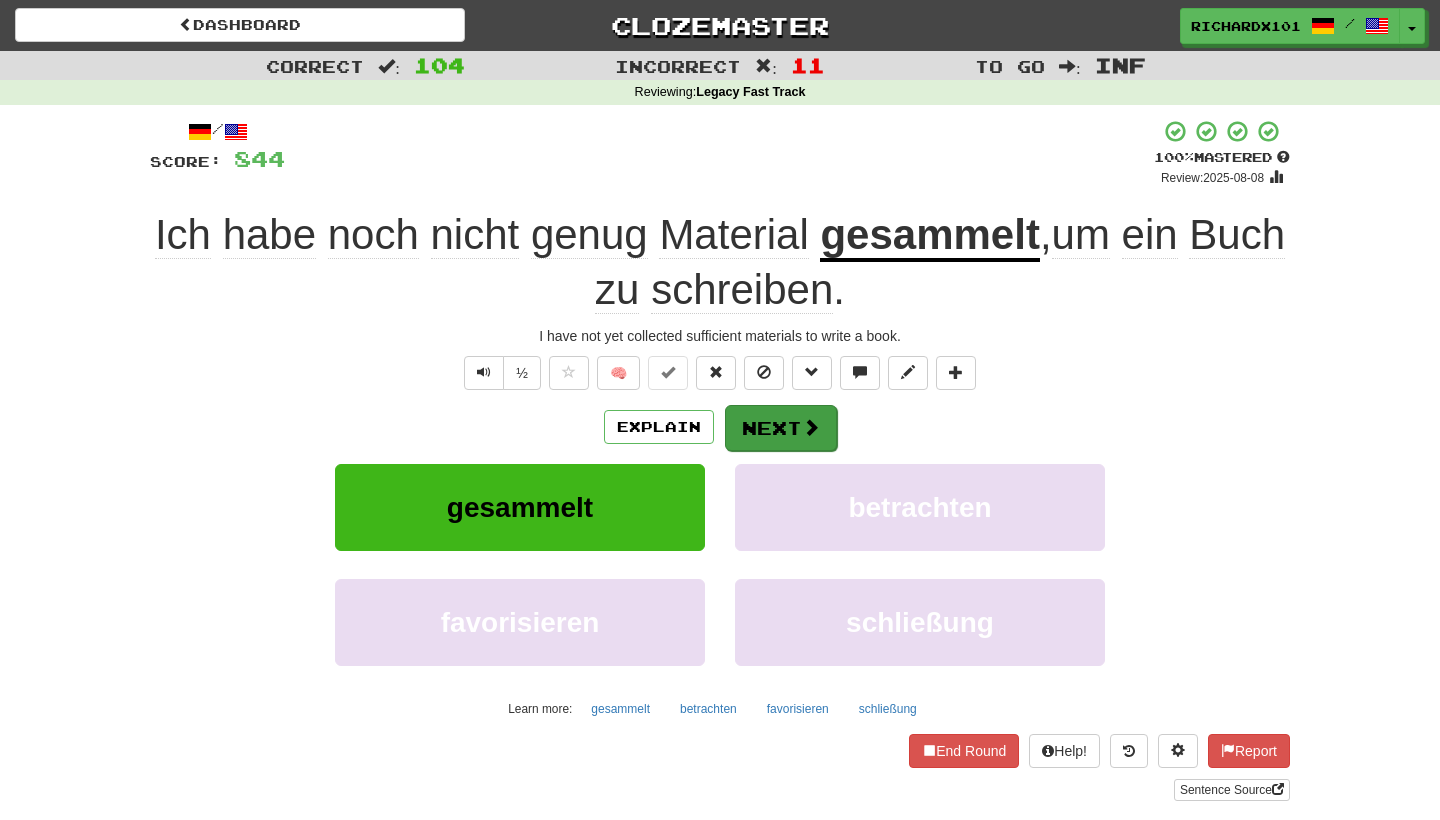 click on "Next" at bounding box center [781, 428] 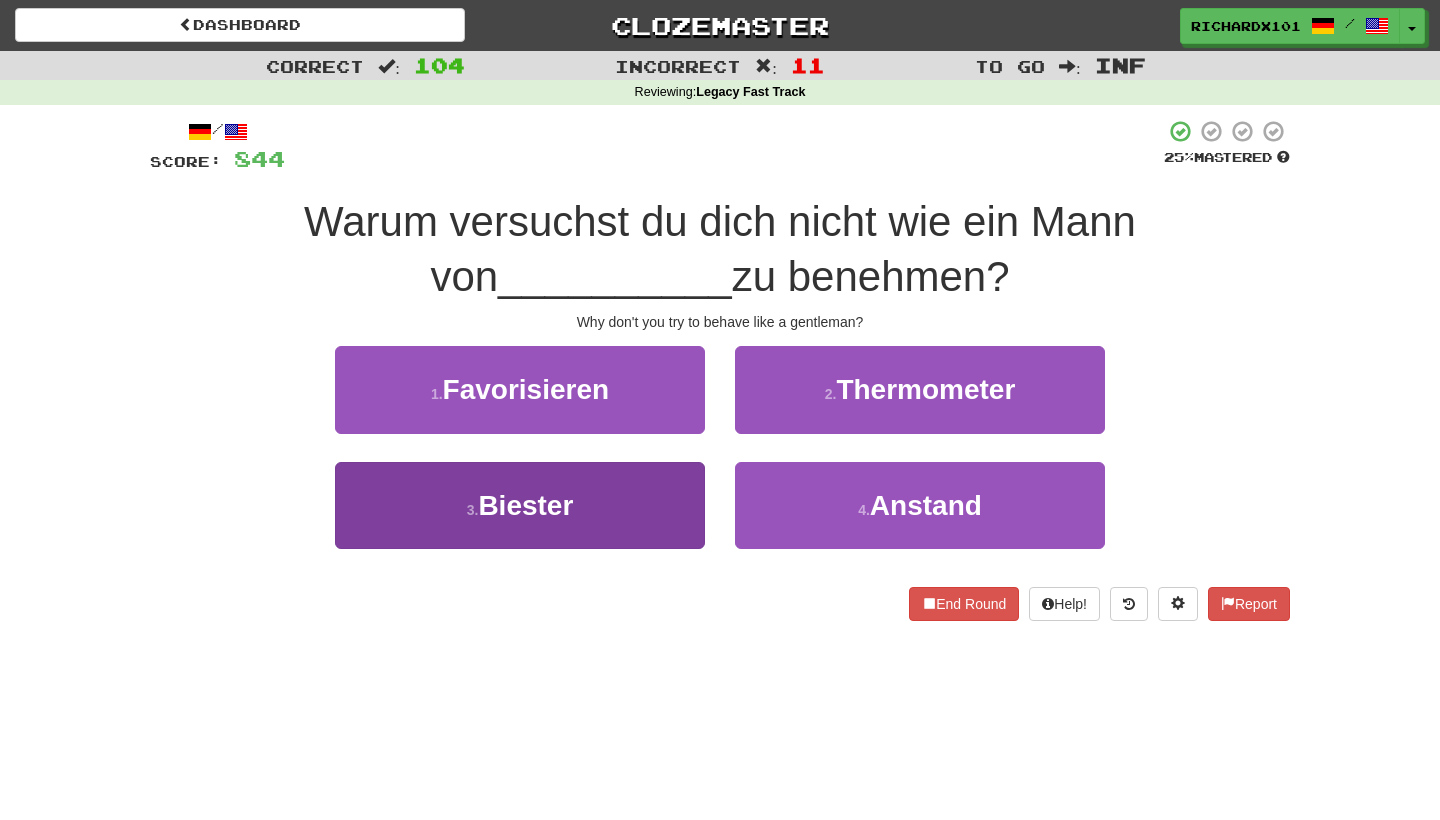 click on "3 .  Biester" at bounding box center [520, 505] 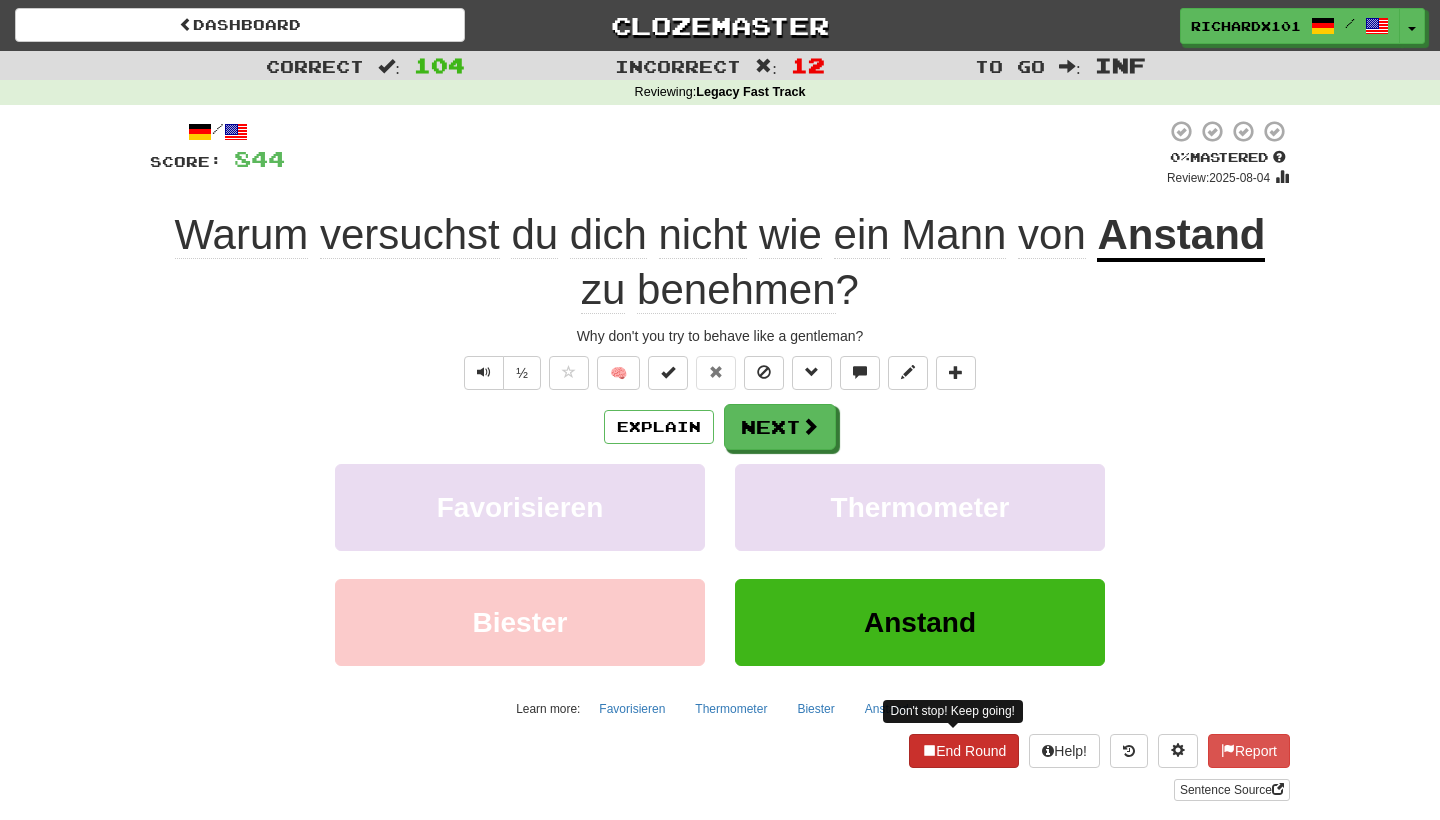 click on "End Round" at bounding box center (964, 751) 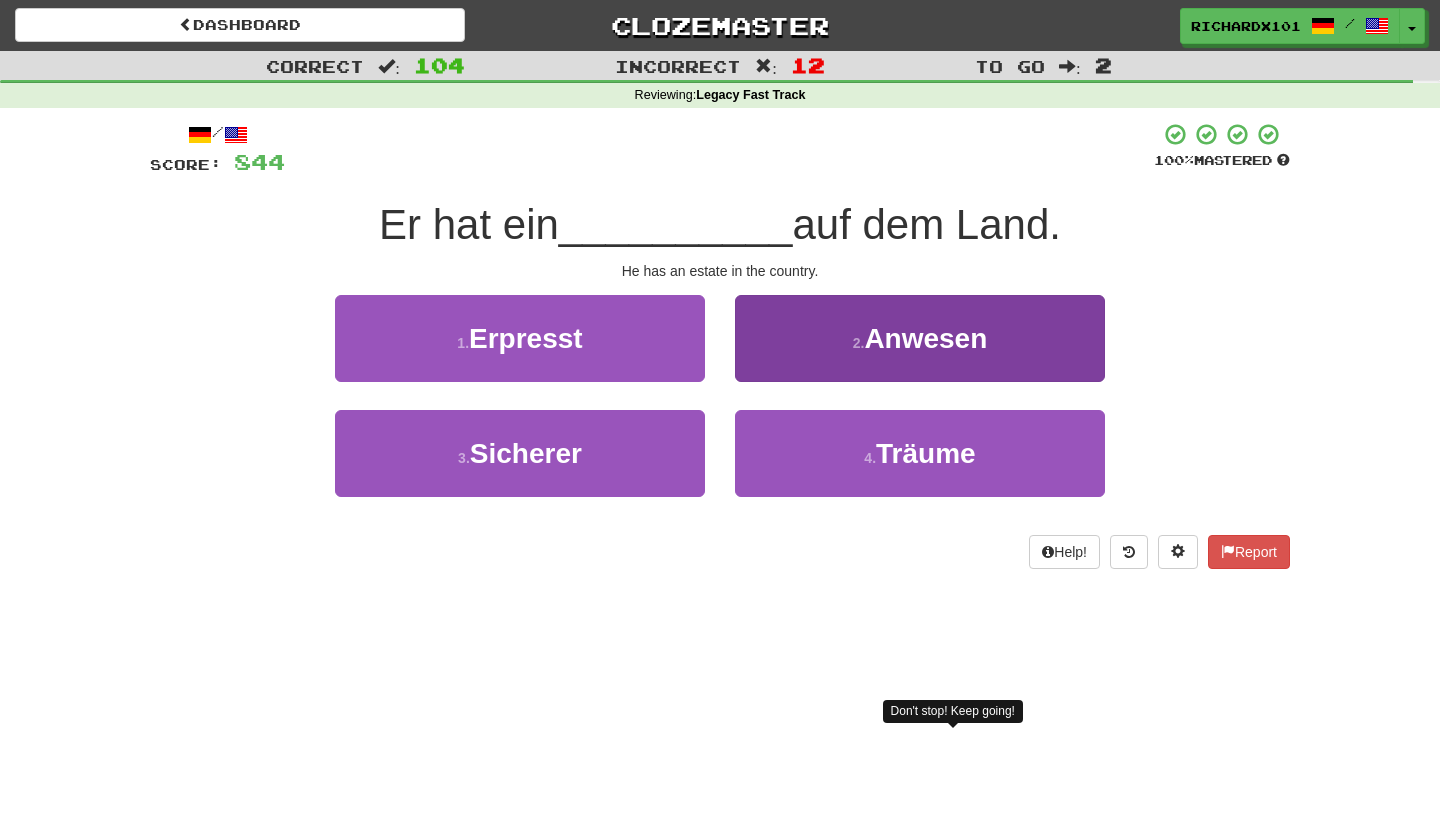 click on "Anwesen" at bounding box center (925, 338) 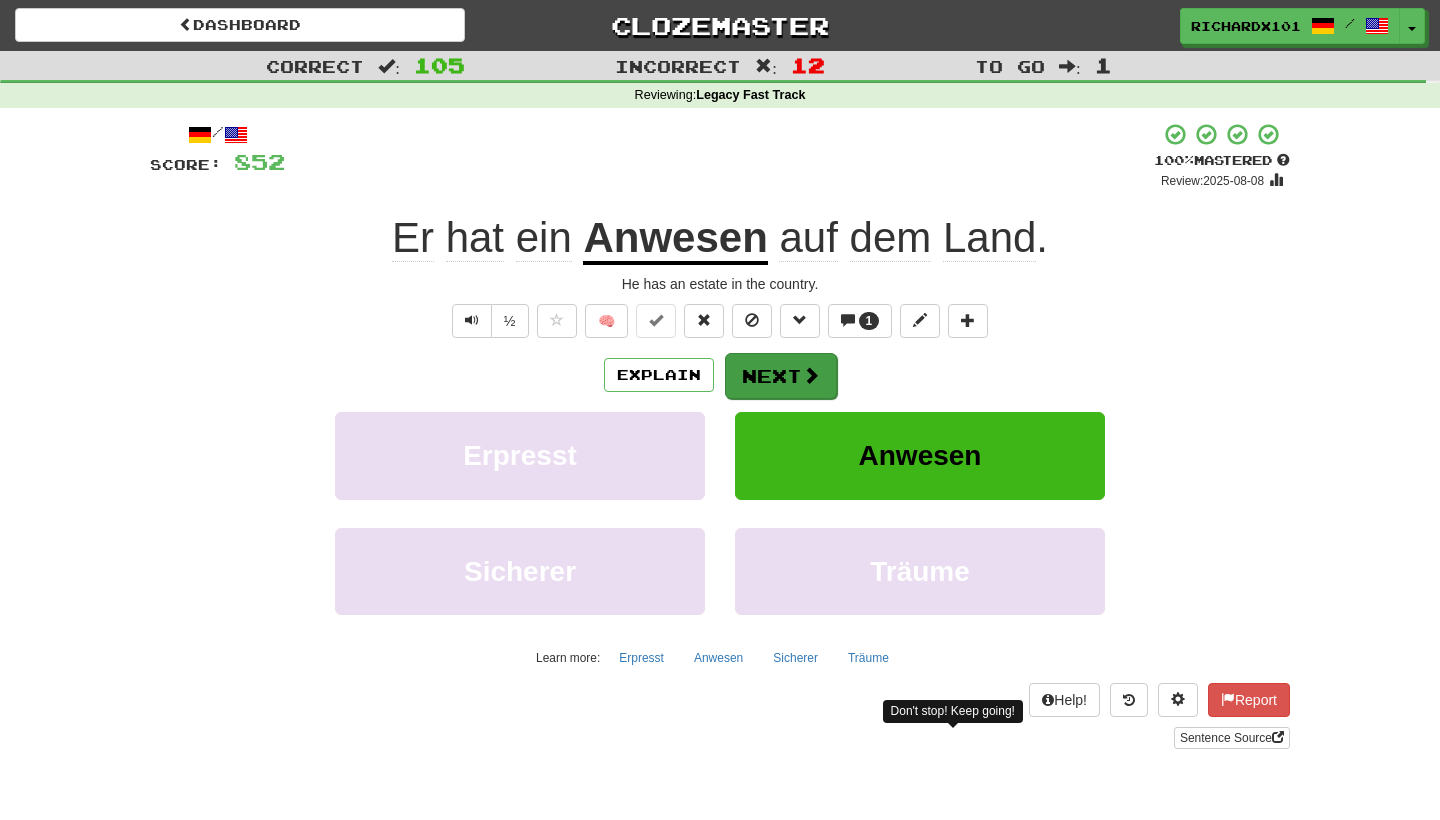 click on "Next" at bounding box center [781, 376] 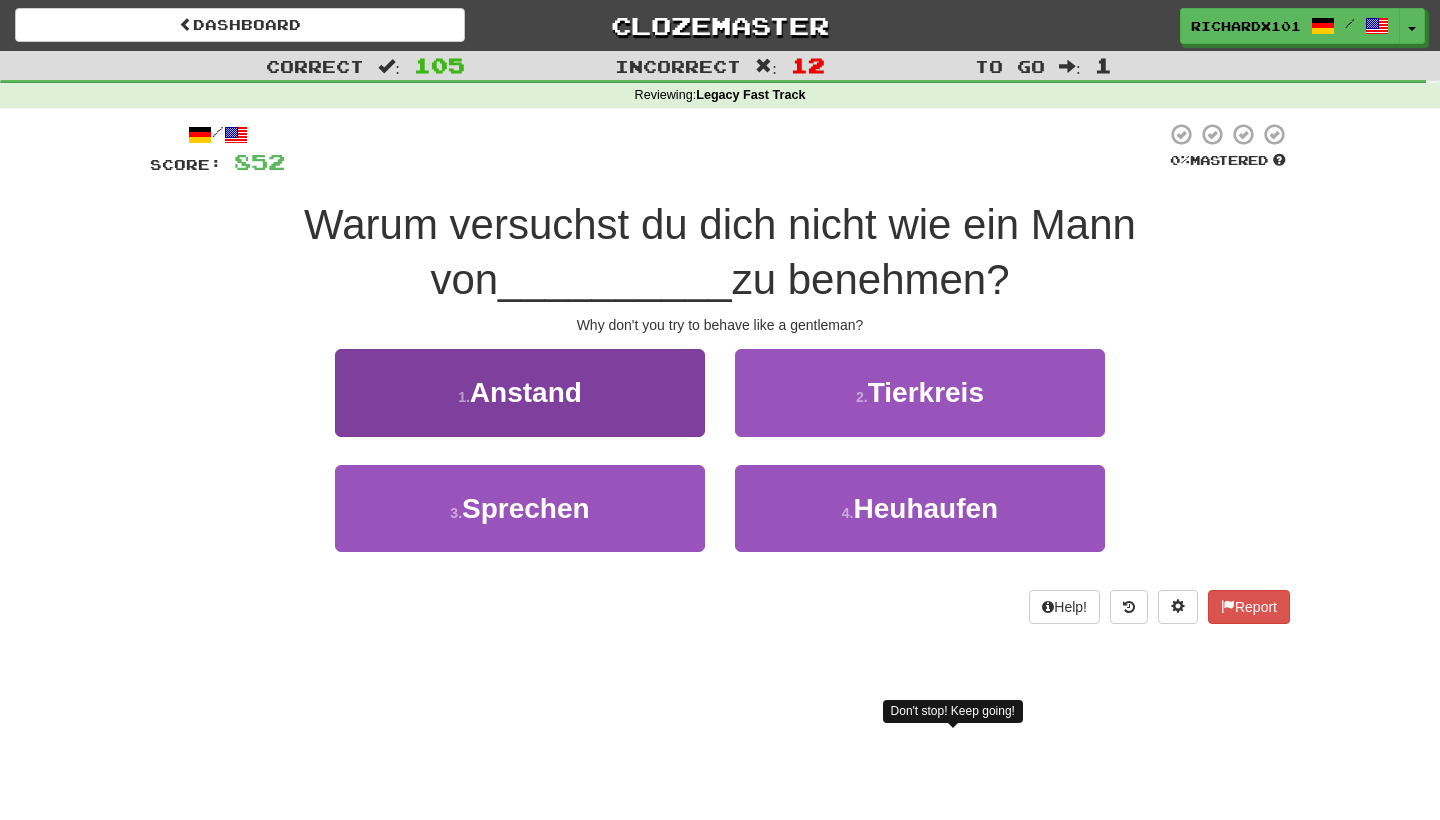 click on "1 .  Anstand" at bounding box center [520, 392] 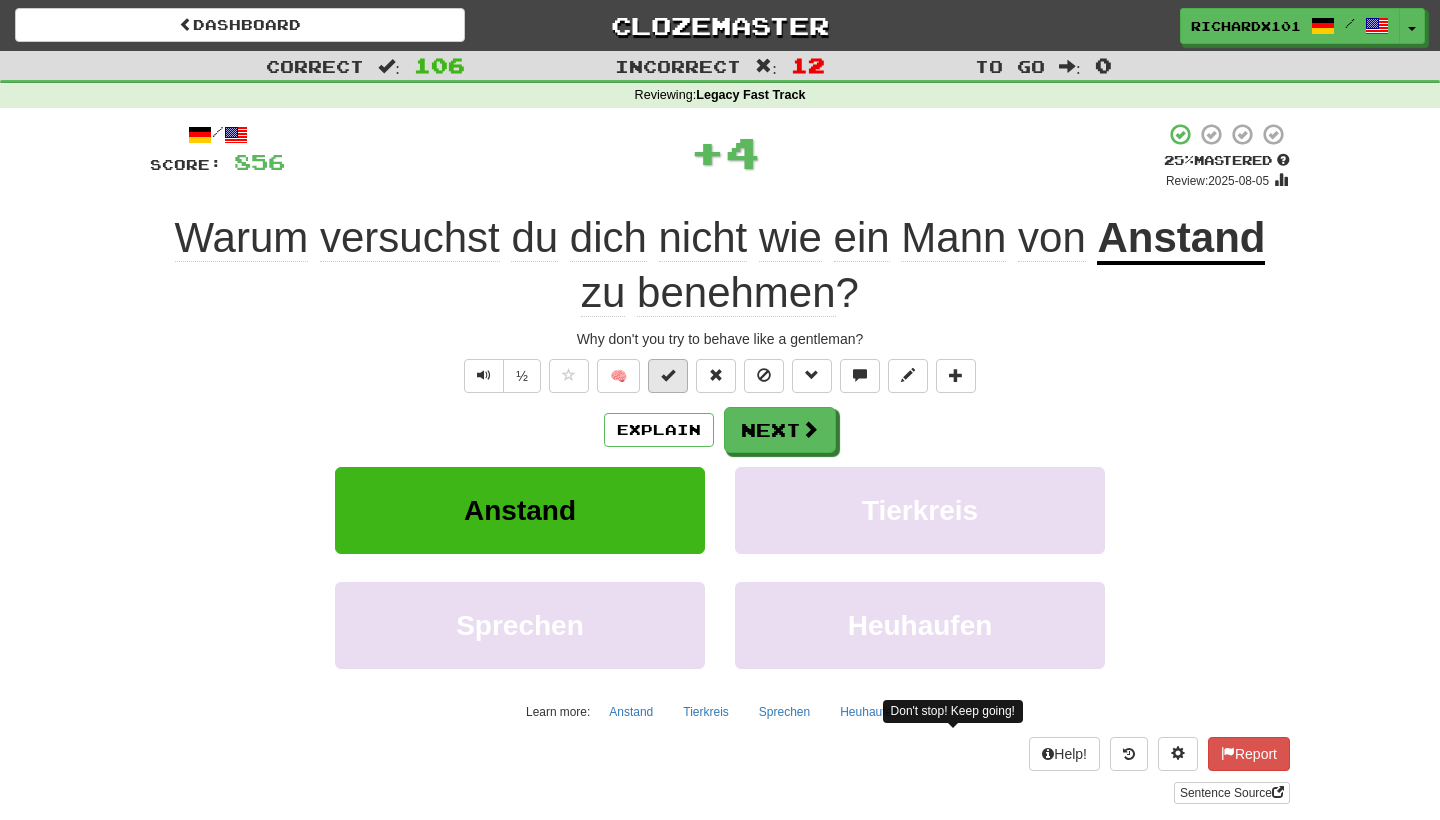 click at bounding box center [668, 375] 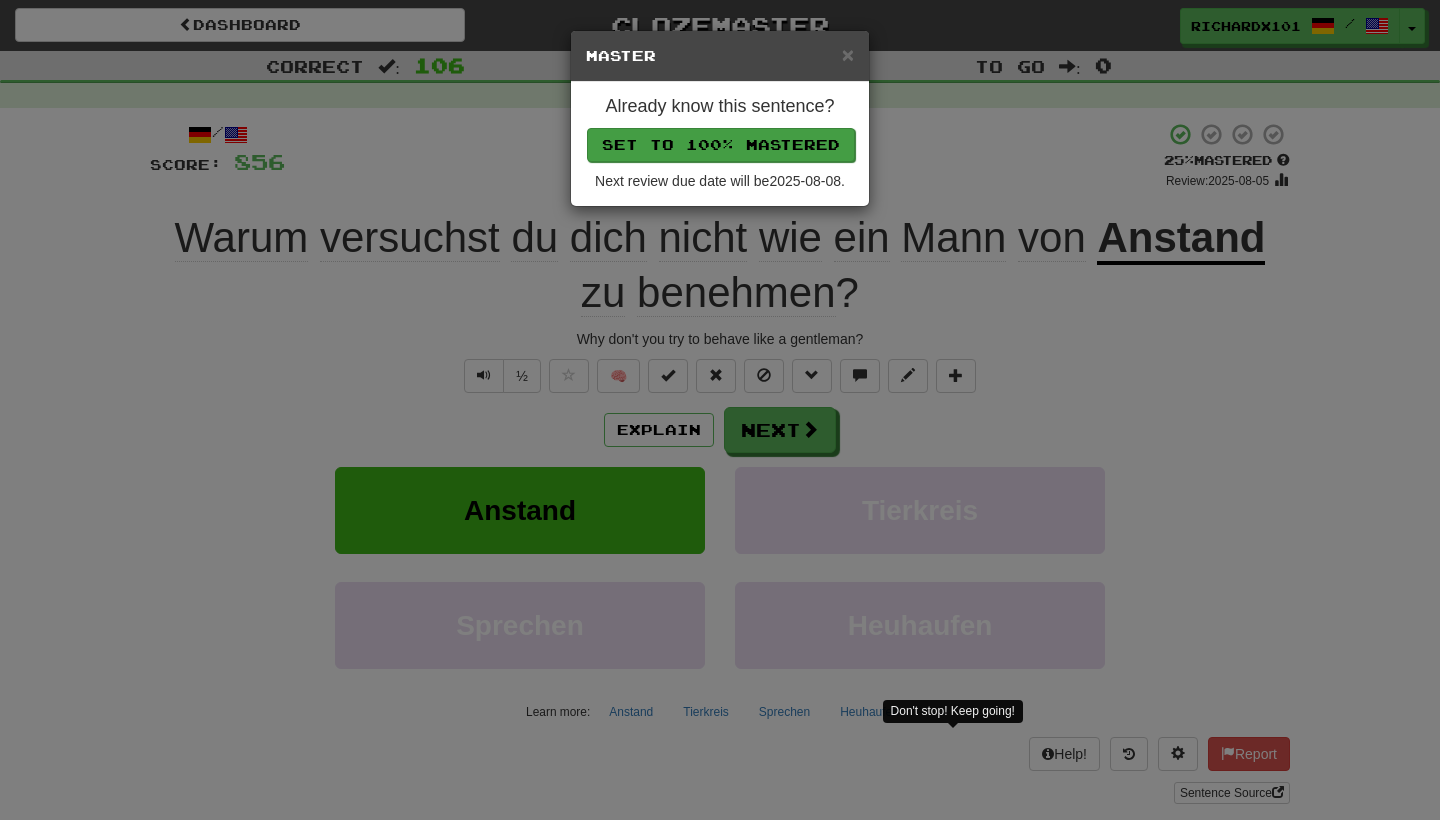 click on "Set to 100% Mastered" at bounding box center [721, 145] 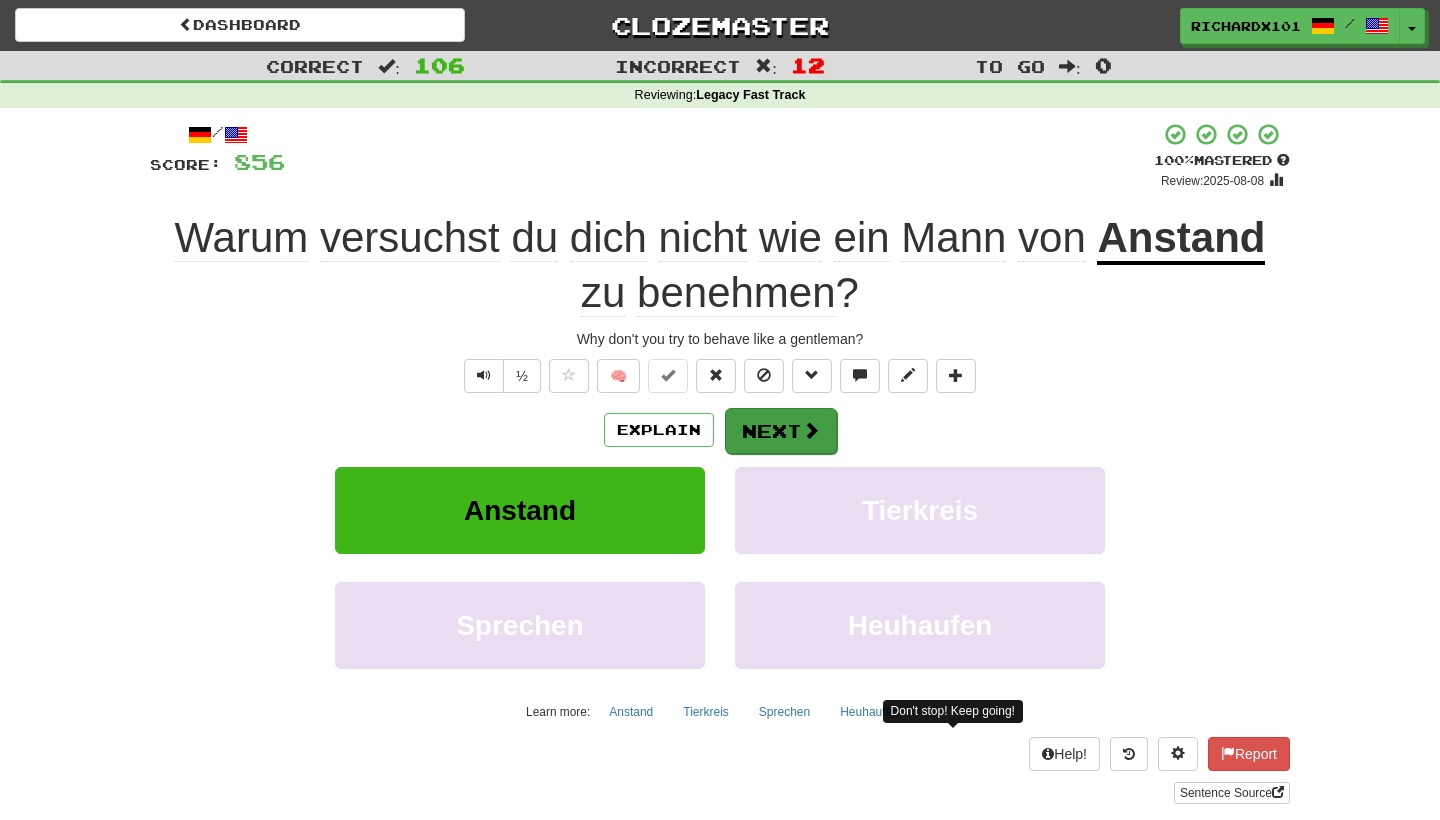 click at bounding box center (811, 430) 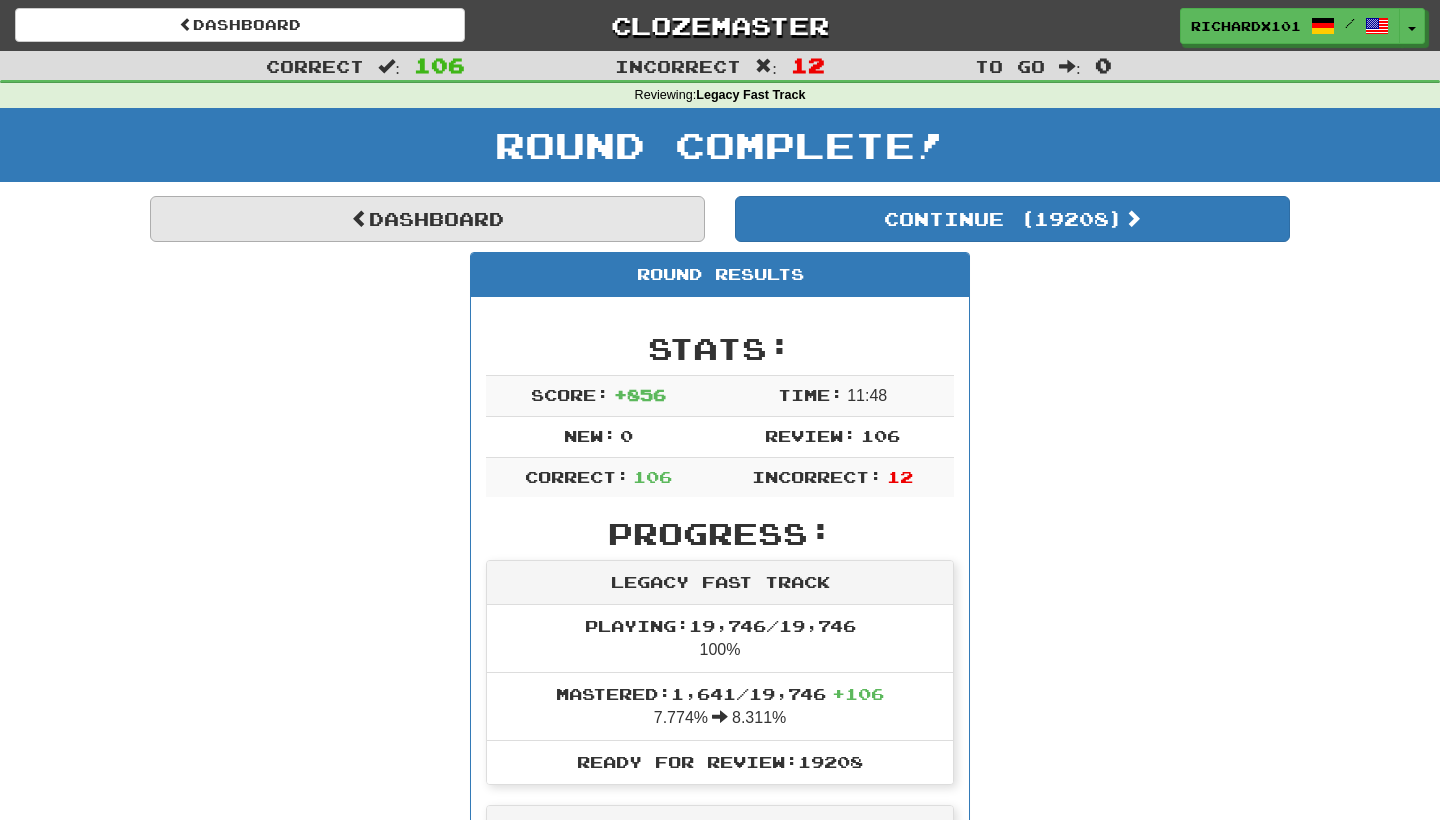 click on "Dashboard" at bounding box center (427, 219) 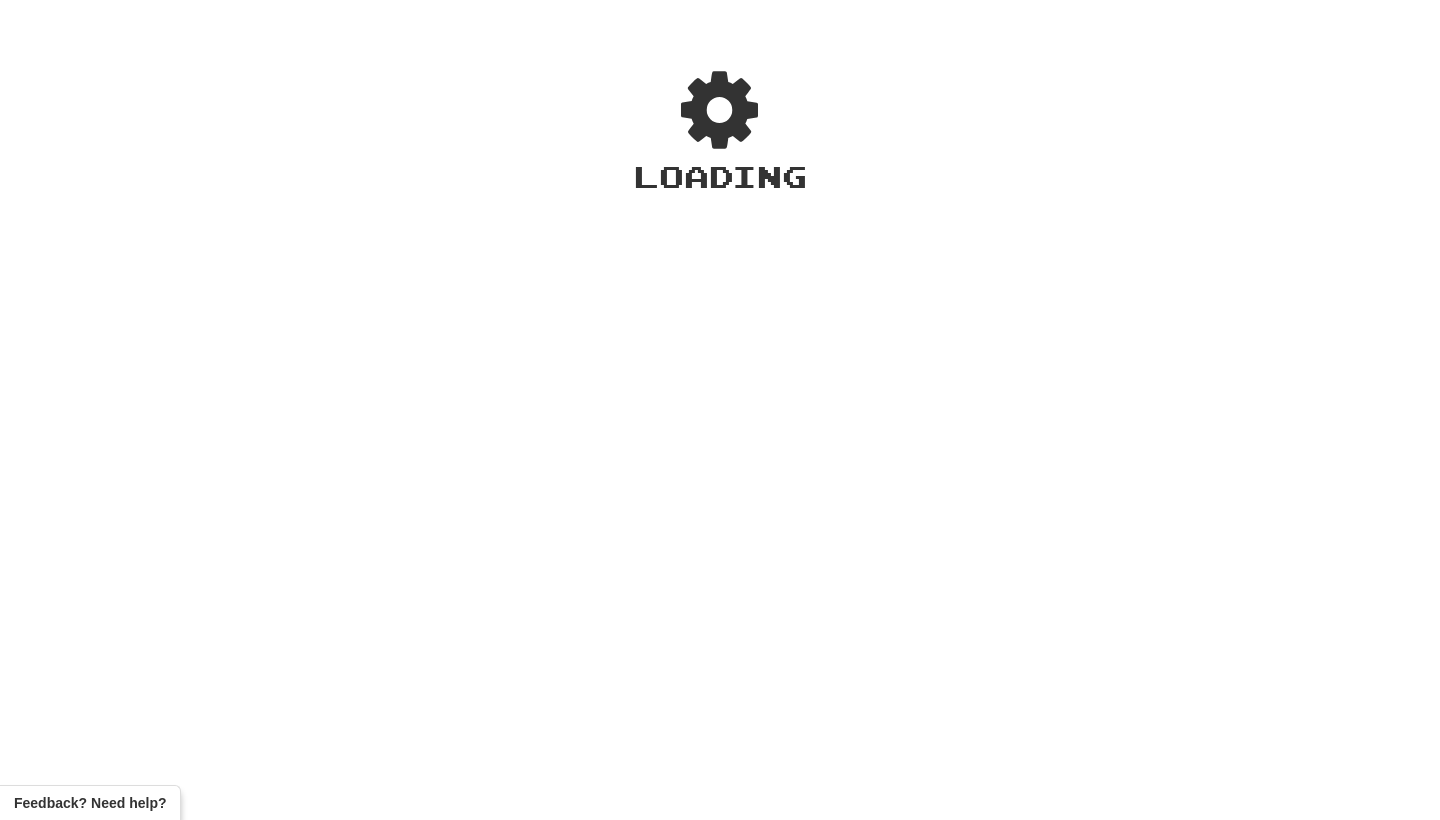 scroll, scrollTop: 0, scrollLeft: 0, axis: both 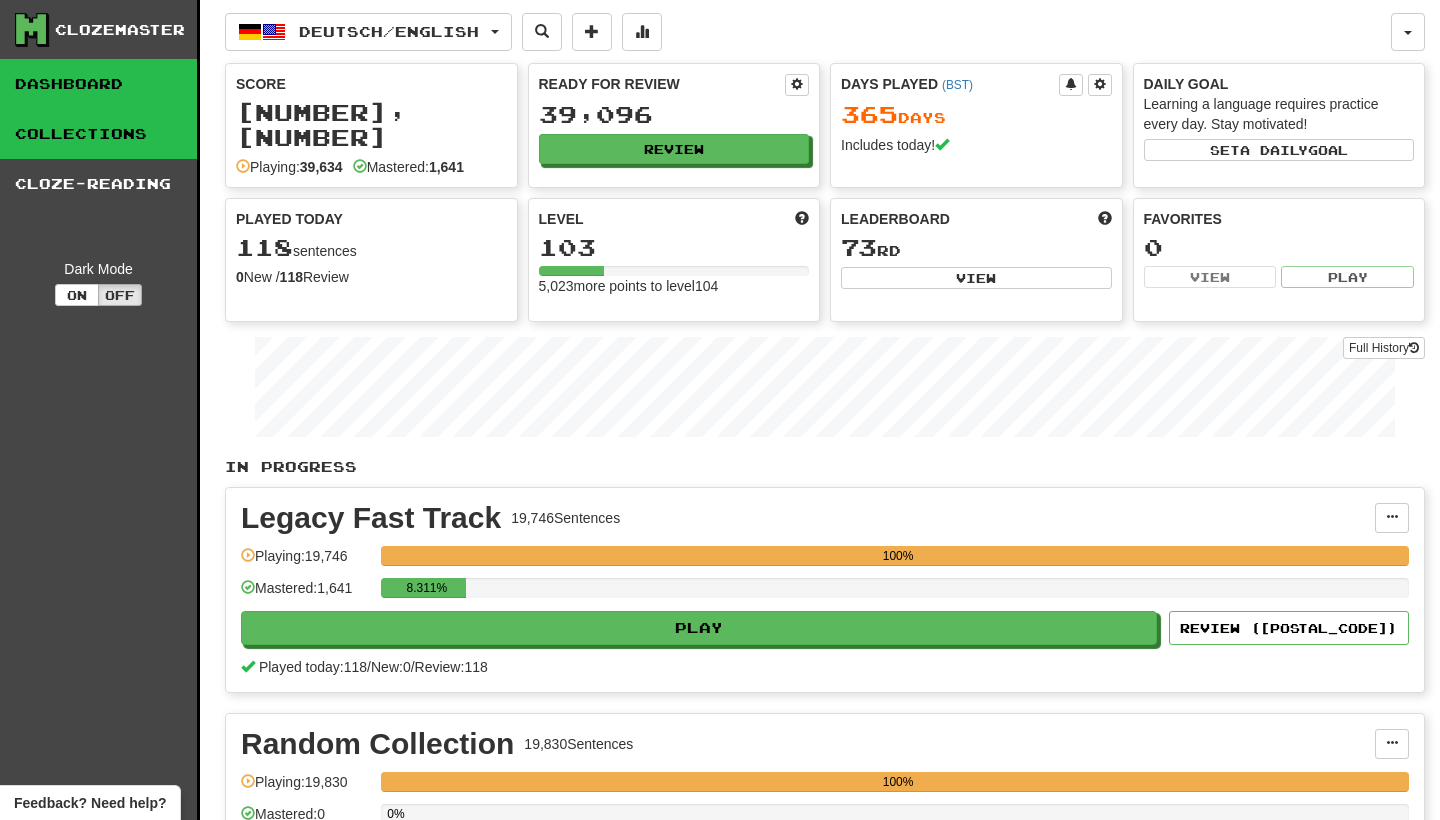 click on "Collections" 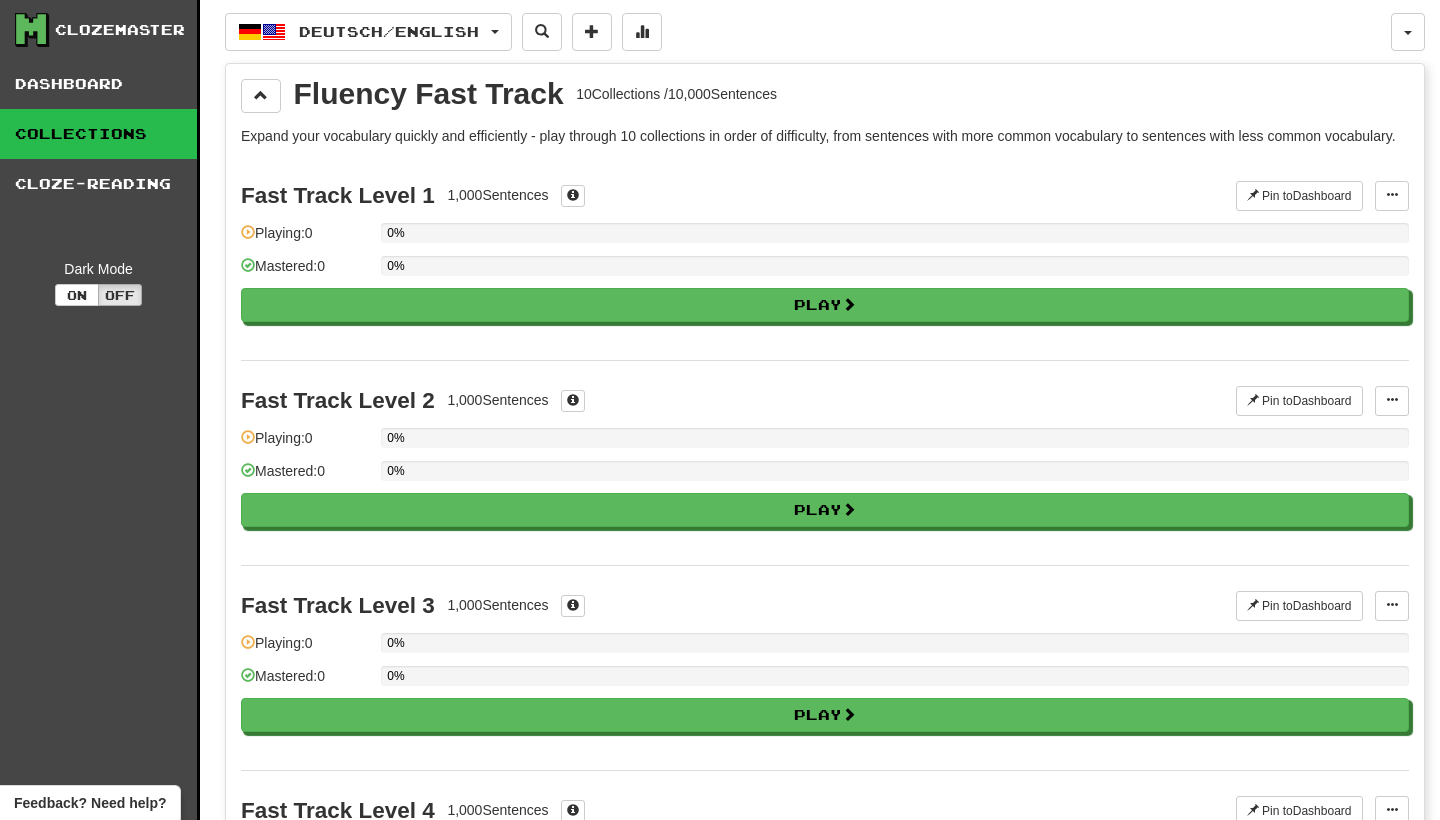 scroll, scrollTop: 0, scrollLeft: 0, axis: both 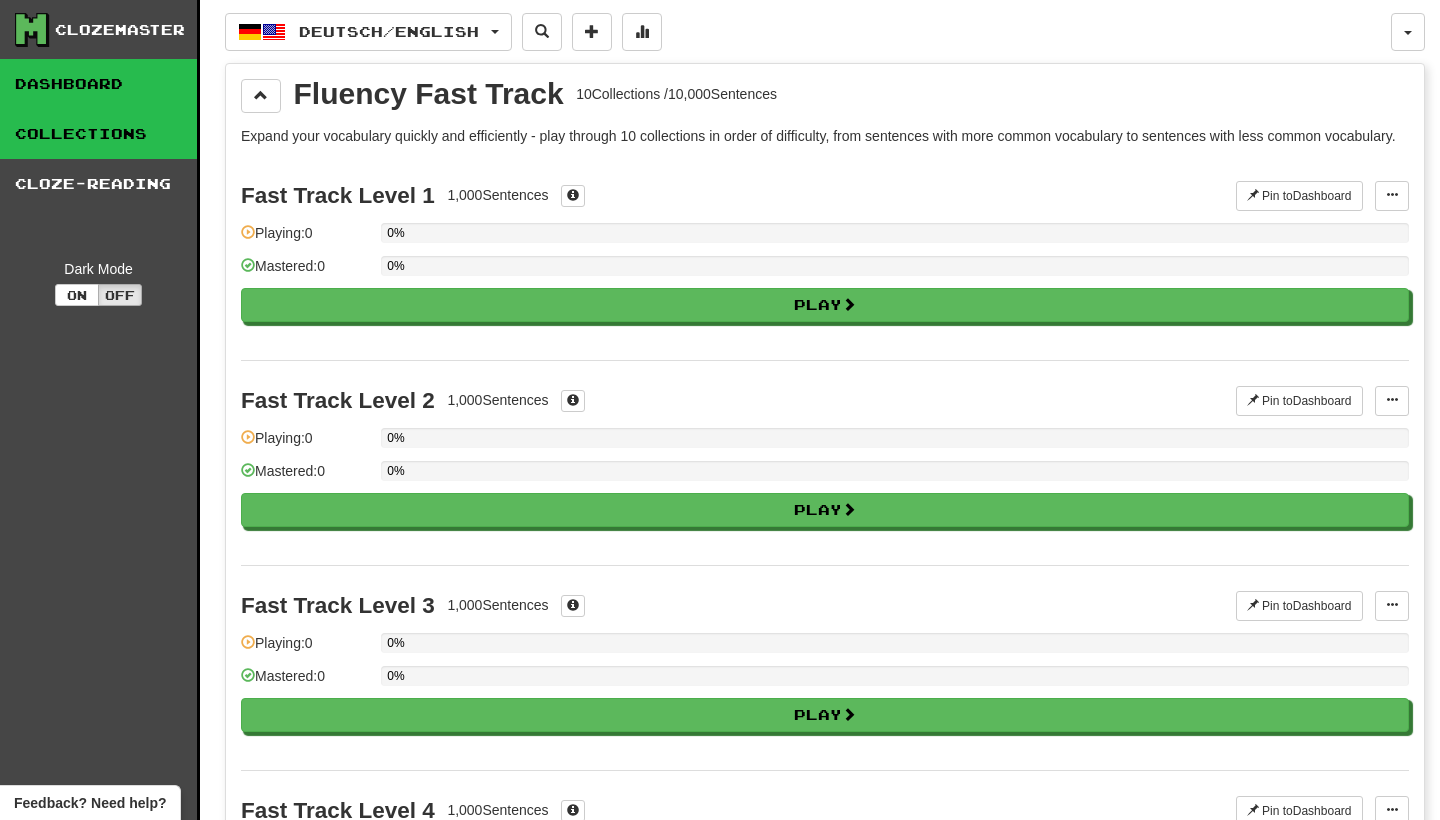 click on "Dashboard" 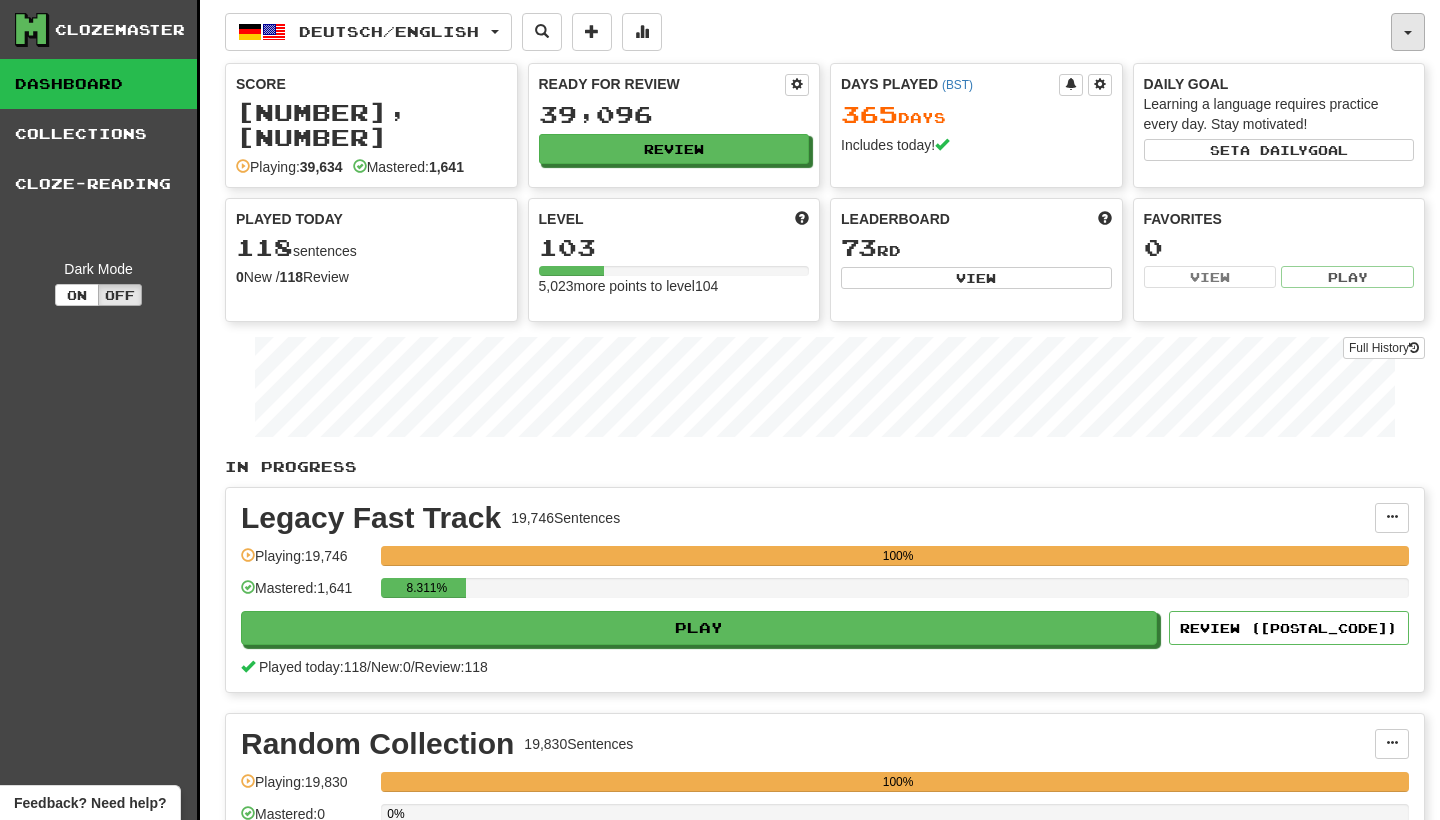 click 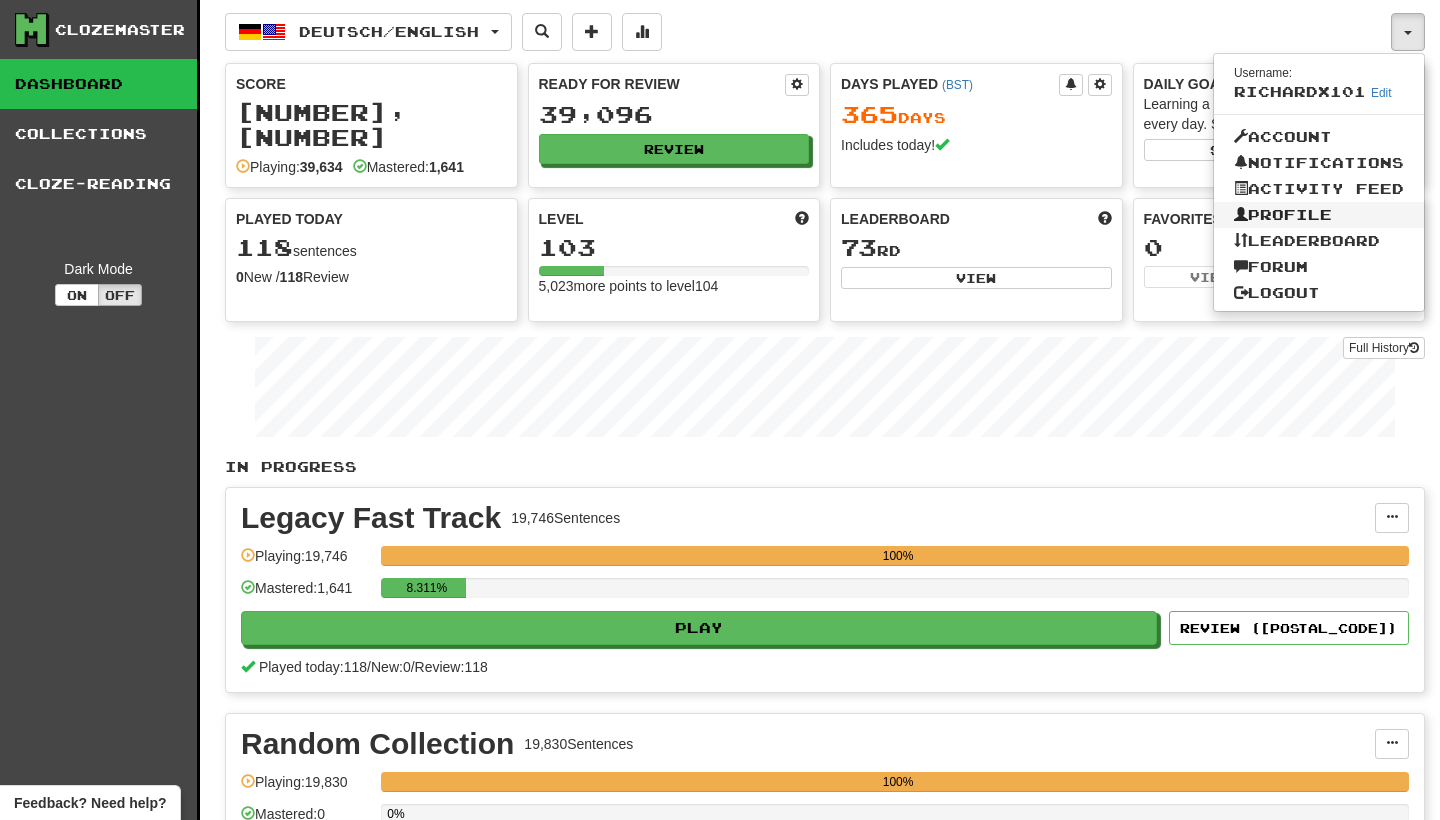 click on "Profile" 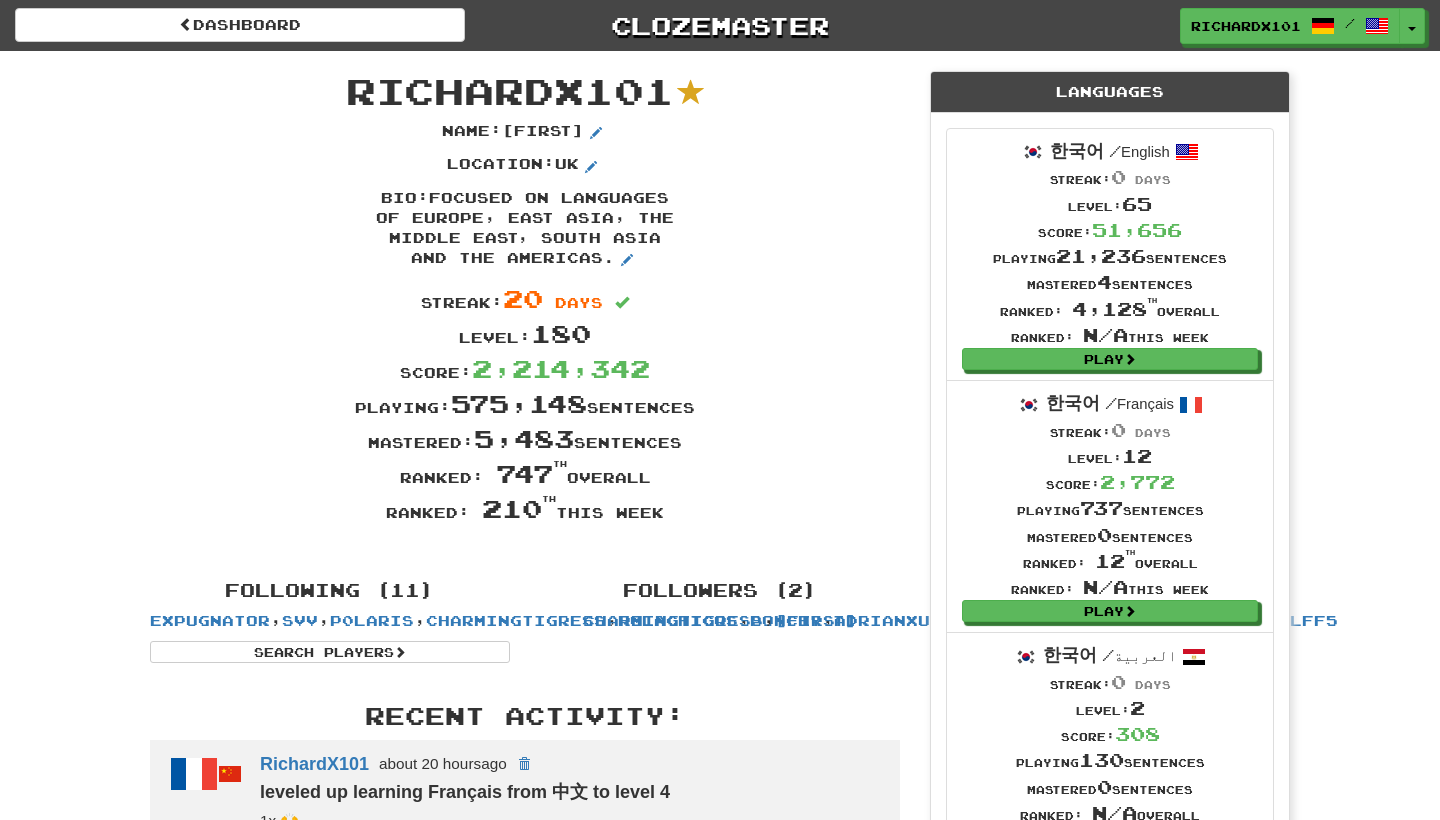 scroll, scrollTop: 0, scrollLeft: 0, axis: both 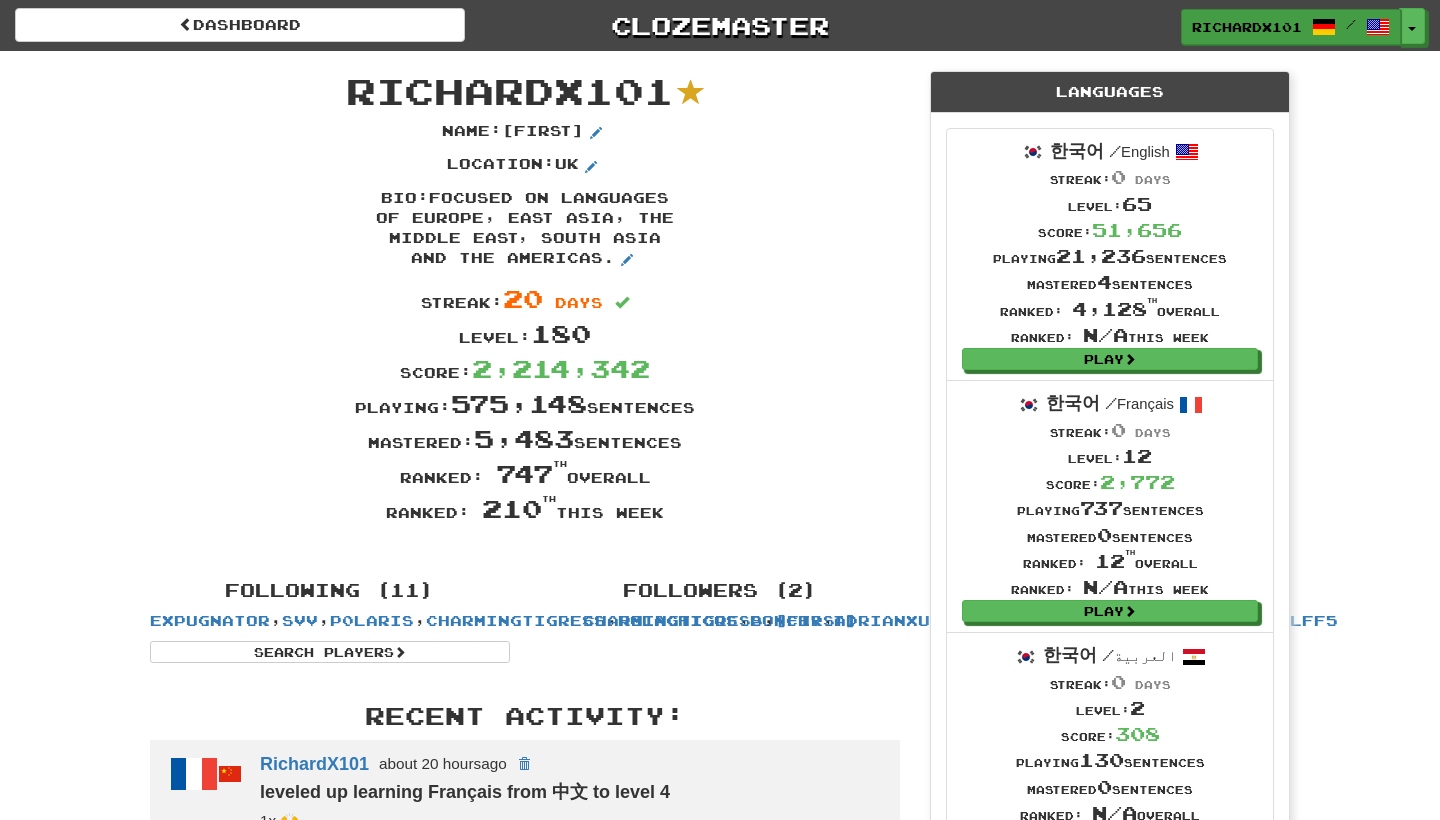 click on "RichardX101" at bounding box center [1247, 27] 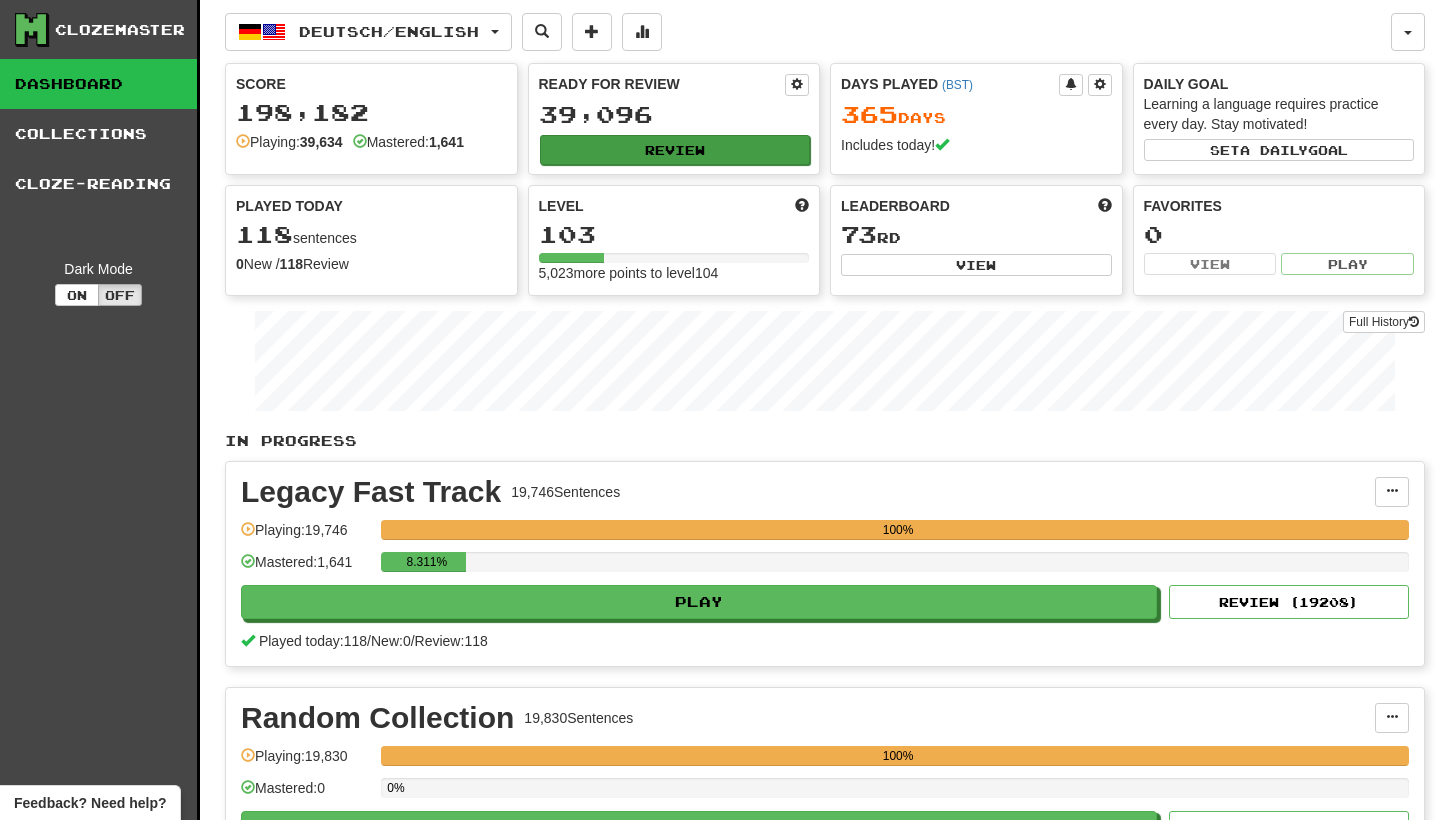 scroll, scrollTop: 0, scrollLeft: 0, axis: both 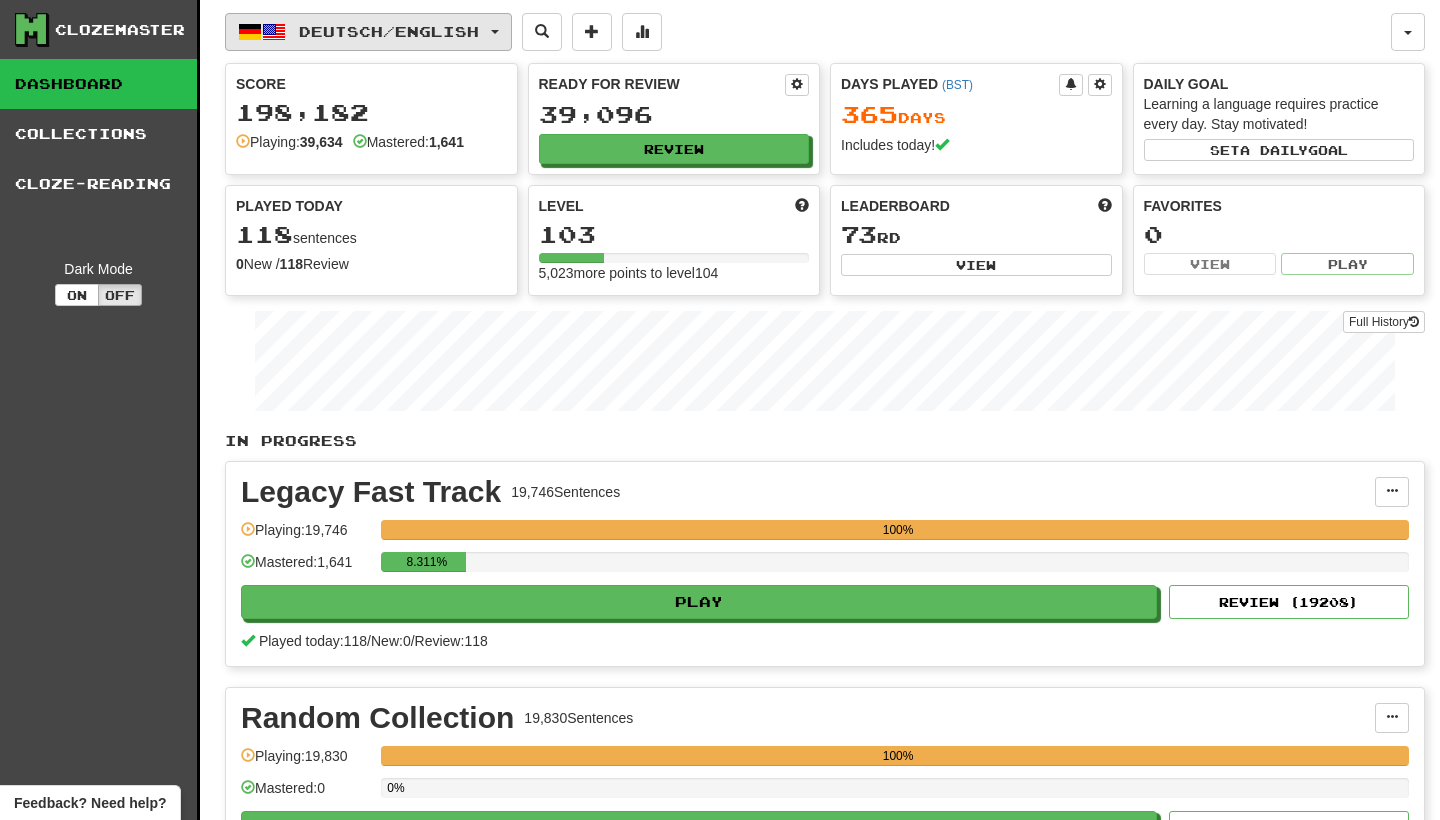 click 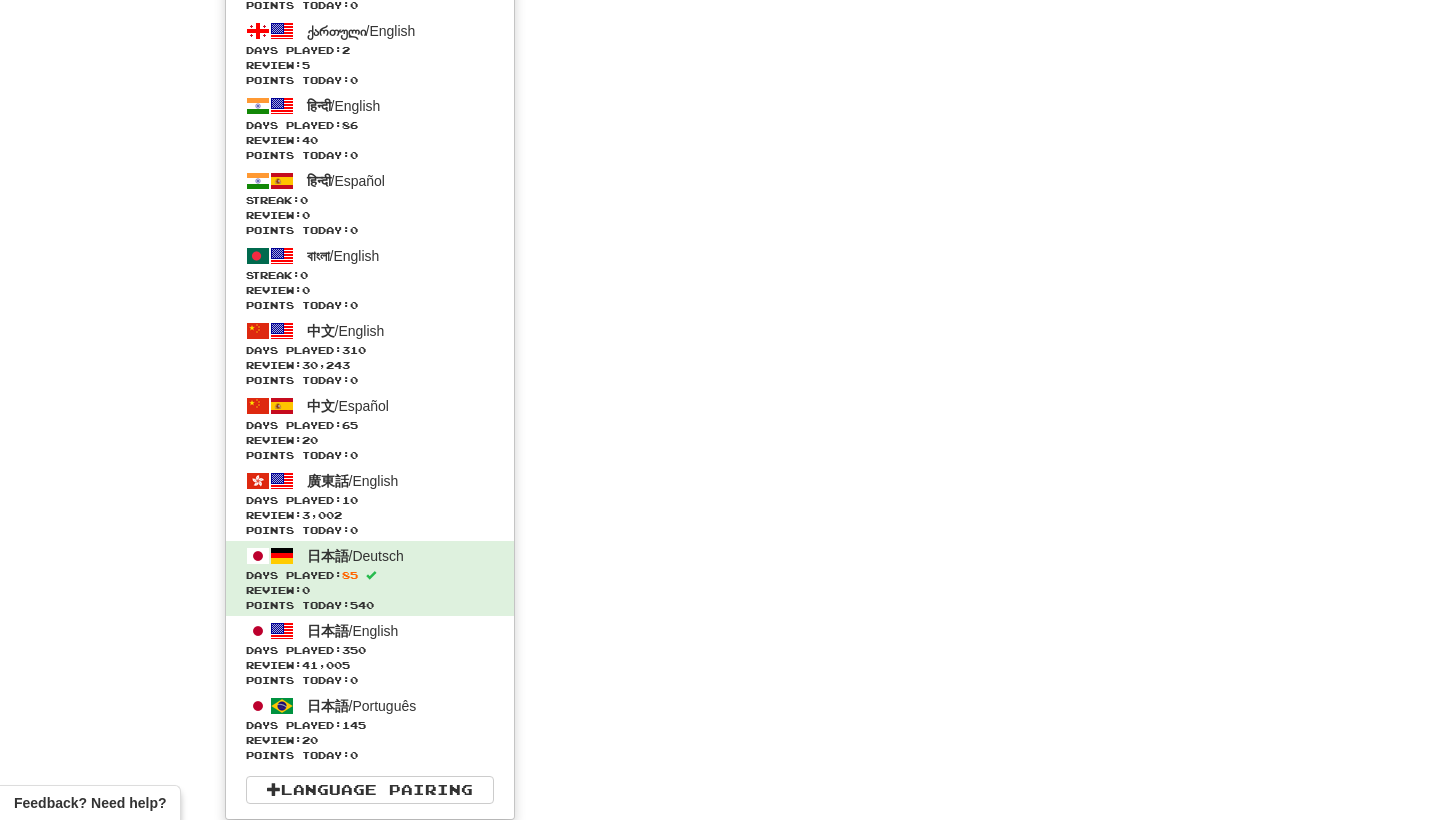 scroll, scrollTop: 5218, scrollLeft: 0, axis: vertical 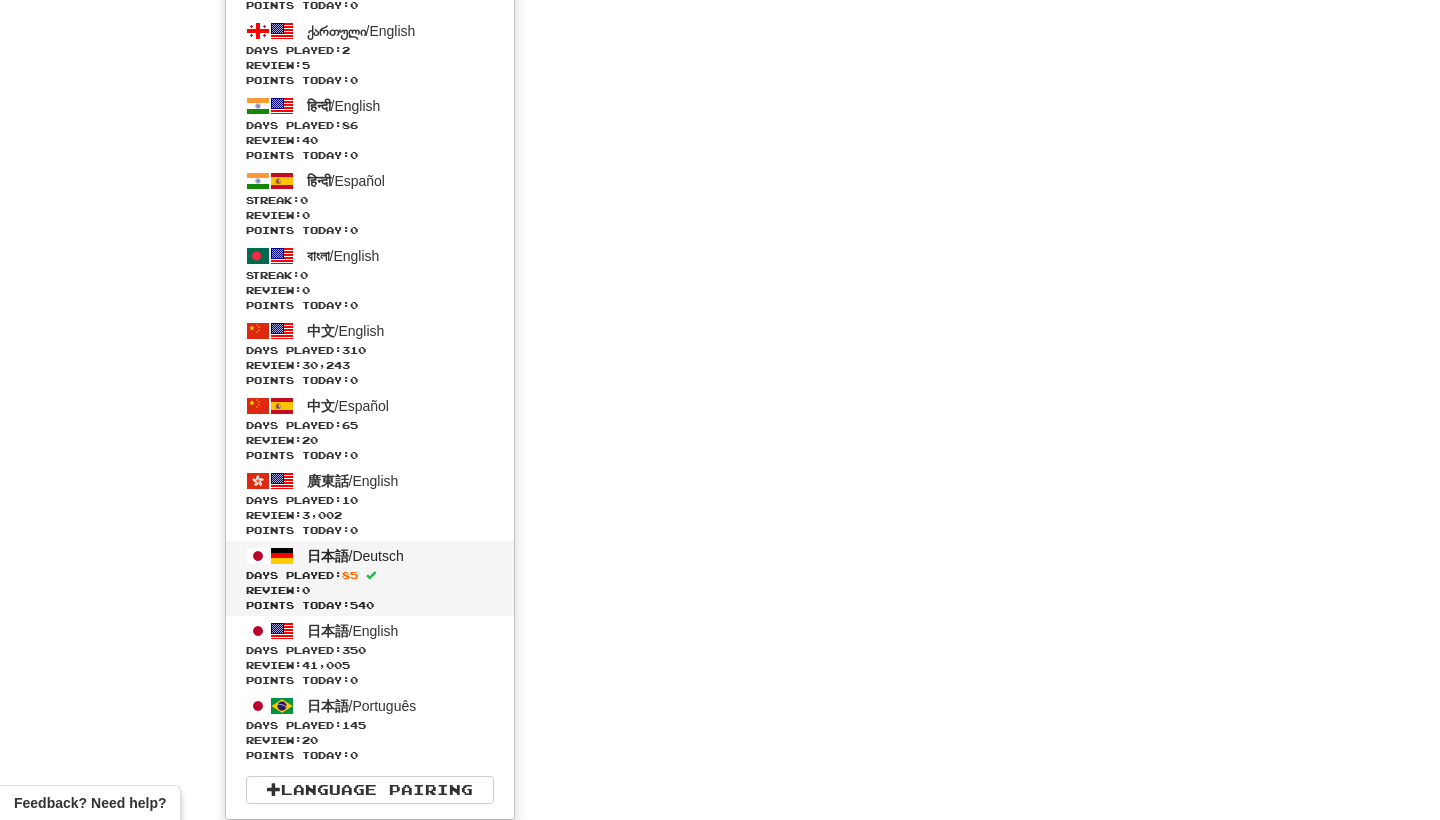 click on "Days Played:  85" 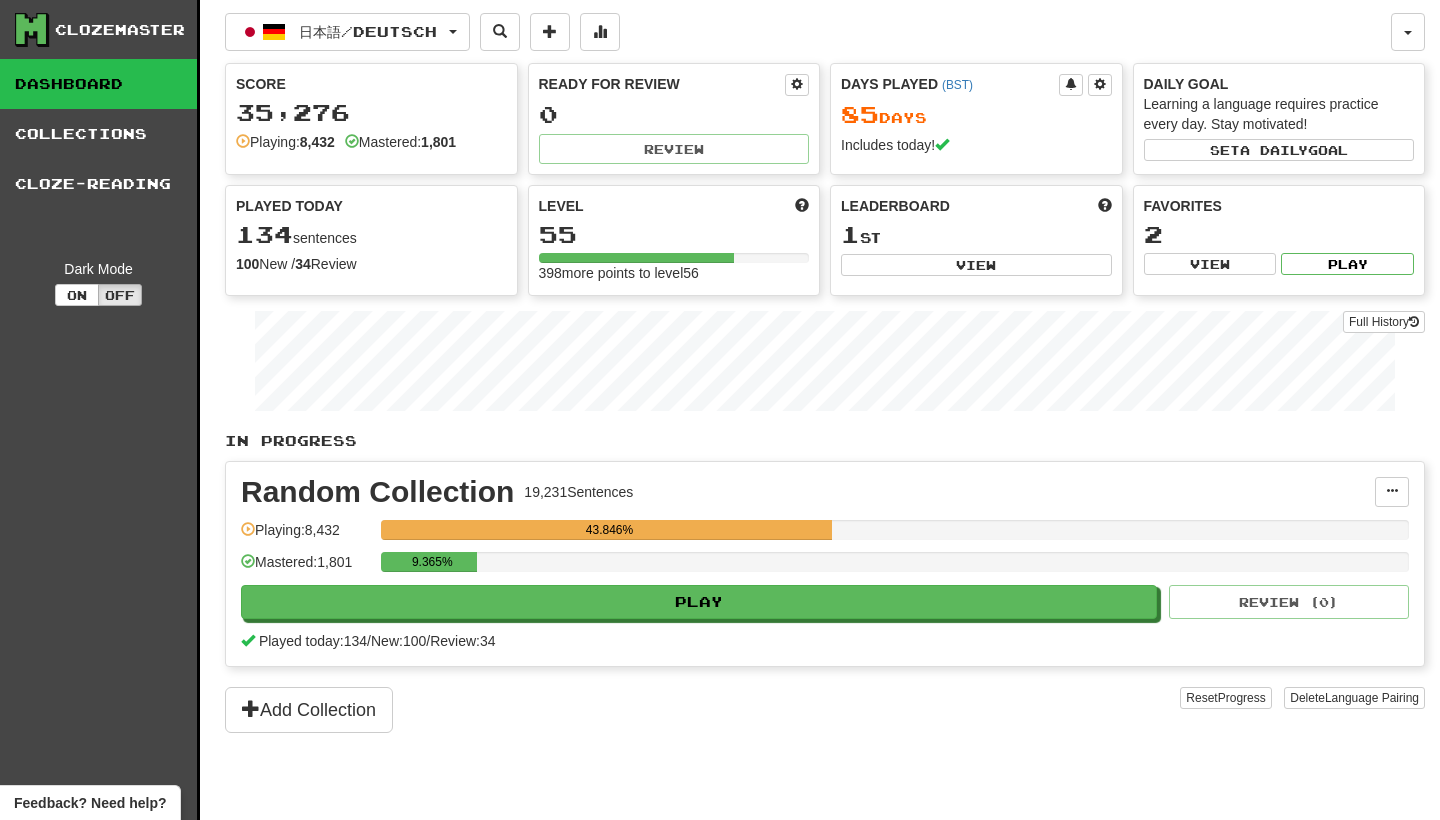 scroll, scrollTop: 0, scrollLeft: 0, axis: both 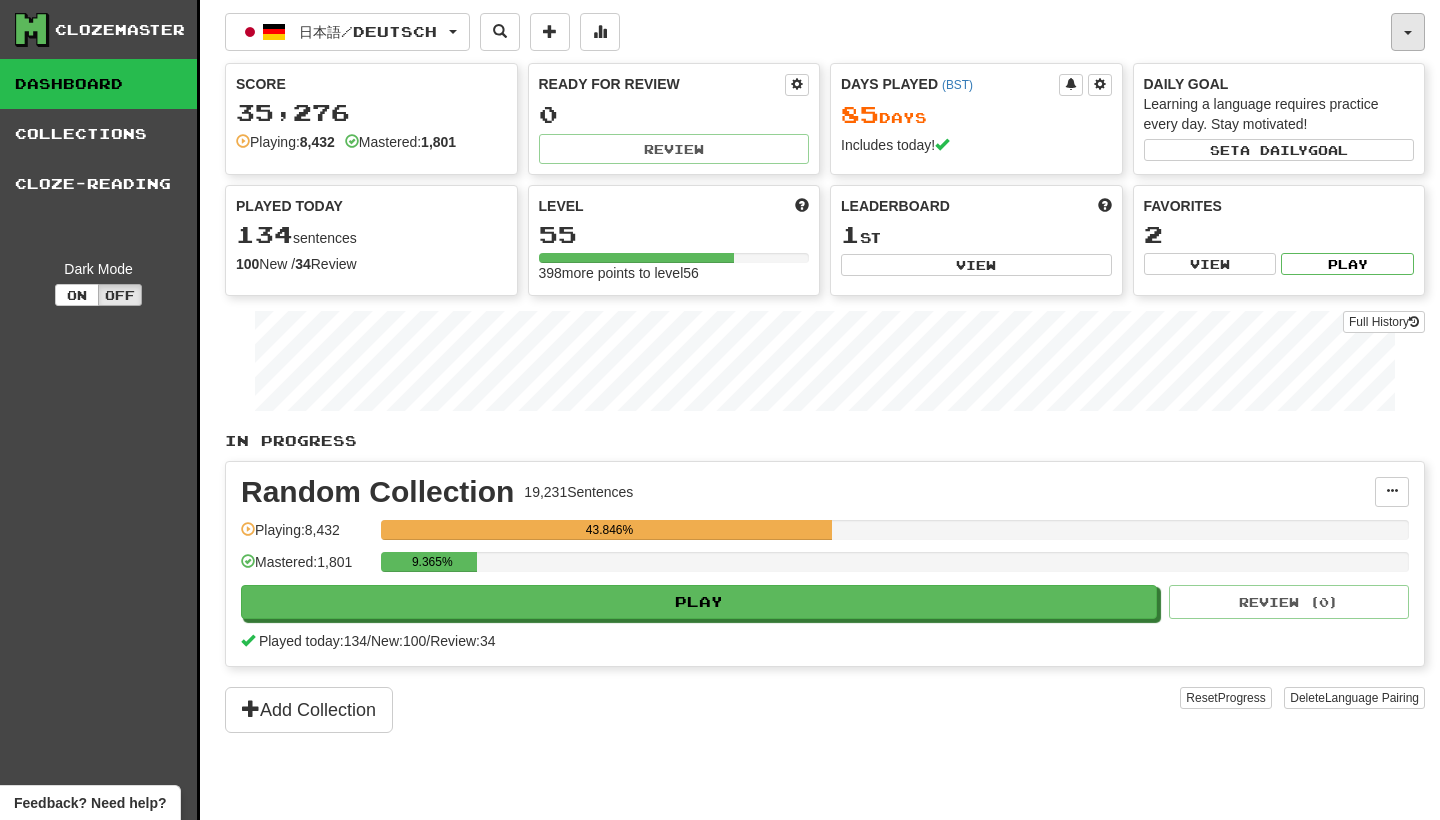 click at bounding box center [1408, 32] 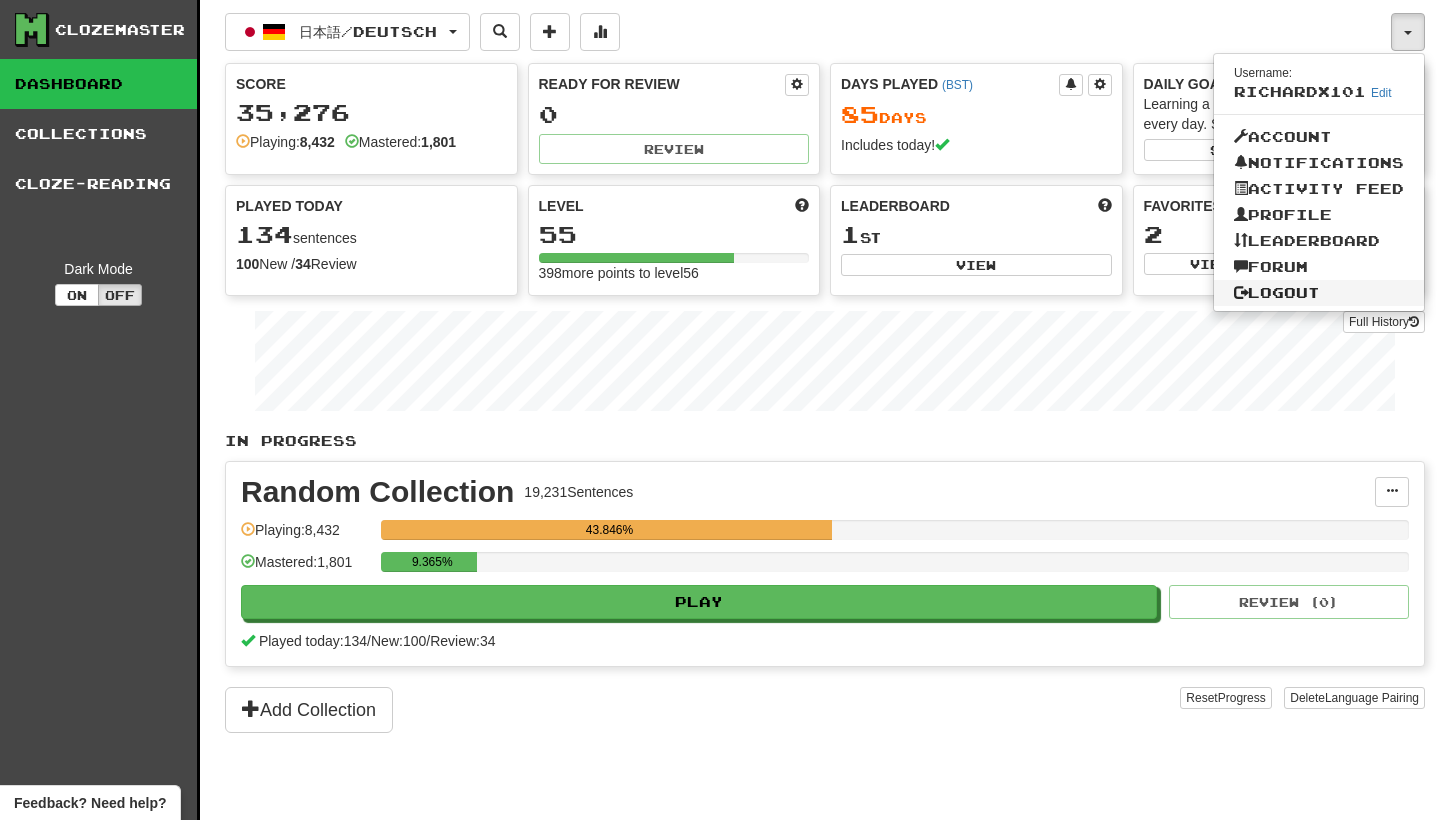 click on "Logout" at bounding box center [1319, 293] 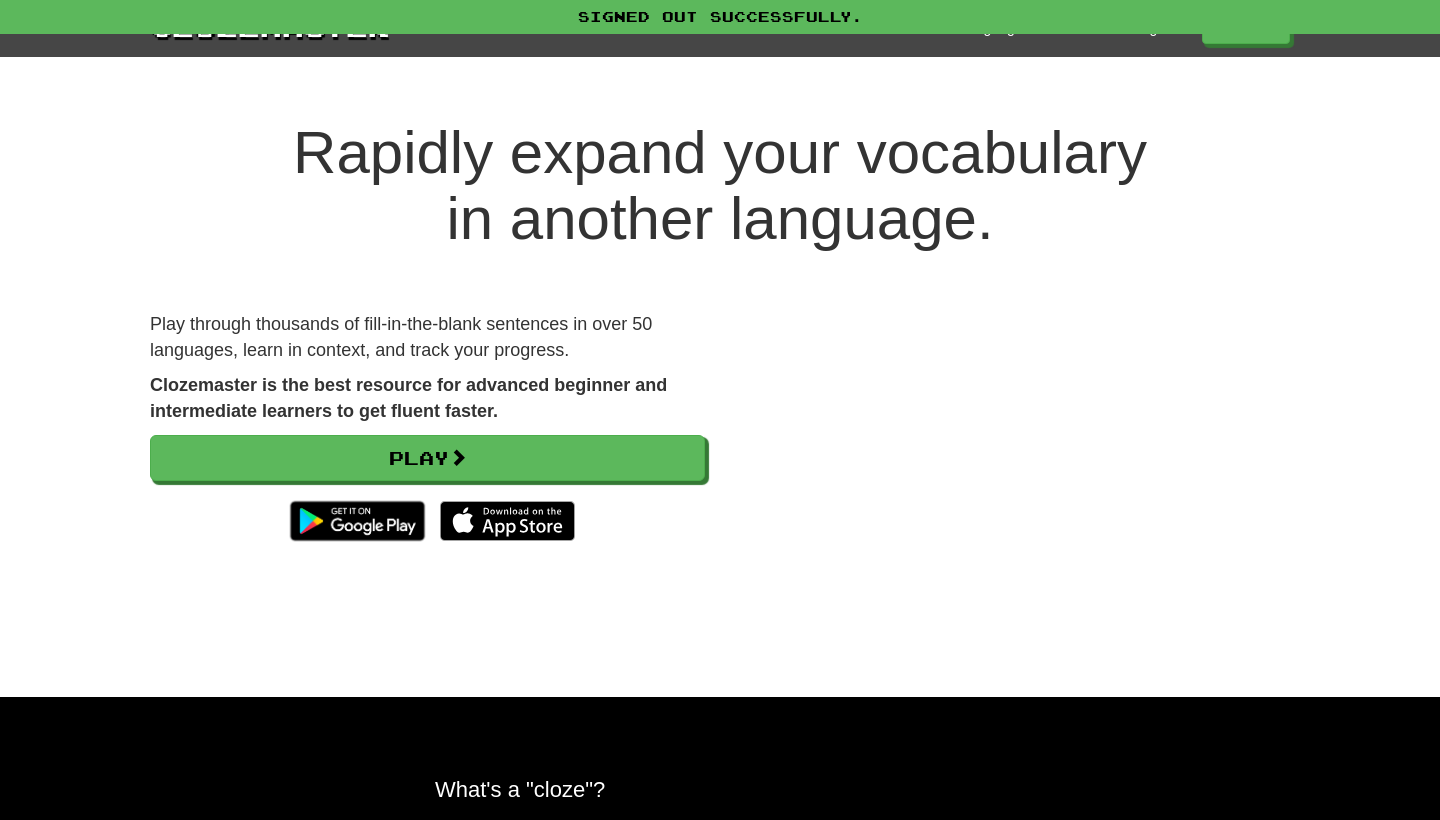 scroll, scrollTop: 0, scrollLeft: 0, axis: both 